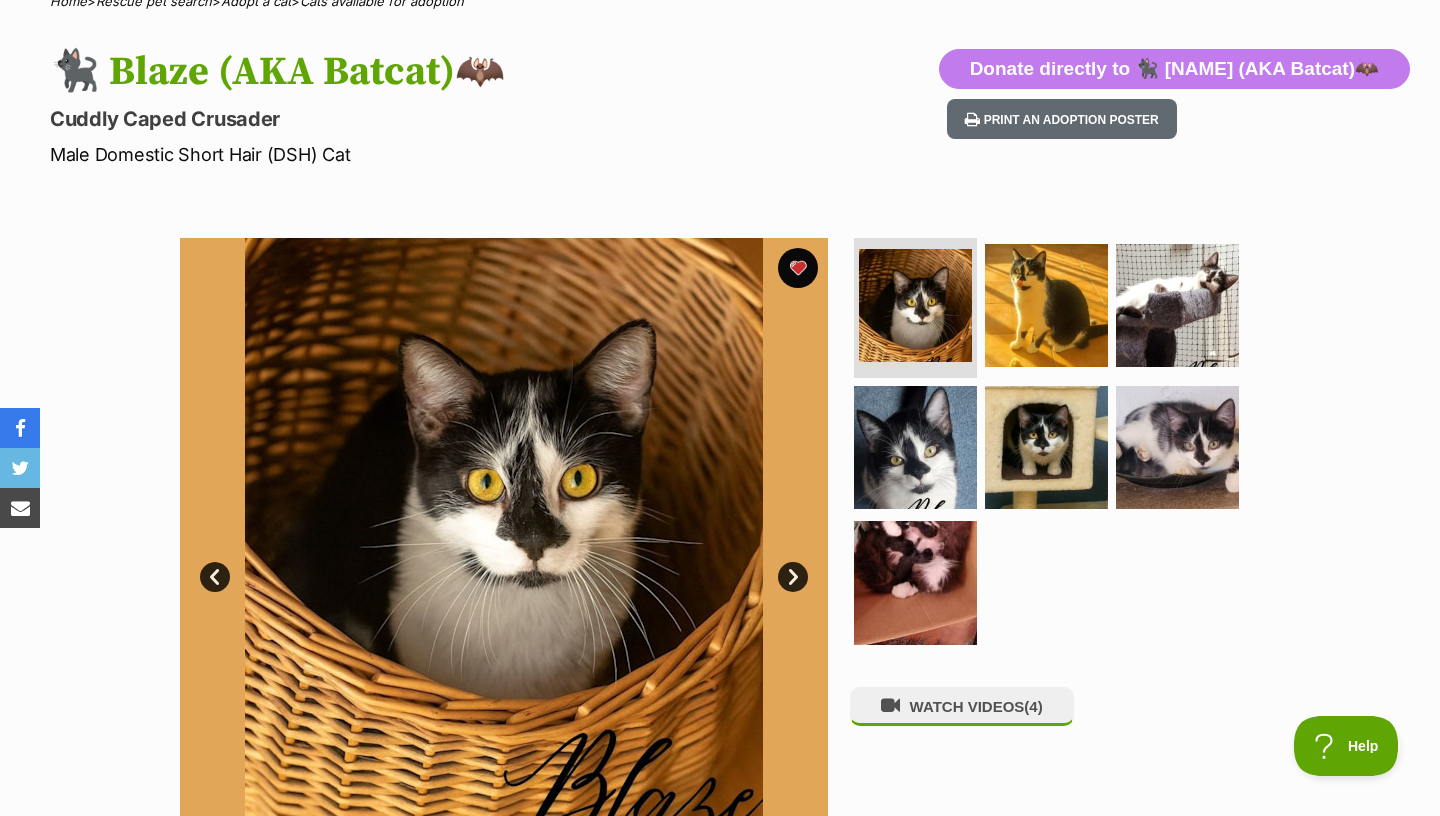 scroll, scrollTop: 0, scrollLeft: 0, axis: both 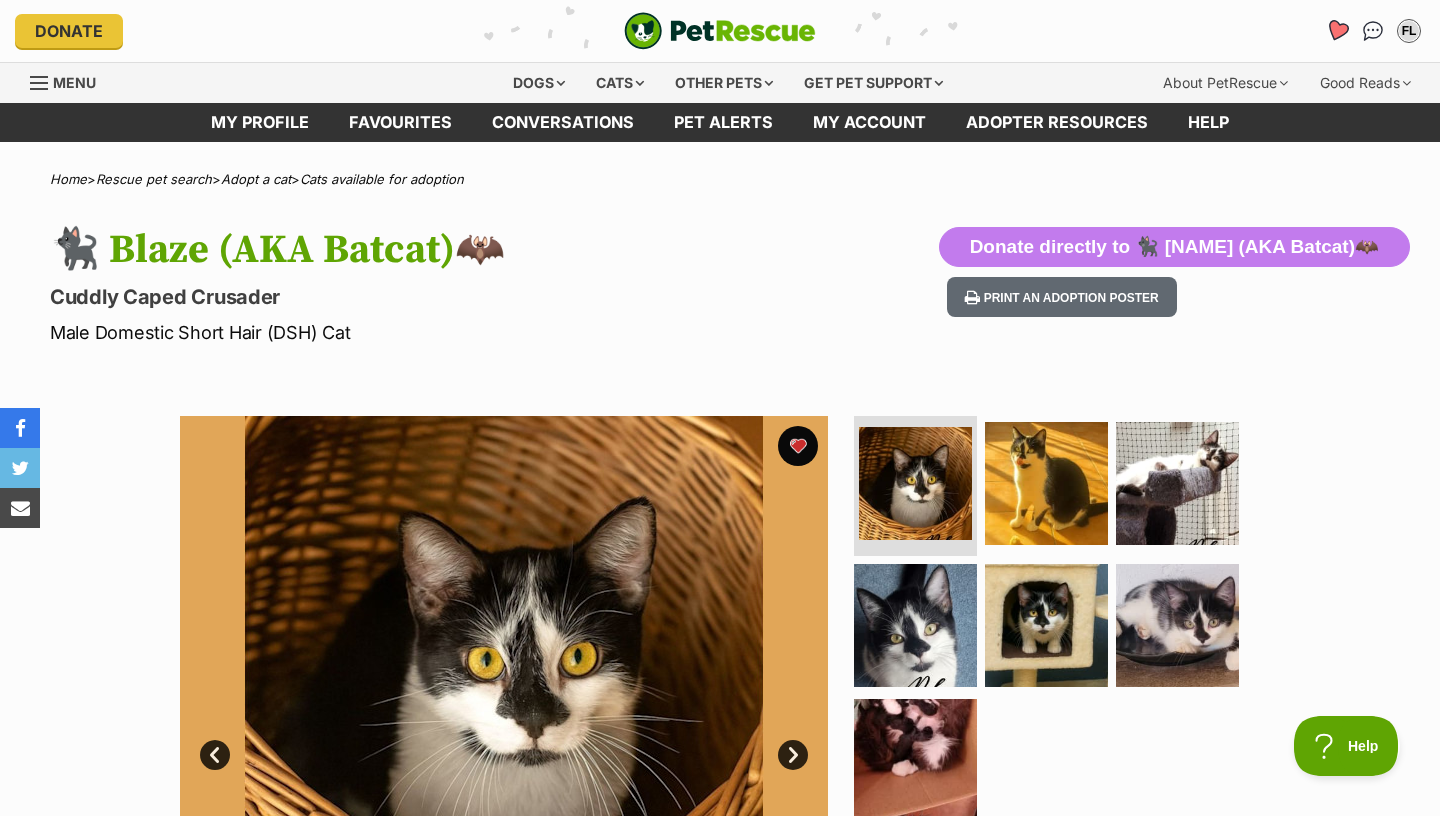 click 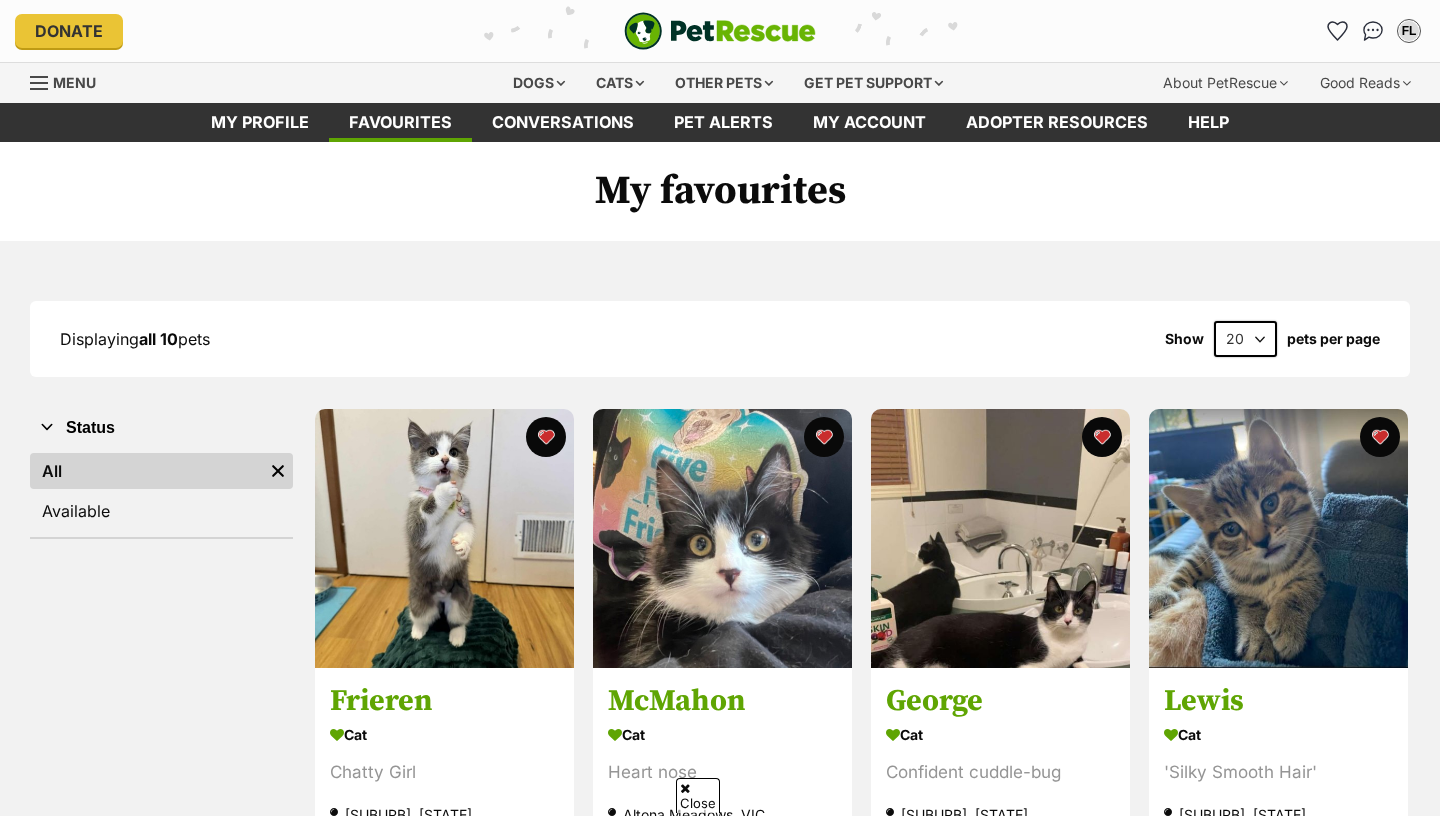 scroll, scrollTop: 157, scrollLeft: 0, axis: vertical 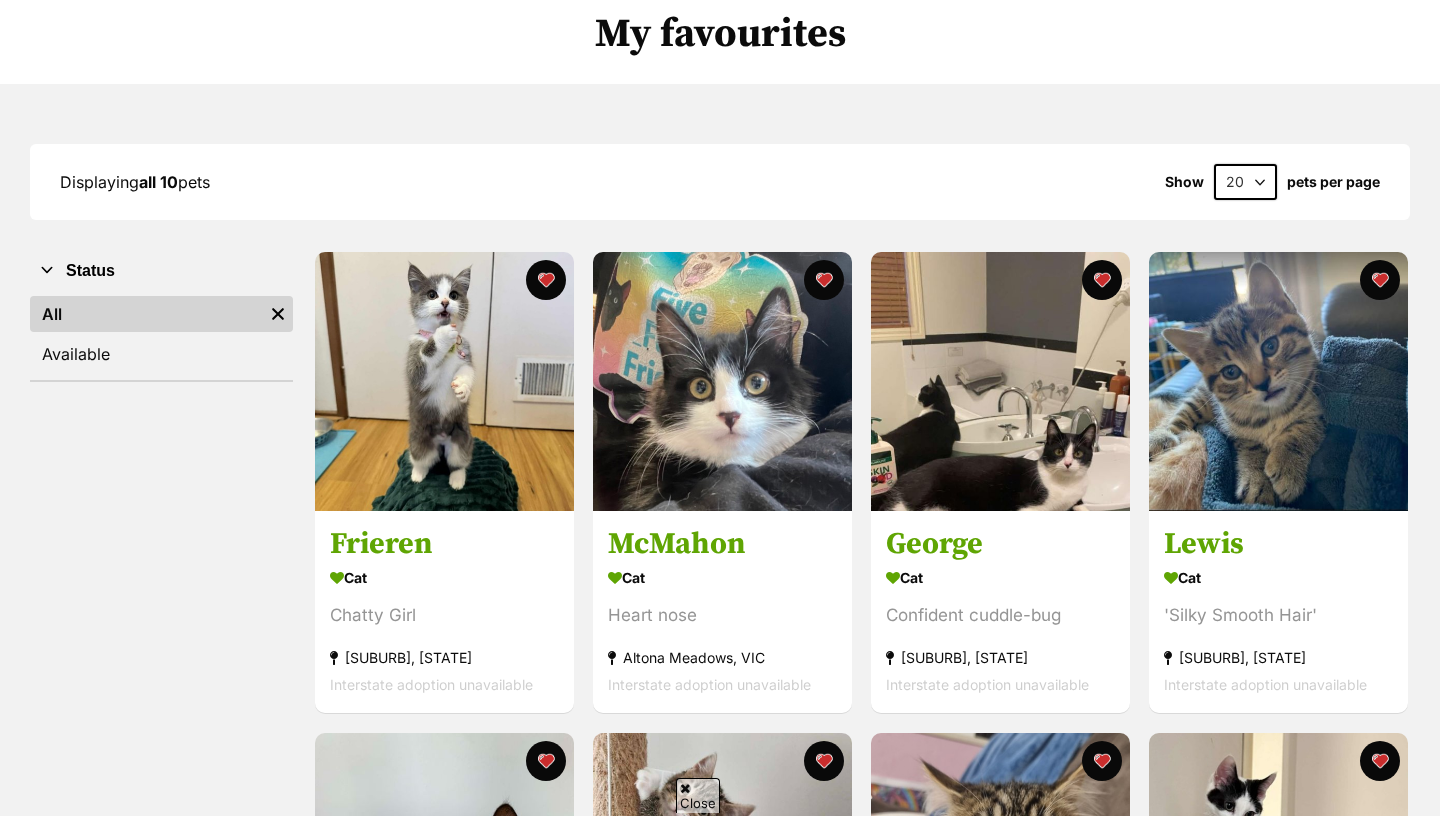 click at bounding box center [444, 381] 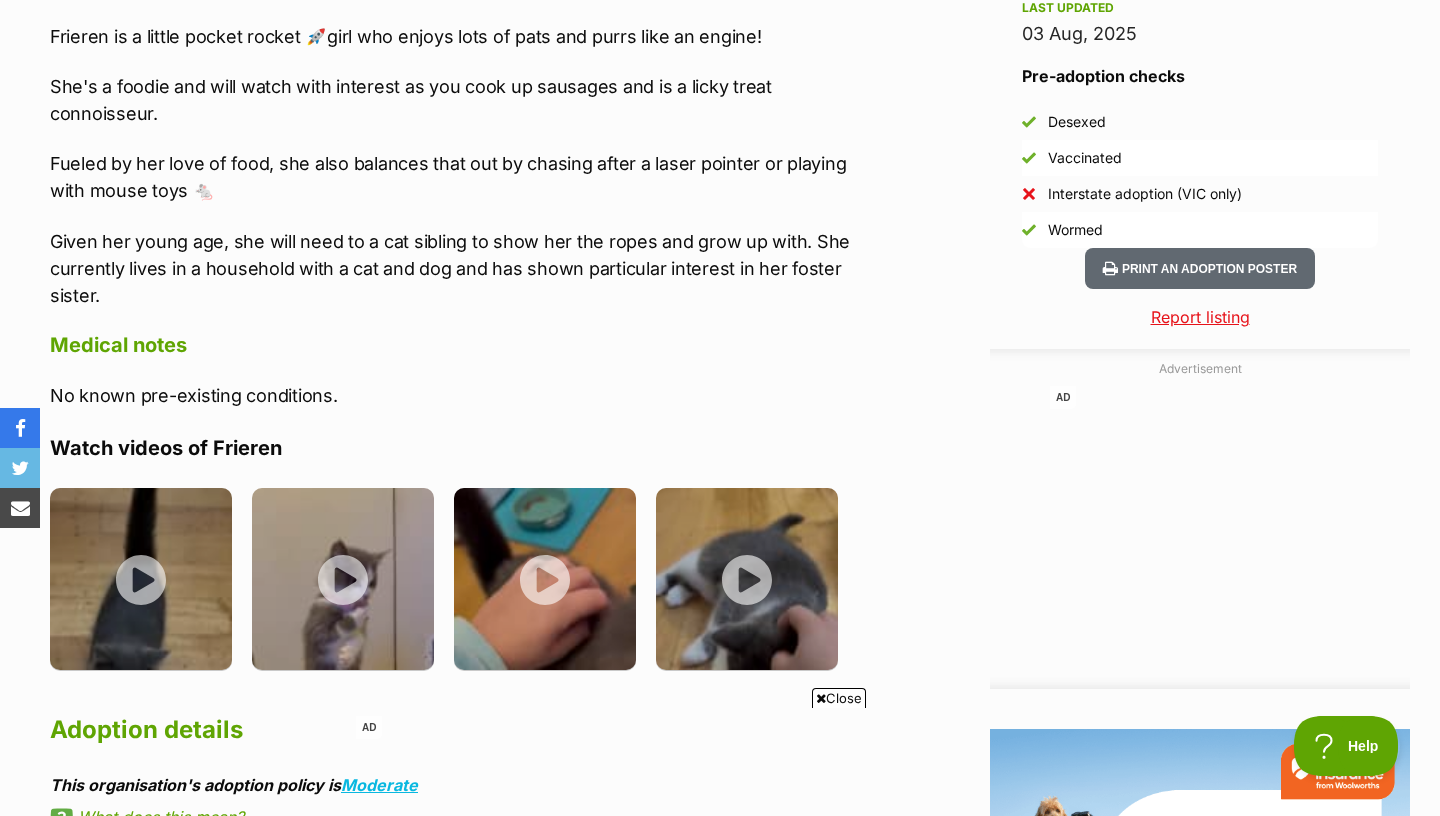 scroll, scrollTop: 2030, scrollLeft: 0, axis: vertical 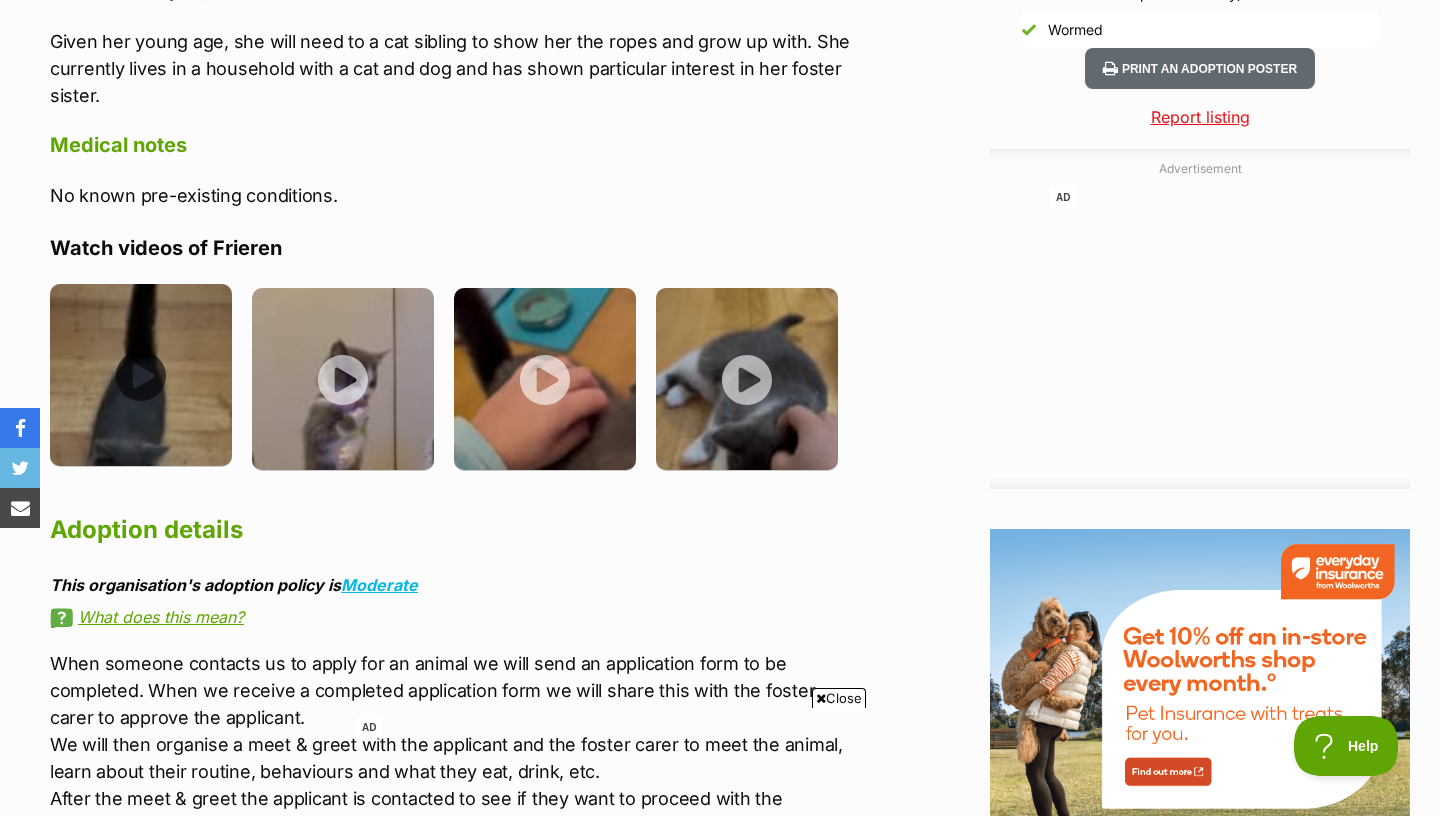 click at bounding box center [141, 375] 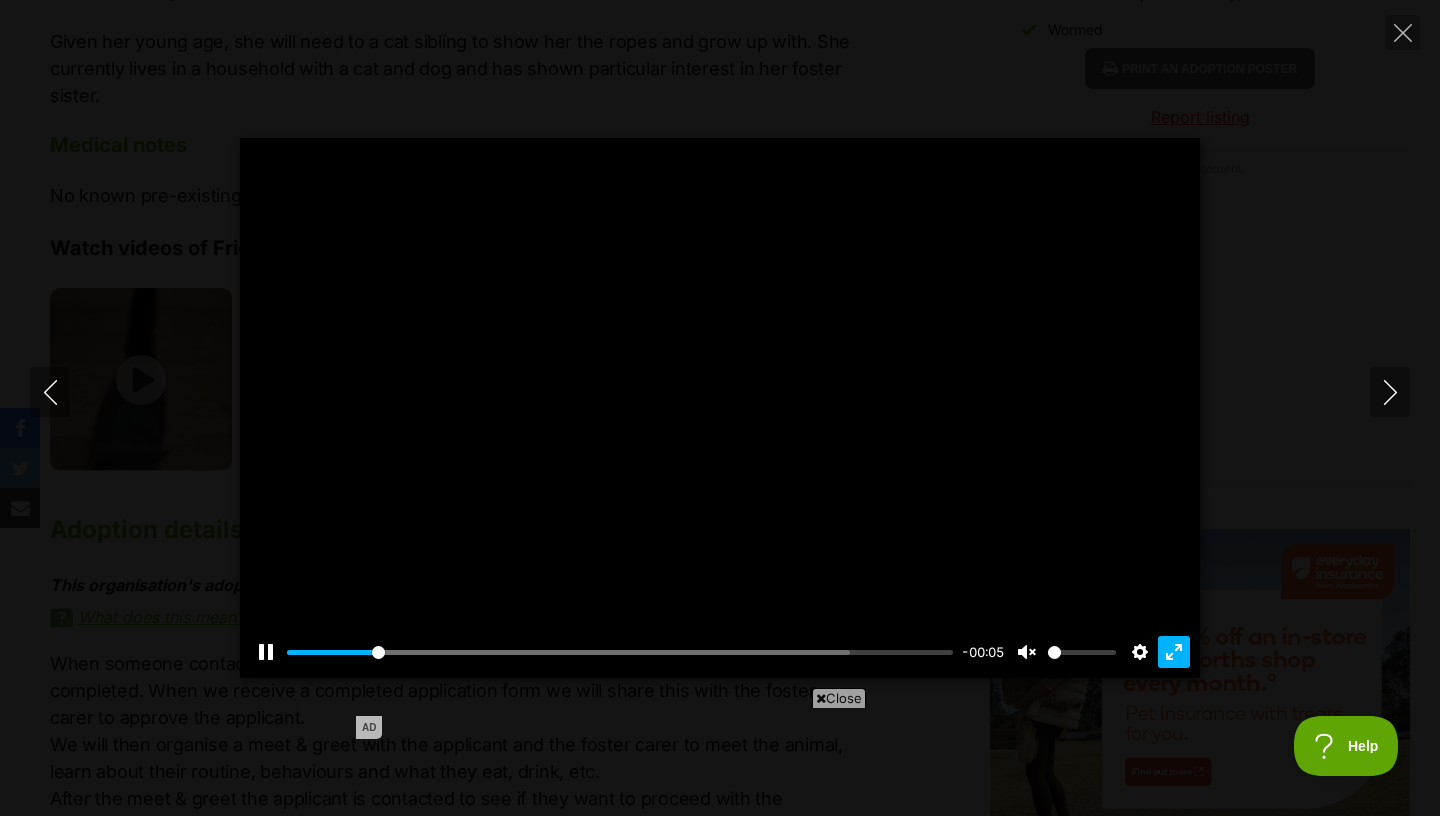 click on "Exit fullscreen Enter fullscreen" at bounding box center [1174, 652] 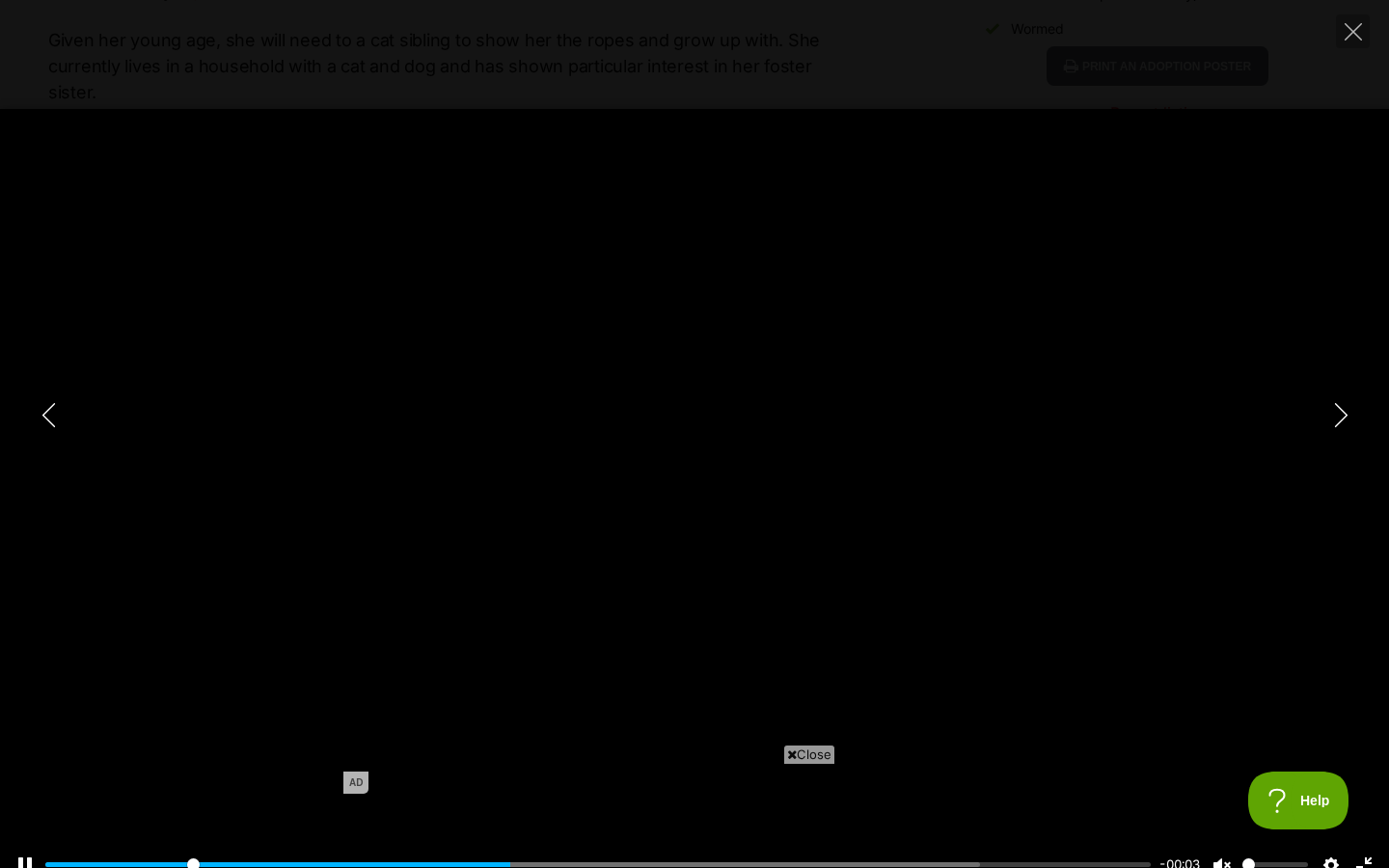 type on "46.74" 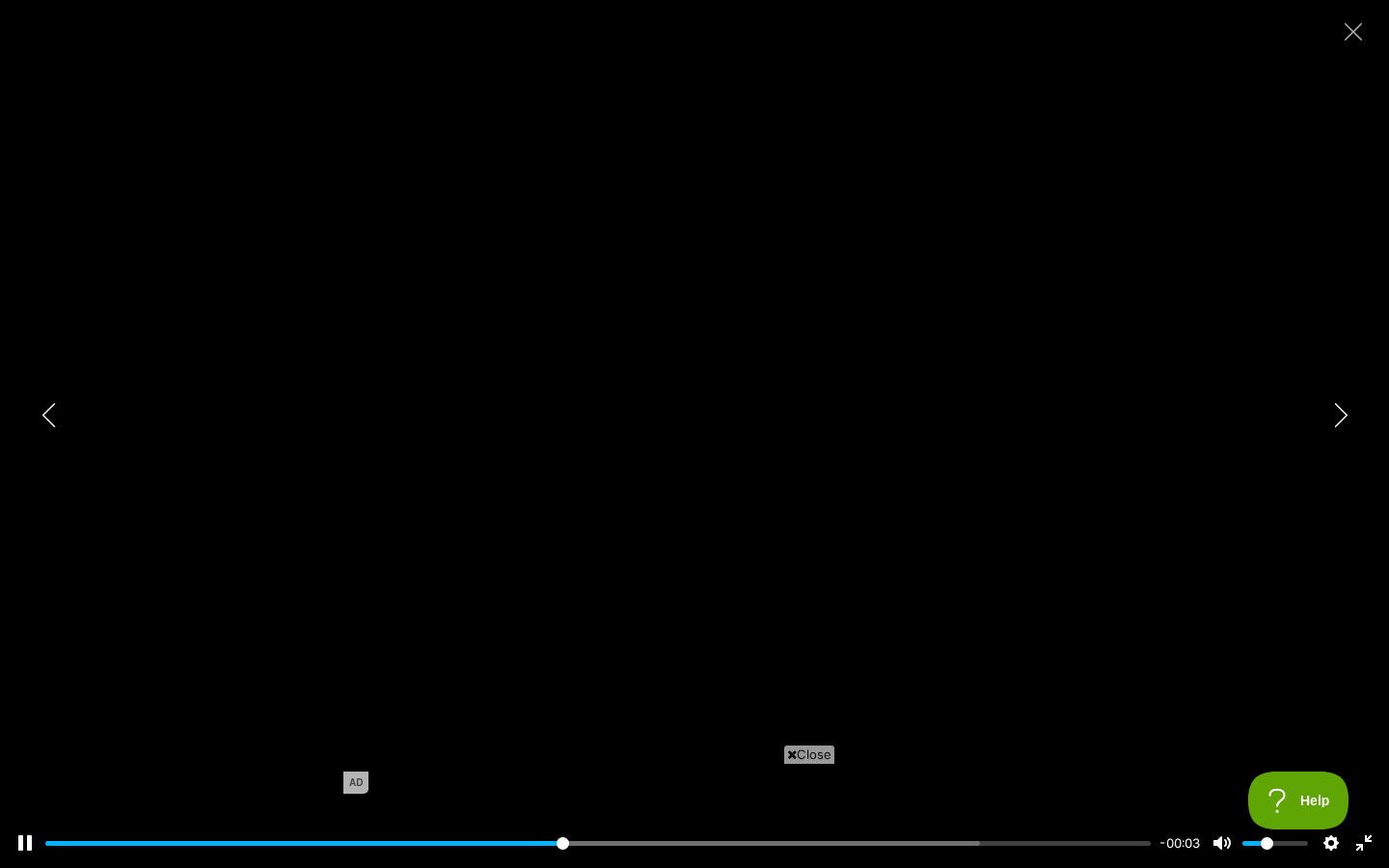 type on "0.35" 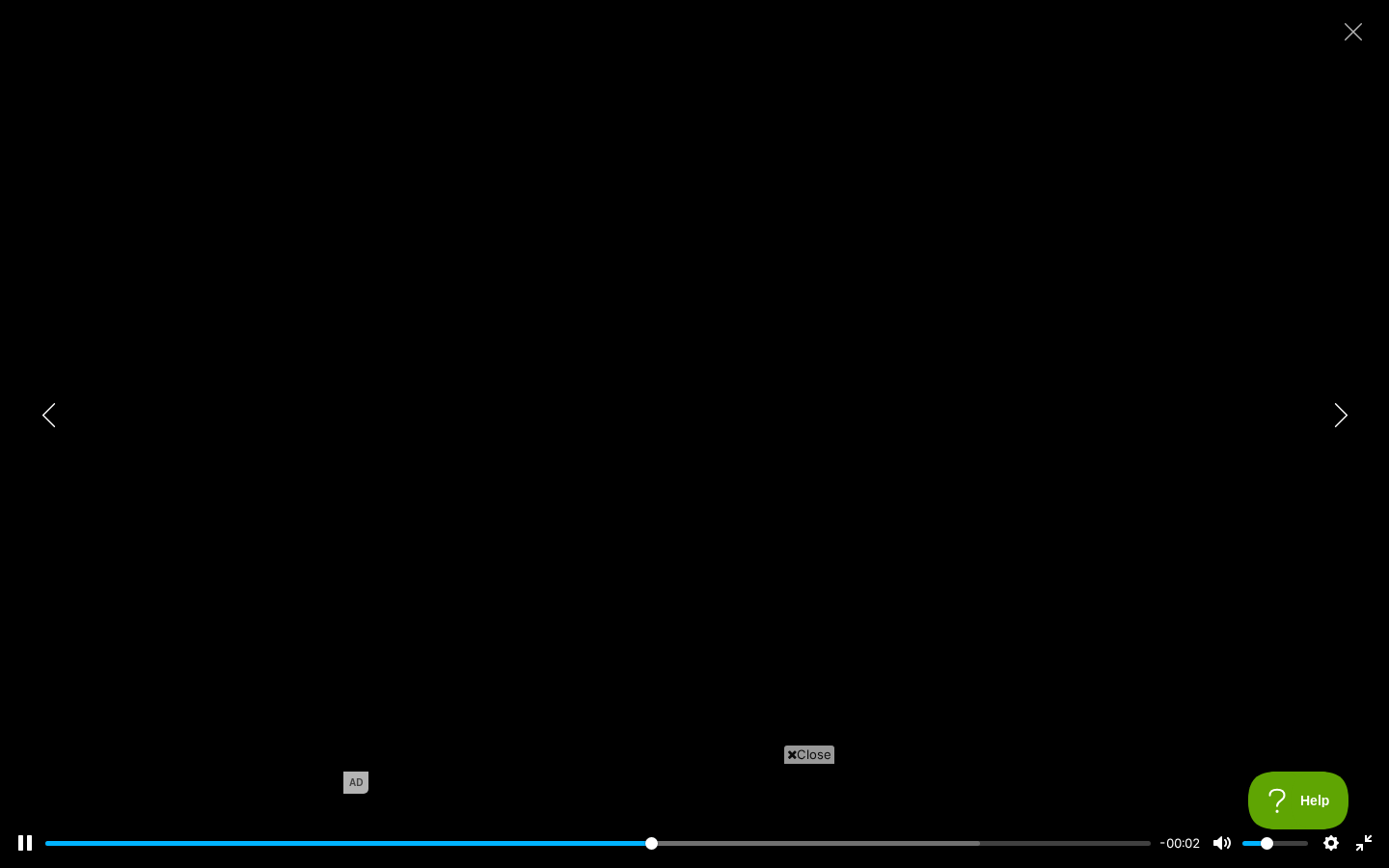 type on "58.93" 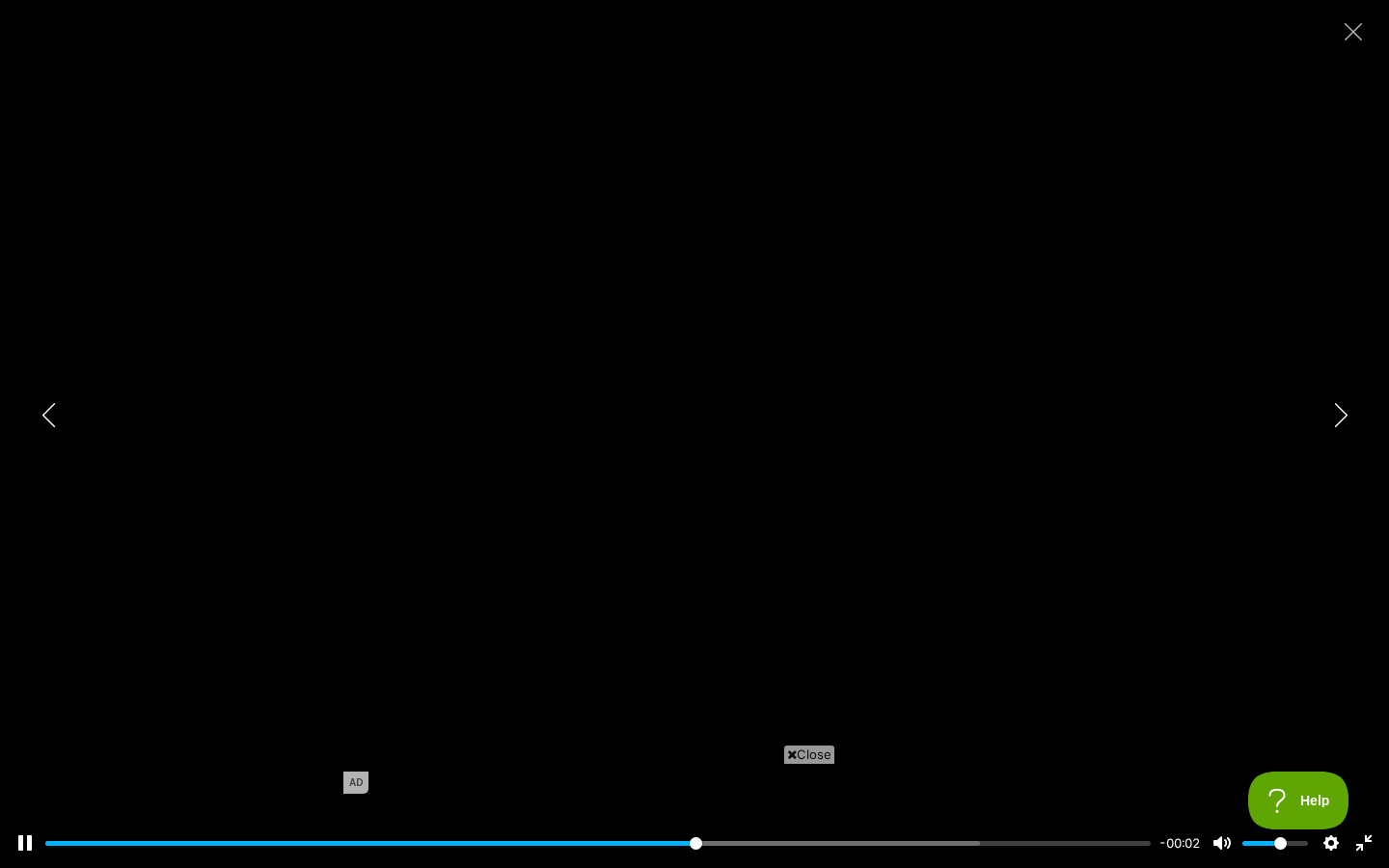 type on "0.65" 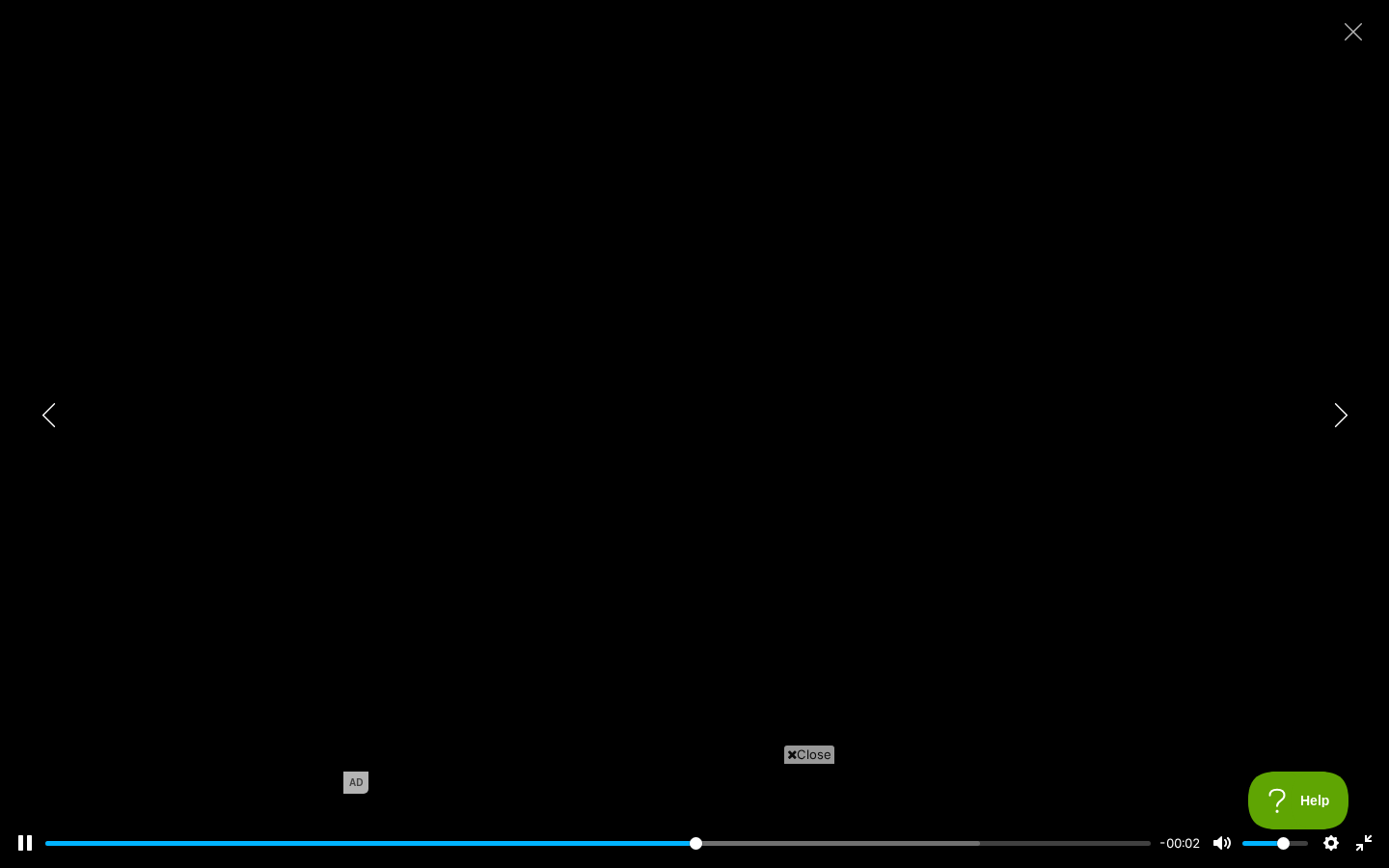 type on "62.96" 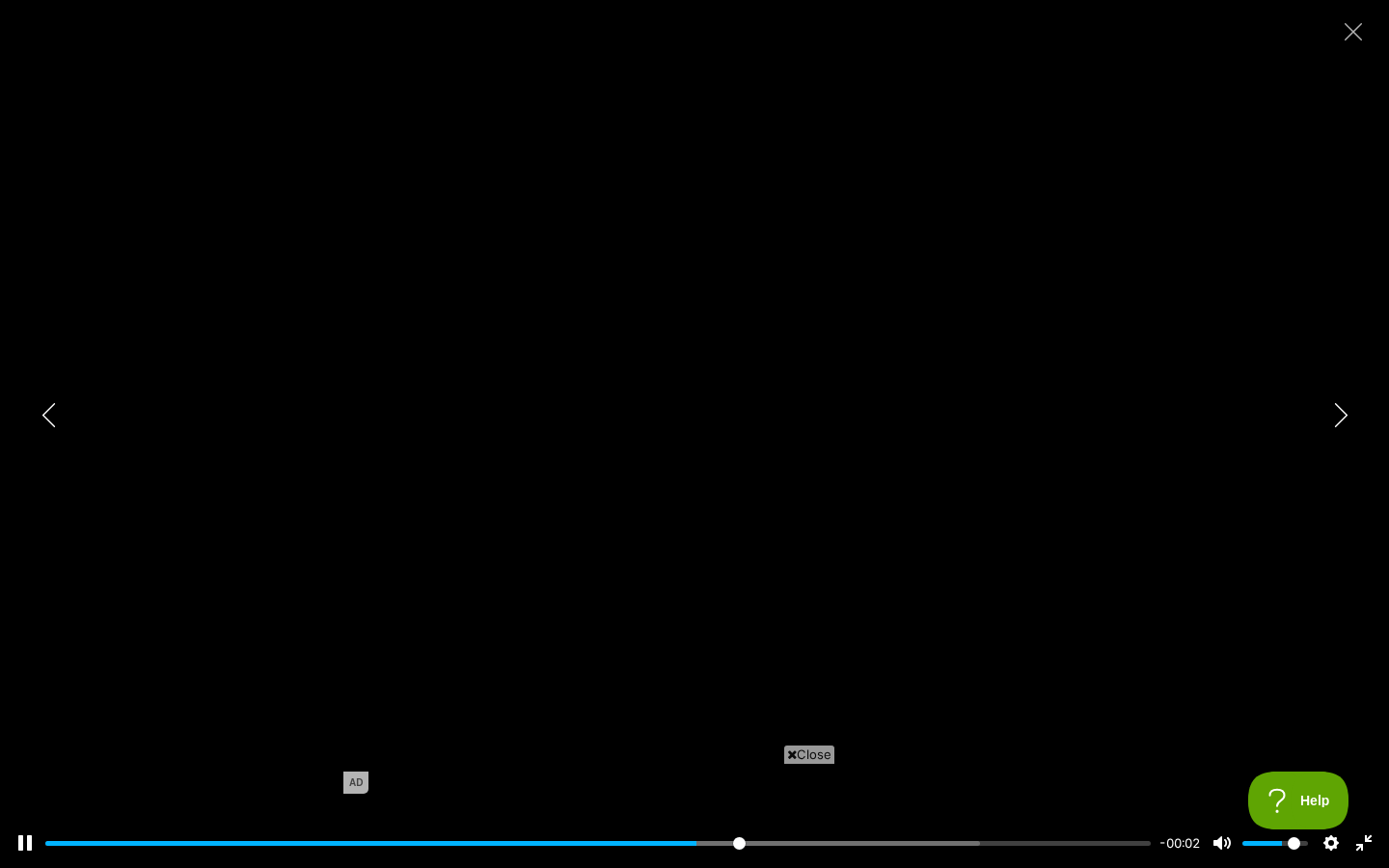type on "1" 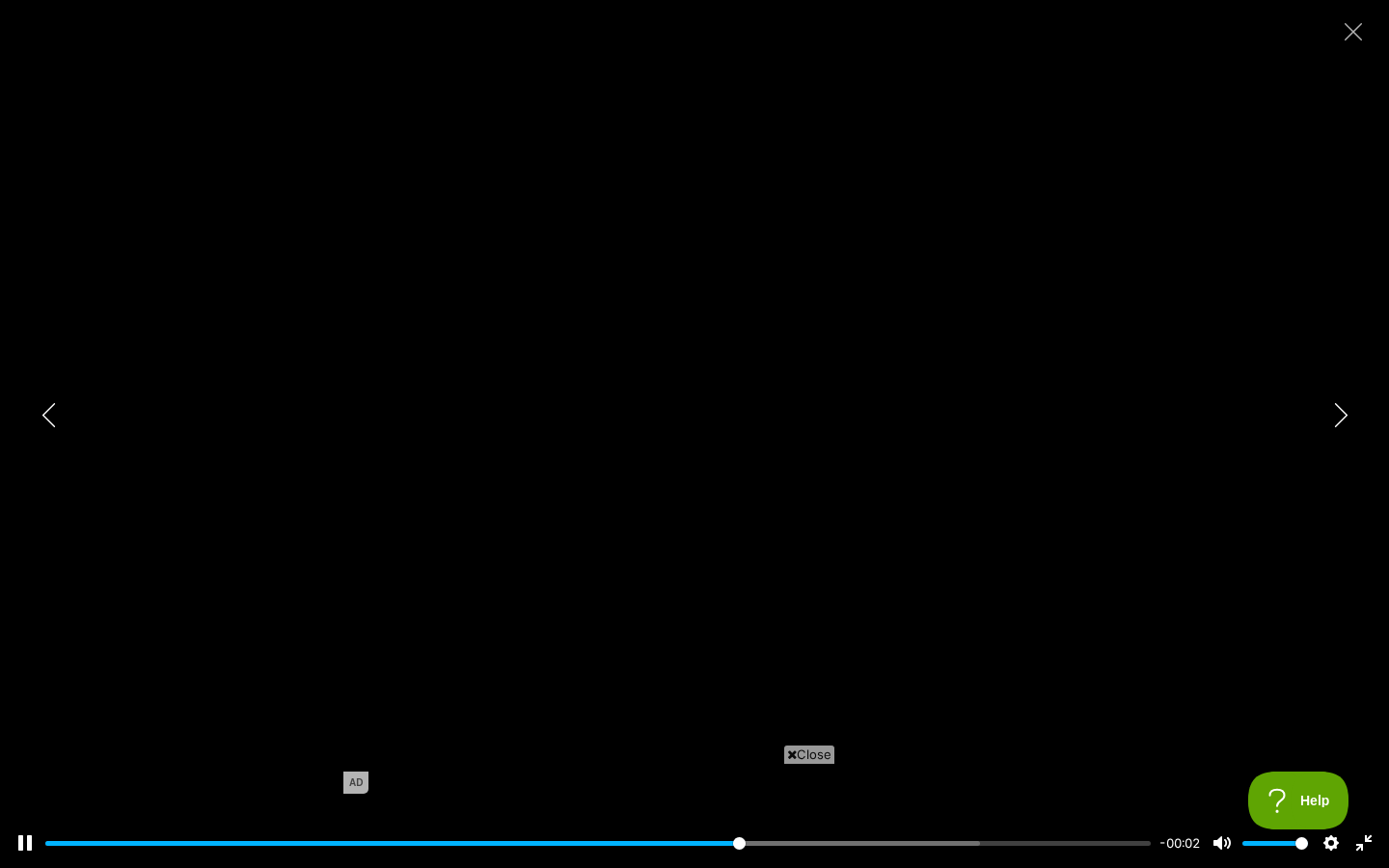 type on "67.06" 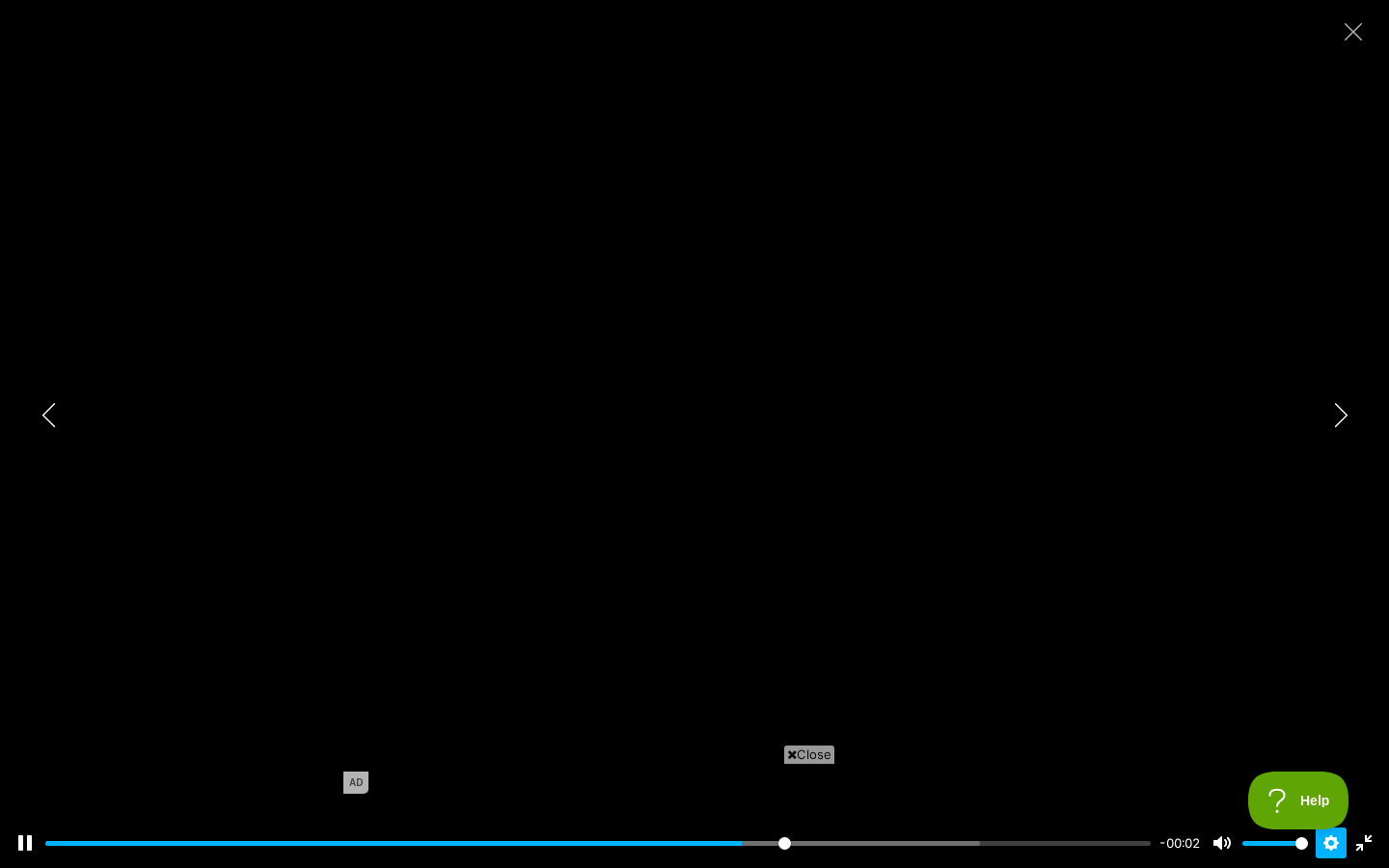 drag, startPoint x: 1281, startPoint y: 843, endPoint x: 1338, endPoint y: 852, distance: 57.706152 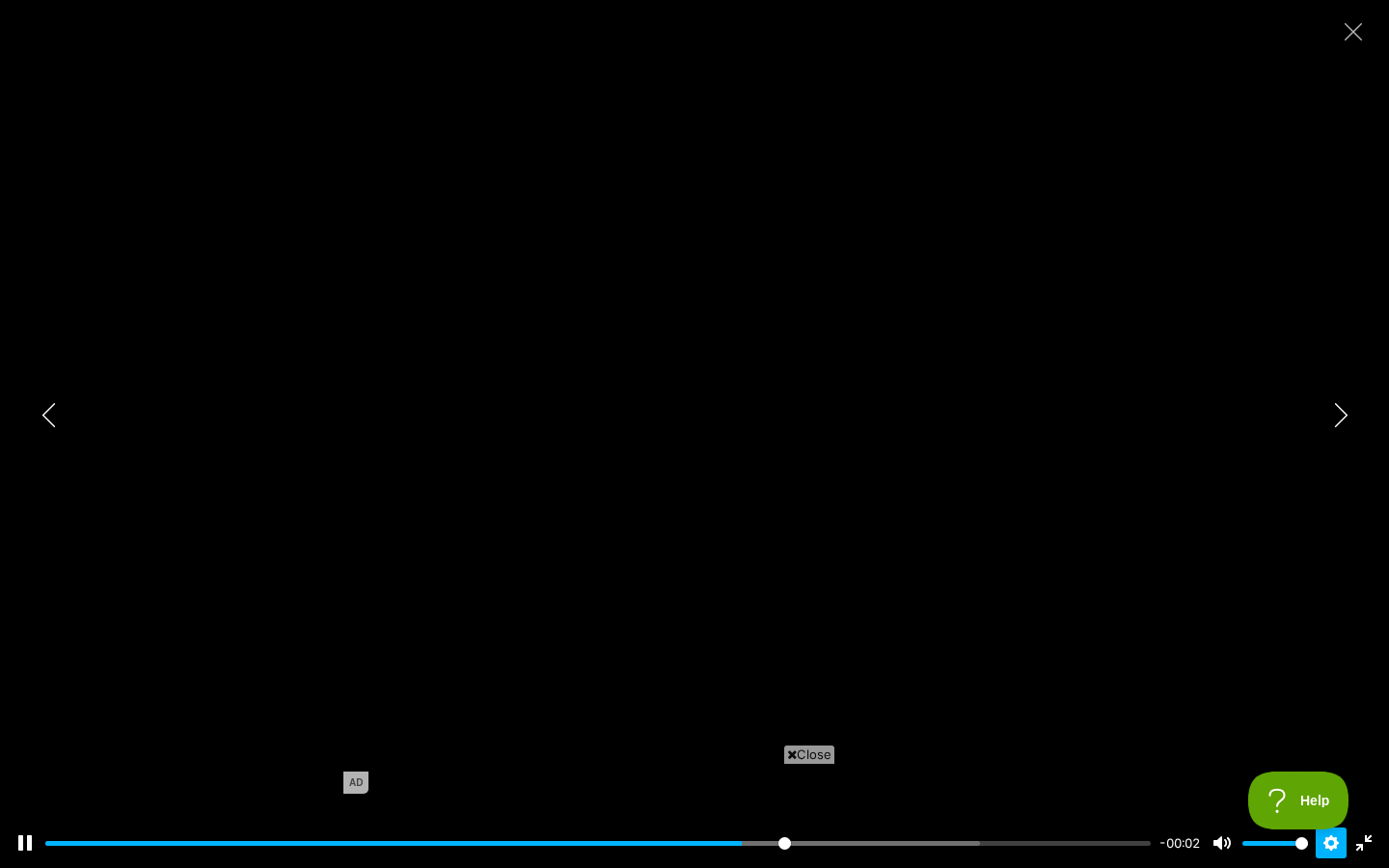 type on "1" 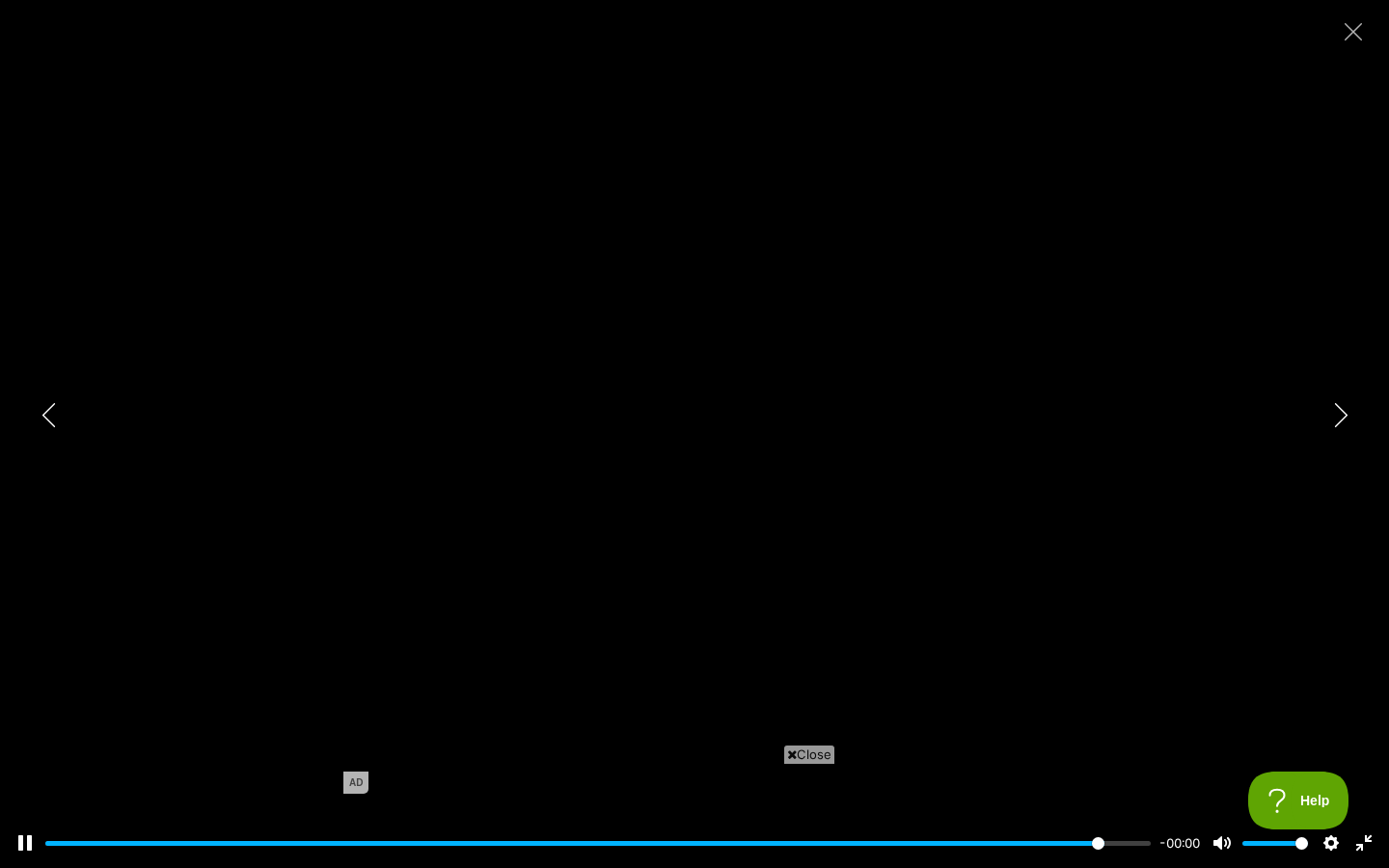 type on "100.00" 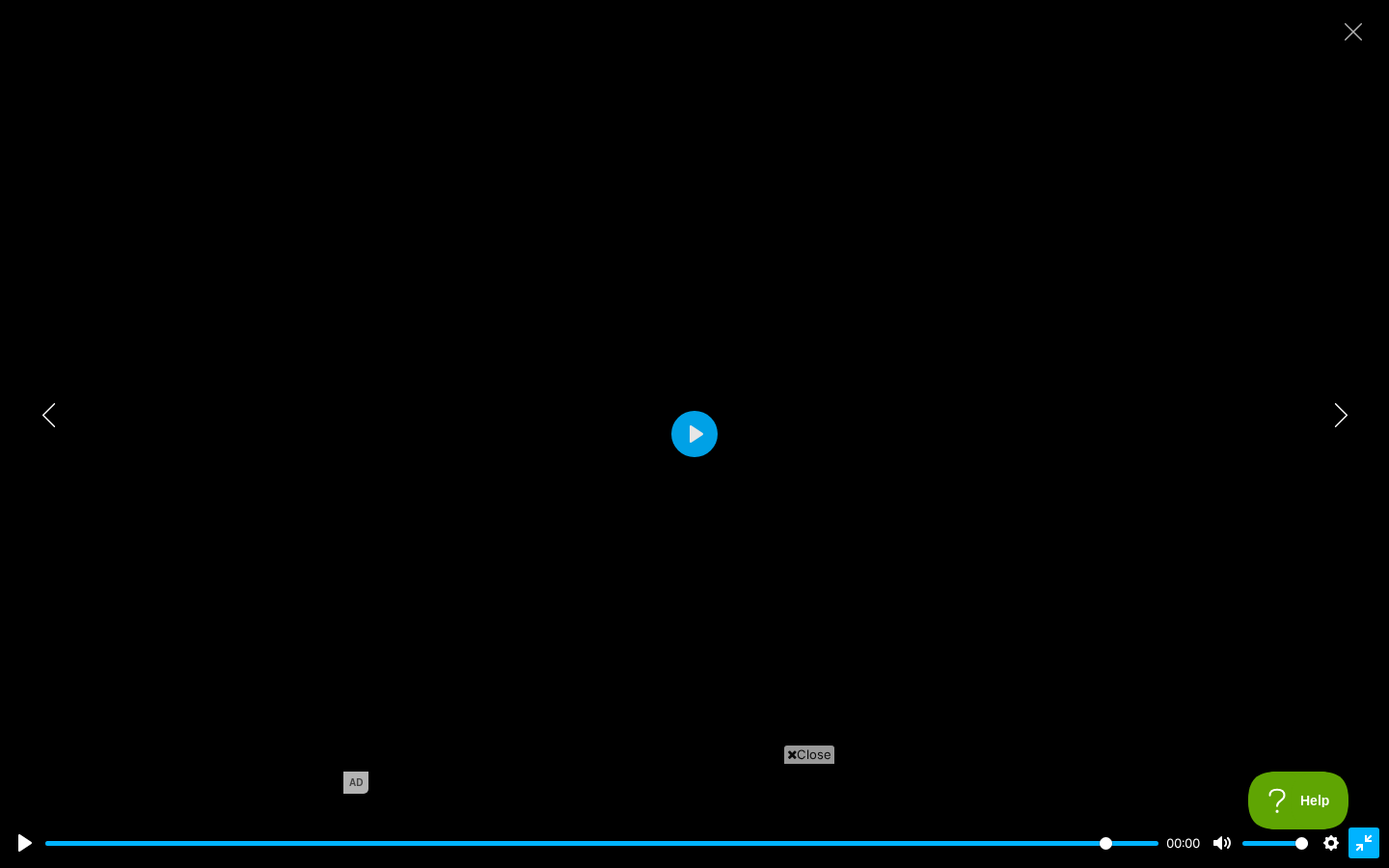 click on "Exit fullscreen Enter fullscreen" at bounding box center [1364, 843] 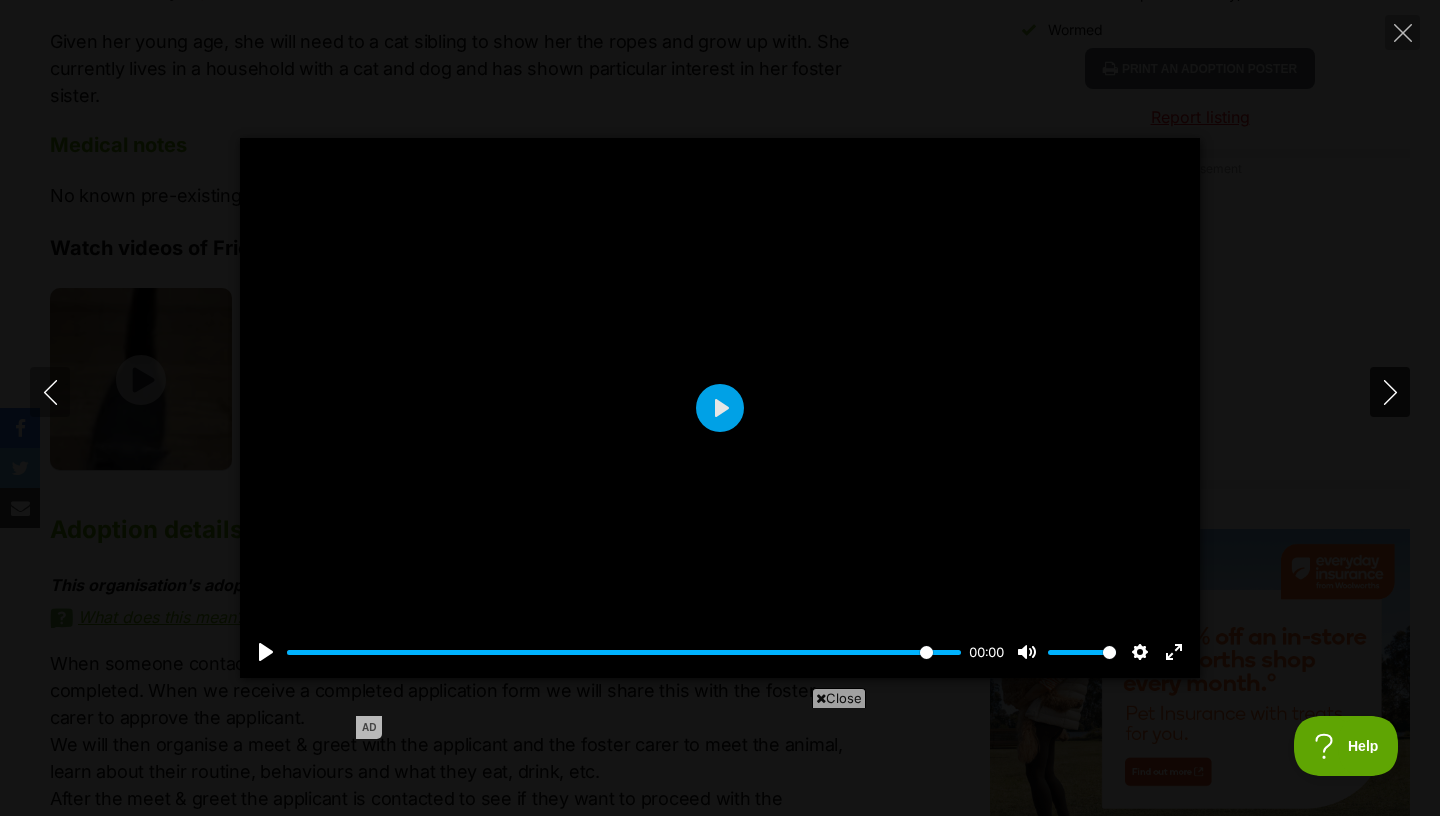 click at bounding box center [1390, 392] 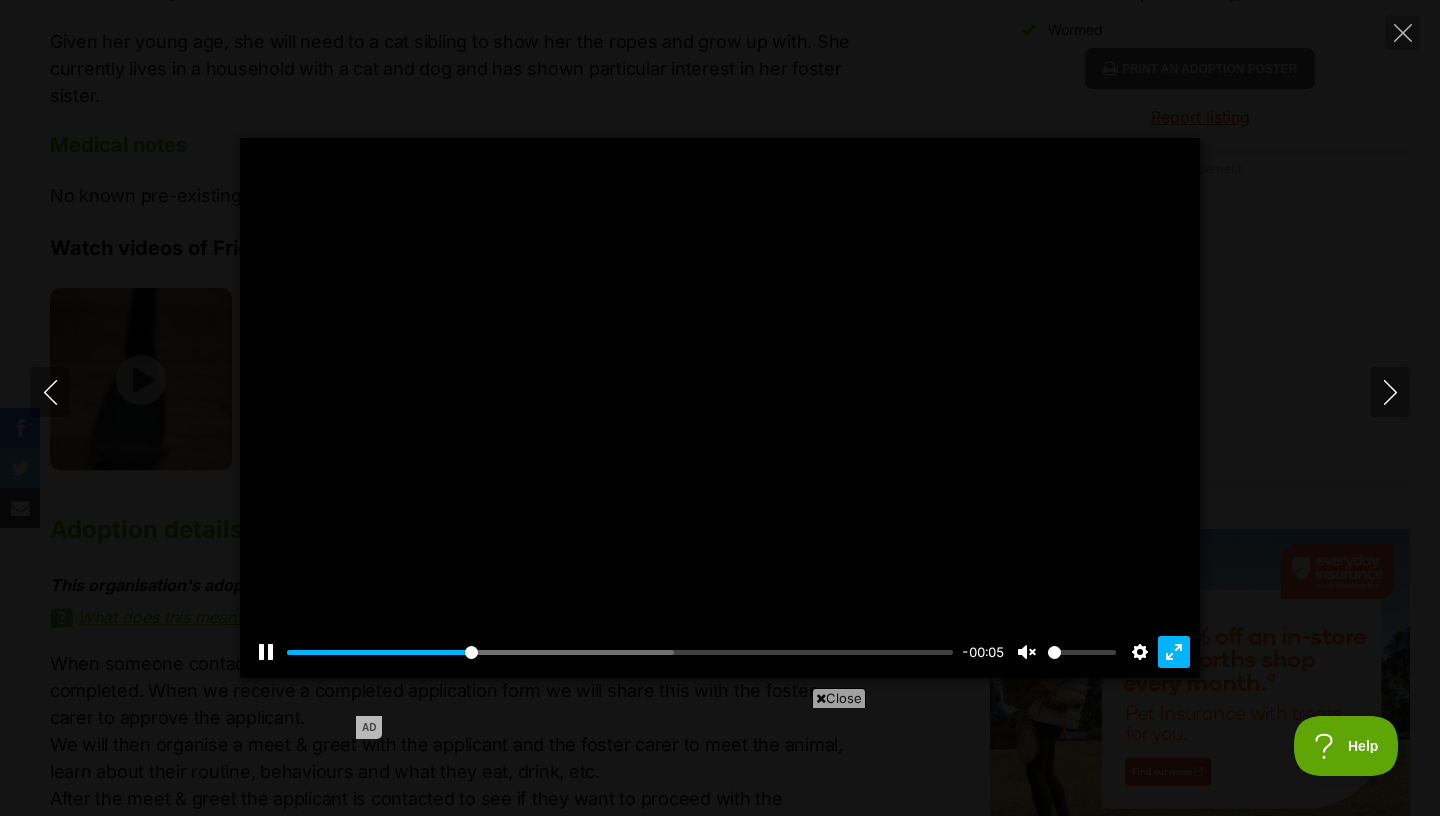 click on "Exit fullscreen Enter fullscreen" at bounding box center (1174, 652) 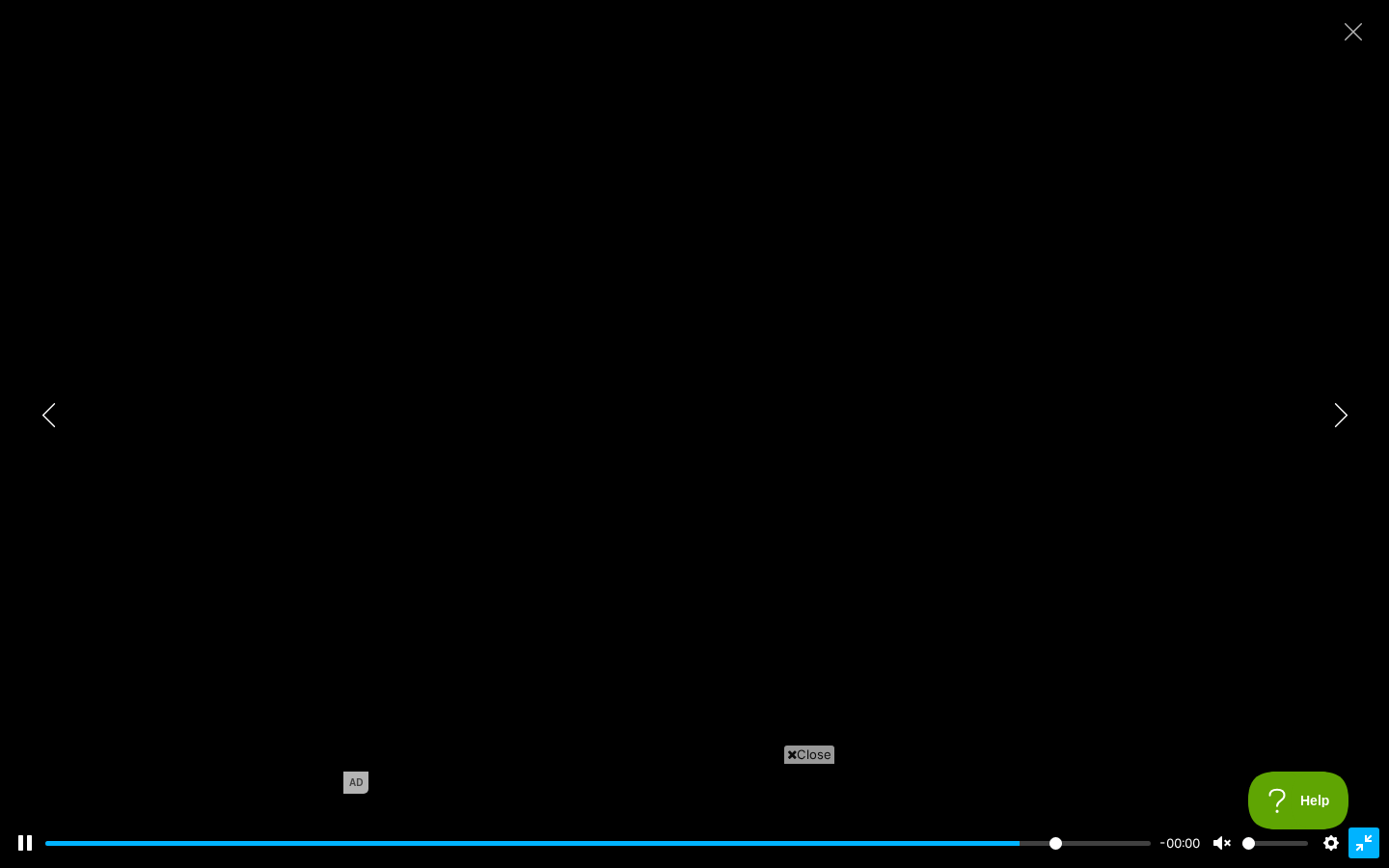 click on "Exit fullscreen Enter fullscreen" at bounding box center [1364, 843] 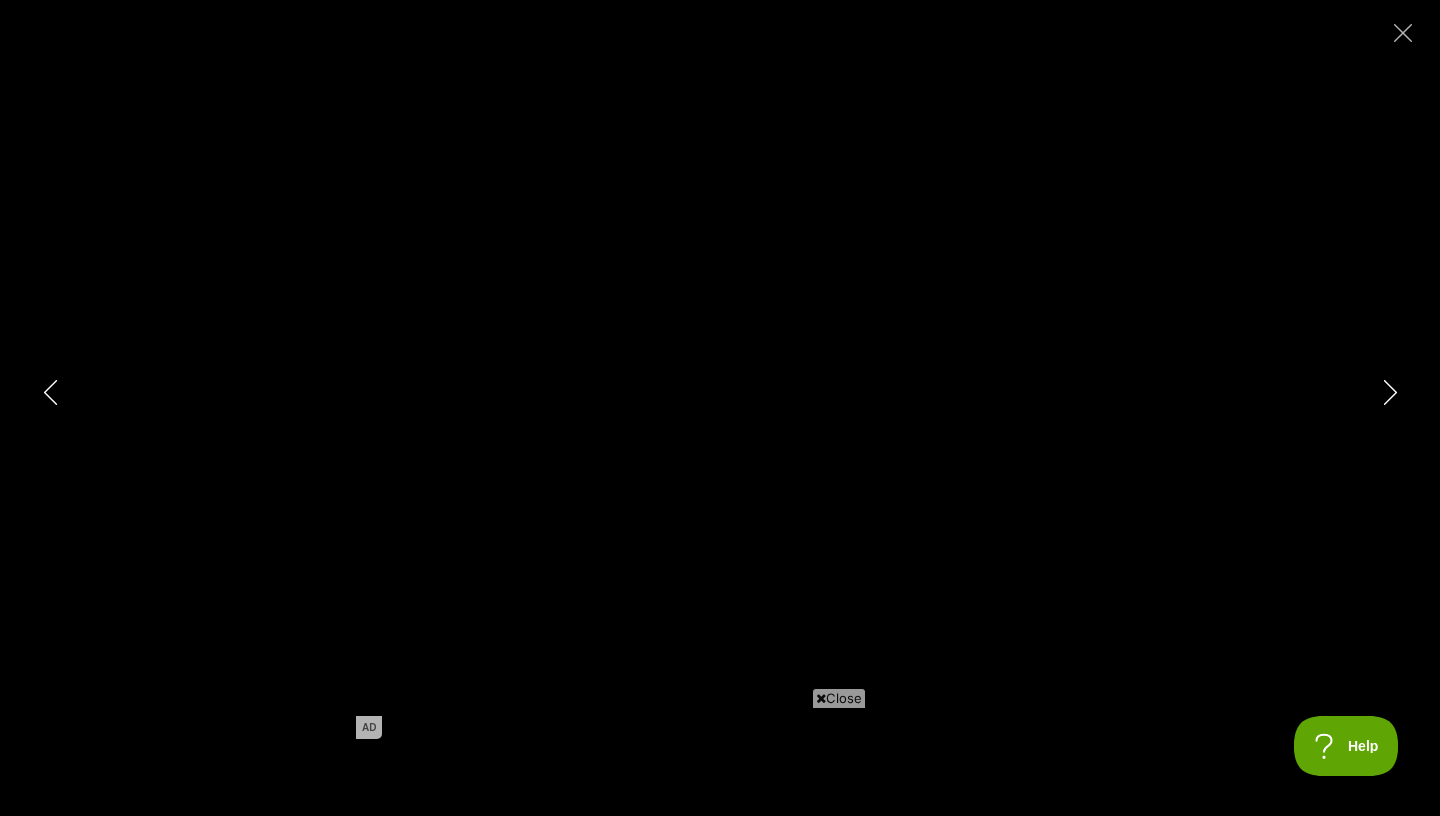 type on "100.00" 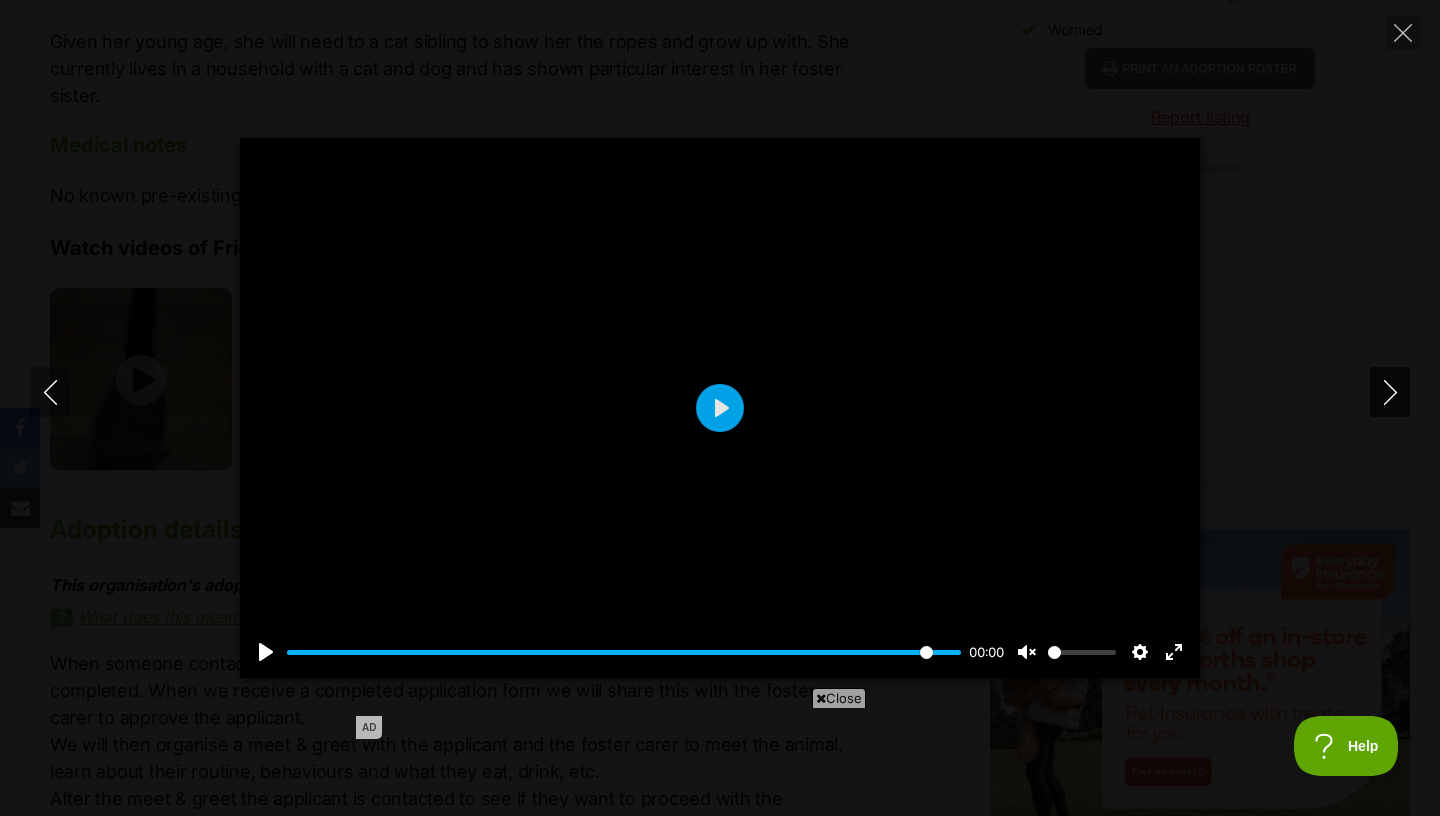 click 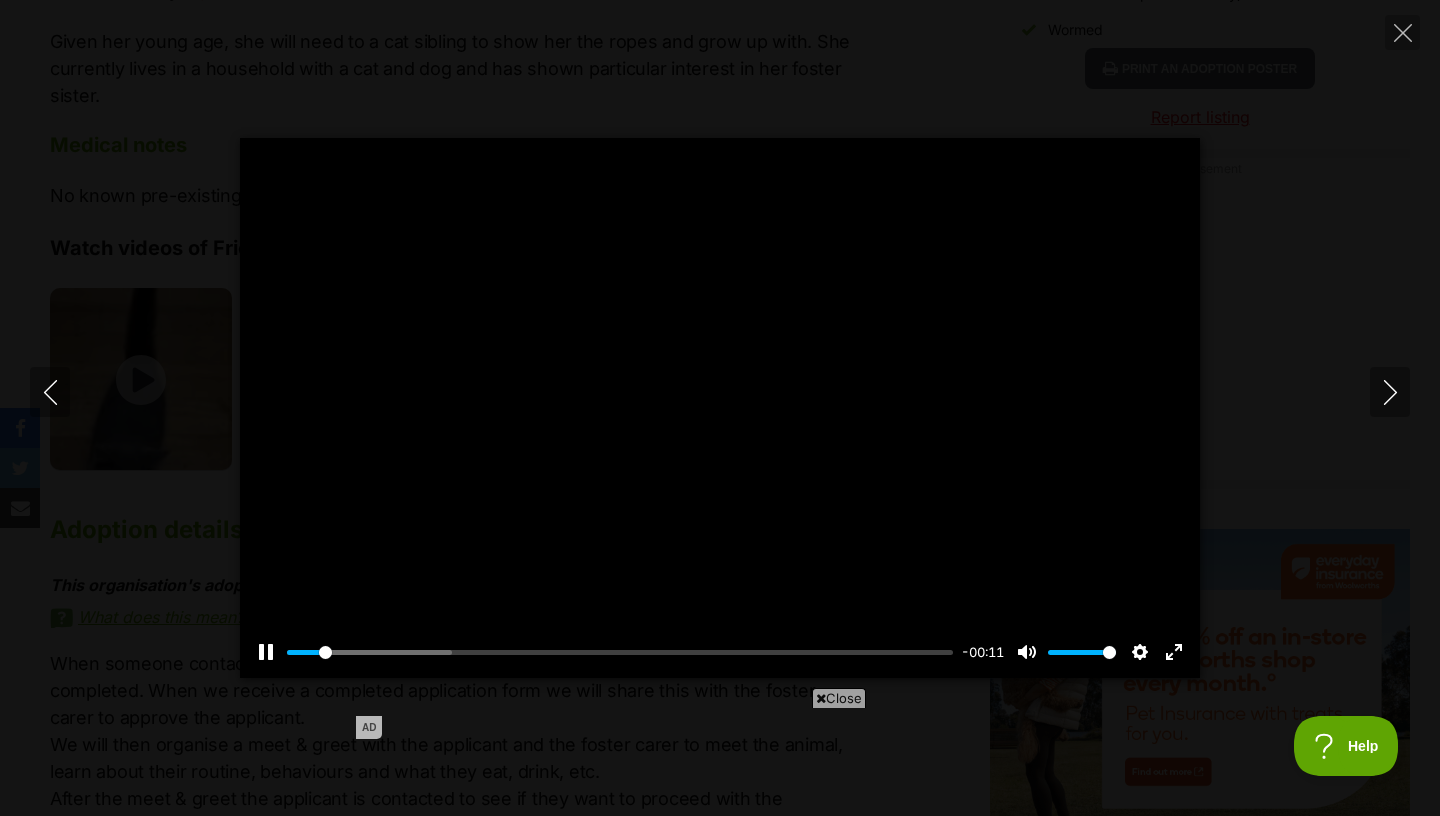 click at bounding box center (720, 408) 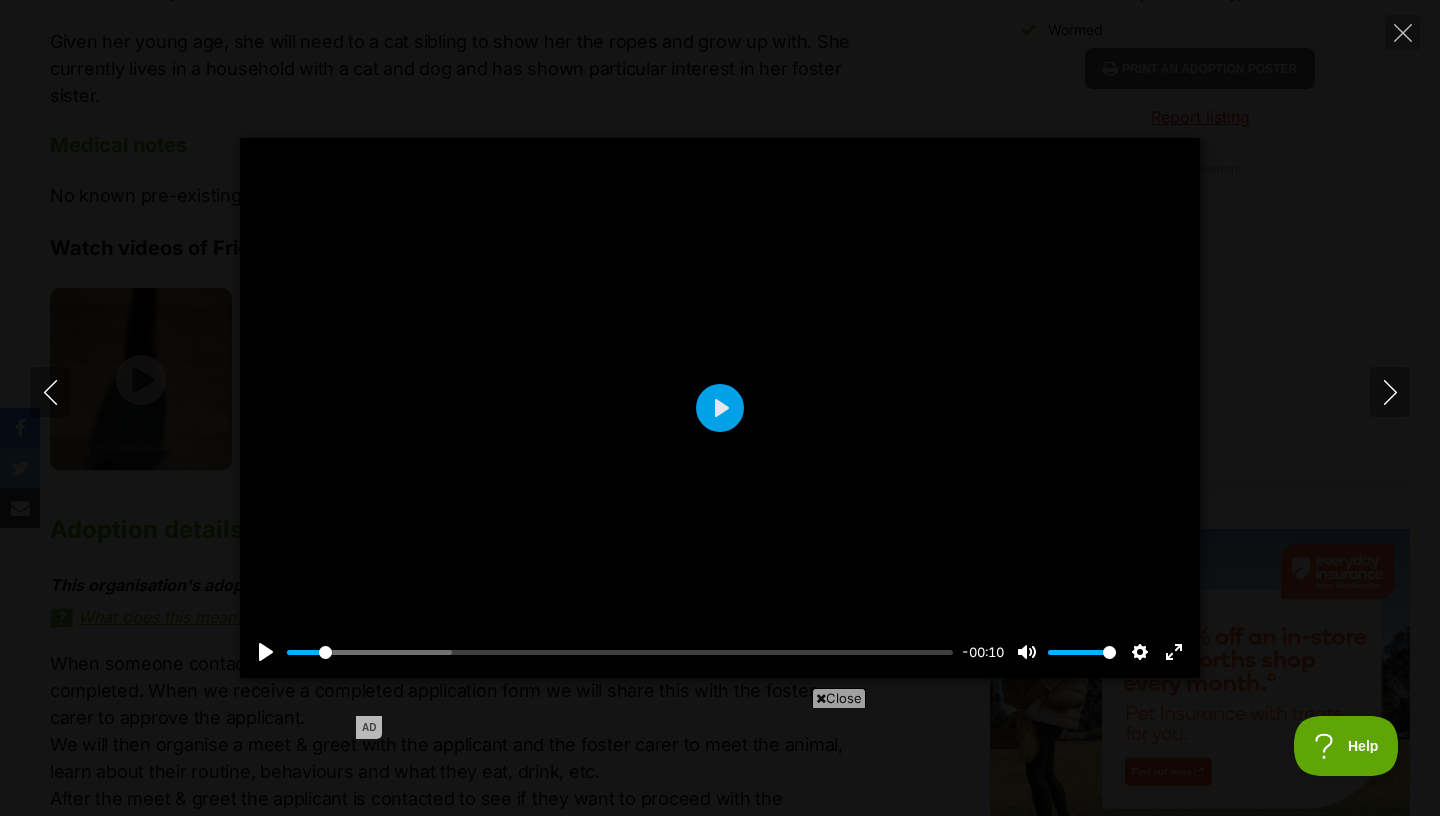 click at bounding box center [720, 408] 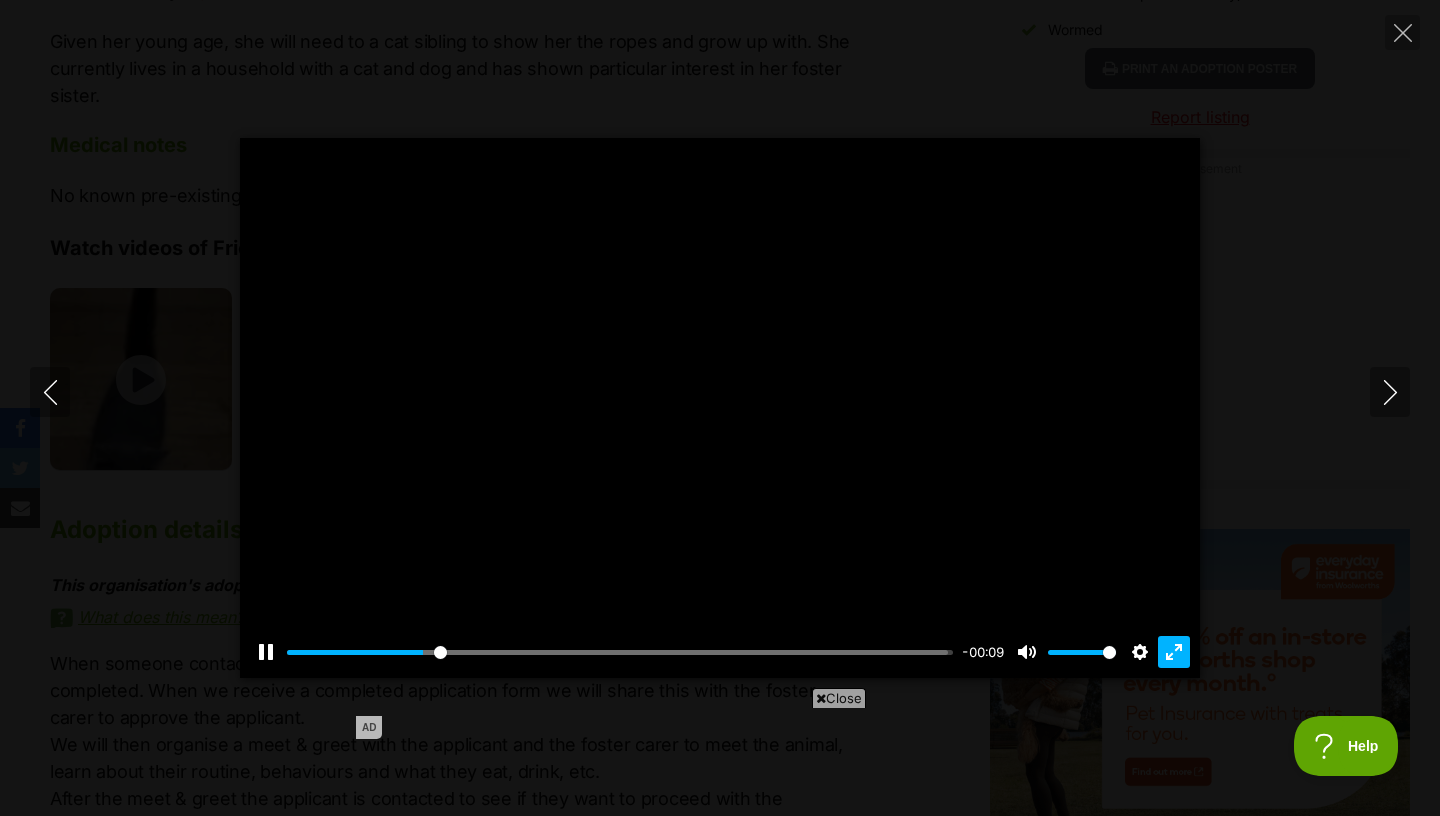 click on "Exit fullscreen Enter fullscreen" at bounding box center (1174, 652) 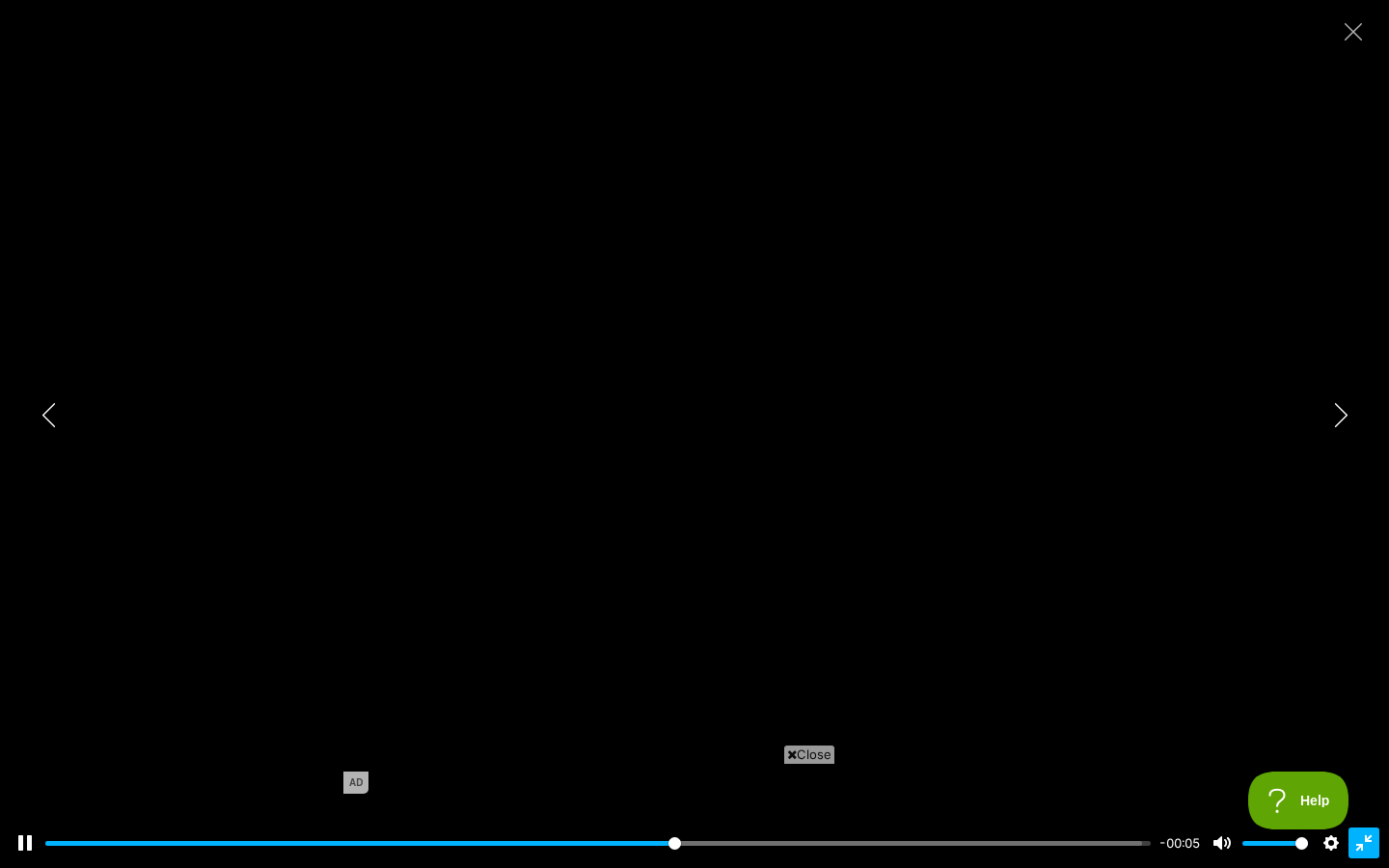 click on "Exit fullscreen Enter fullscreen" at bounding box center [1364, 843] 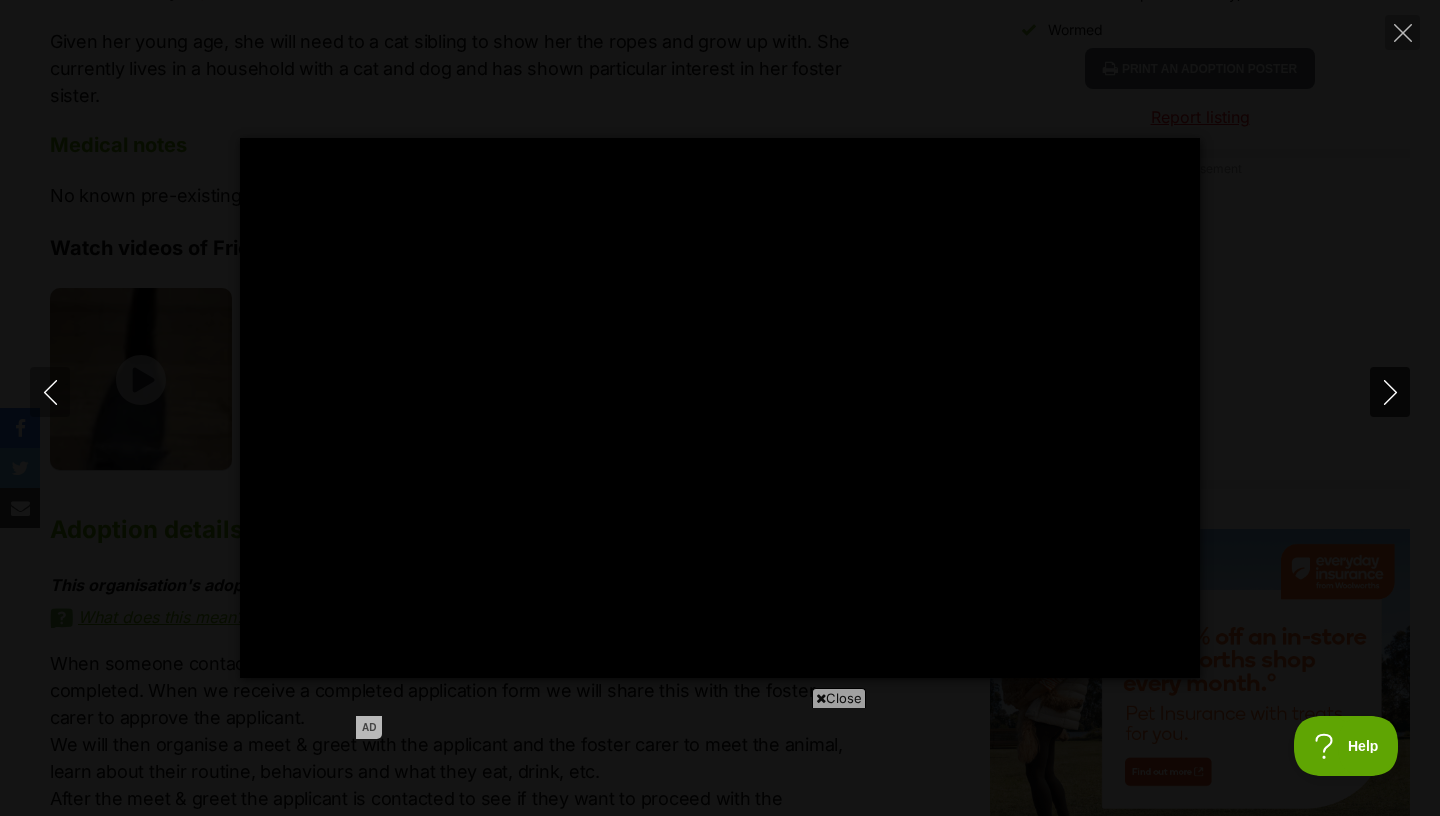 click 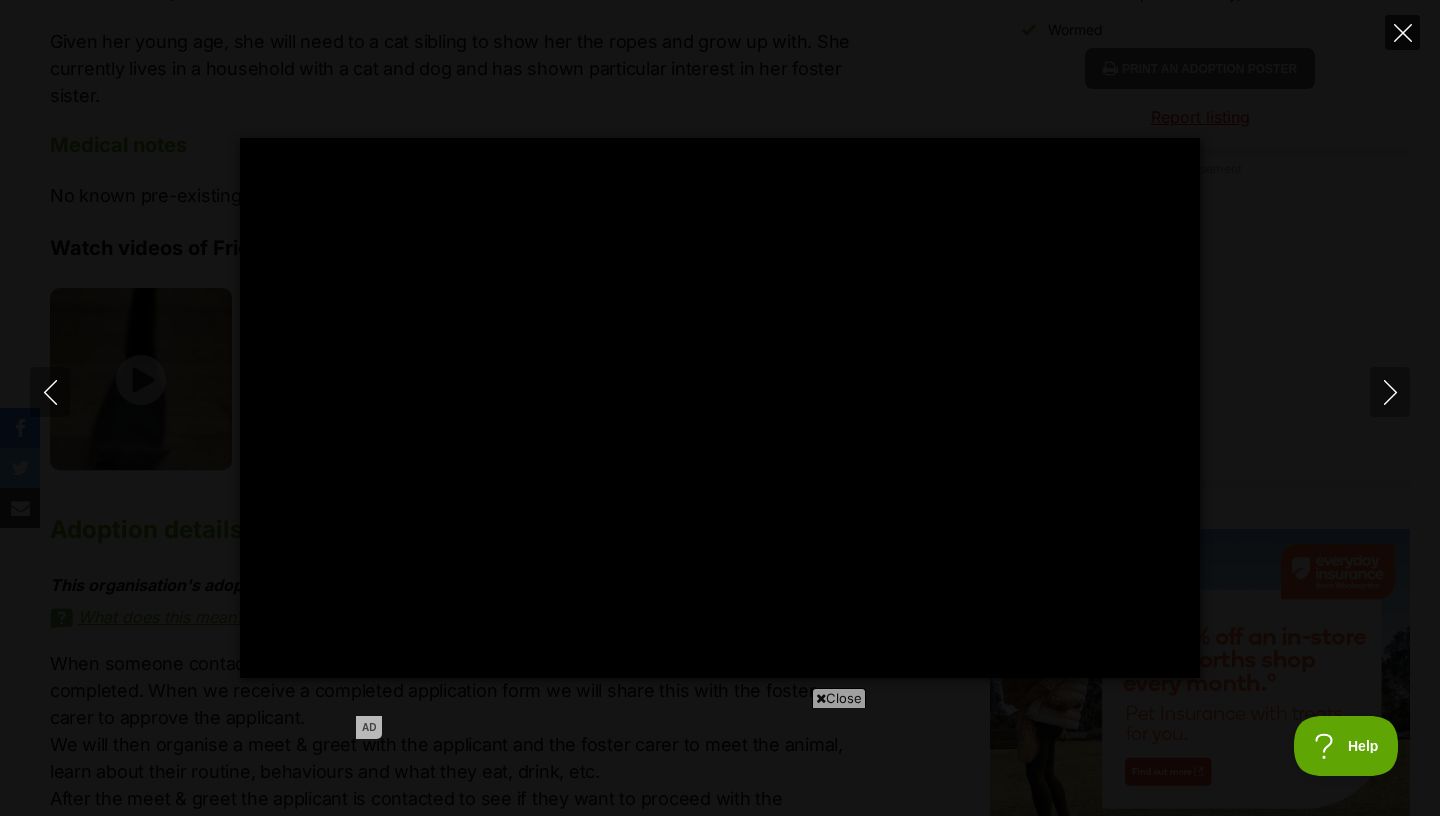 click at bounding box center [1402, 32] 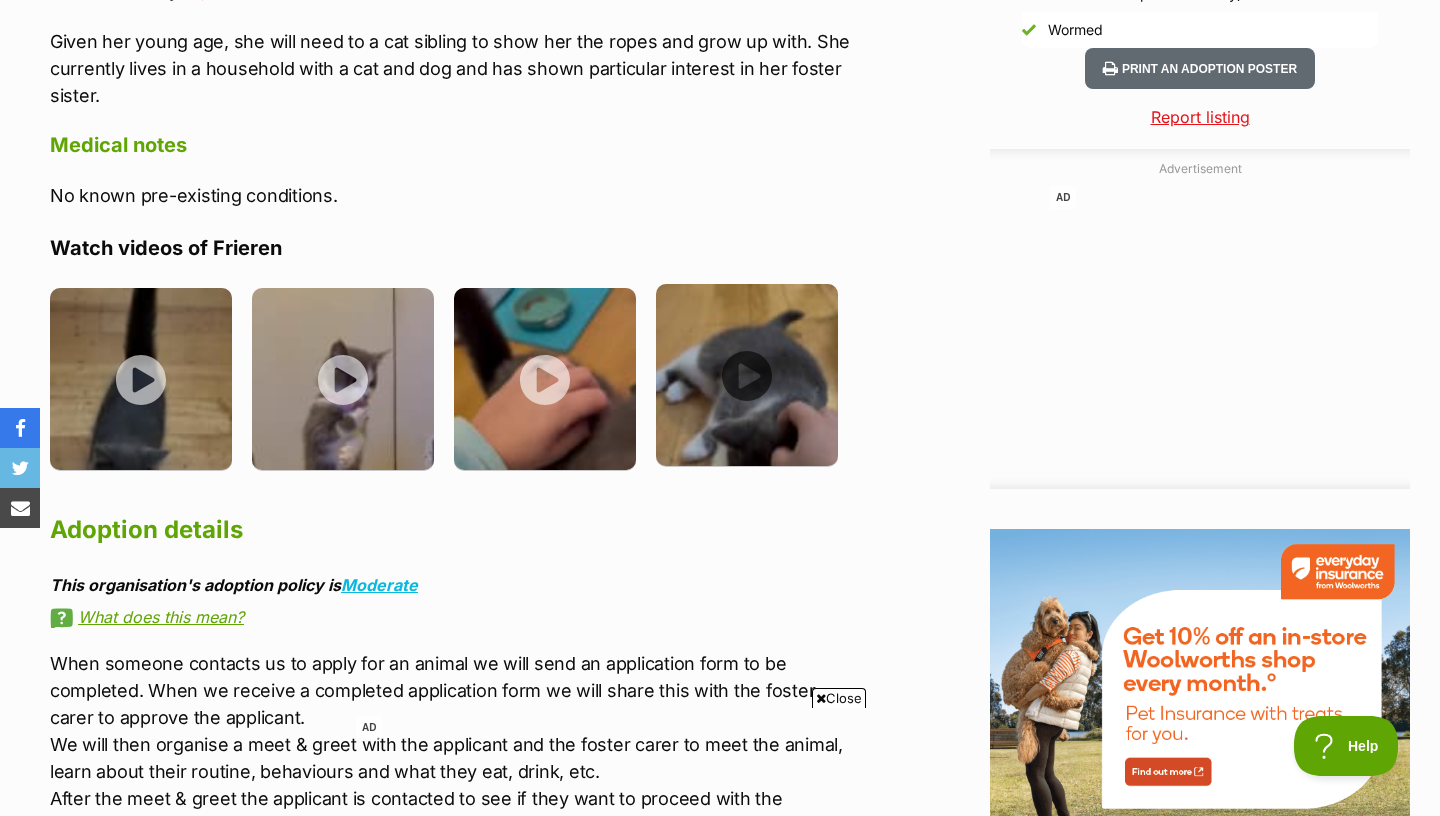 click at bounding box center (747, 375) 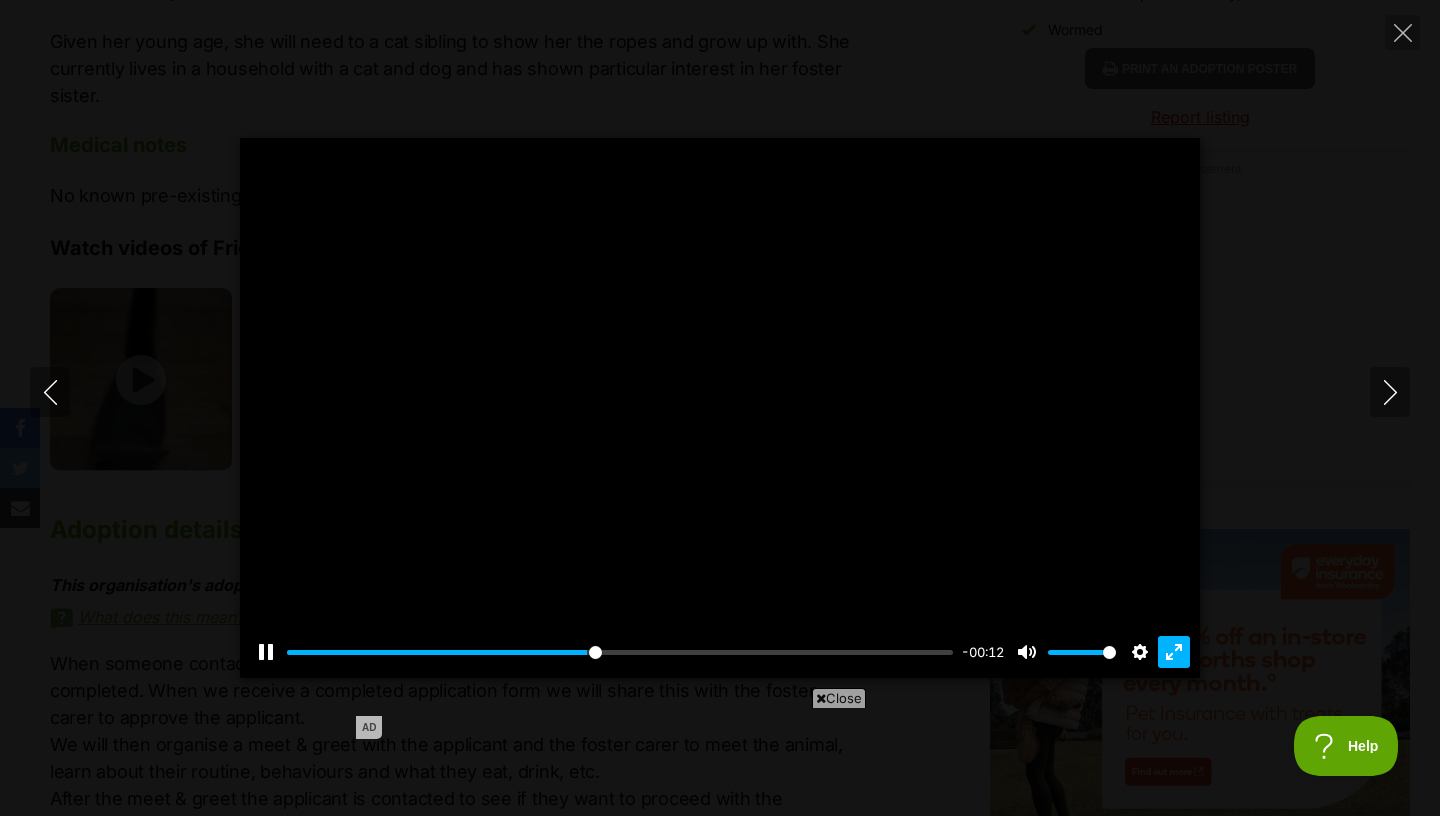 click on "Exit fullscreen Enter fullscreen" at bounding box center [1174, 652] 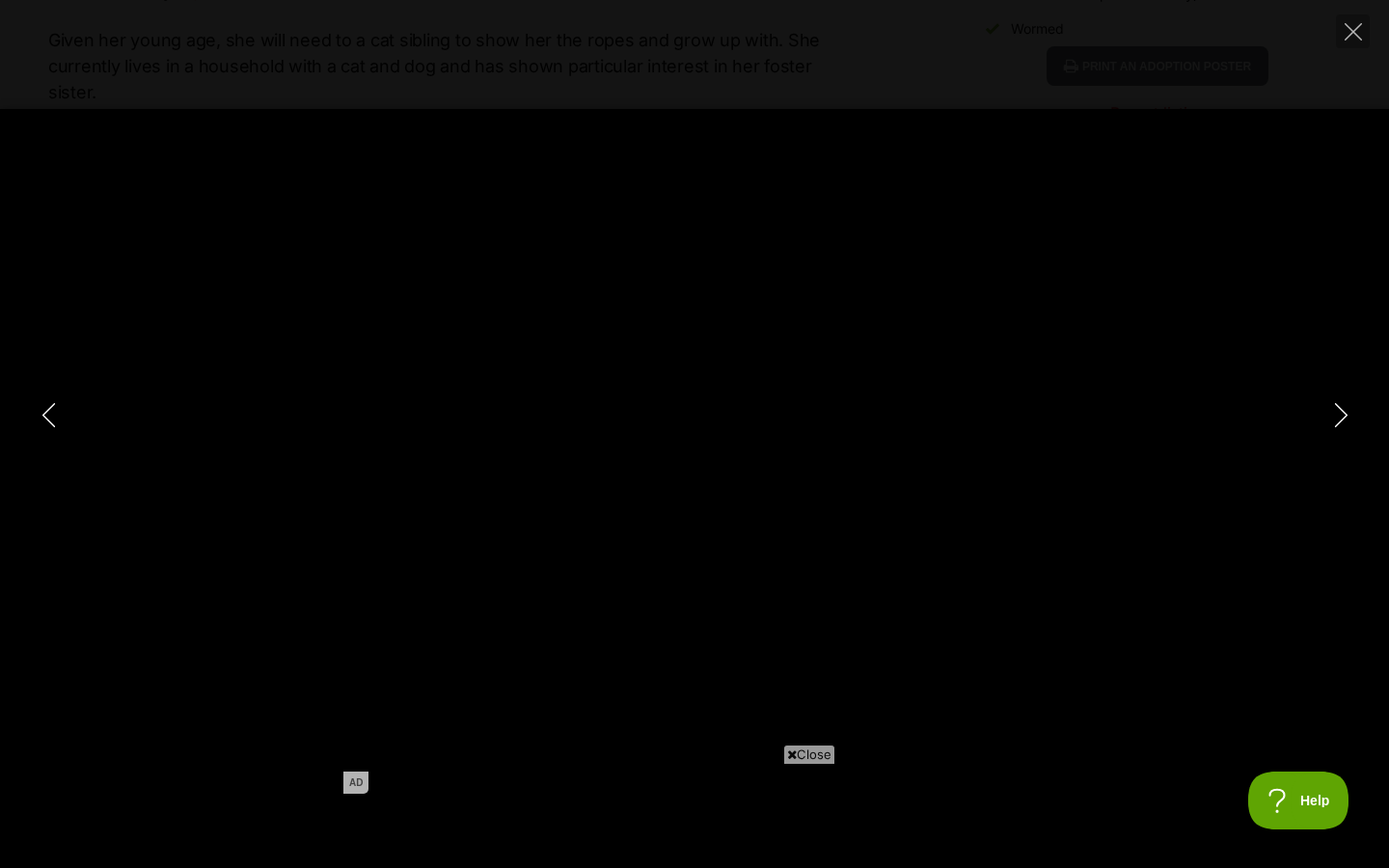 type on "100.00" 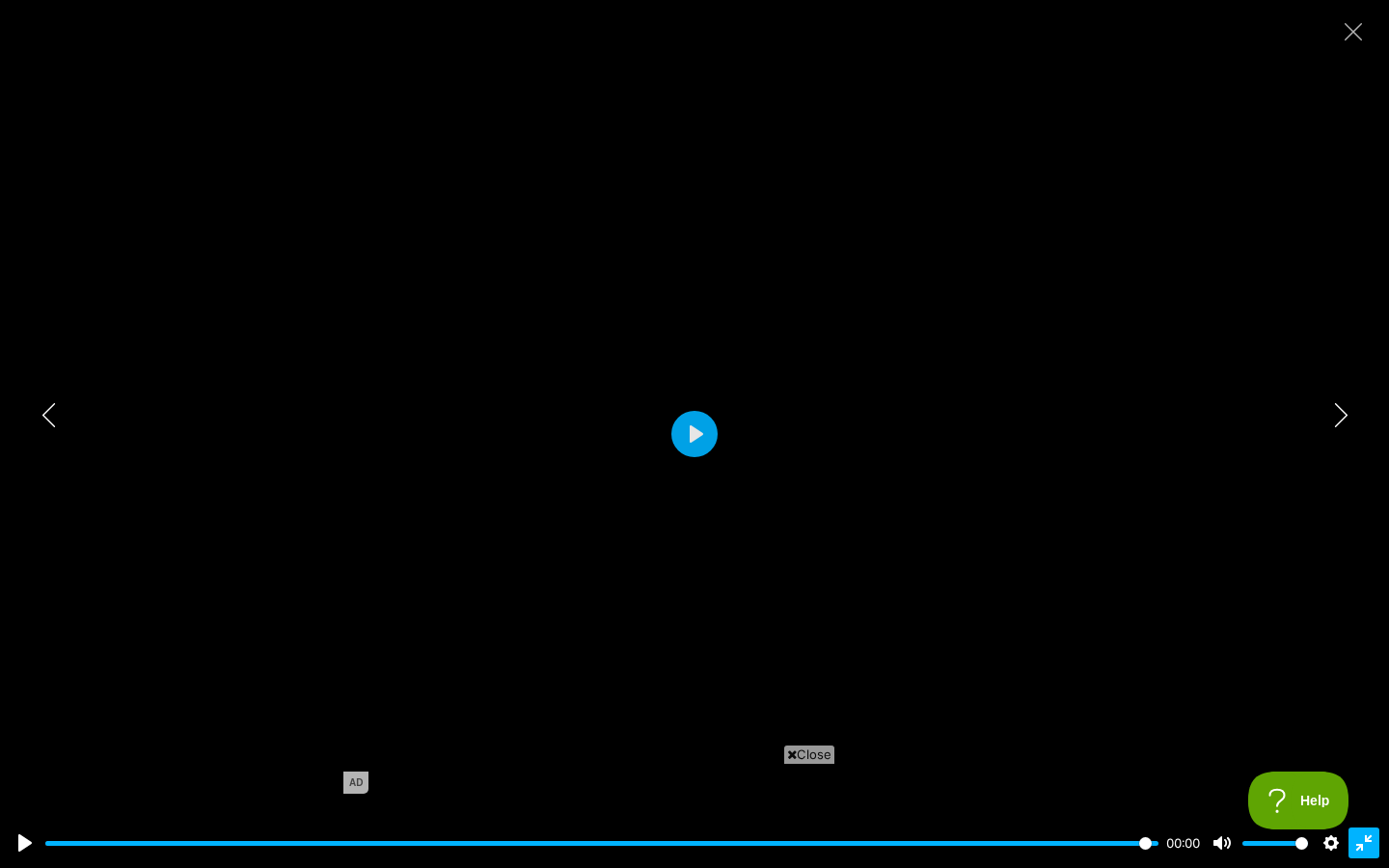type 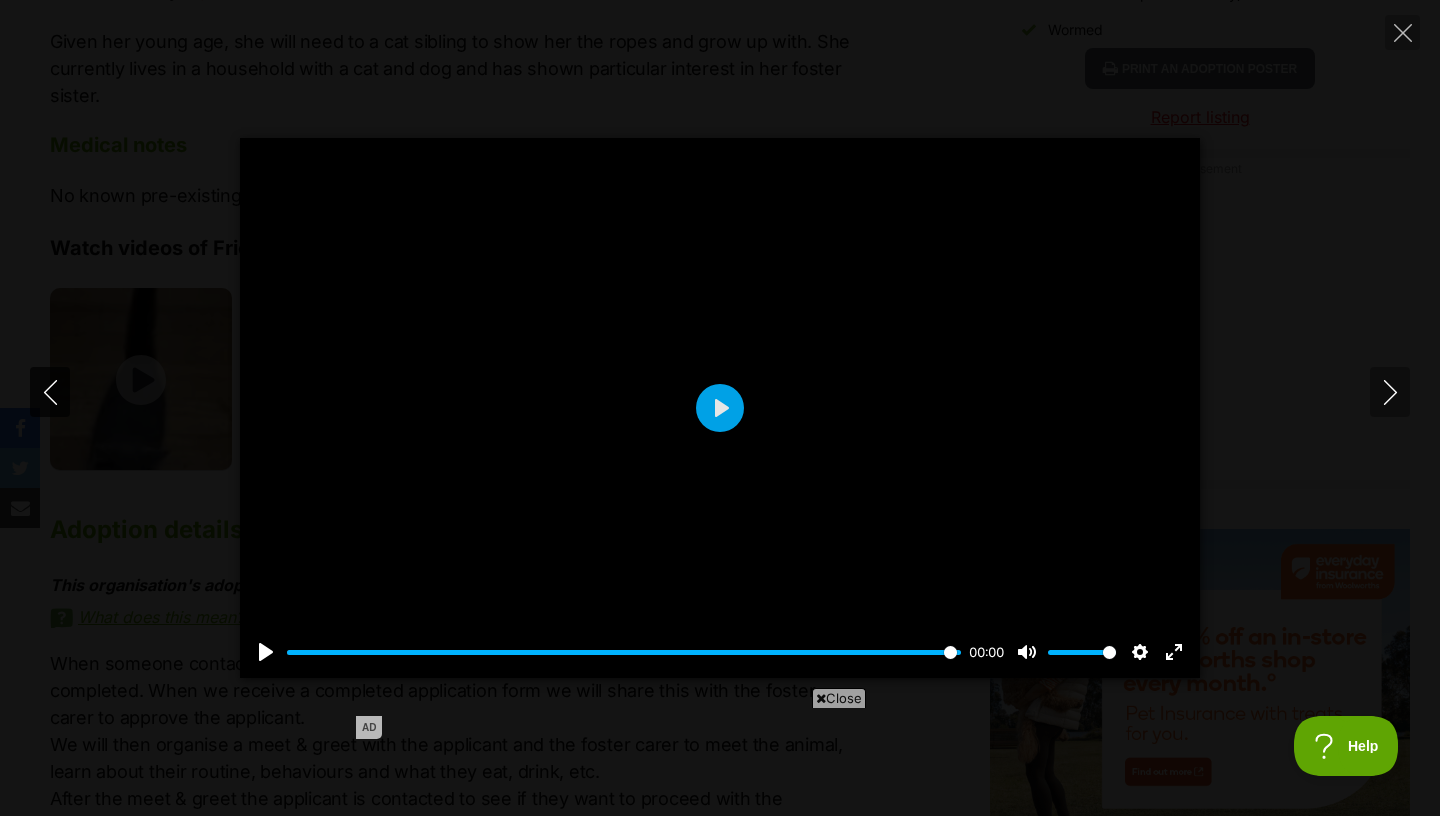click 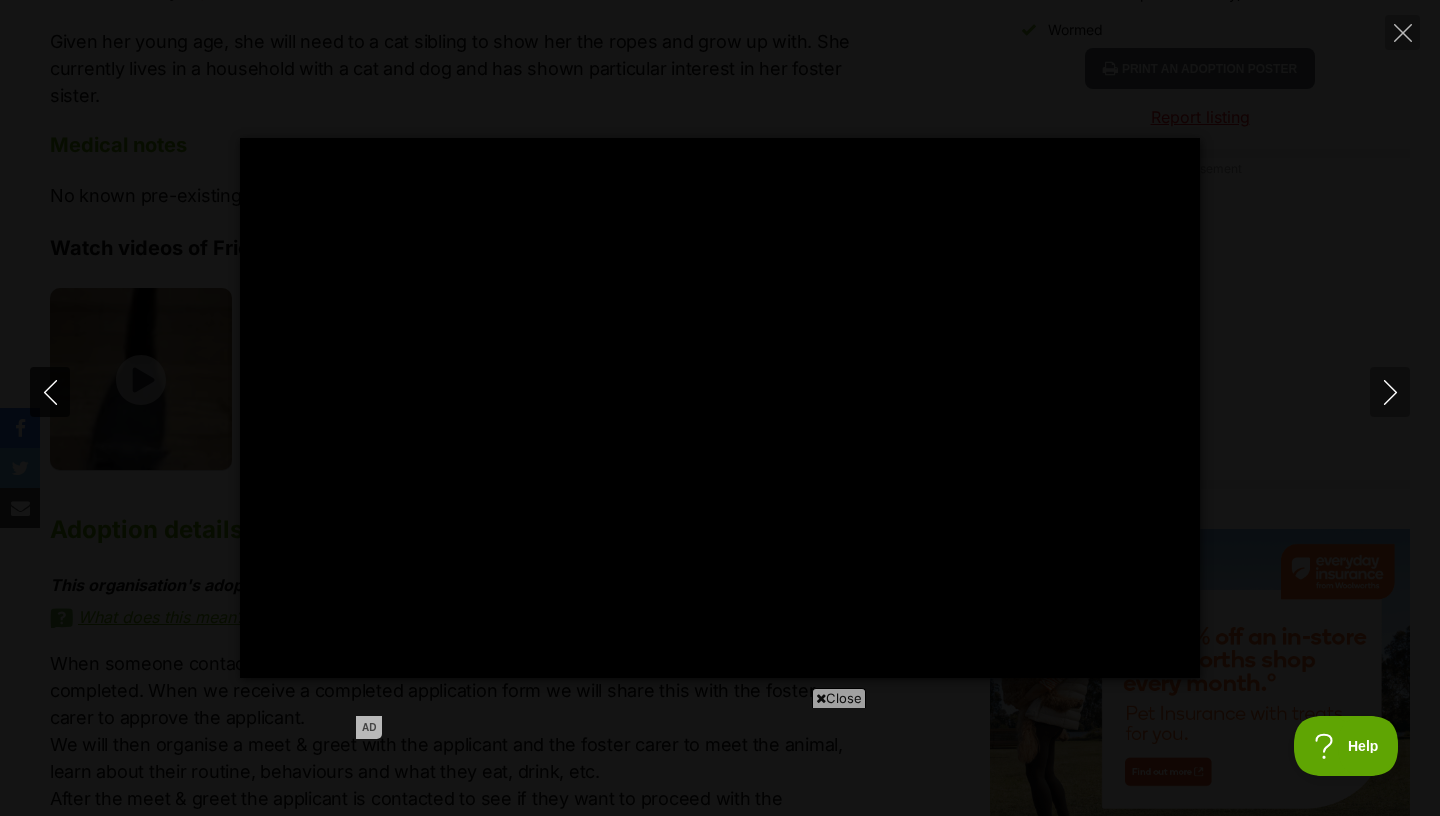 click 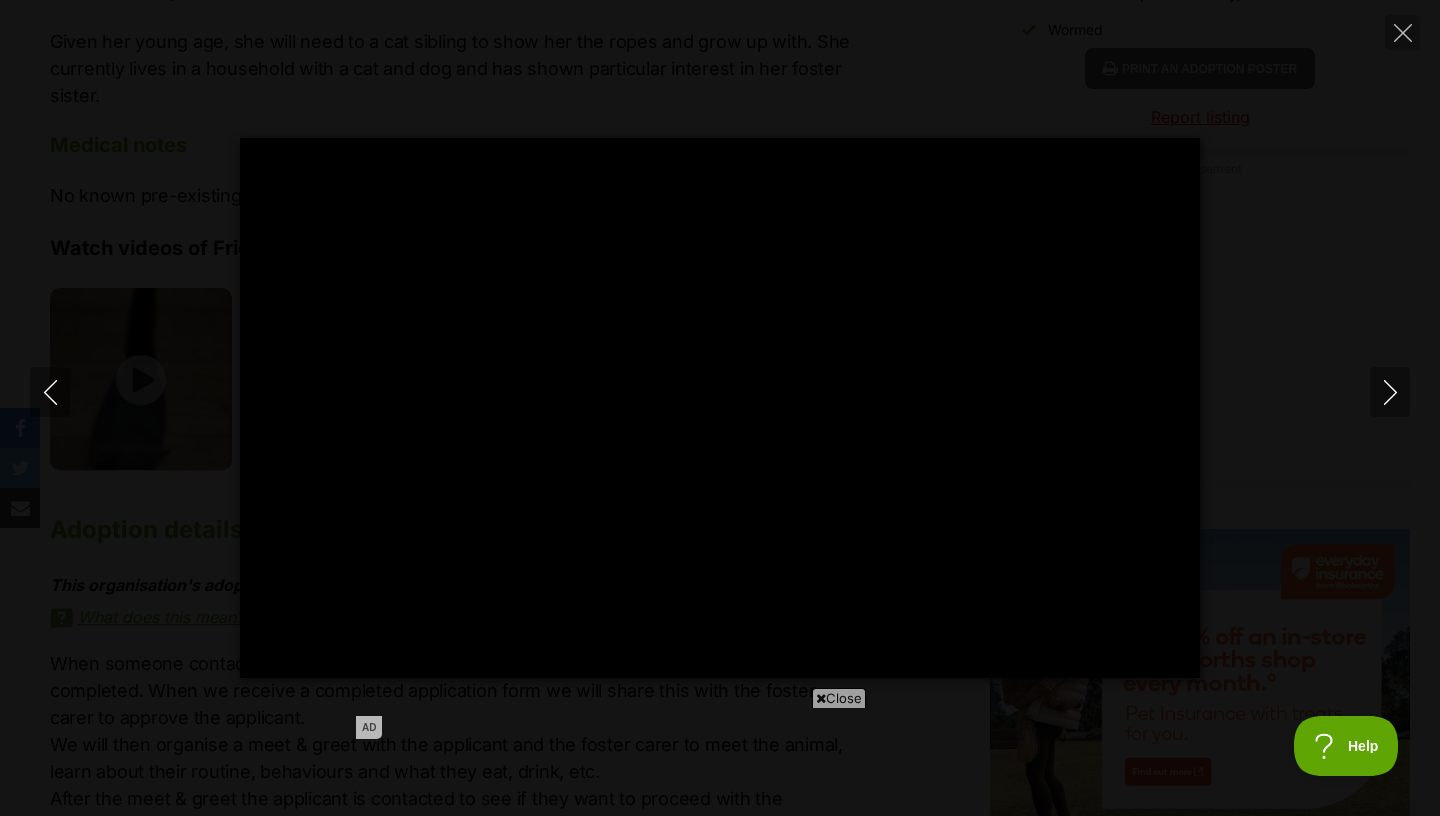 click on "Pause Play % buffered 00:00 -00:06 Unmute Mute Disable captions Enable captions Settings Captions Disabled Quality undefined Speed Normal Captions Go back to previous menu Quality Go back to previous menu Speed Go back to previous menu 0.5× 0.75× Normal 1.25× 1.5× 1.75× 2× 4× Exit fullscreen Enter fullscreen Play" at bounding box center [720, 408] 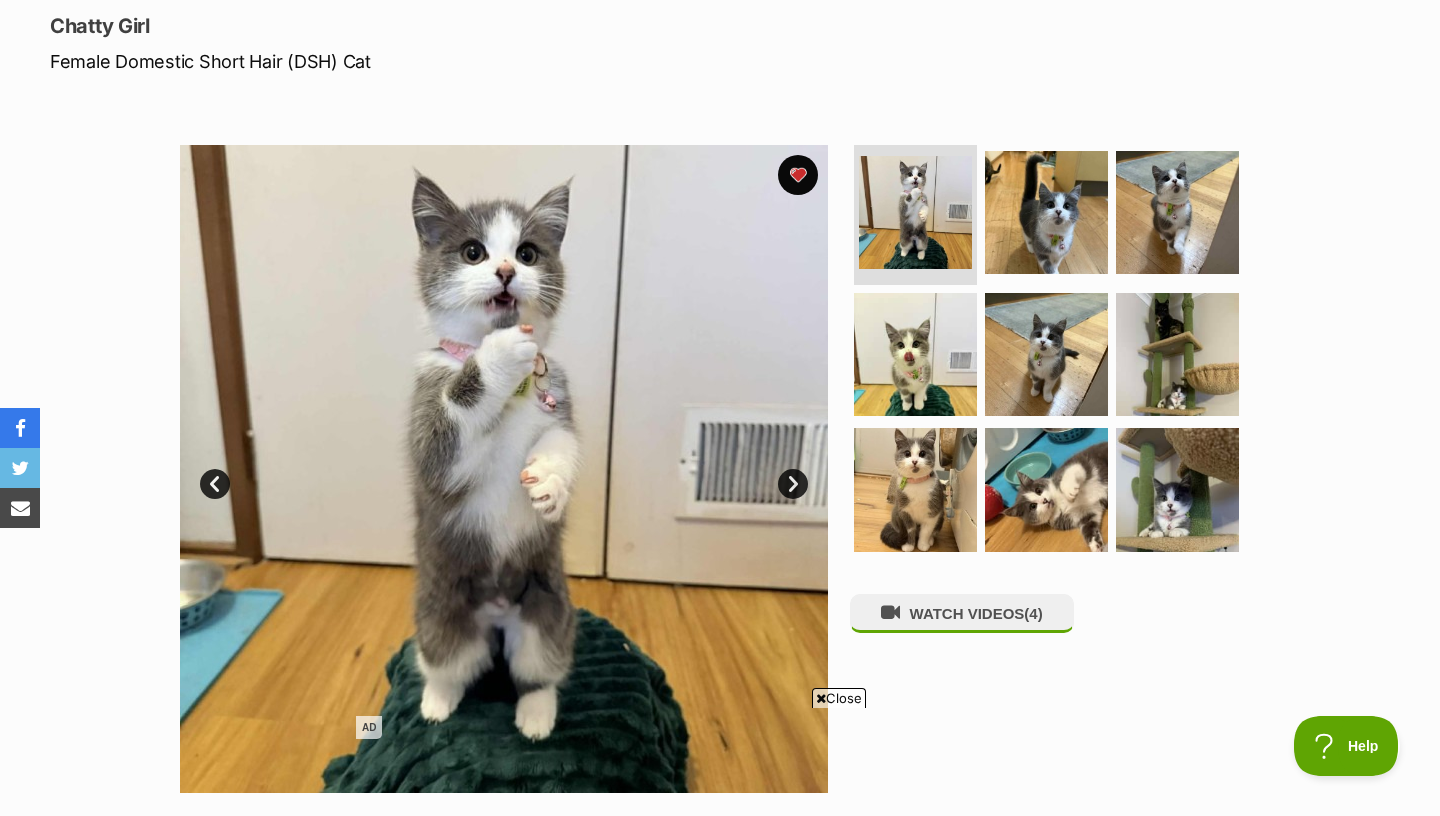 scroll, scrollTop: 268, scrollLeft: 0, axis: vertical 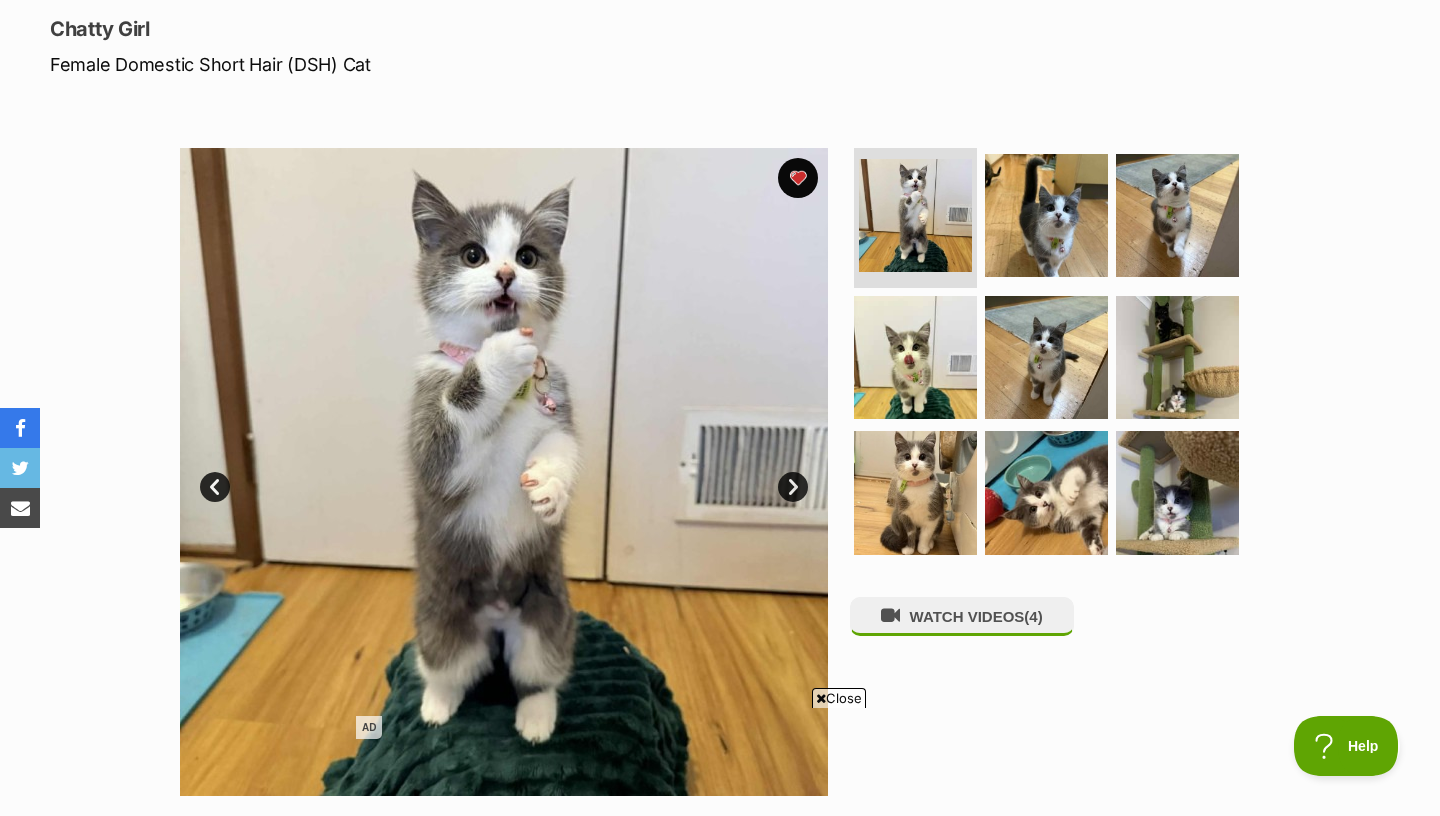 click on "Next" at bounding box center (793, 487) 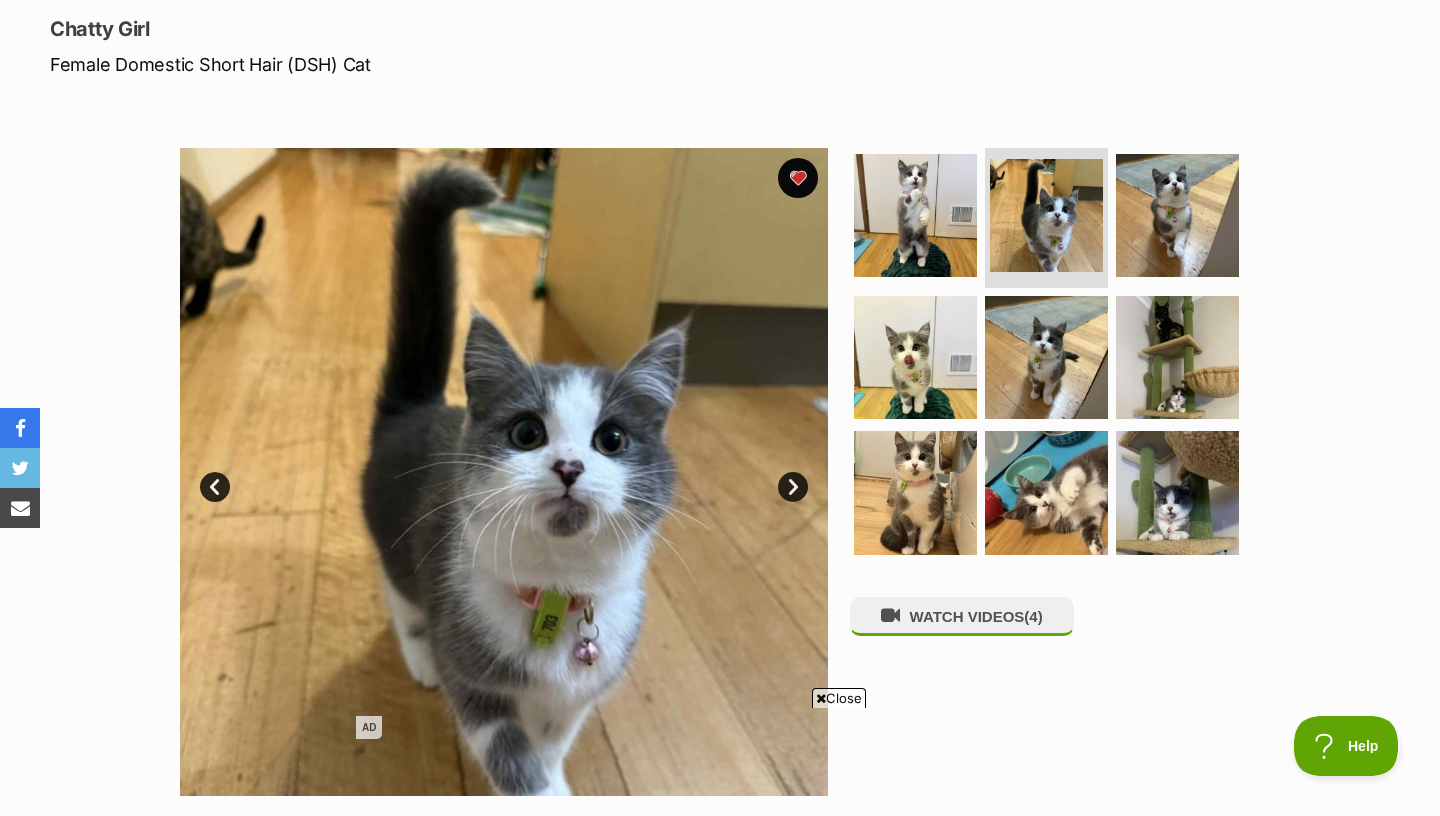 click on "Next" at bounding box center [793, 487] 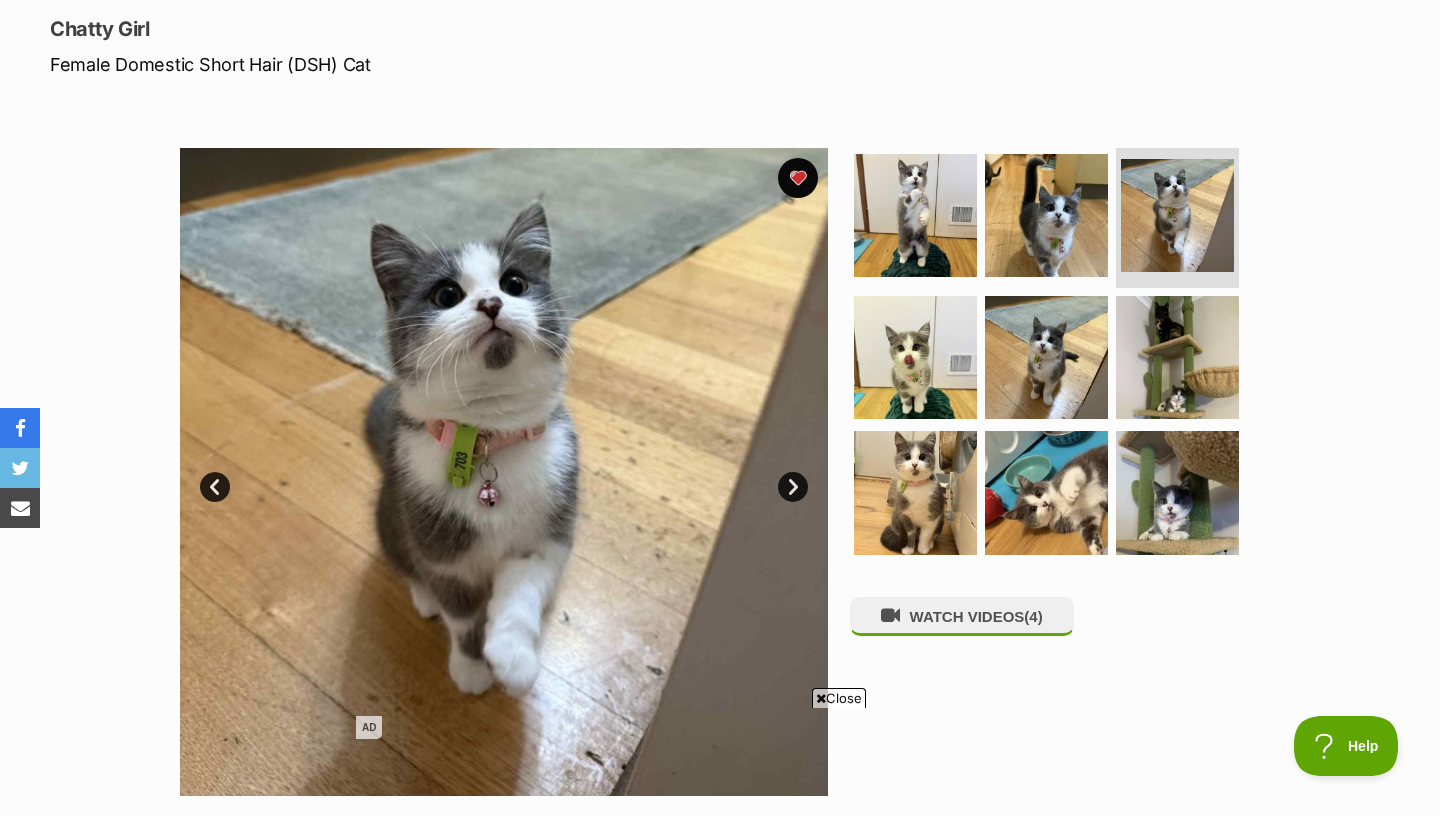 click on "Next" at bounding box center [793, 487] 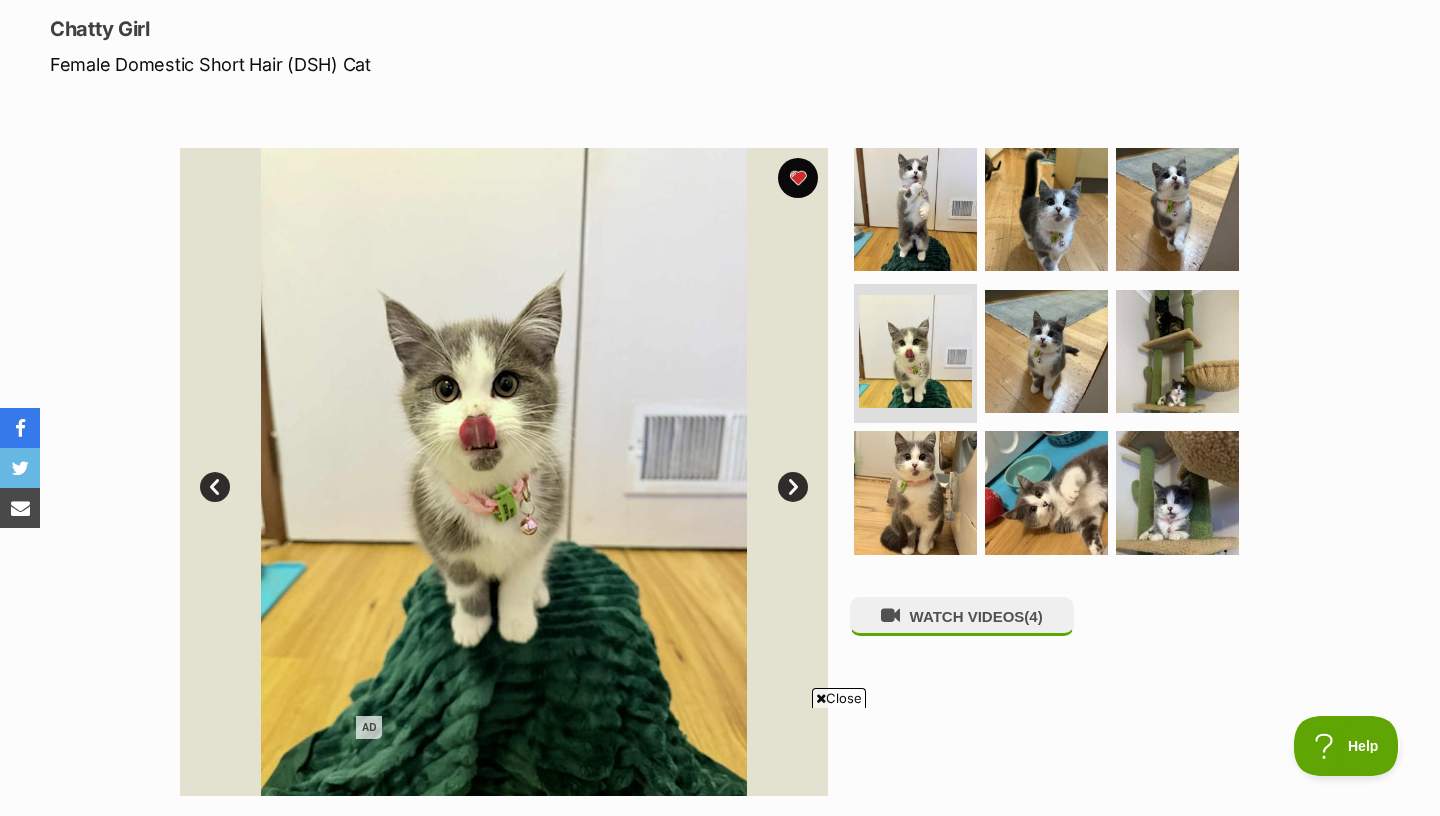 click on "Next" at bounding box center (793, 487) 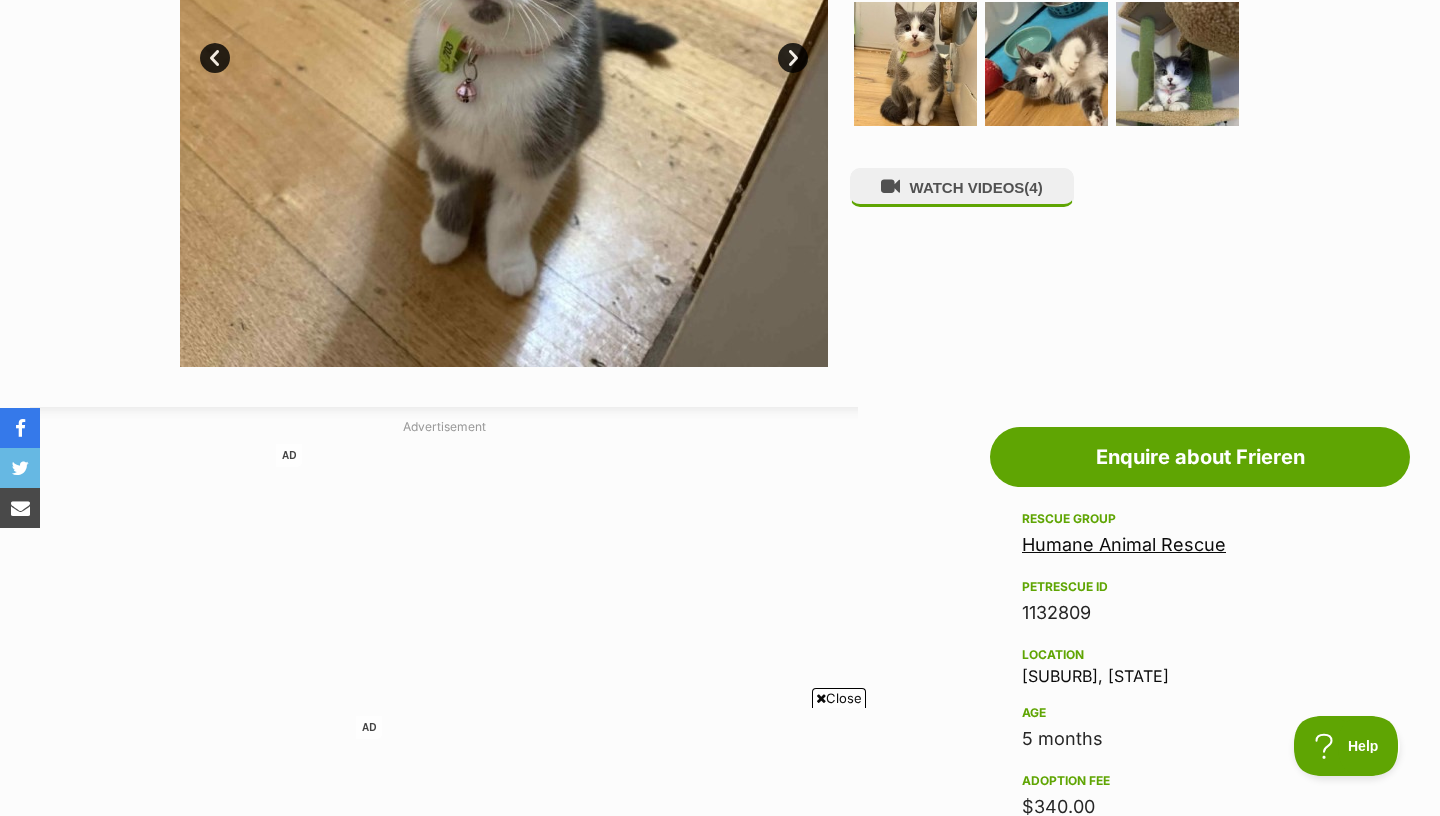 scroll, scrollTop: 281, scrollLeft: 0, axis: vertical 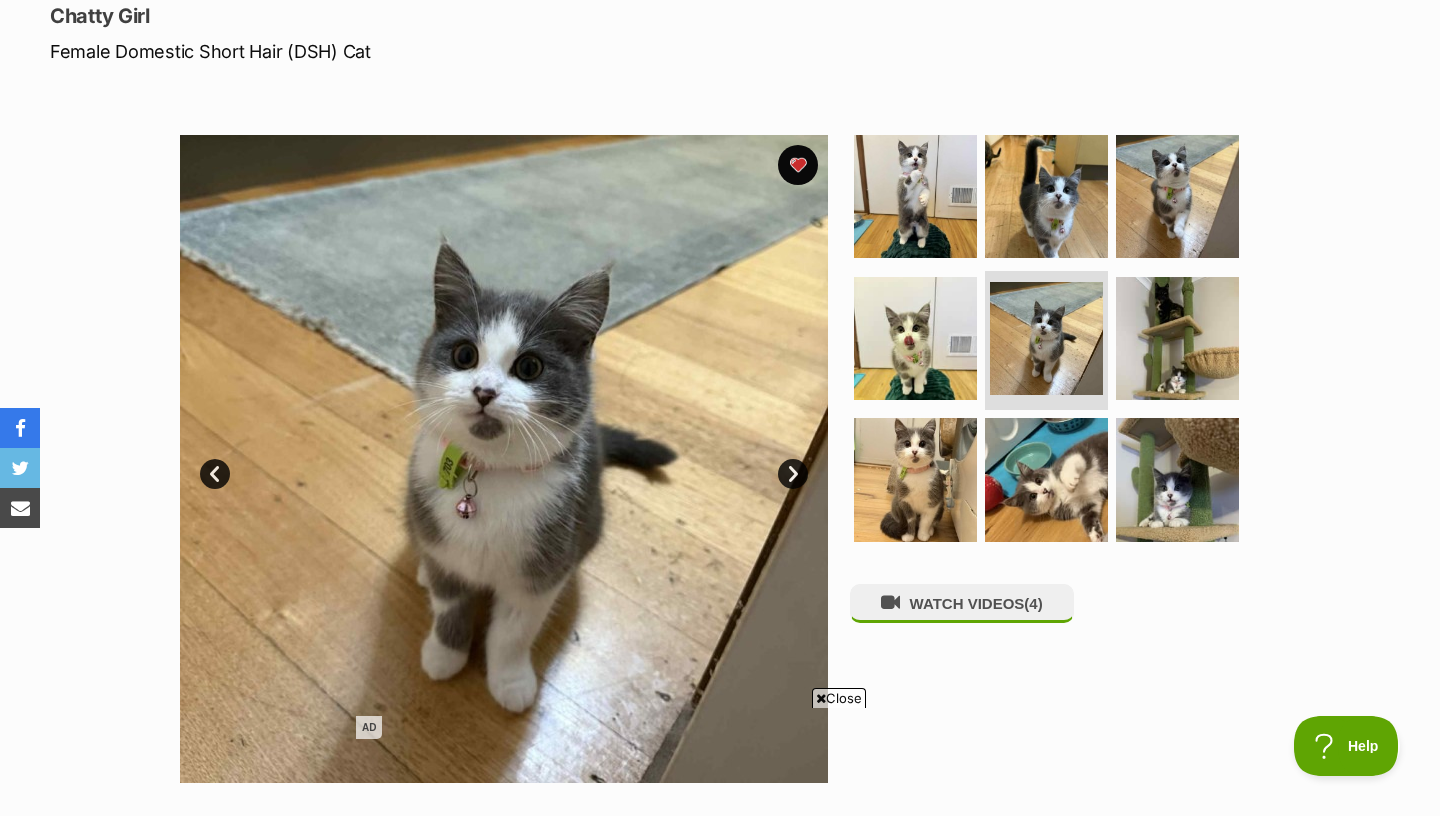click on "Next" at bounding box center [793, 474] 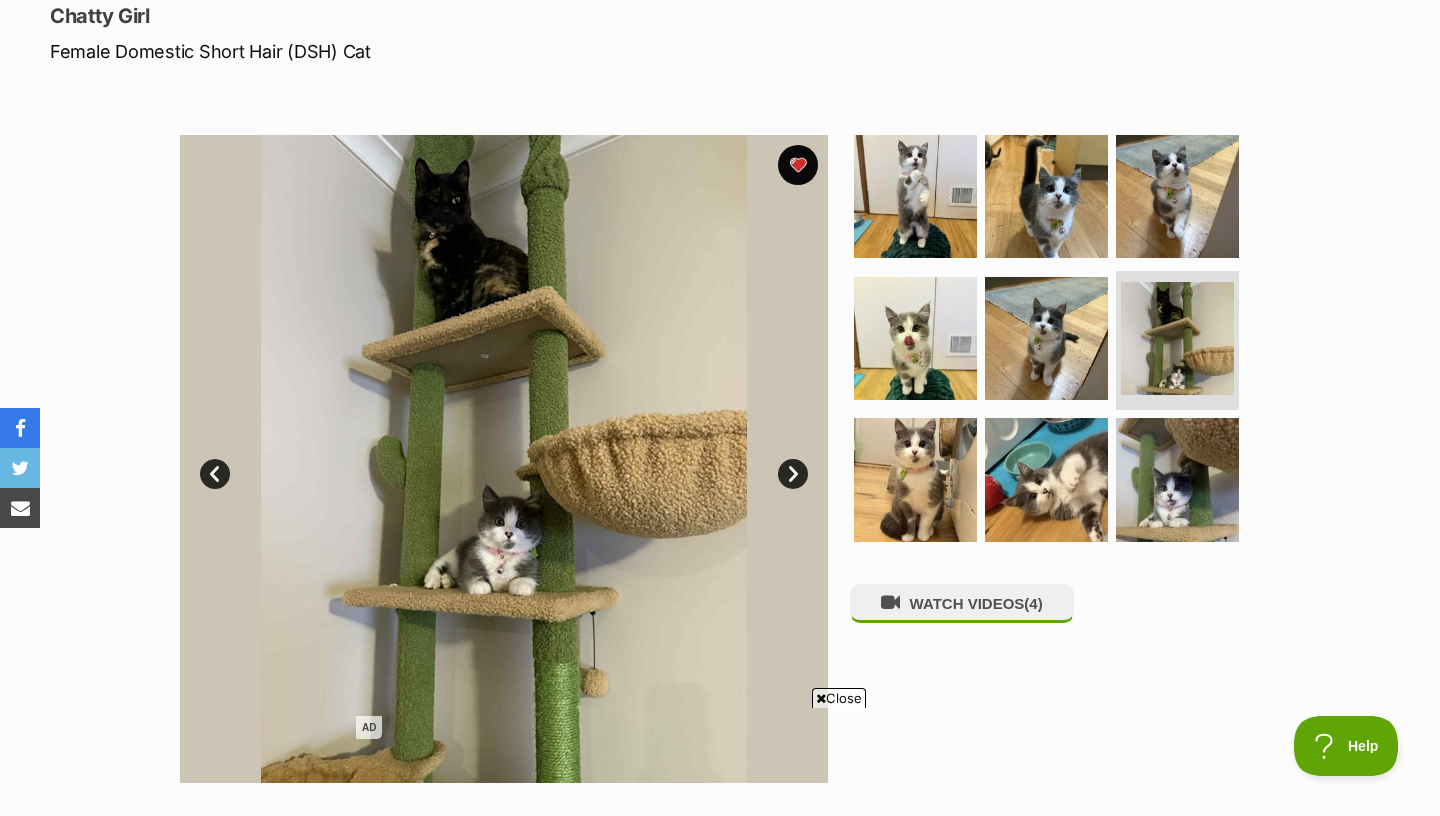 click on "Next" at bounding box center [793, 474] 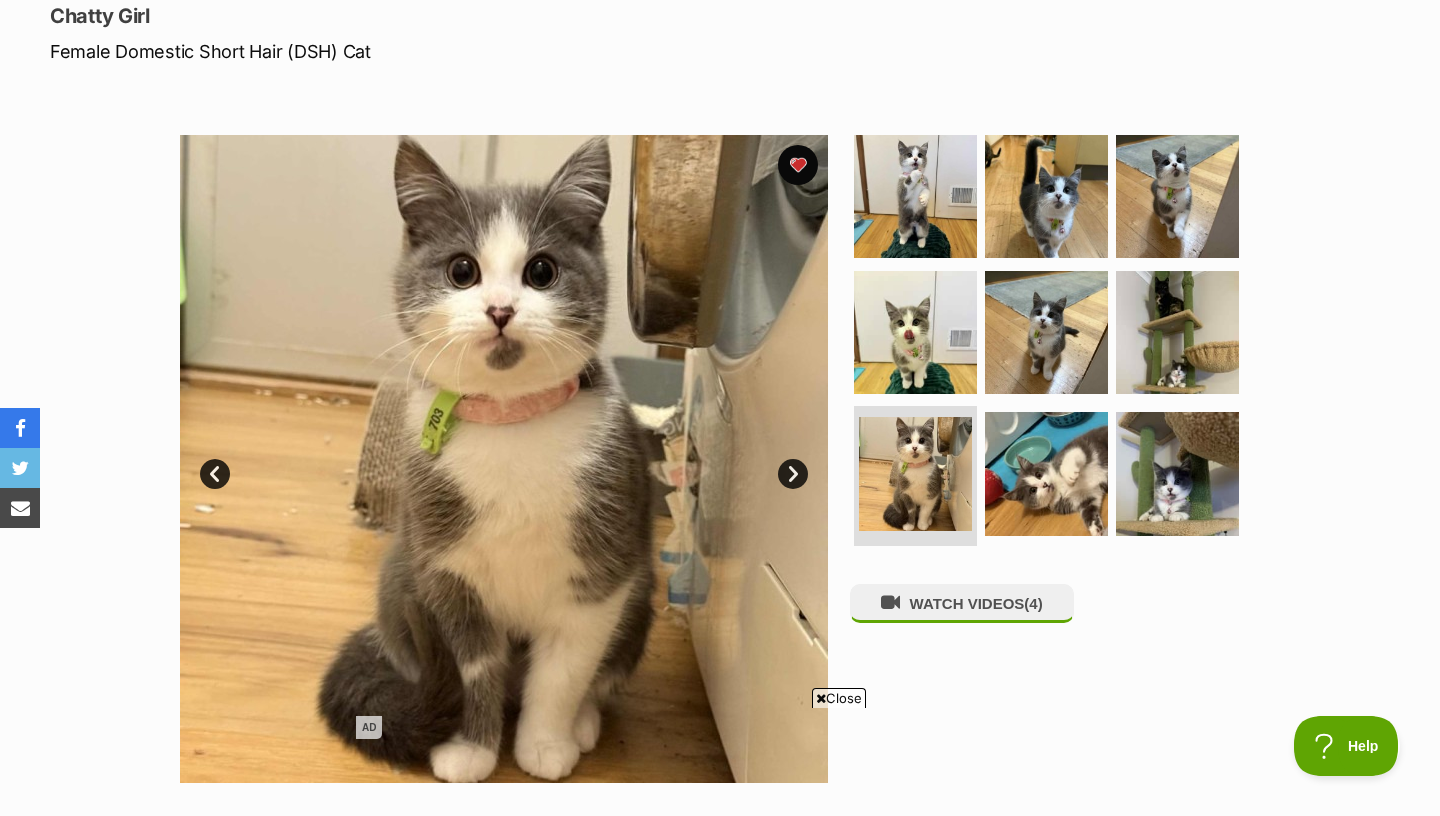 click on "Next" at bounding box center (793, 474) 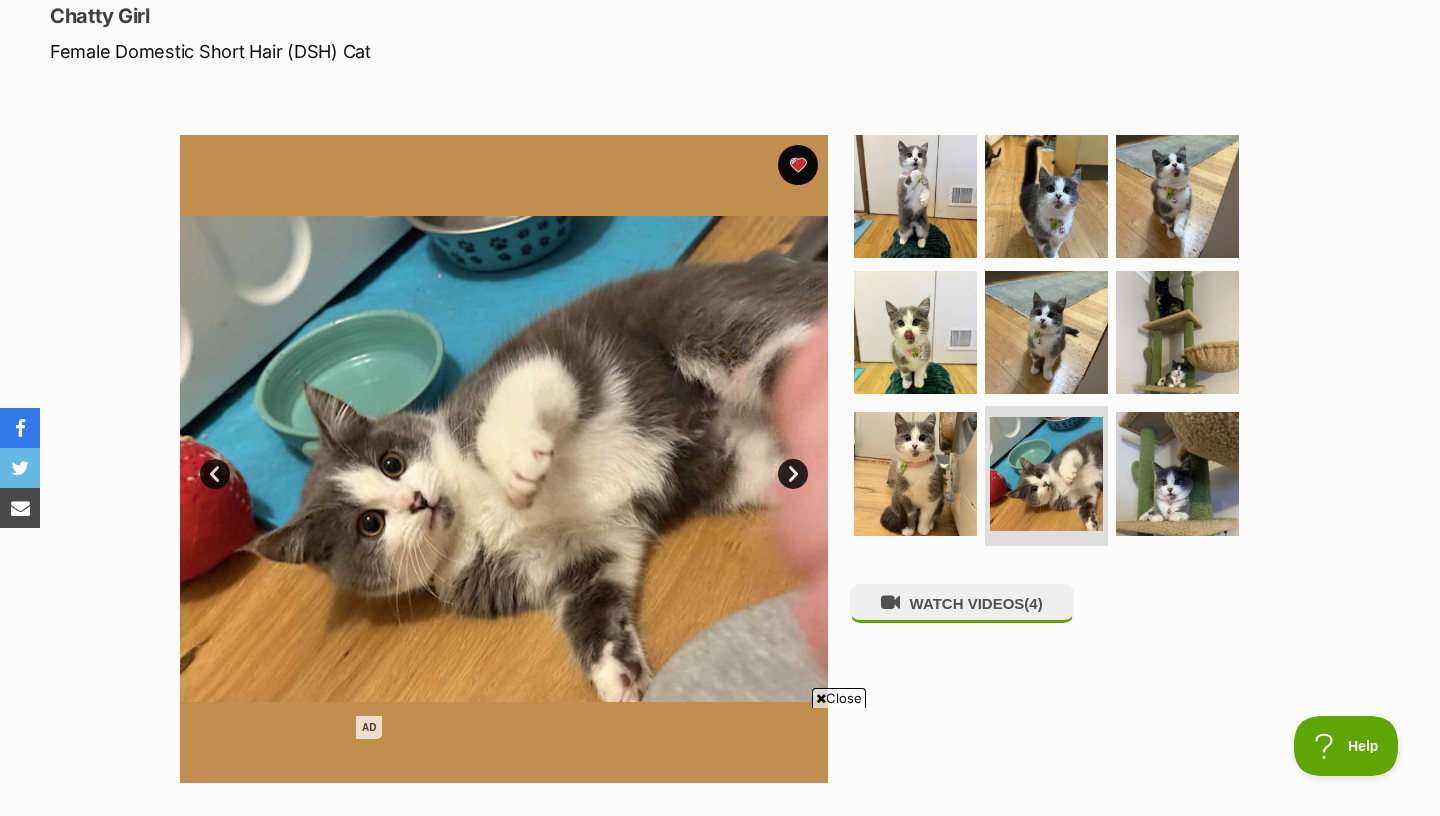 click on "Next" at bounding box center (793, 474) 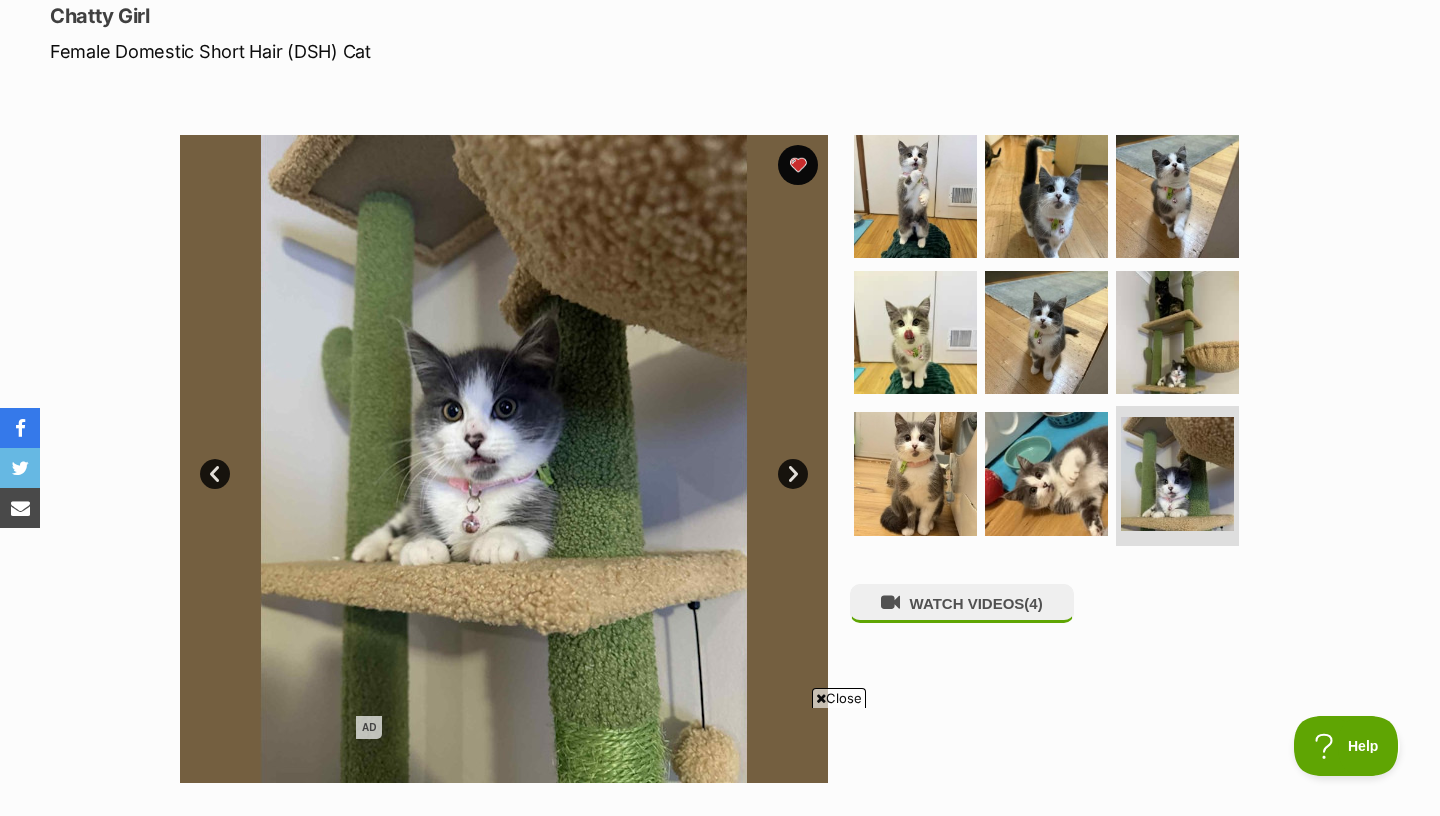 click on "Next" at bounding box center (793, 474) 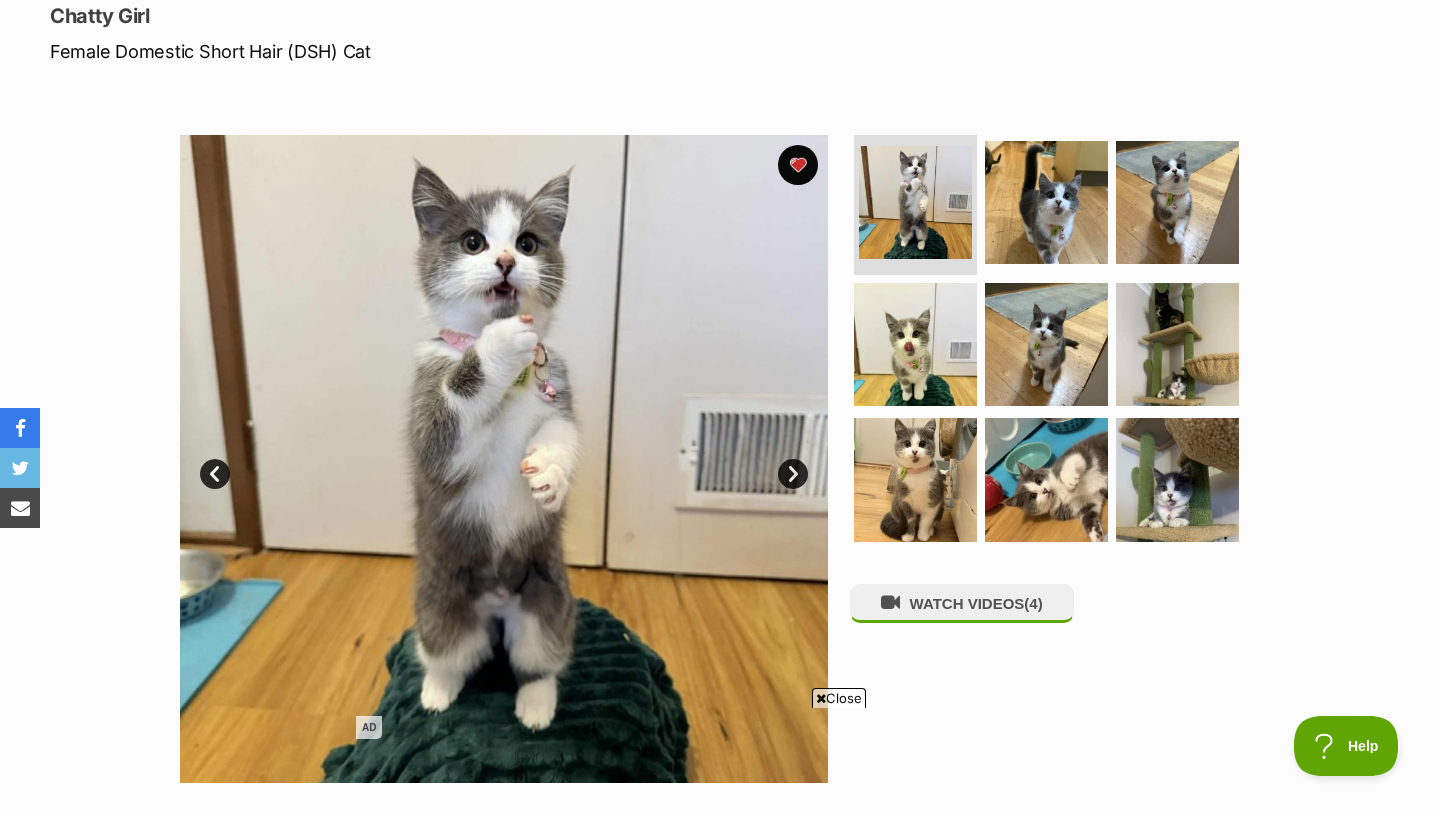 scroll, scrollTop: 849, scrollLeft: 0, axis: vertical 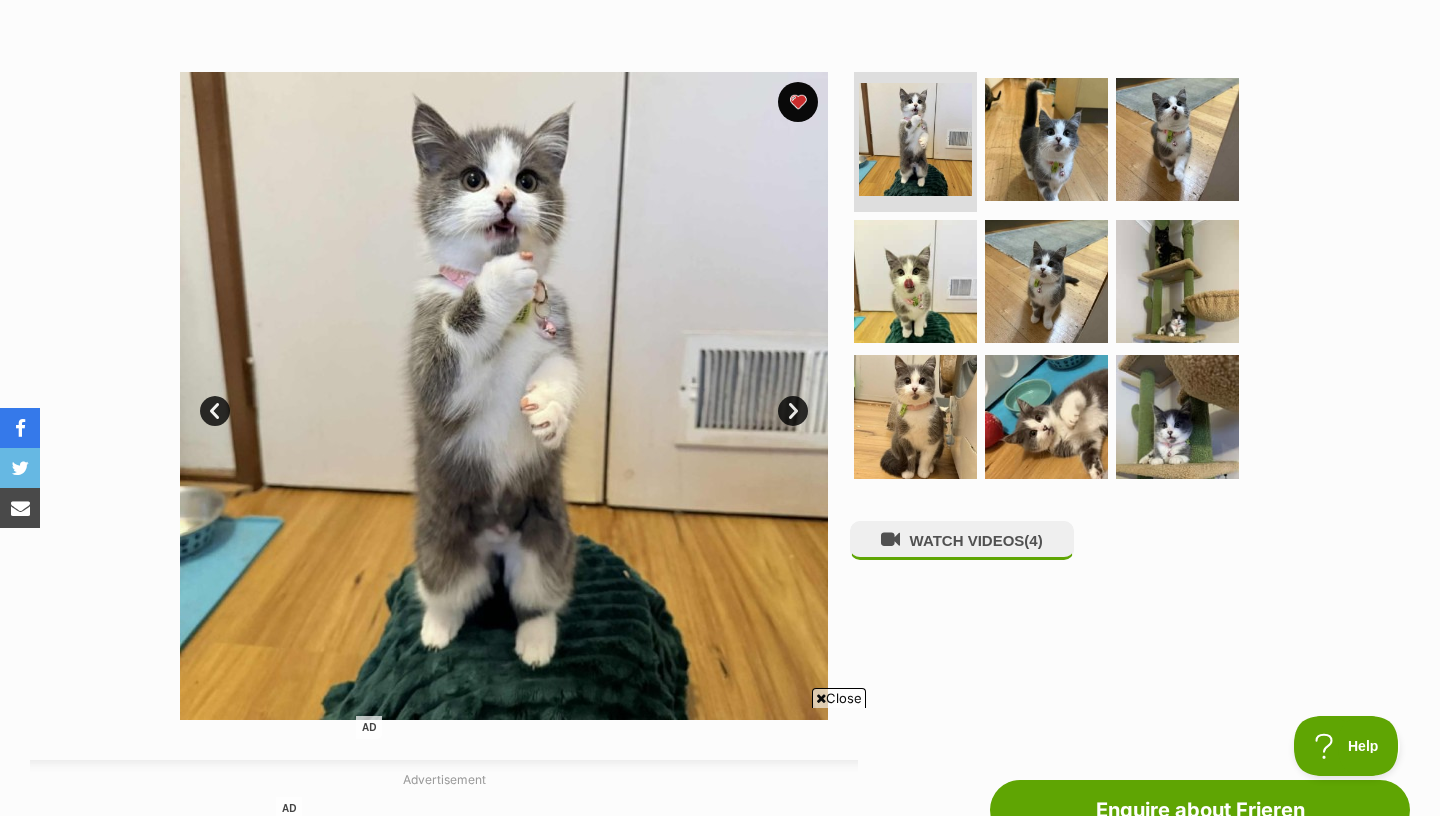 click at bounding box center [1055, 281] 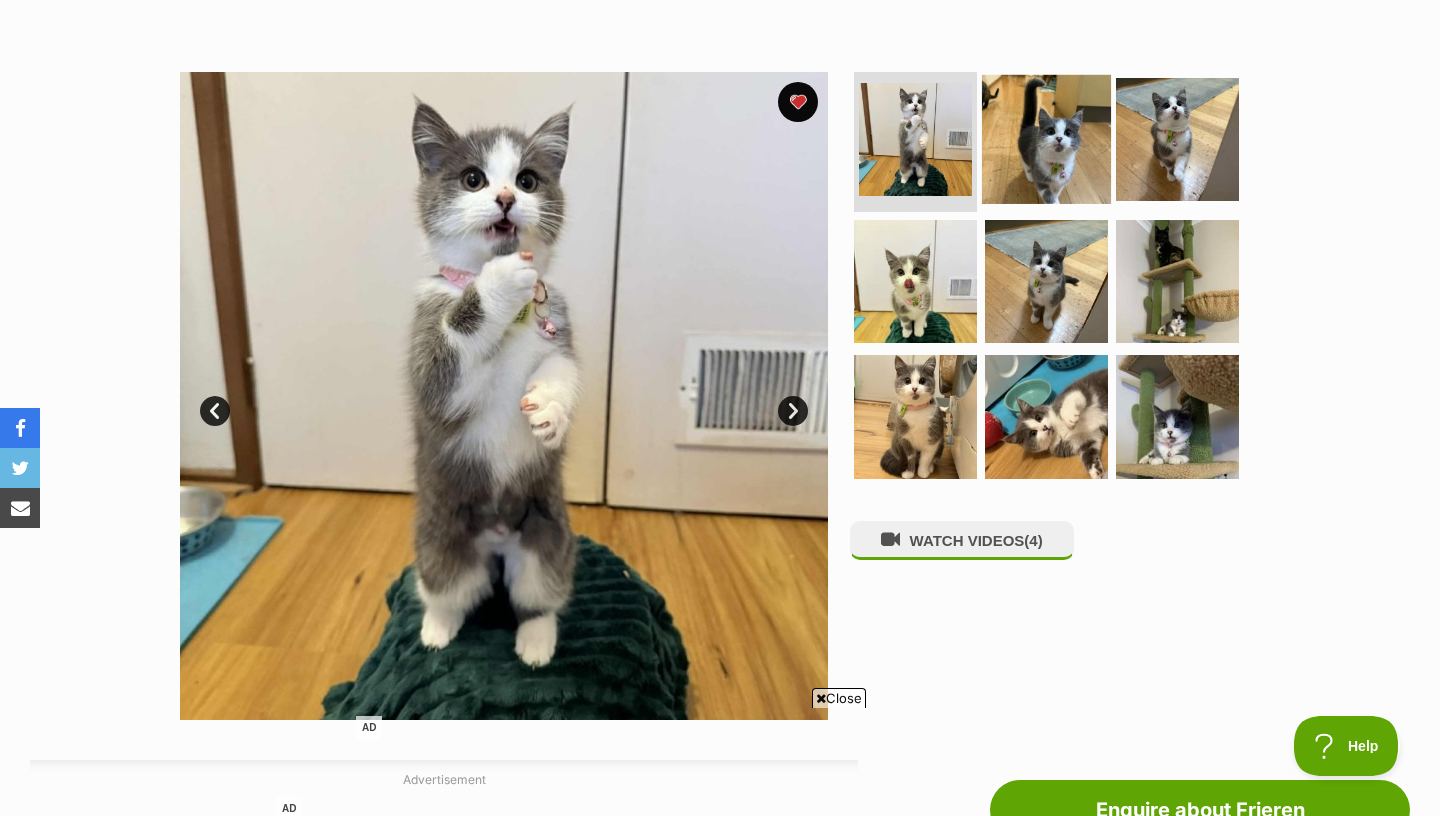 click at bounding box center (1046, 139) 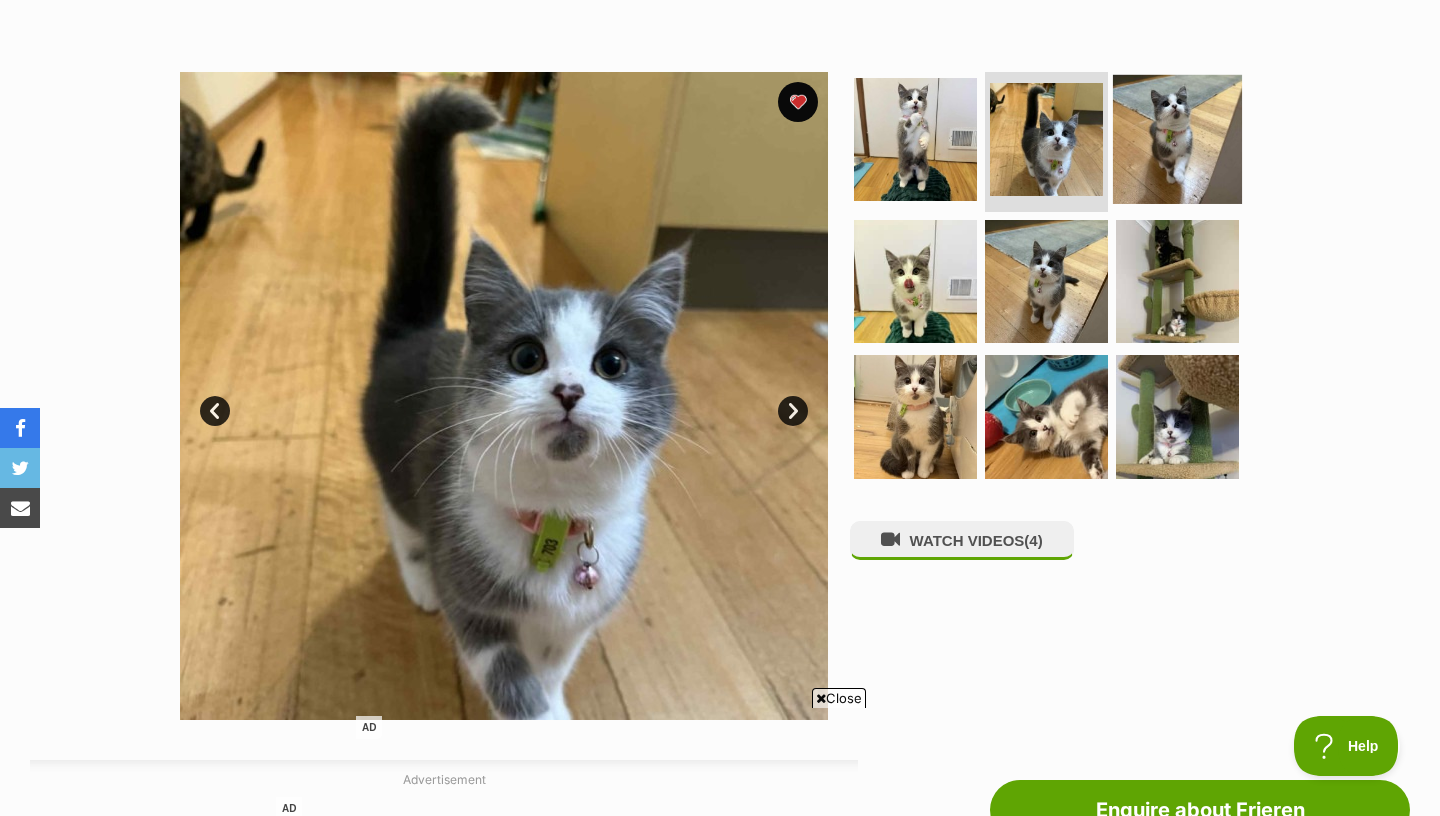 click at bounding box center [1177, 139] 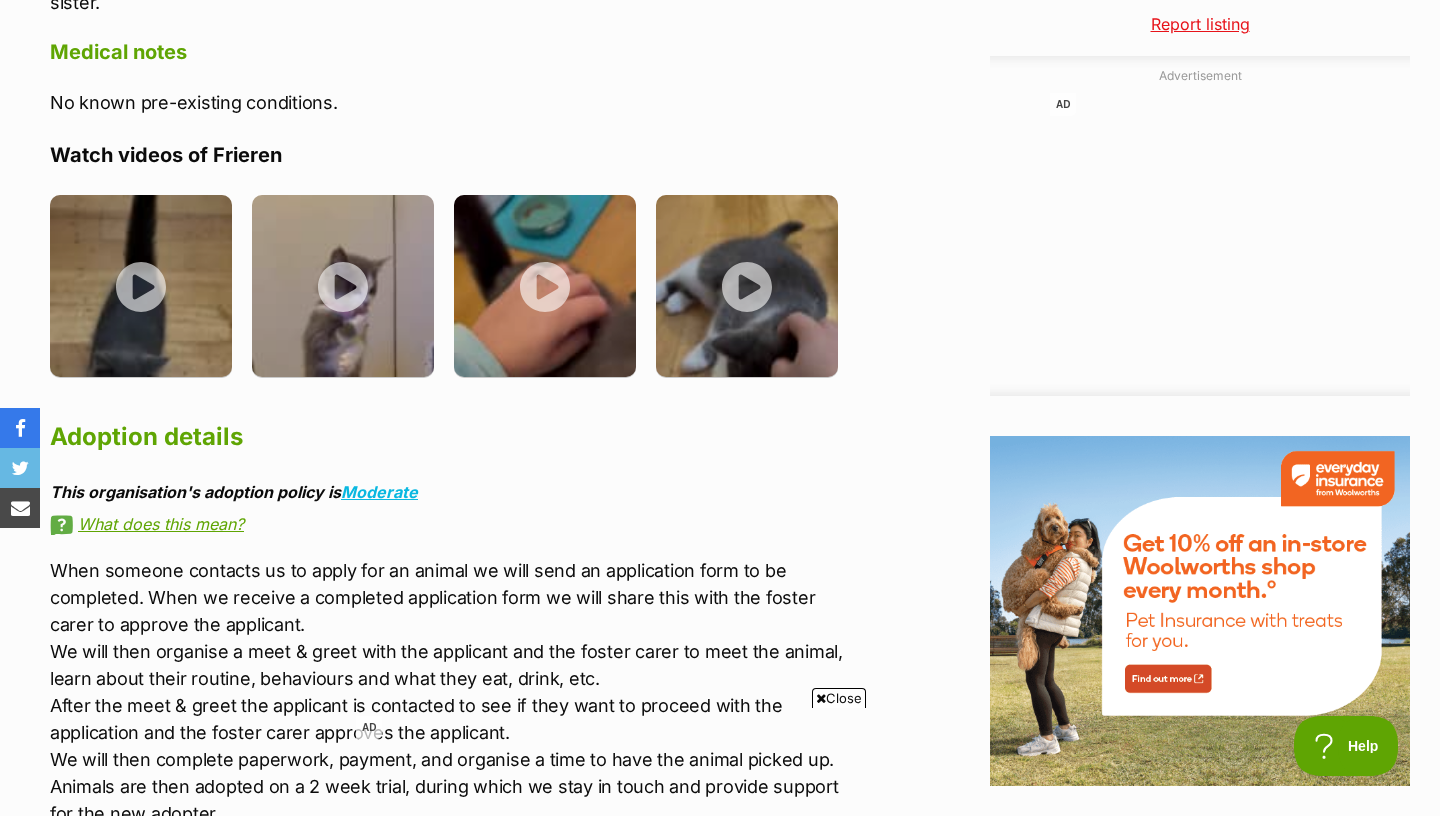 scroll, scrollTop: 2257, scrollLeft: 0, axis: vertical 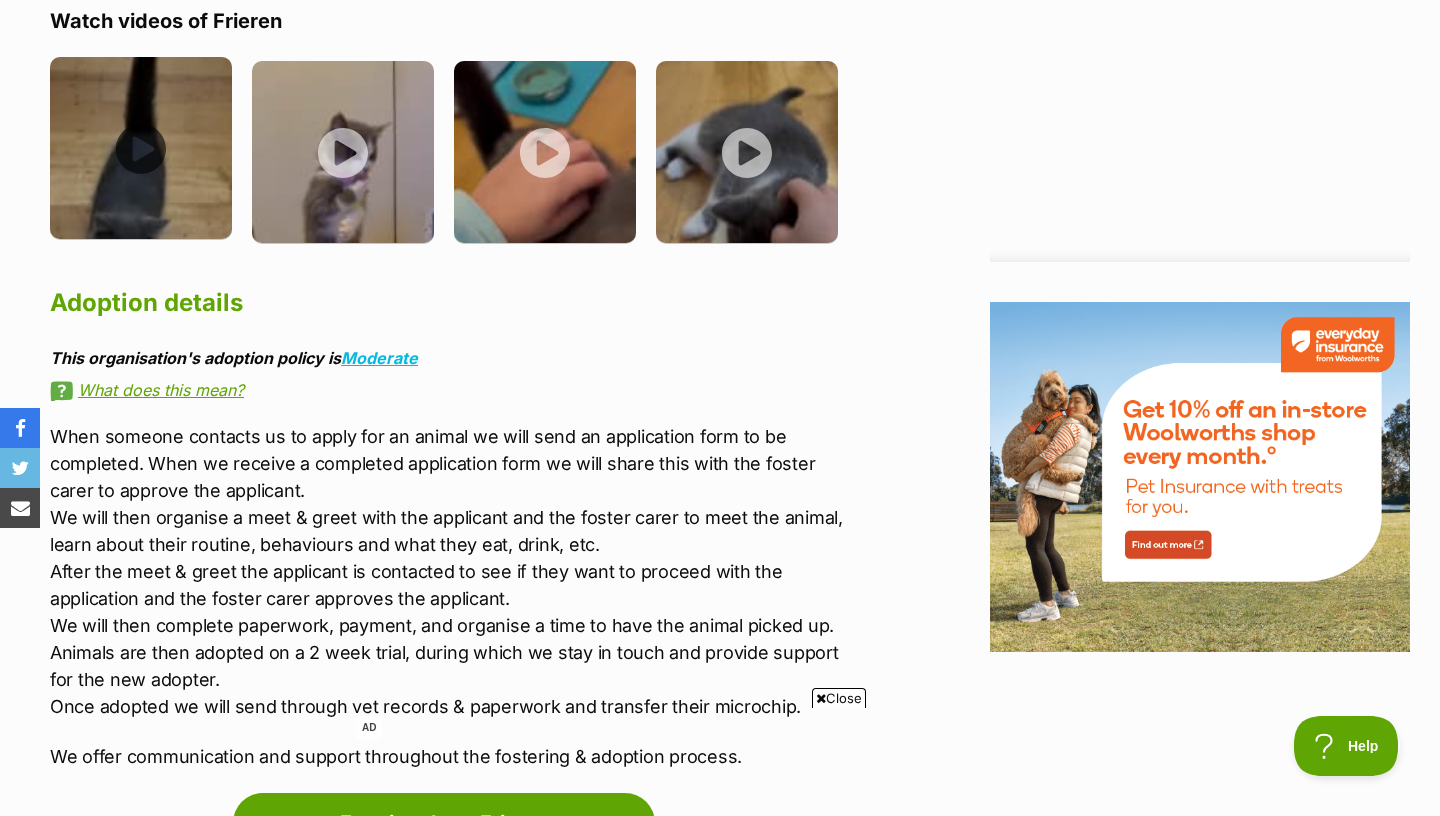 click at bounding box center [141, 148] 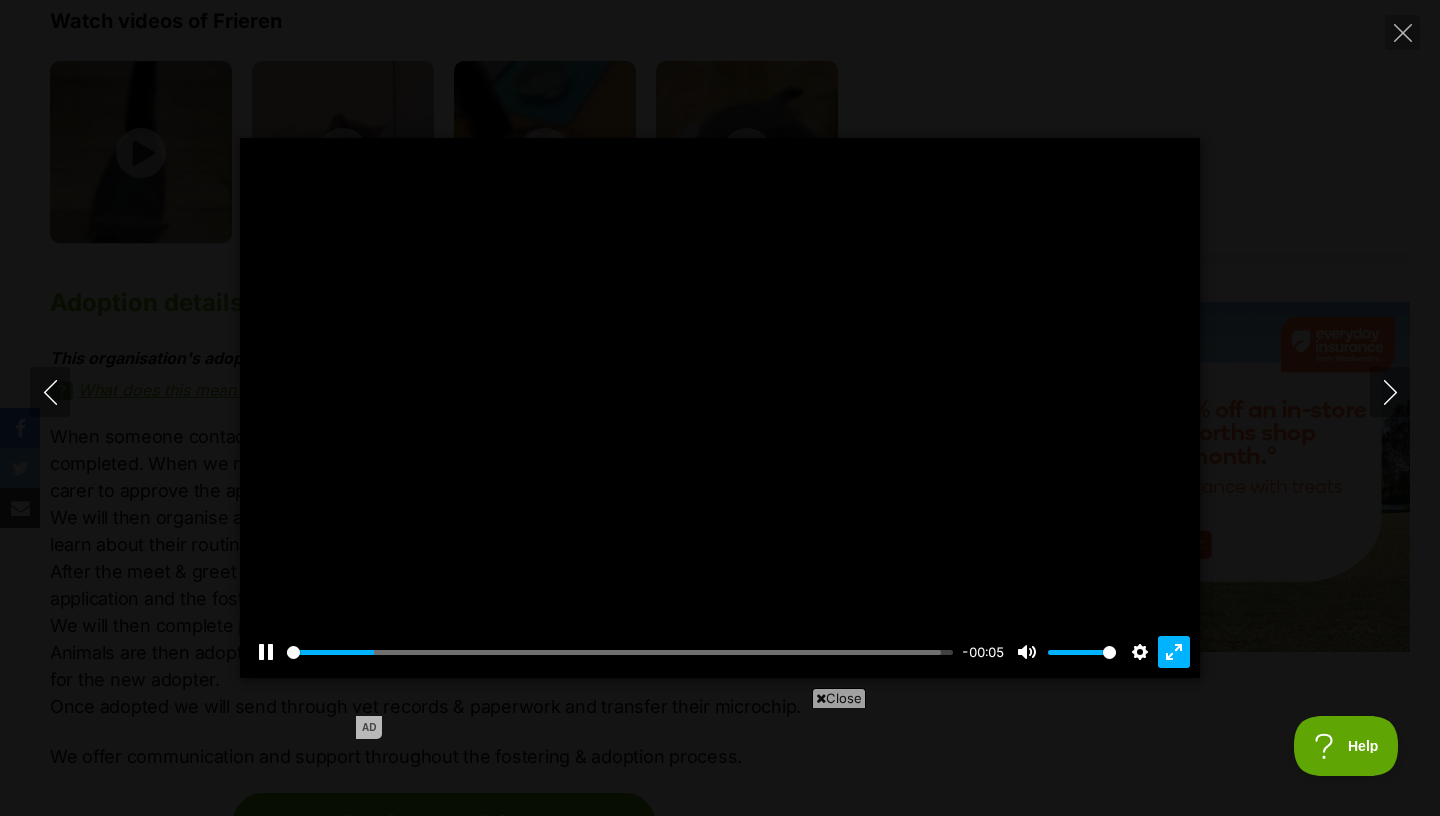 click on "Exit fullscreen Enter fullscreen" at bounding box center (1174, 652) 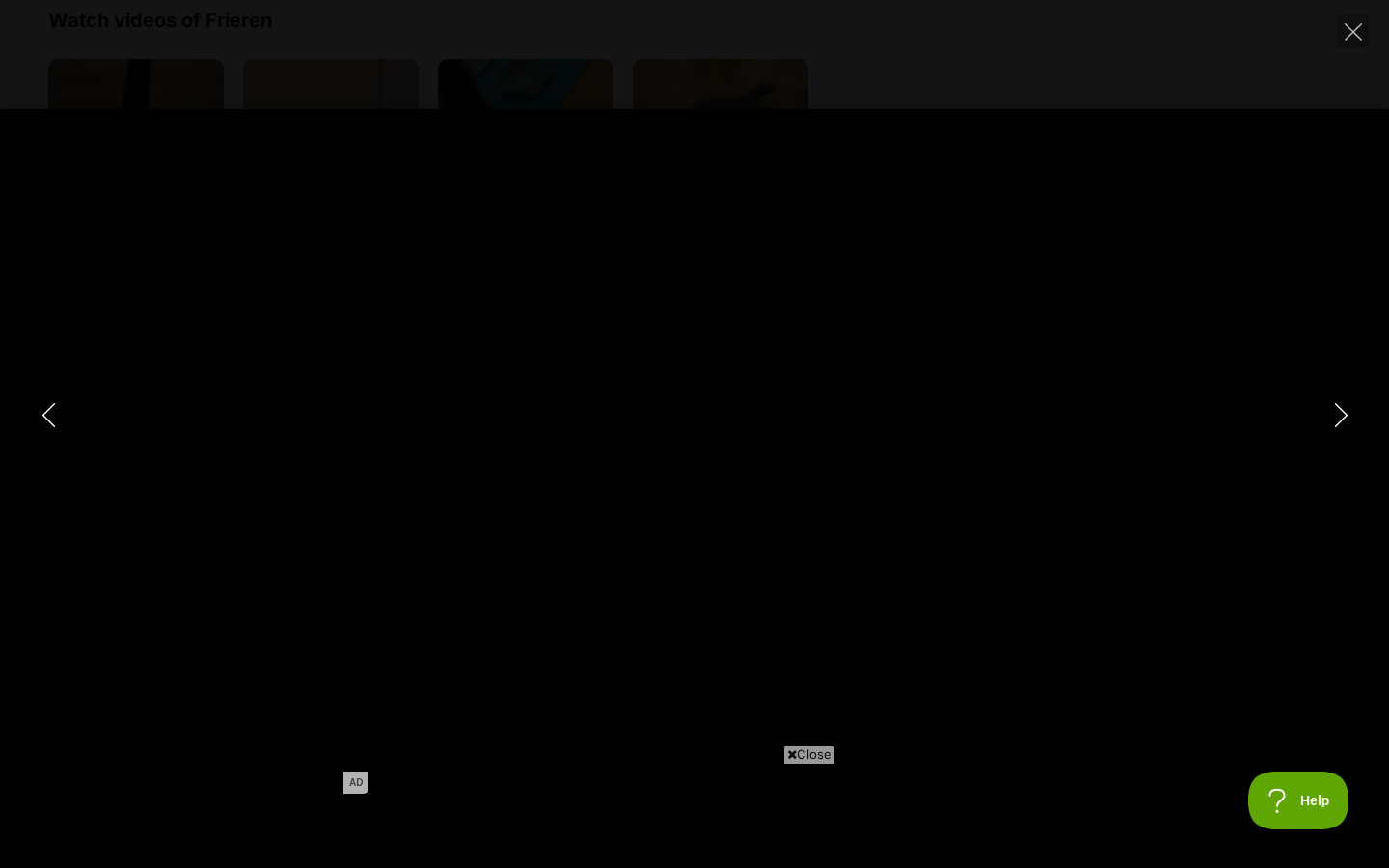 type on "100.00" 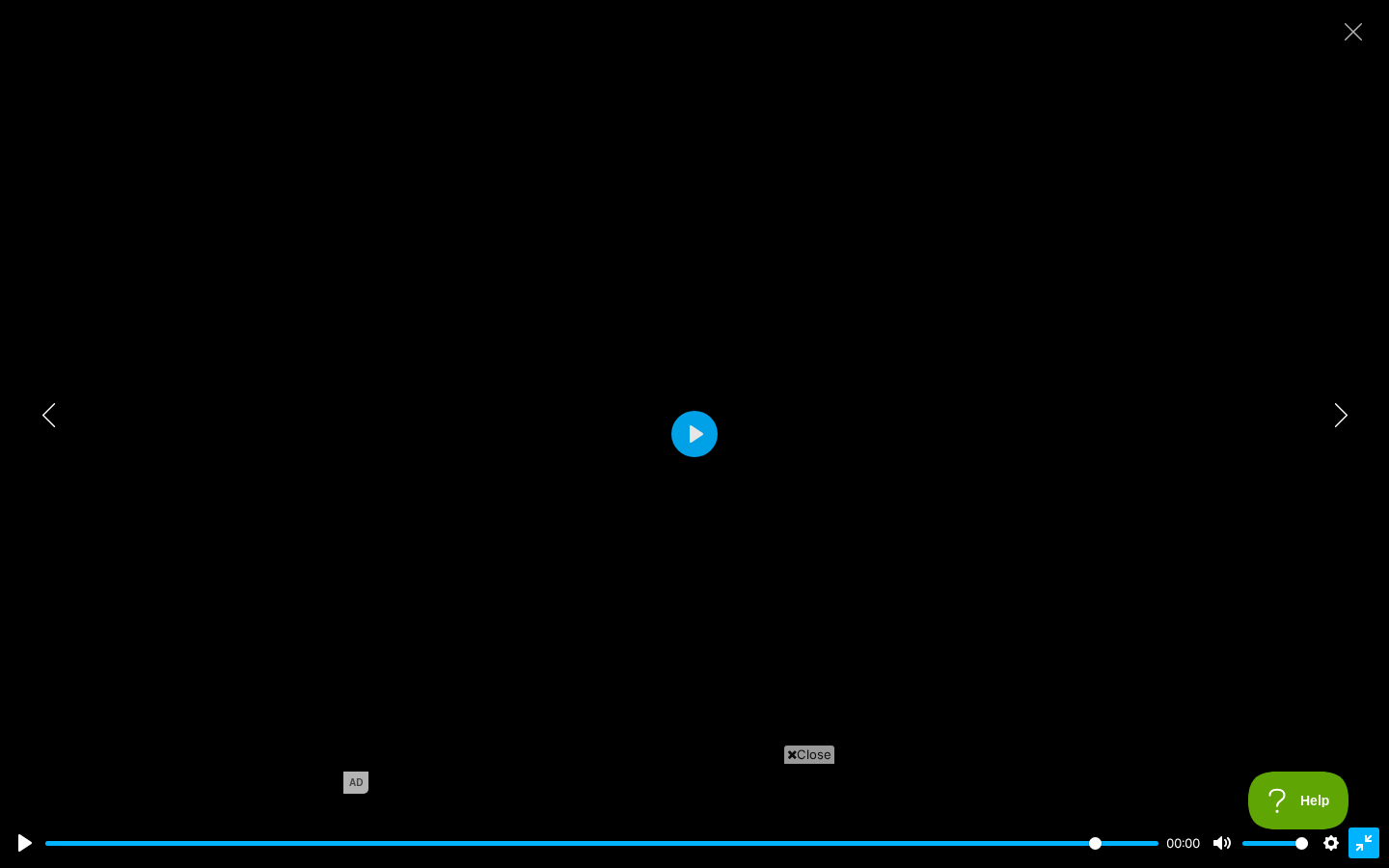 click on "Exit fullscreen Enter fullscreen" at bounding box center [1364, 843] 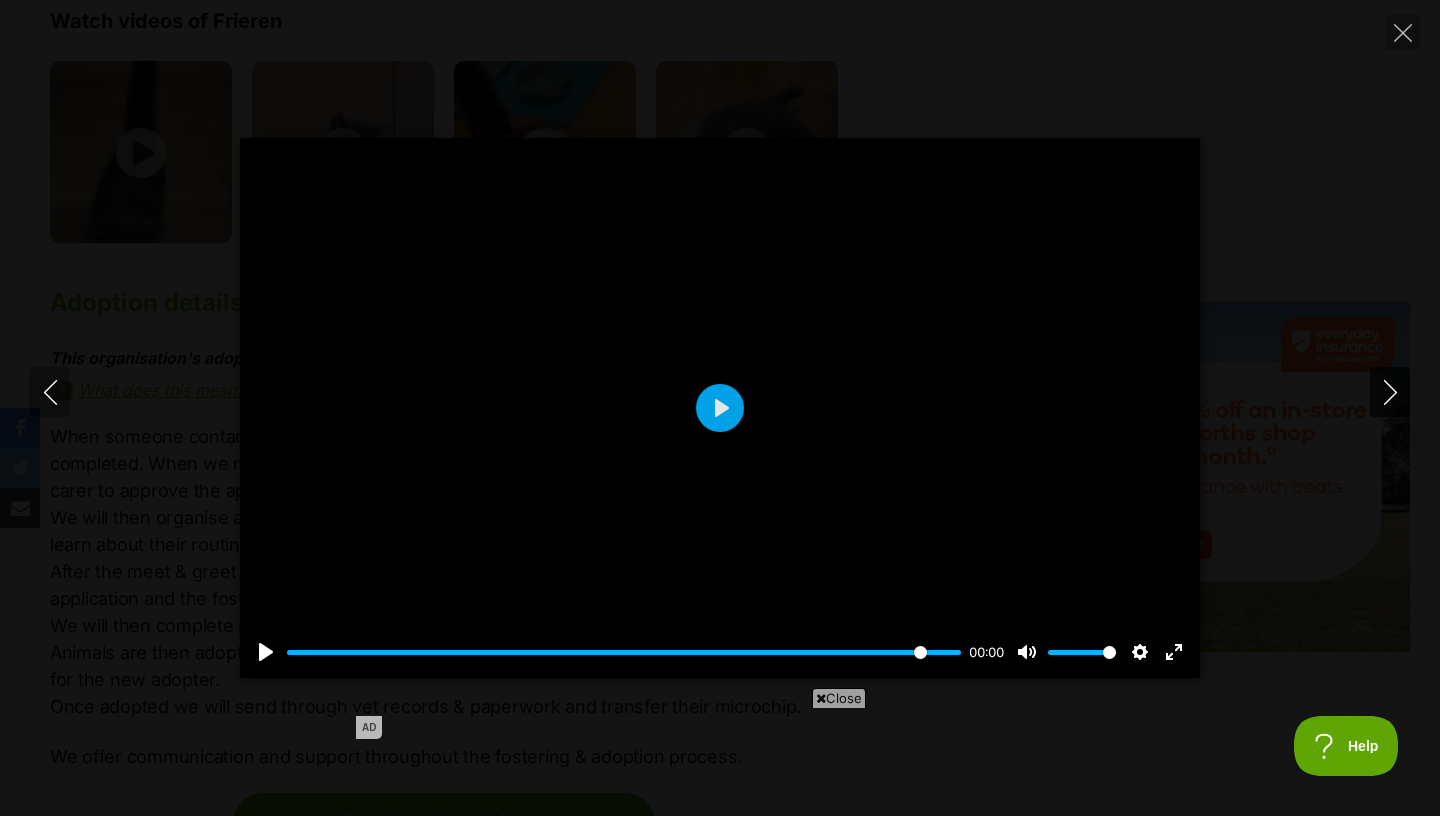 click at bounding box center [1390, 392] 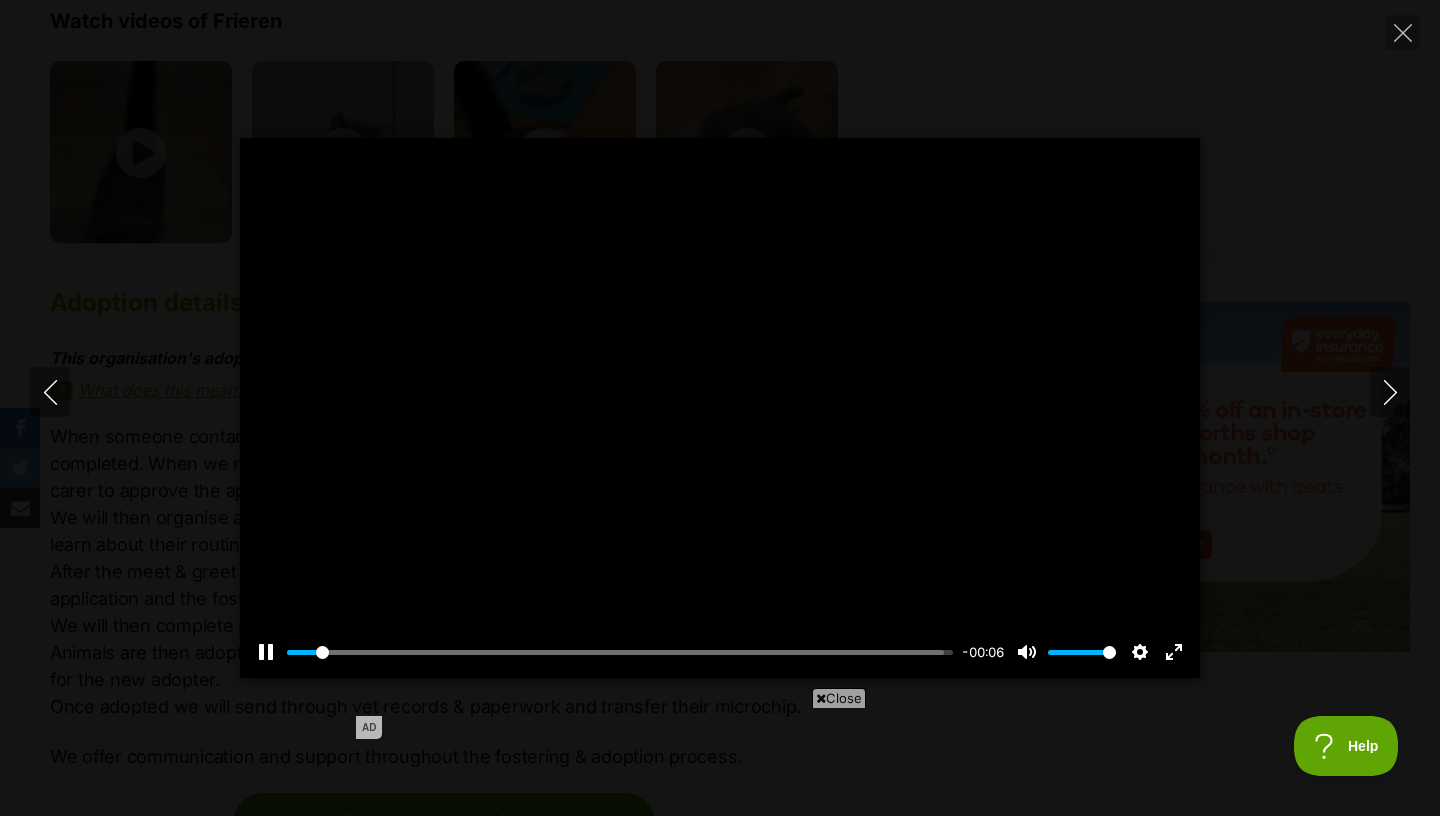 click at bounding box center (720, 408) 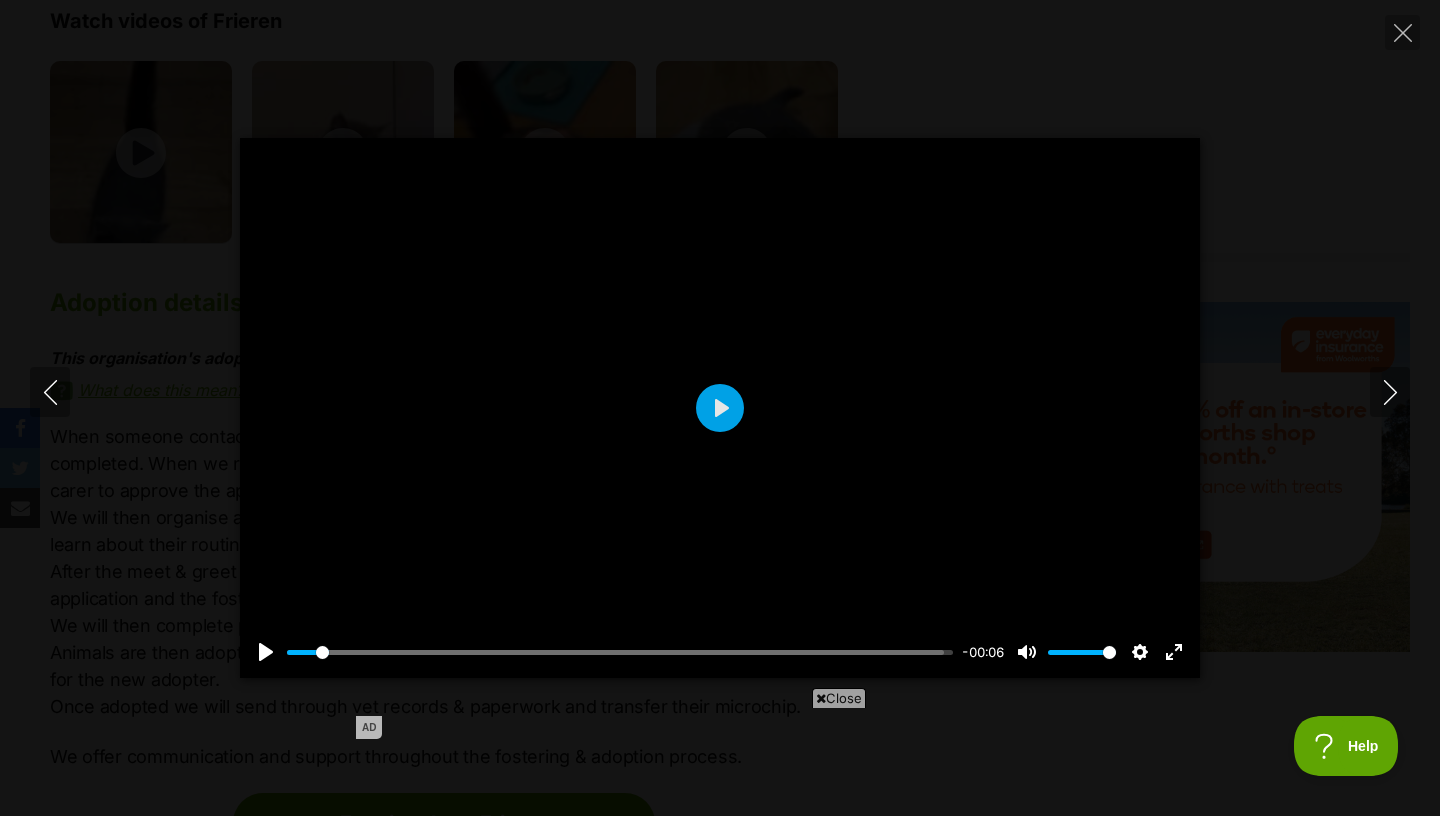 click at bounding box center (720, 408) 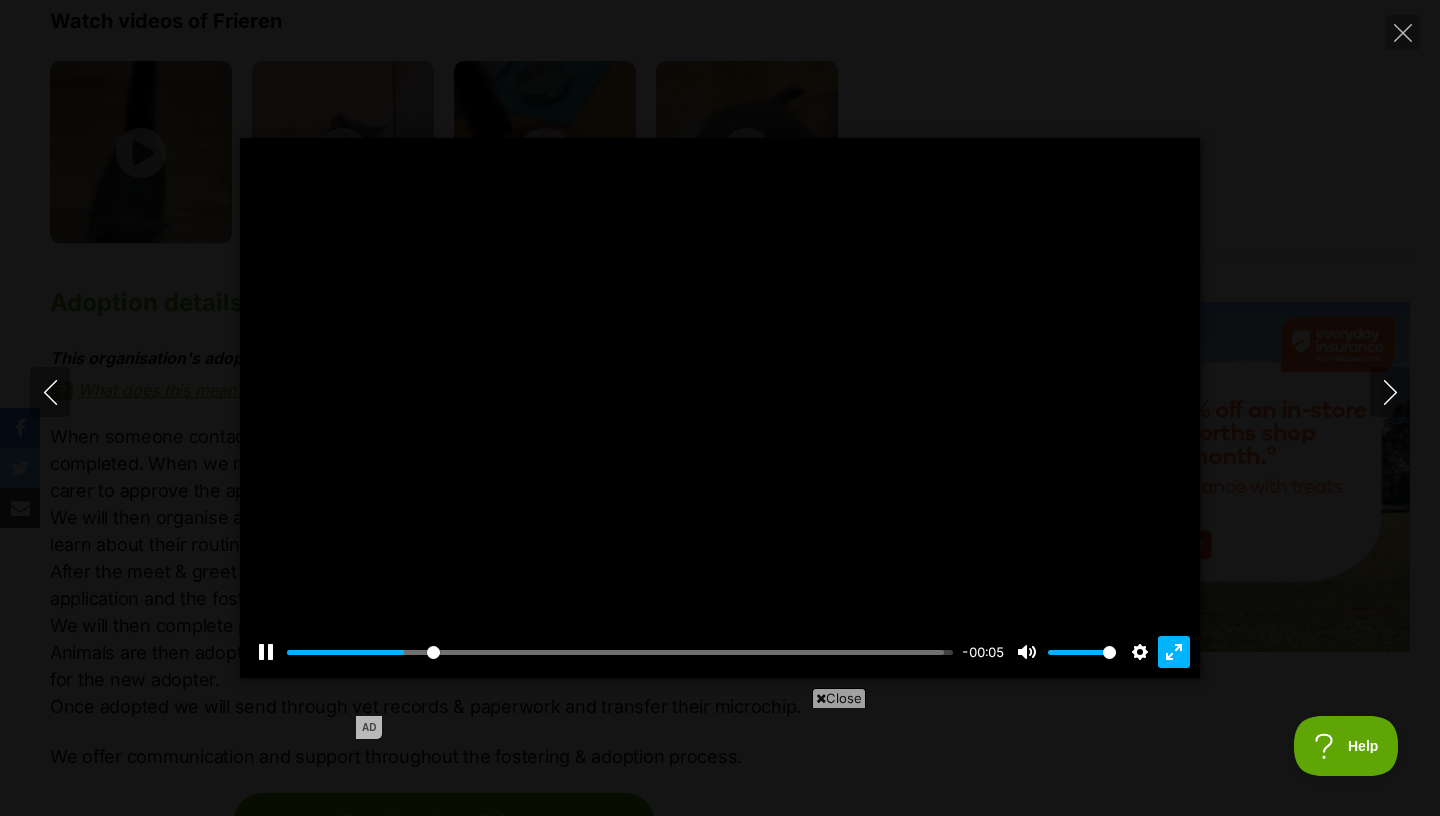 click on "Exit fullscreen Enter fullscreen" at bounding box center (1174, 652) 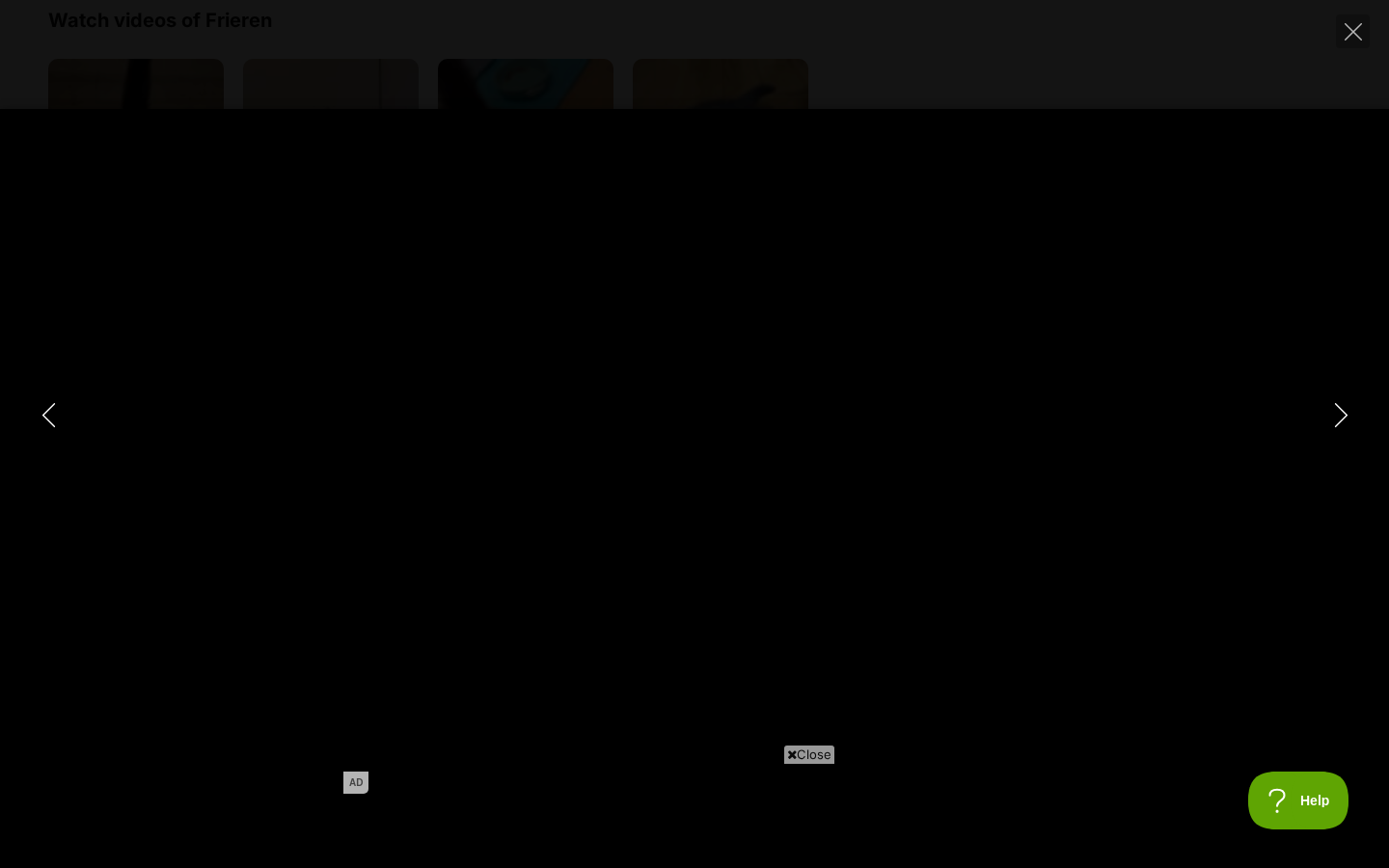 type on "100.00" 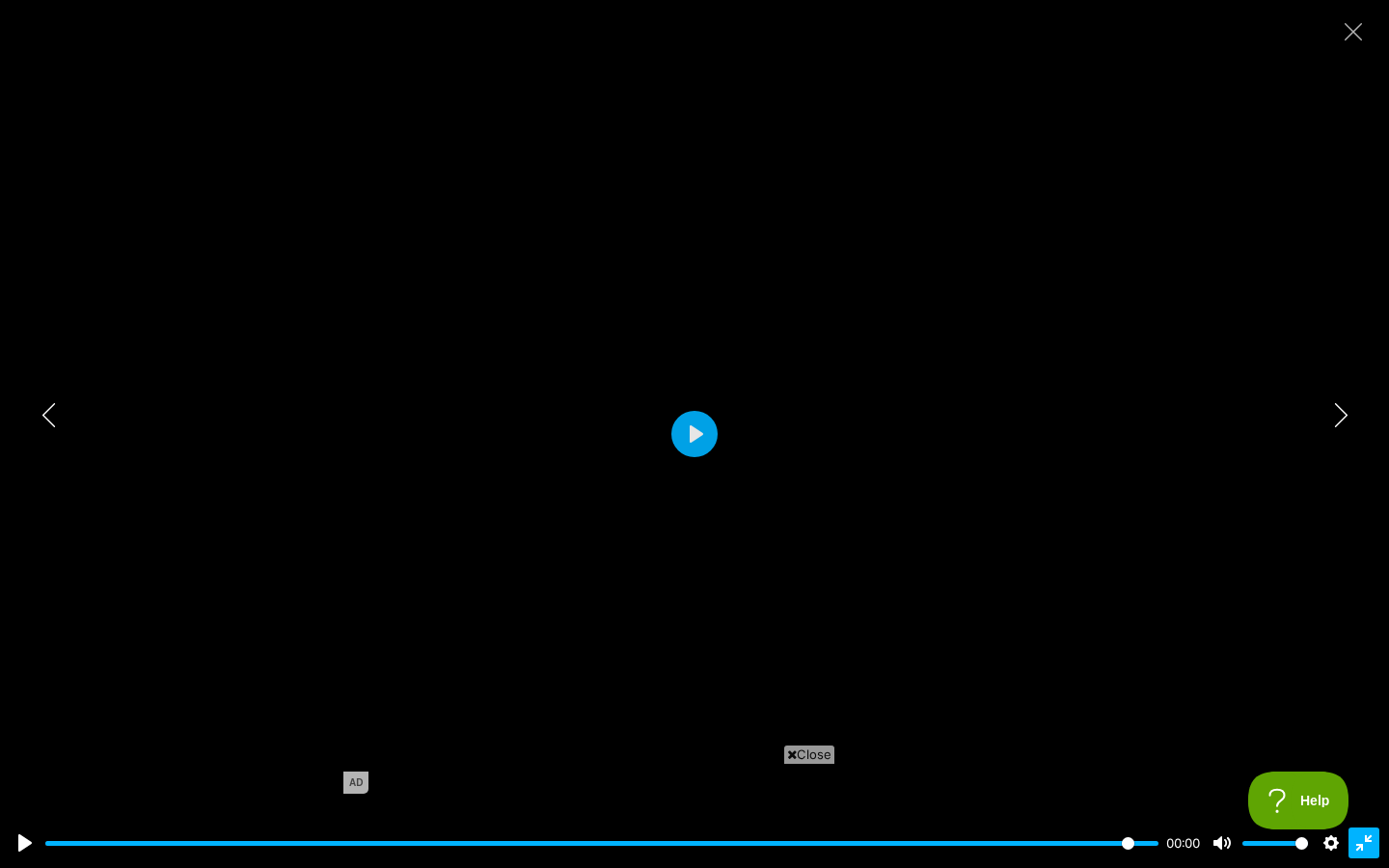 click on "Exit fullscreen Enter fullscreen" at bounding box center [1364, 843] 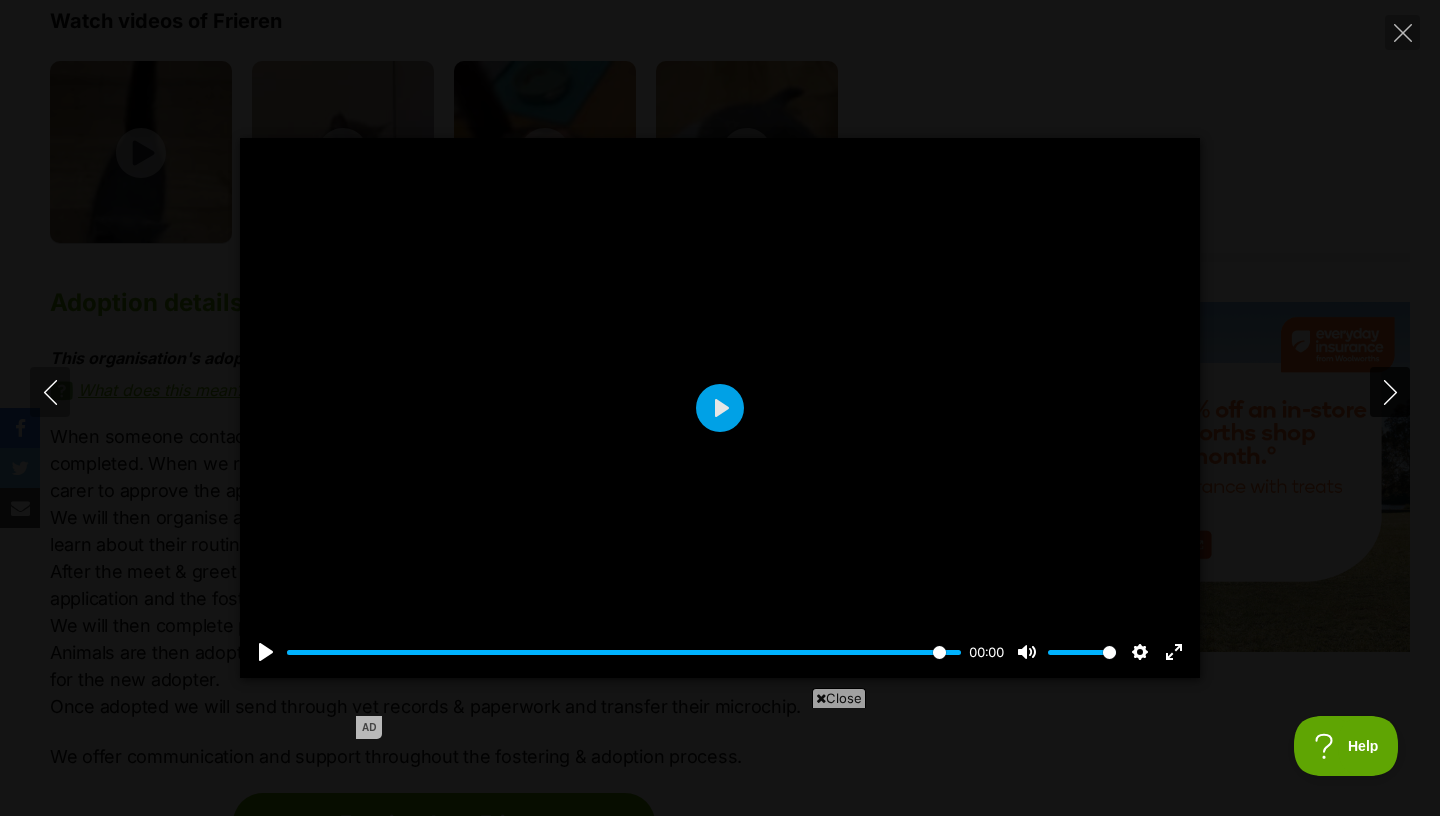 click 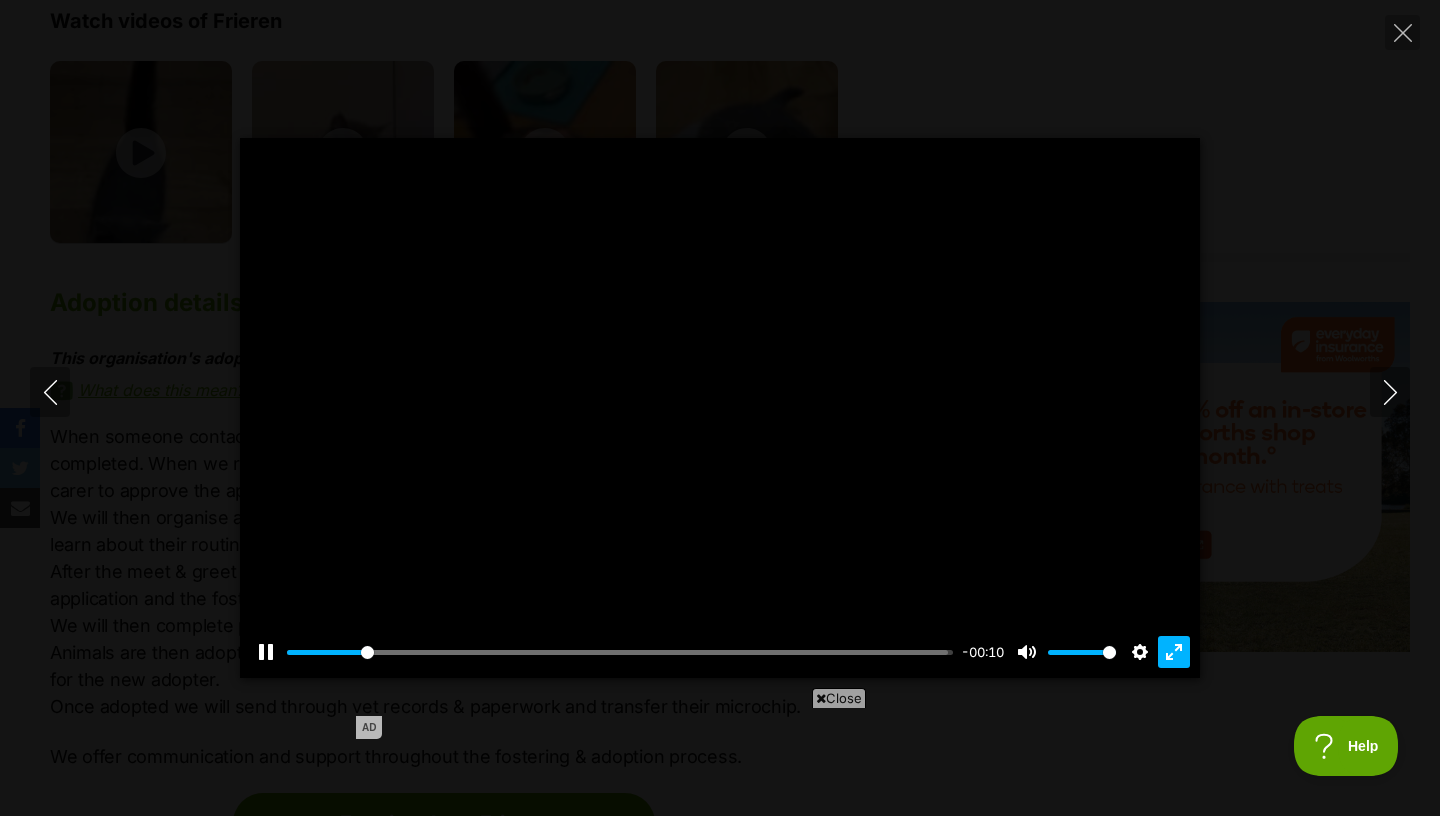 click on "Exit fullscreen Enter fullscreen" at bounding box center (1174, 652) 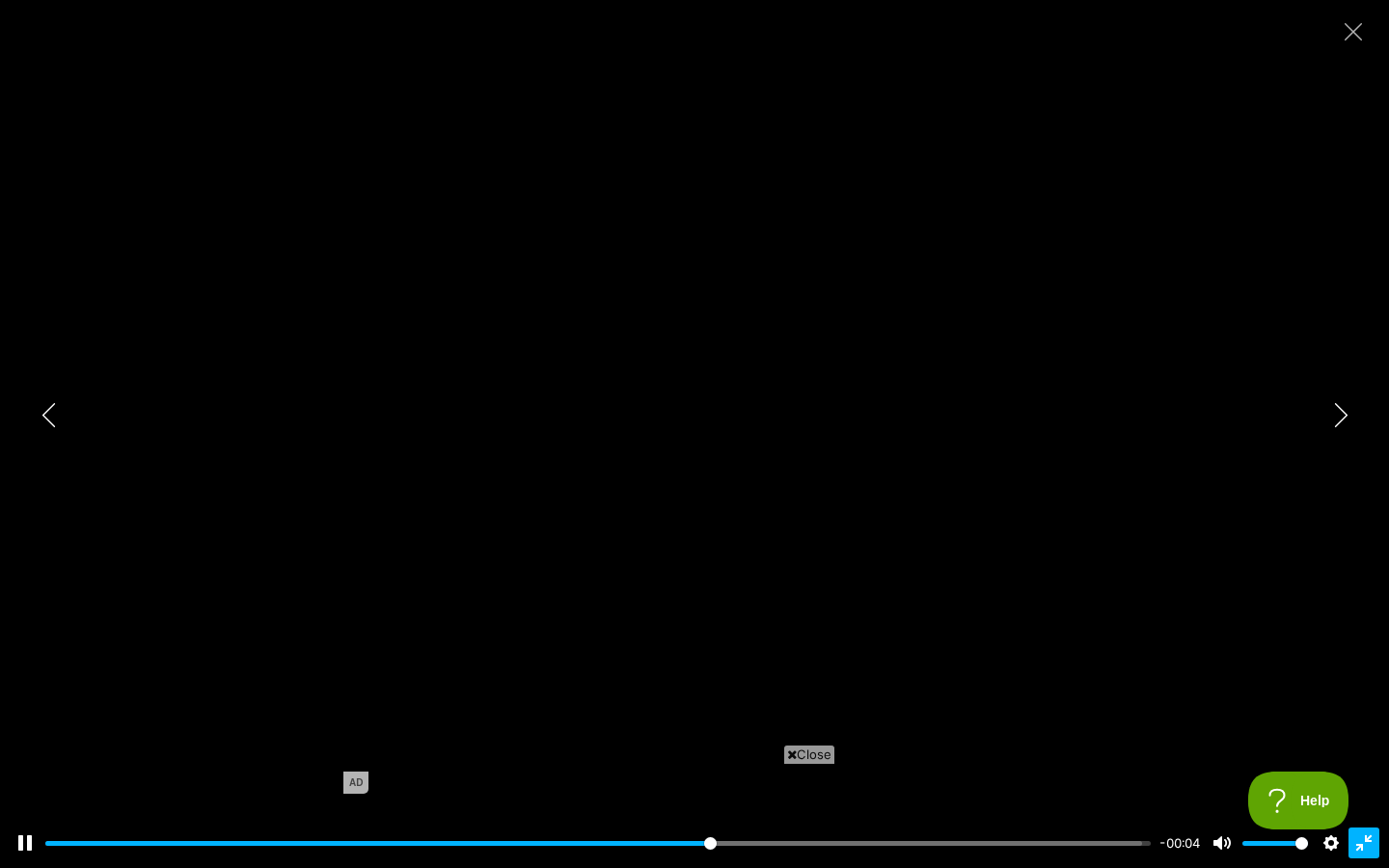 click on "Exit fullscreen Enter fullscreen" at bounding box center (1364, 843) 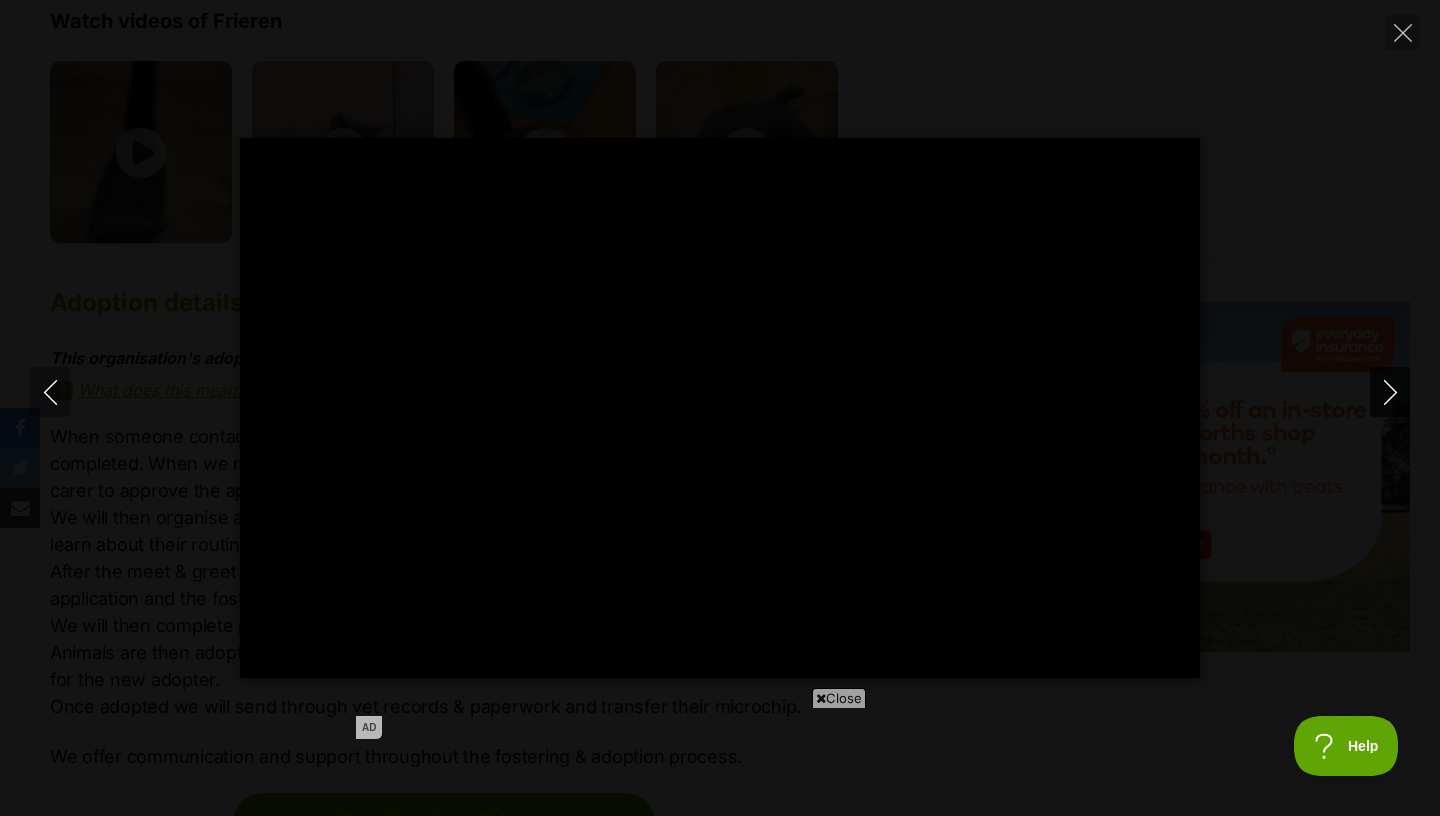 click 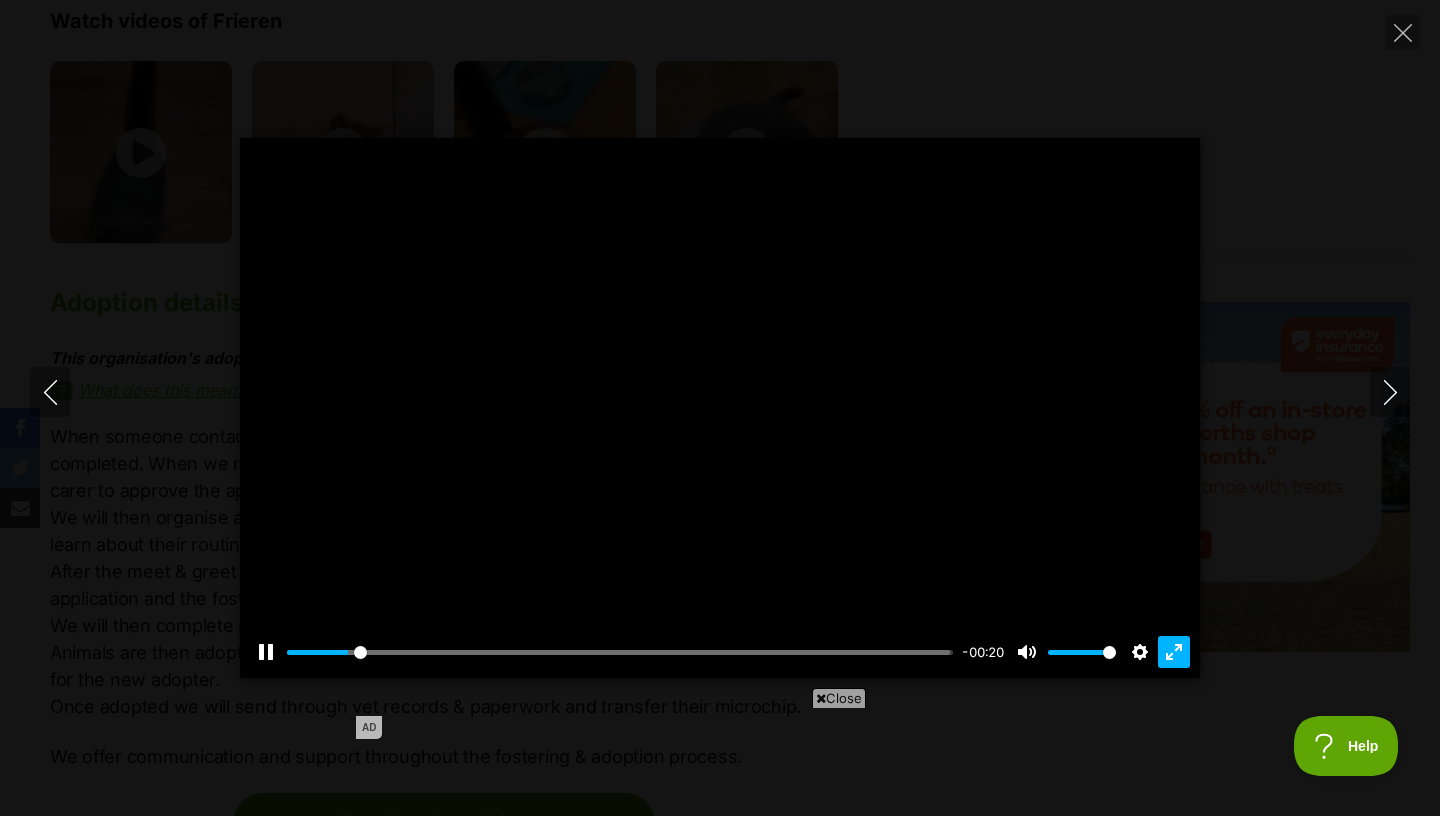 click on "Exit fullscreen Enter fullscreen" at bounding box center [1174, 652] 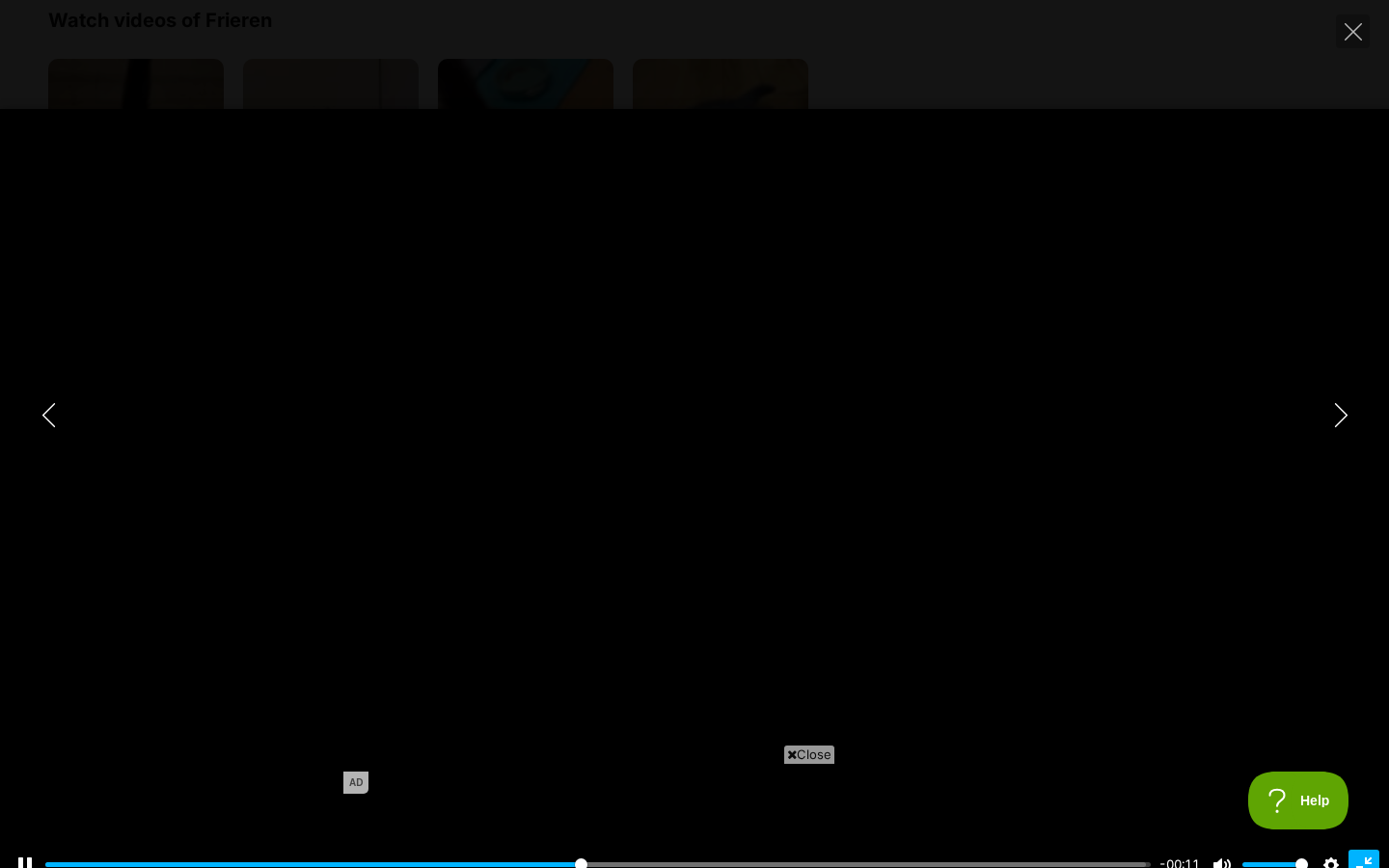 click on "Exit fullscreen Enter fullscreen" at bounding box center [1364, 865] 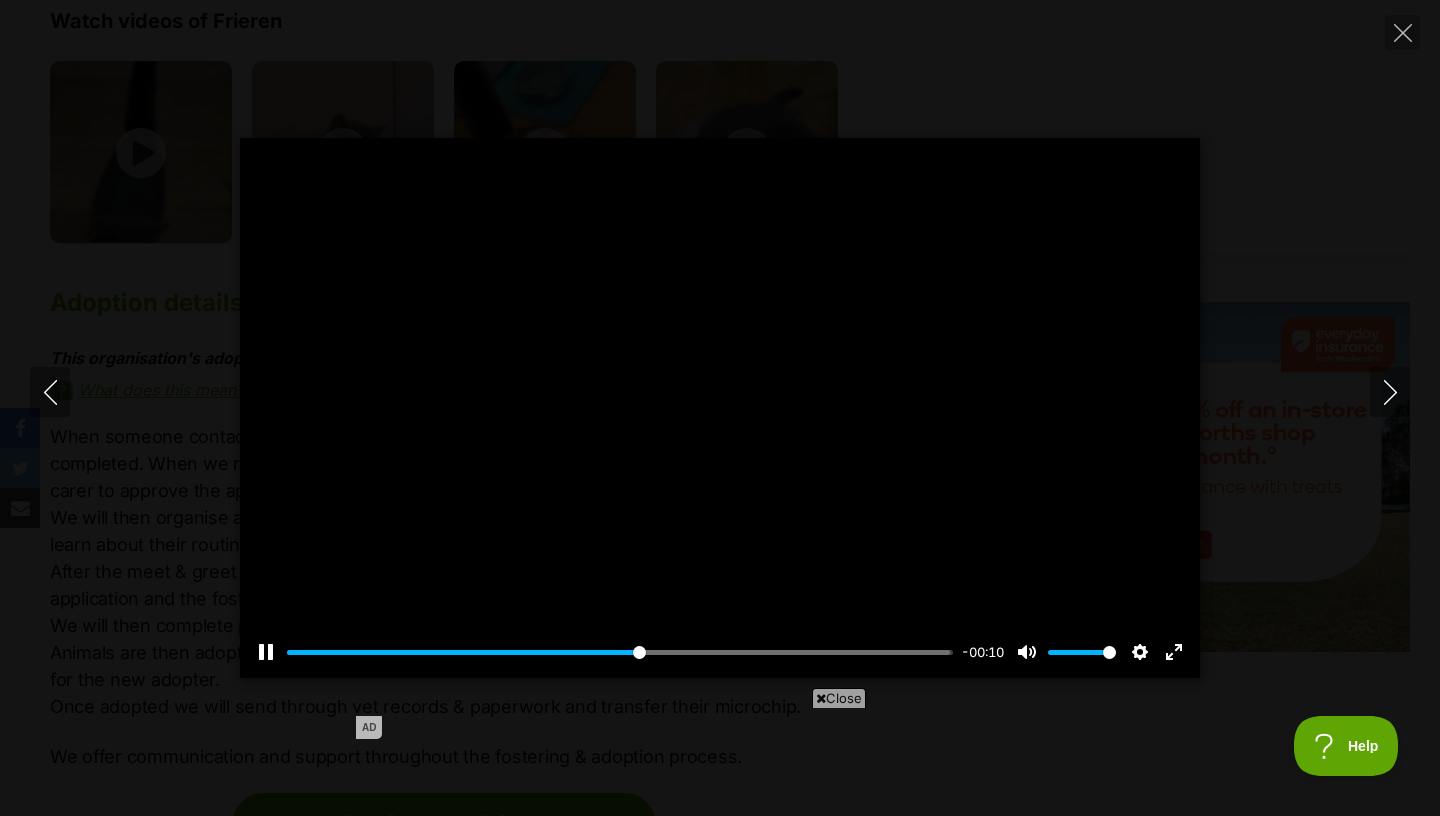 click at bounding box center [720, 408] 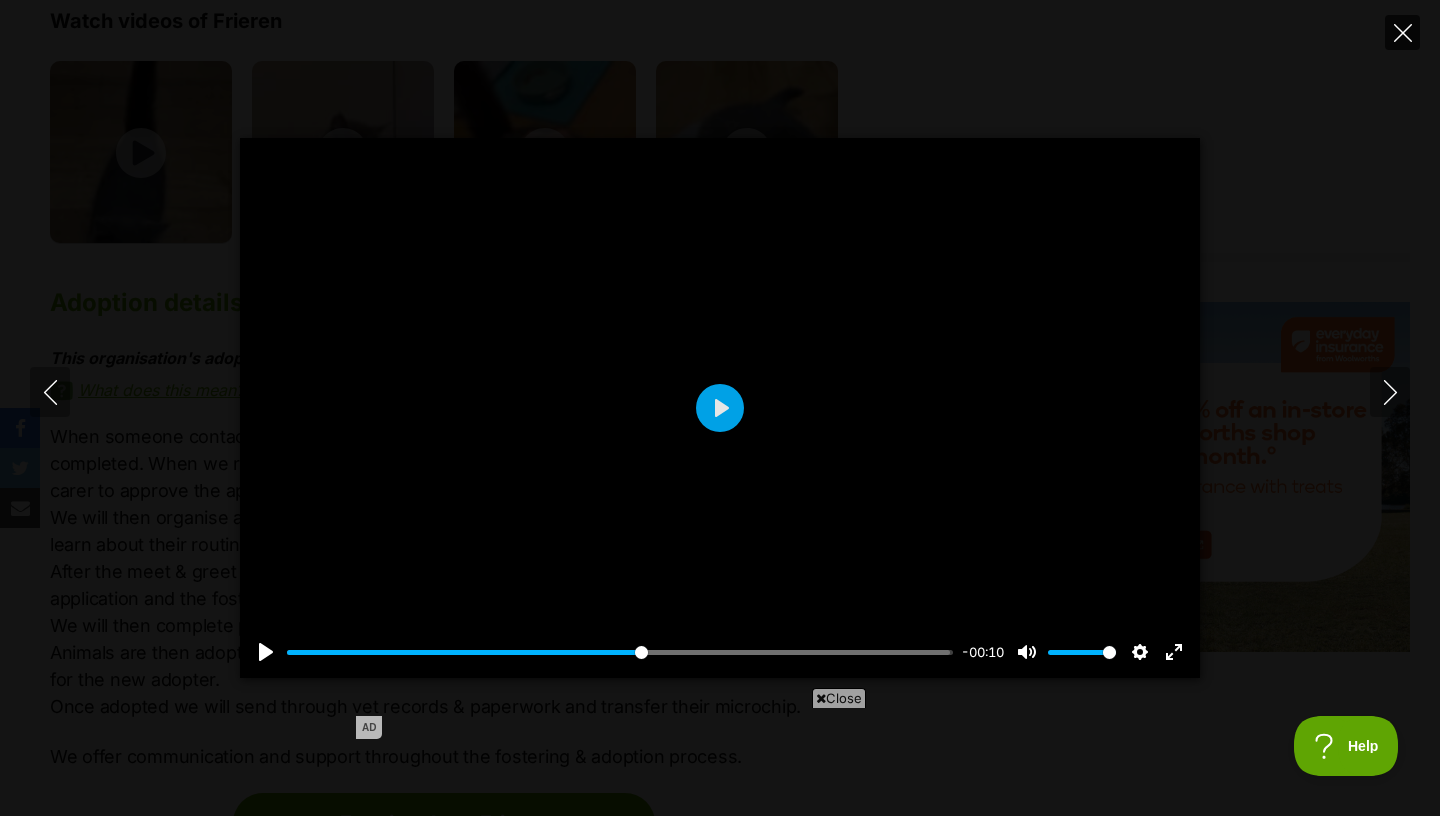 click at bounding box center [1402, 32] 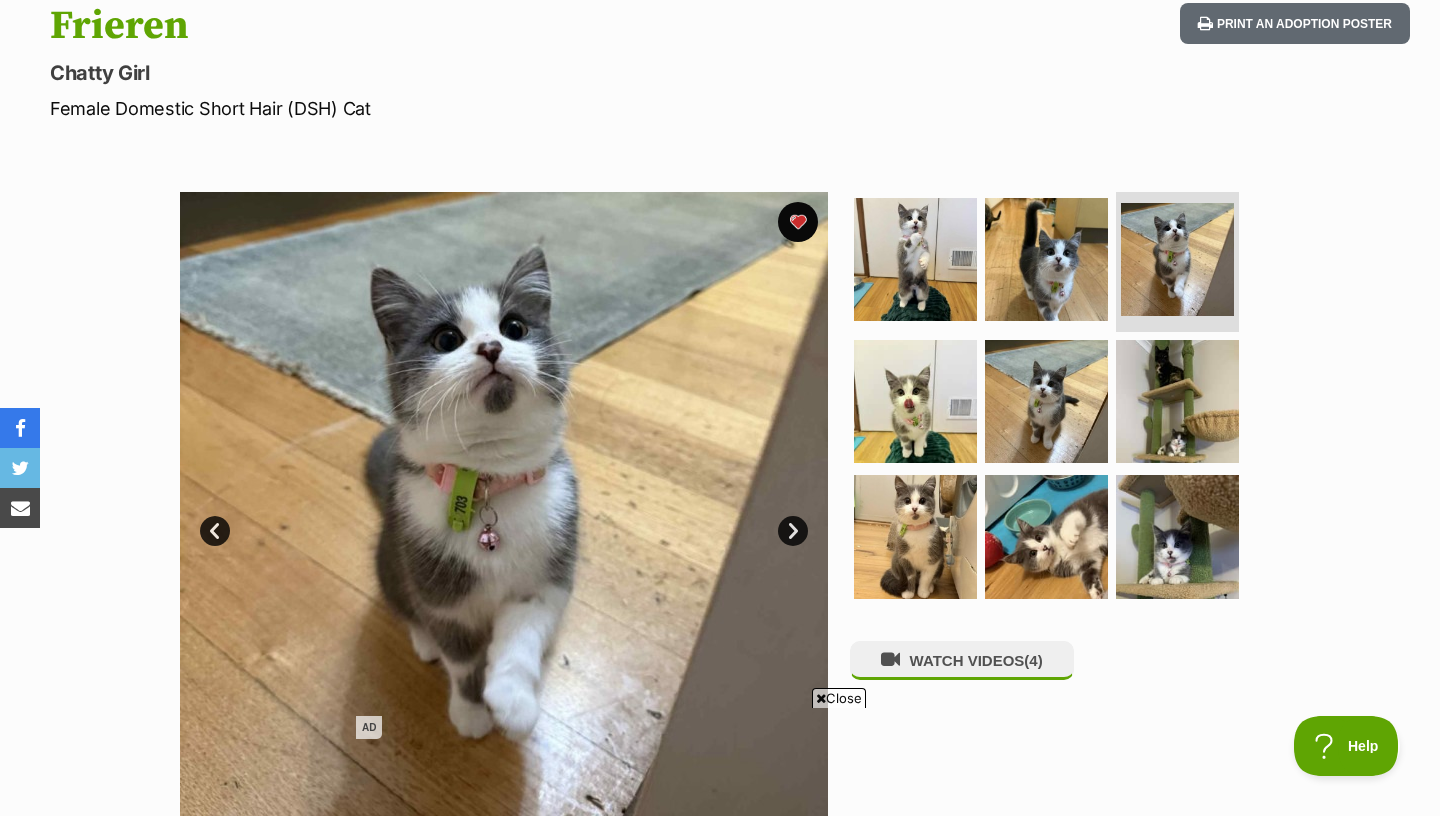scroll, scrollTop: 114, scrollLeft: 0, axis: vertical 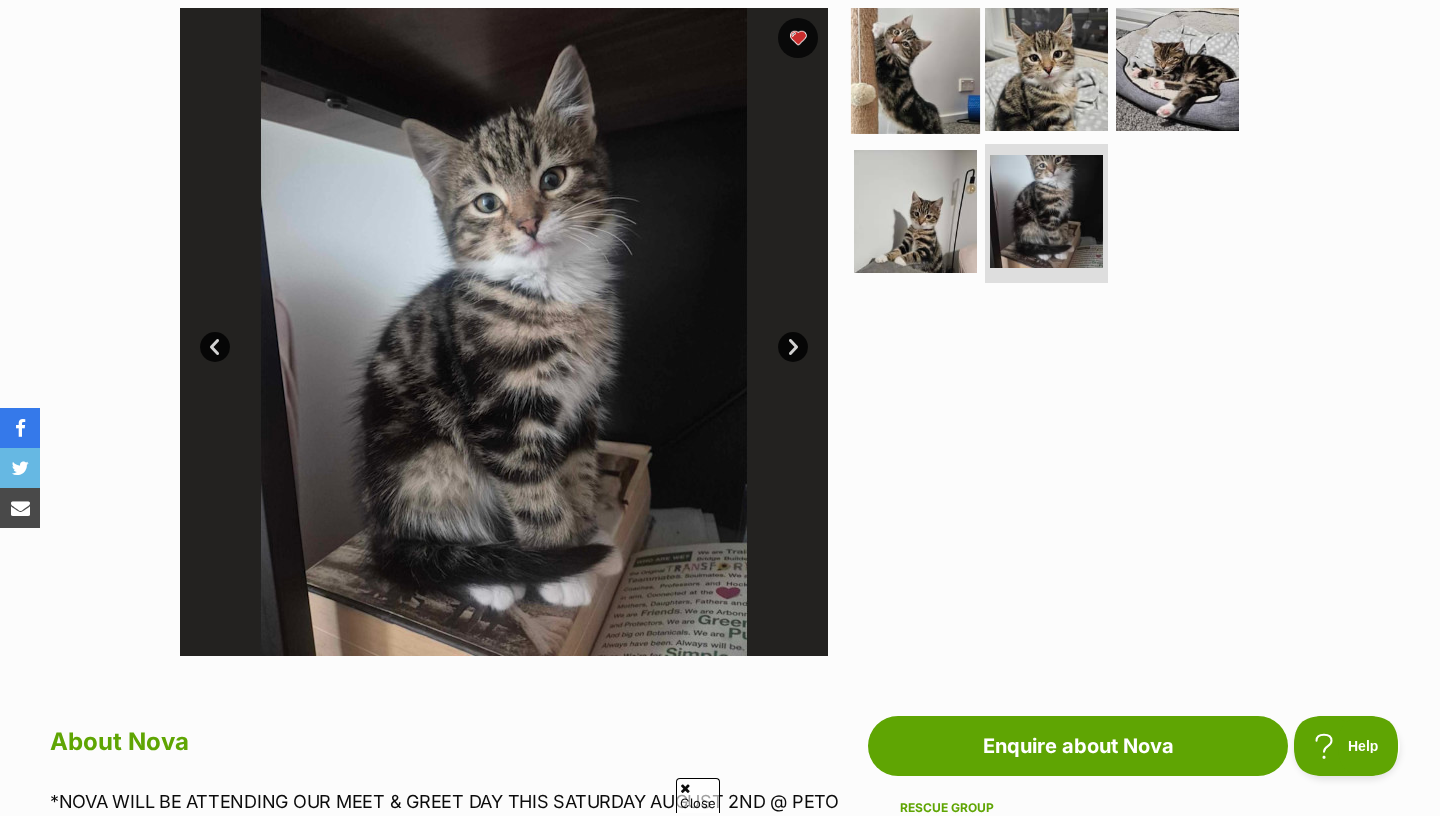 click at bounding box center (915, 69) 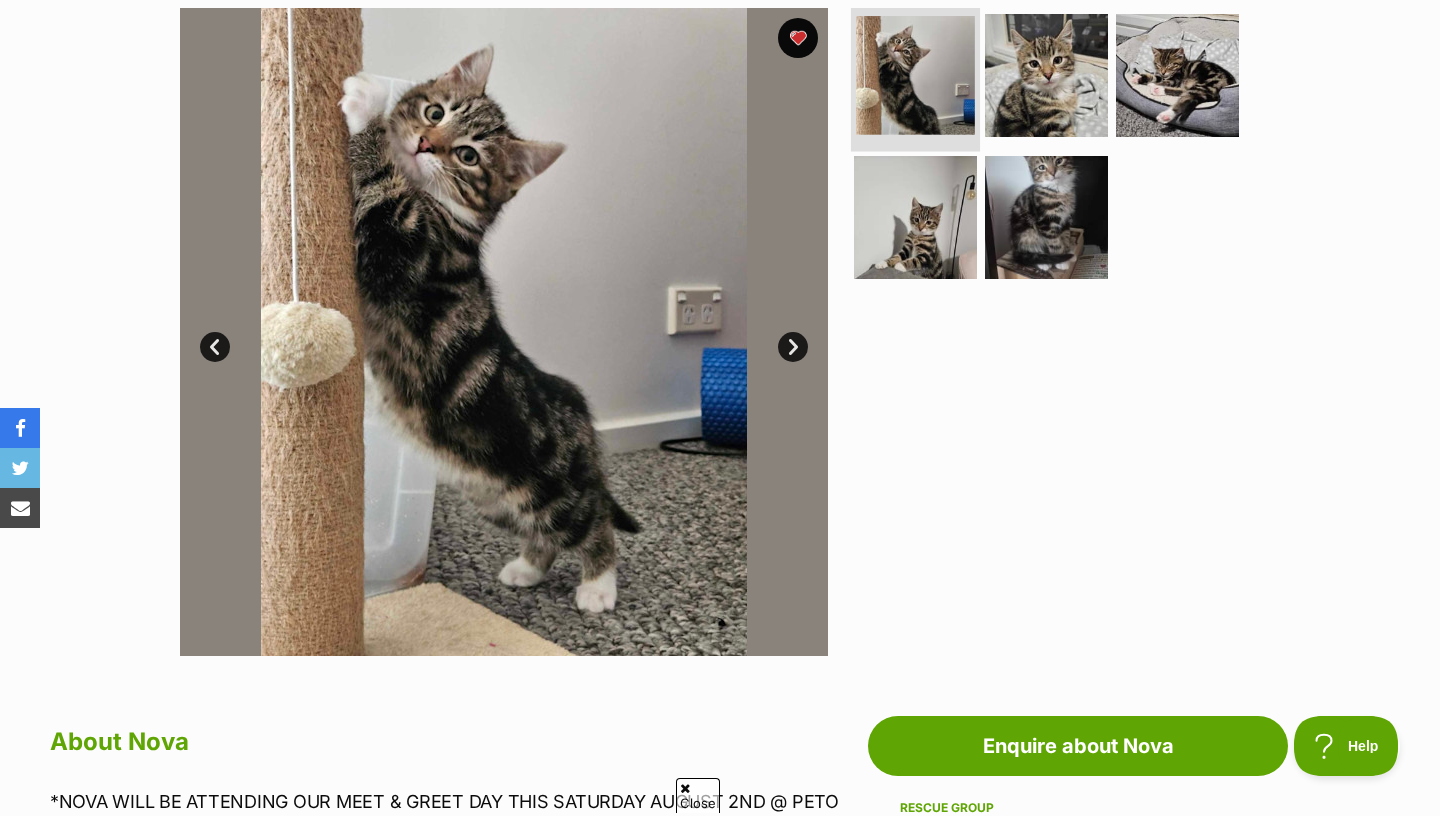 click at bounding box center [915, 75] 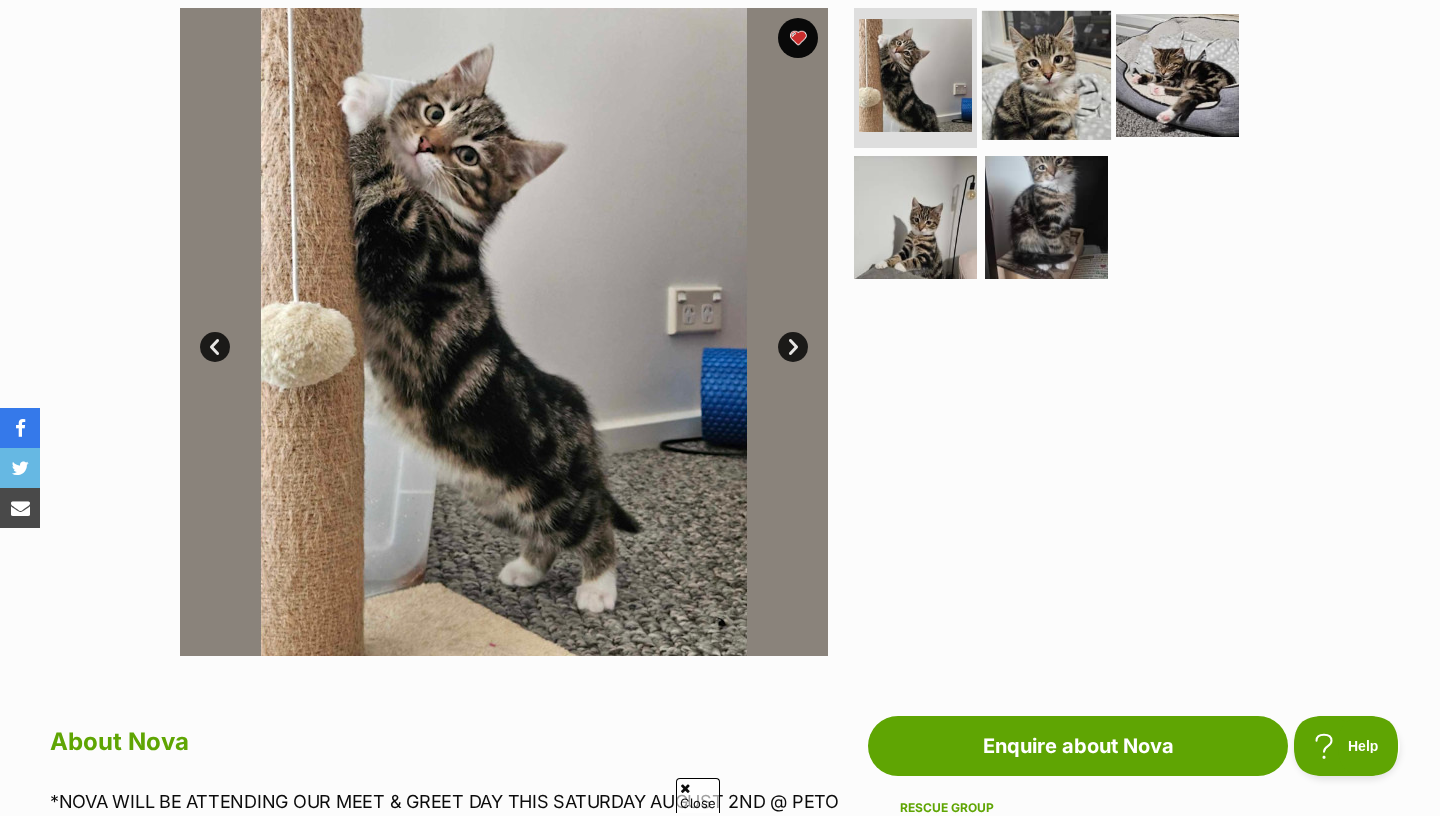 click at bounding box center [1046, 75] 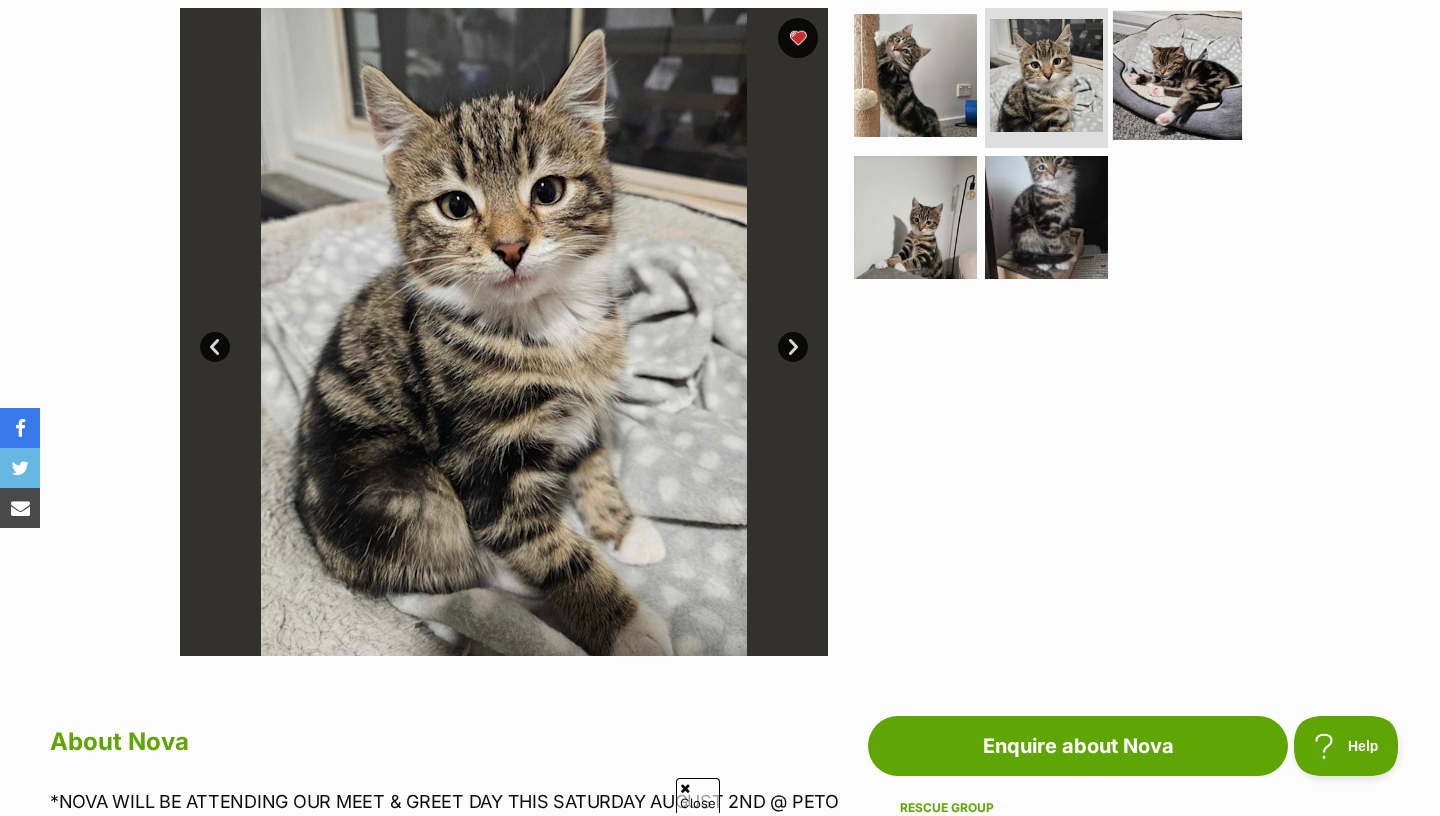 click at bounding box center [1177, 75] 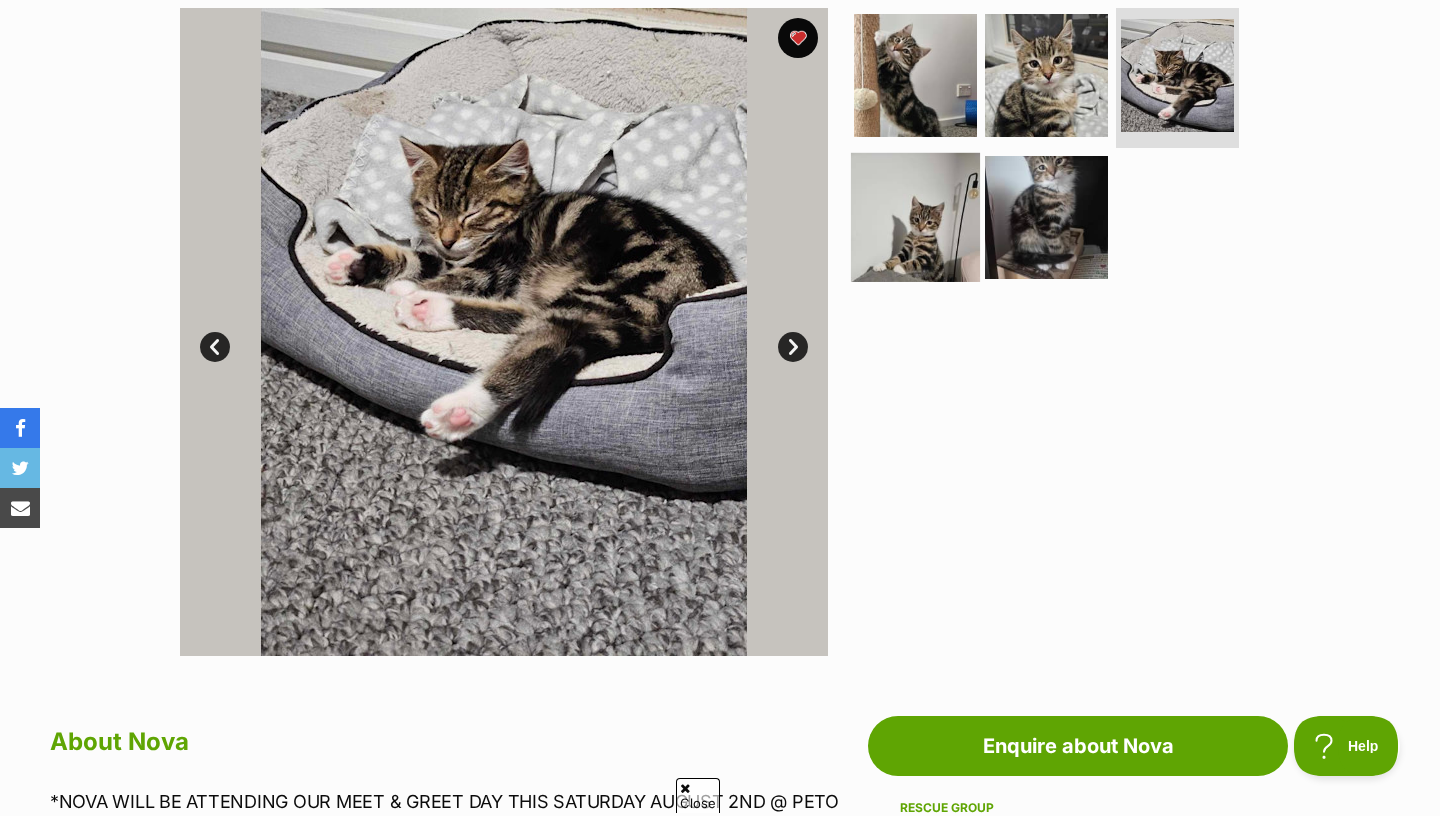 click at bounding box center [915, 216] 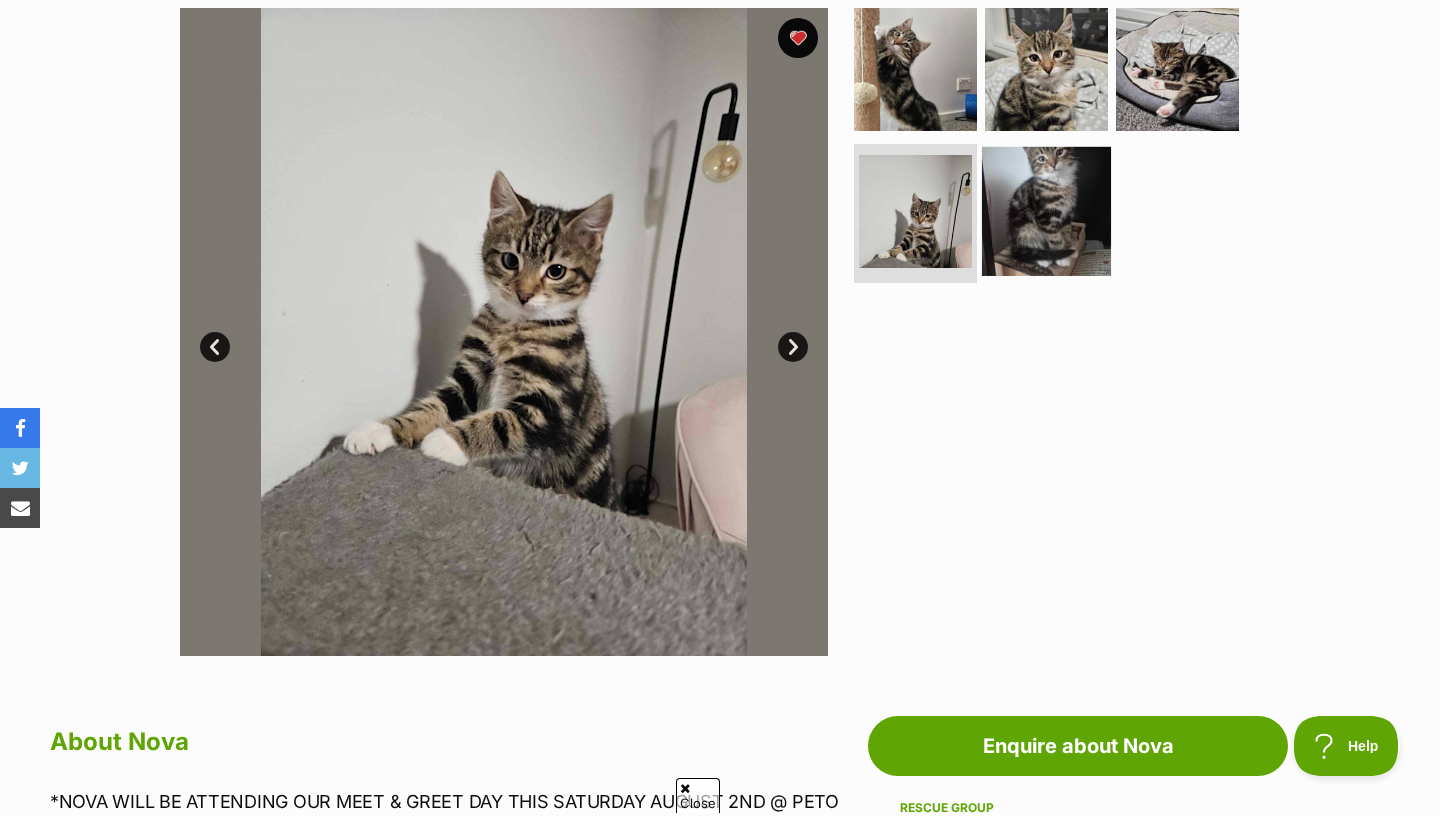 click at bounding box center [1046, 210] 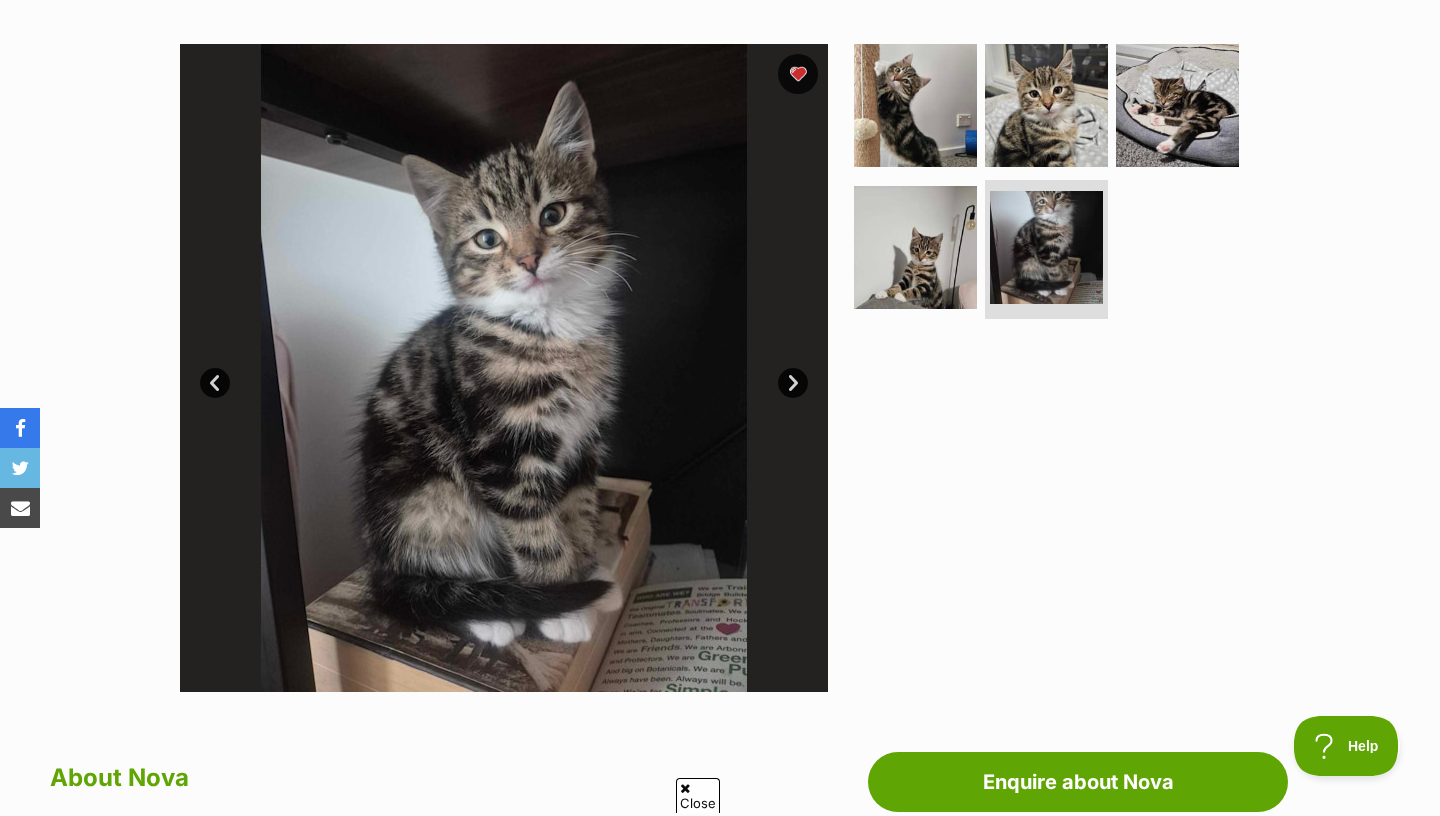 scroll, scrollTop: 366, scrollLeft: 0, axis: vertical 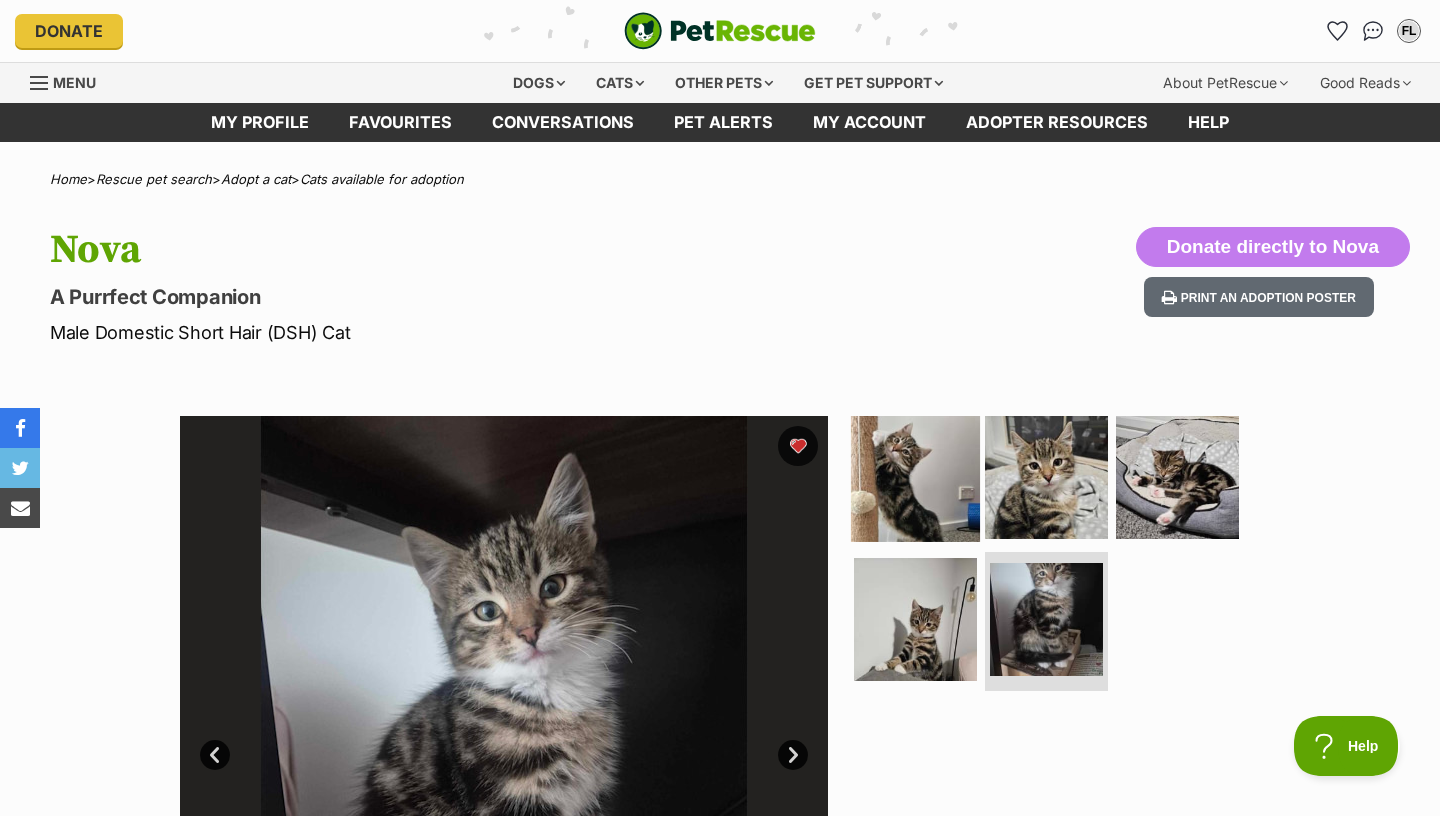 click at bounding box center (915, 477) 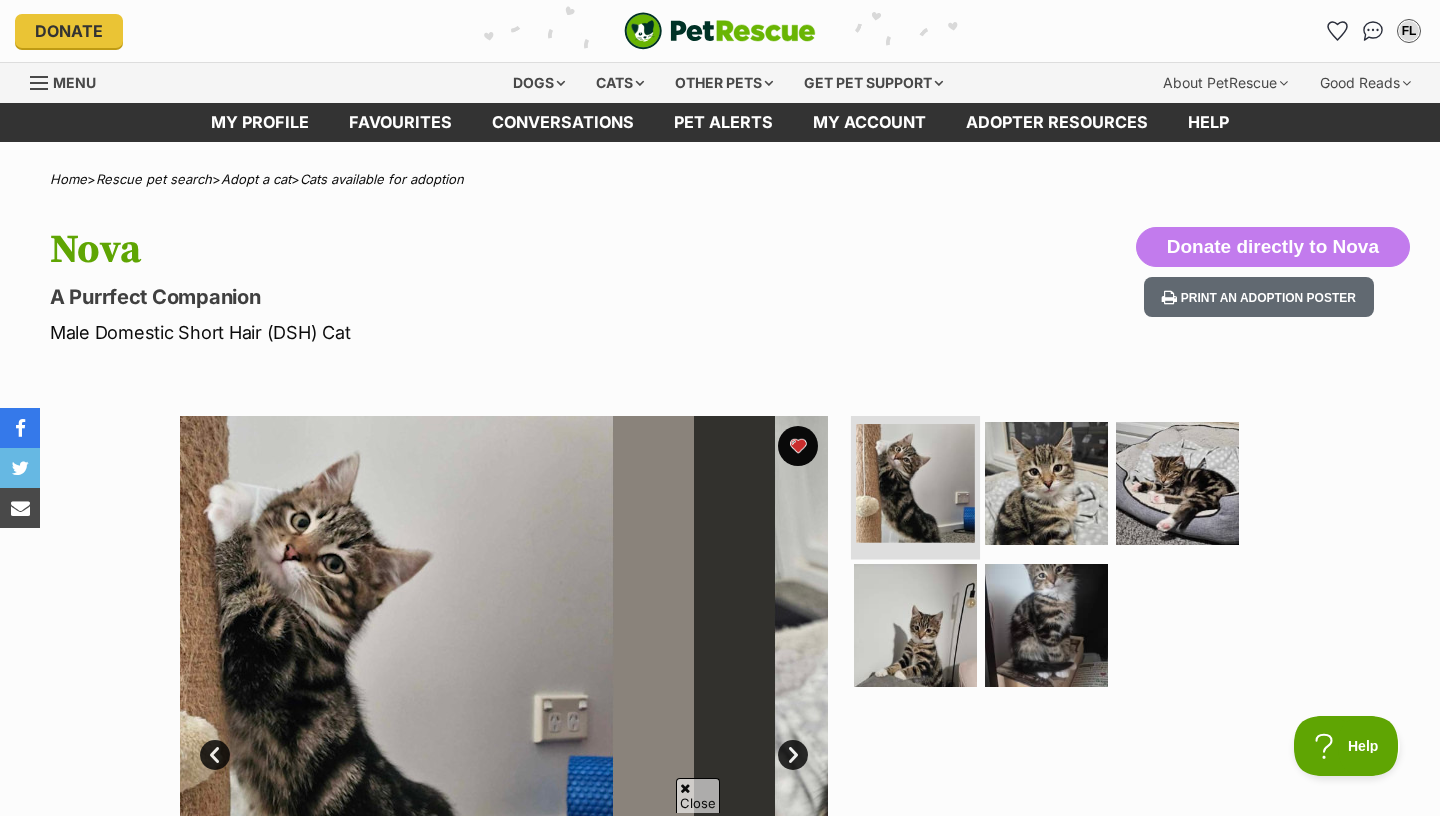 scroll, scrollTop: 195, scrollLeft: 0, axis: vertical 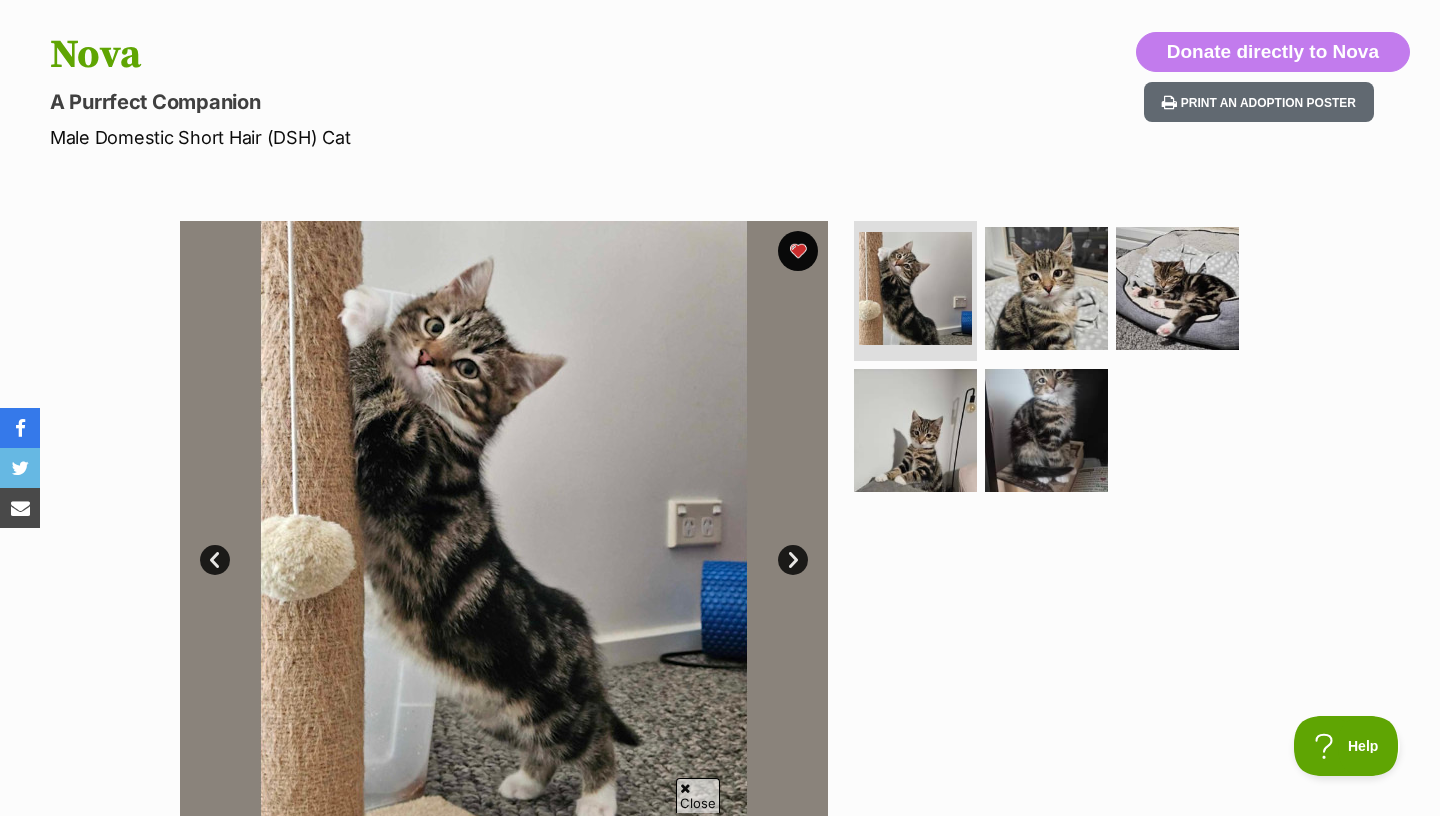 click at bounding box center [1055, 363] 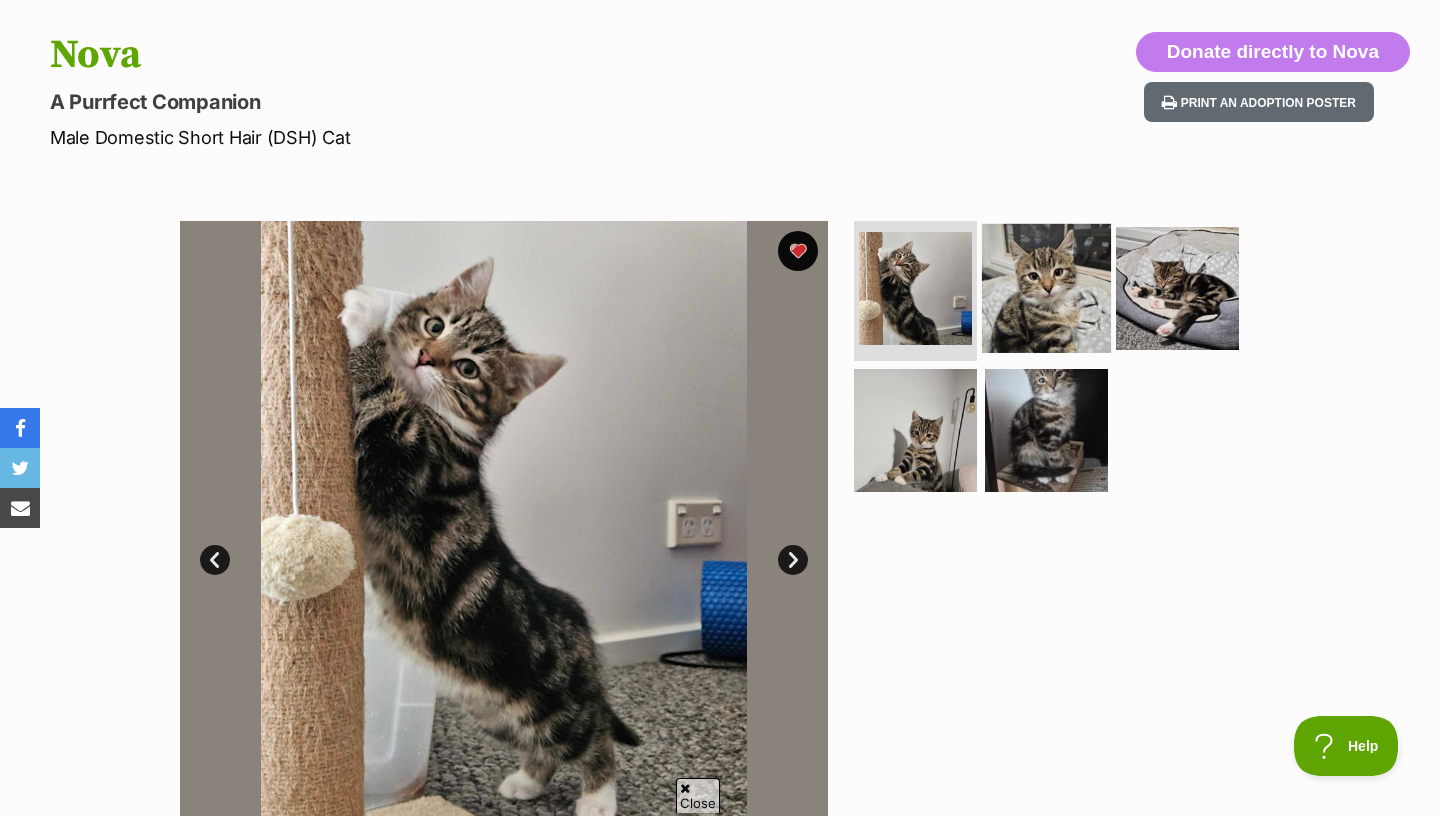 click at bounding box center [1046, 288] 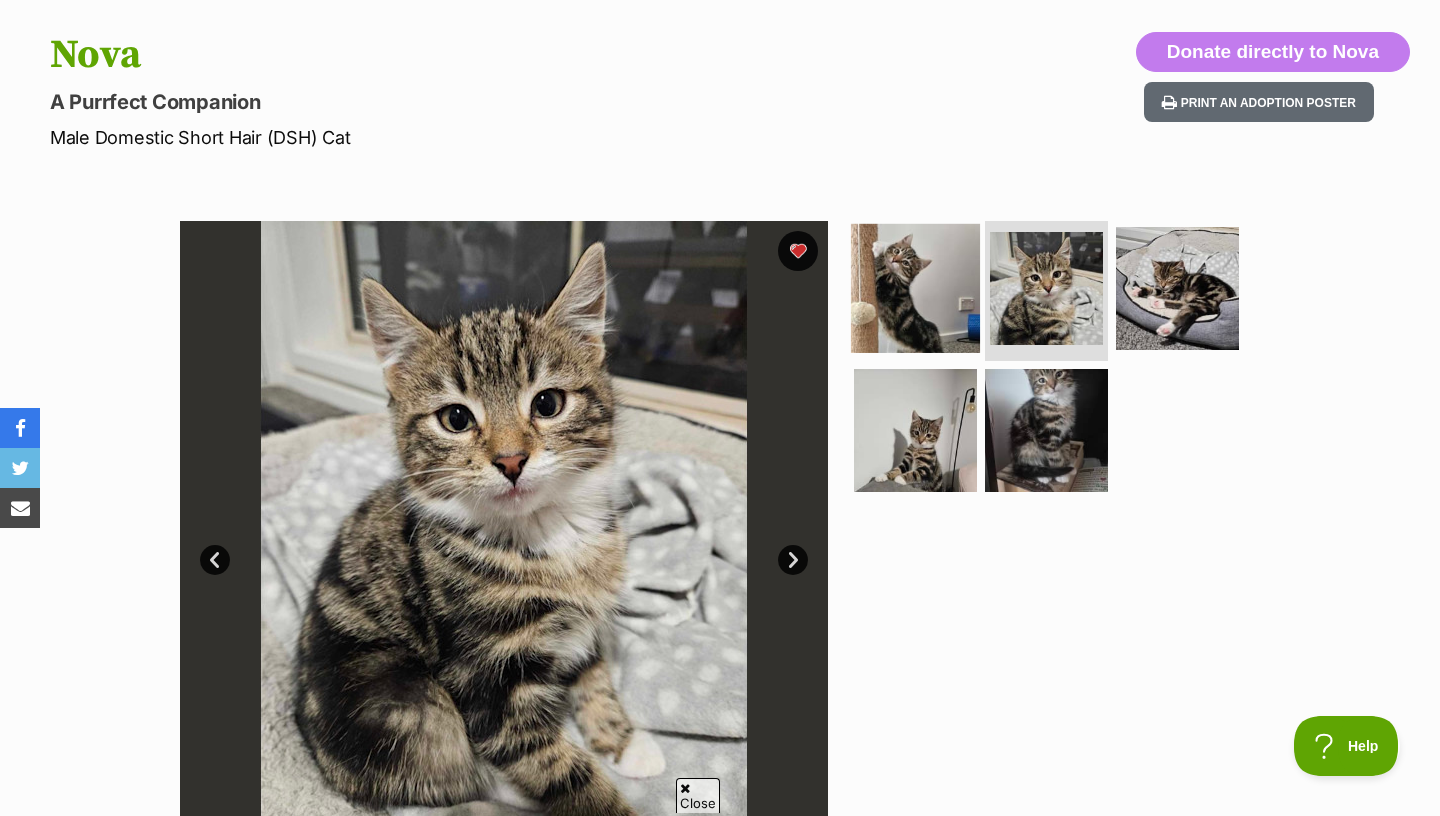 click at bounding box center (915, 288) 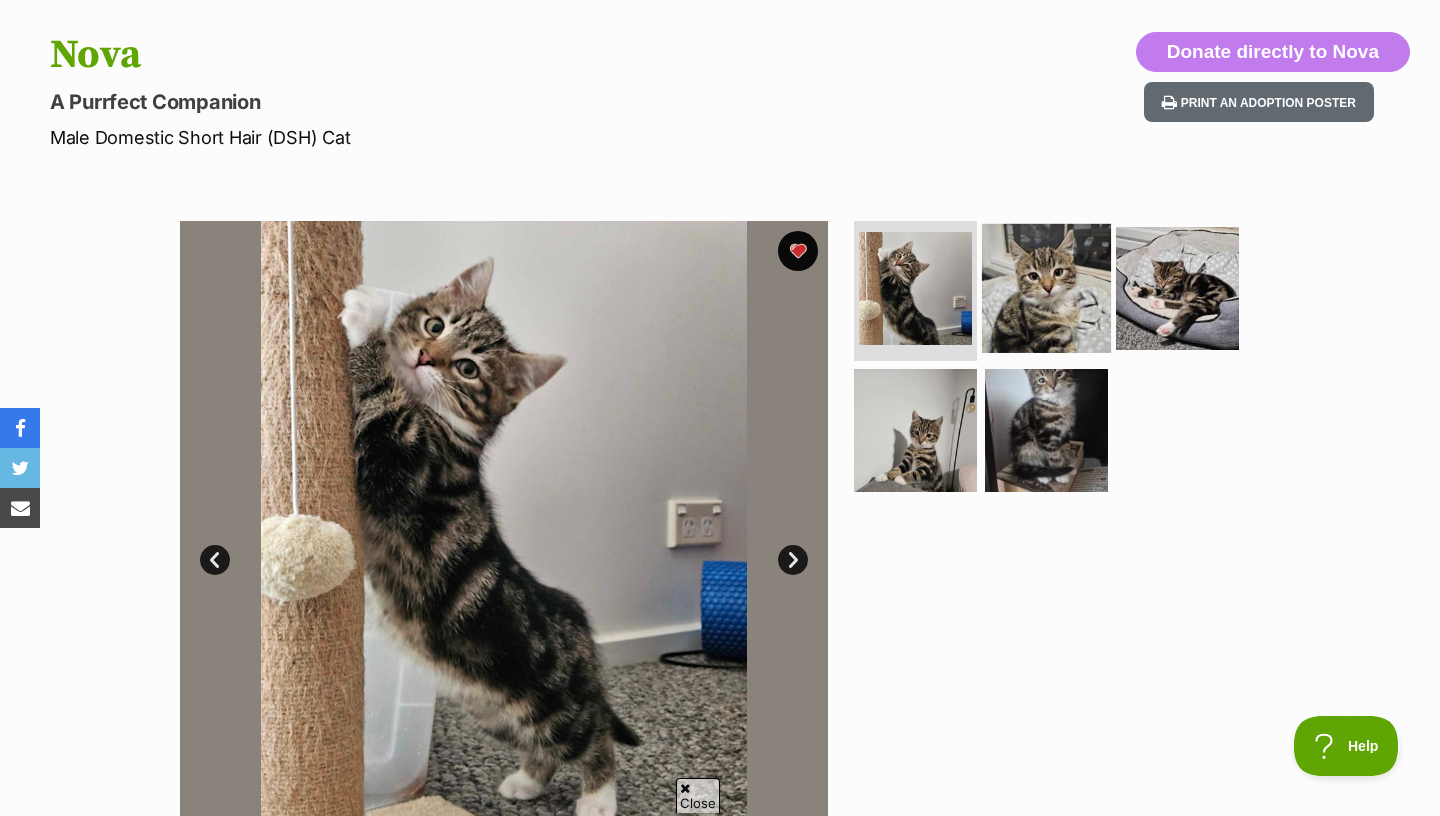 click at bounding box center (1046, 288) 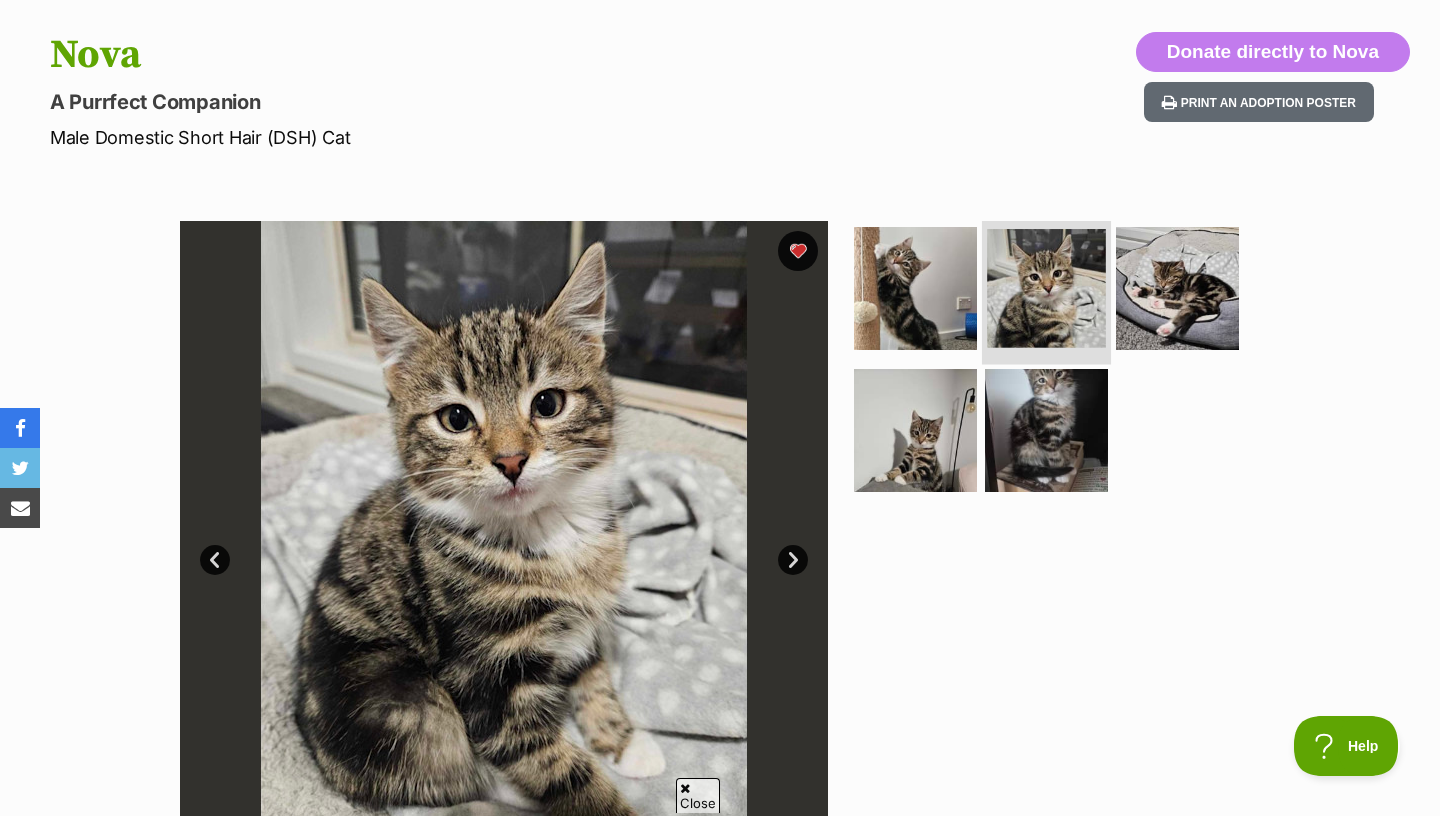 click at bounding box center (1046, 288) 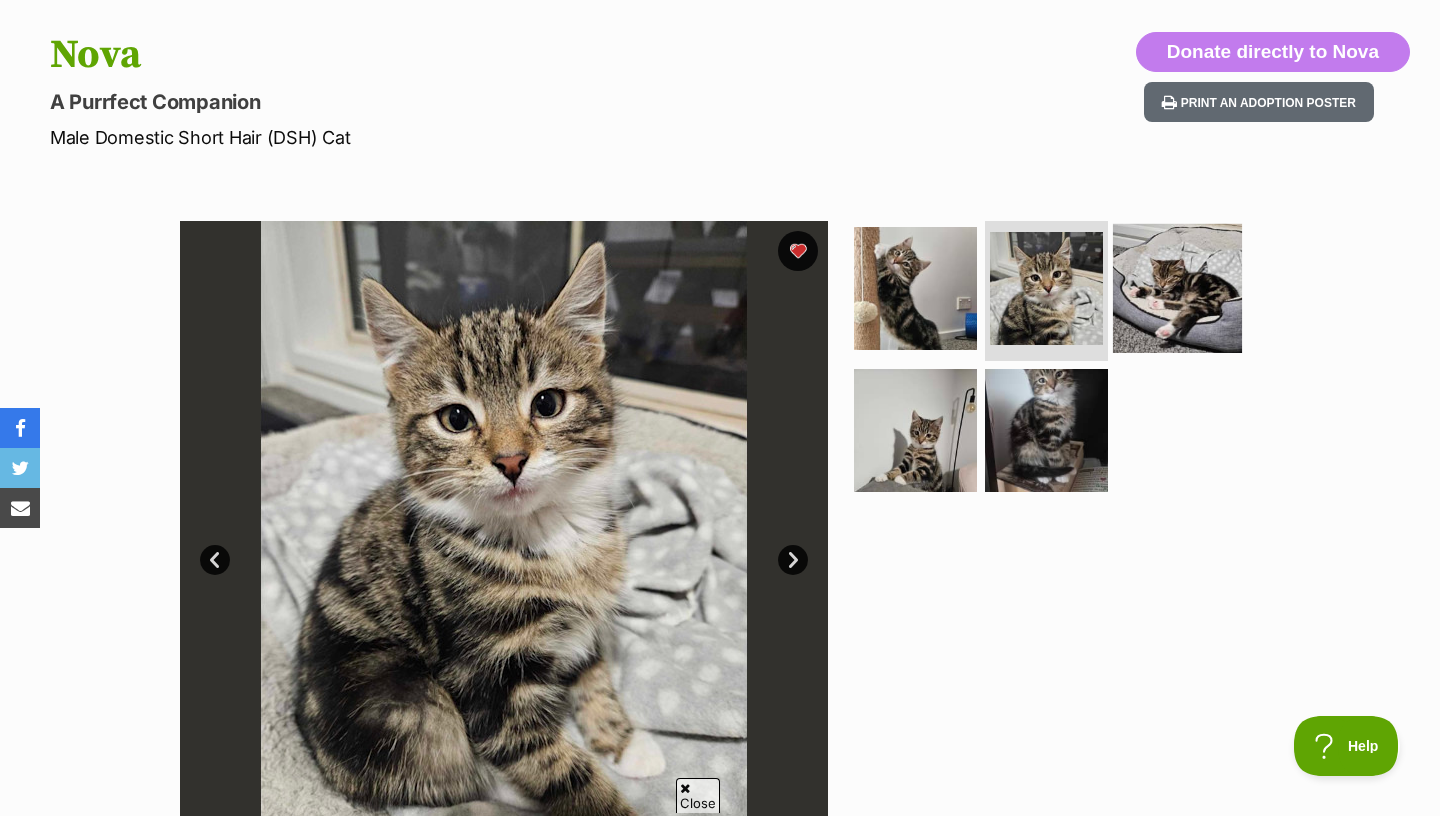 click at bounding box center [1177, 288] 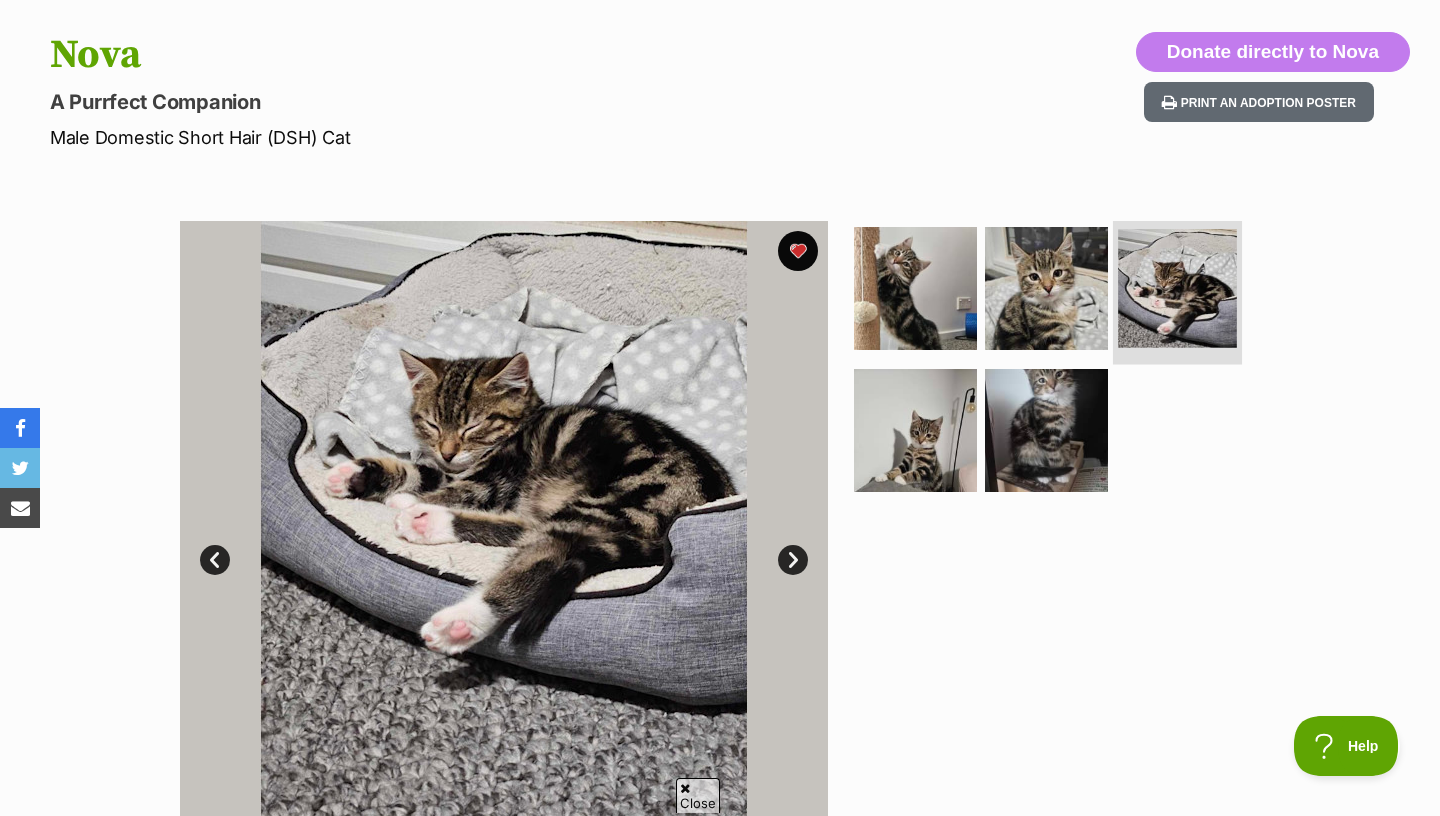 scroll, scrollTop: 299, scrollLeft: 0, axis: vertical 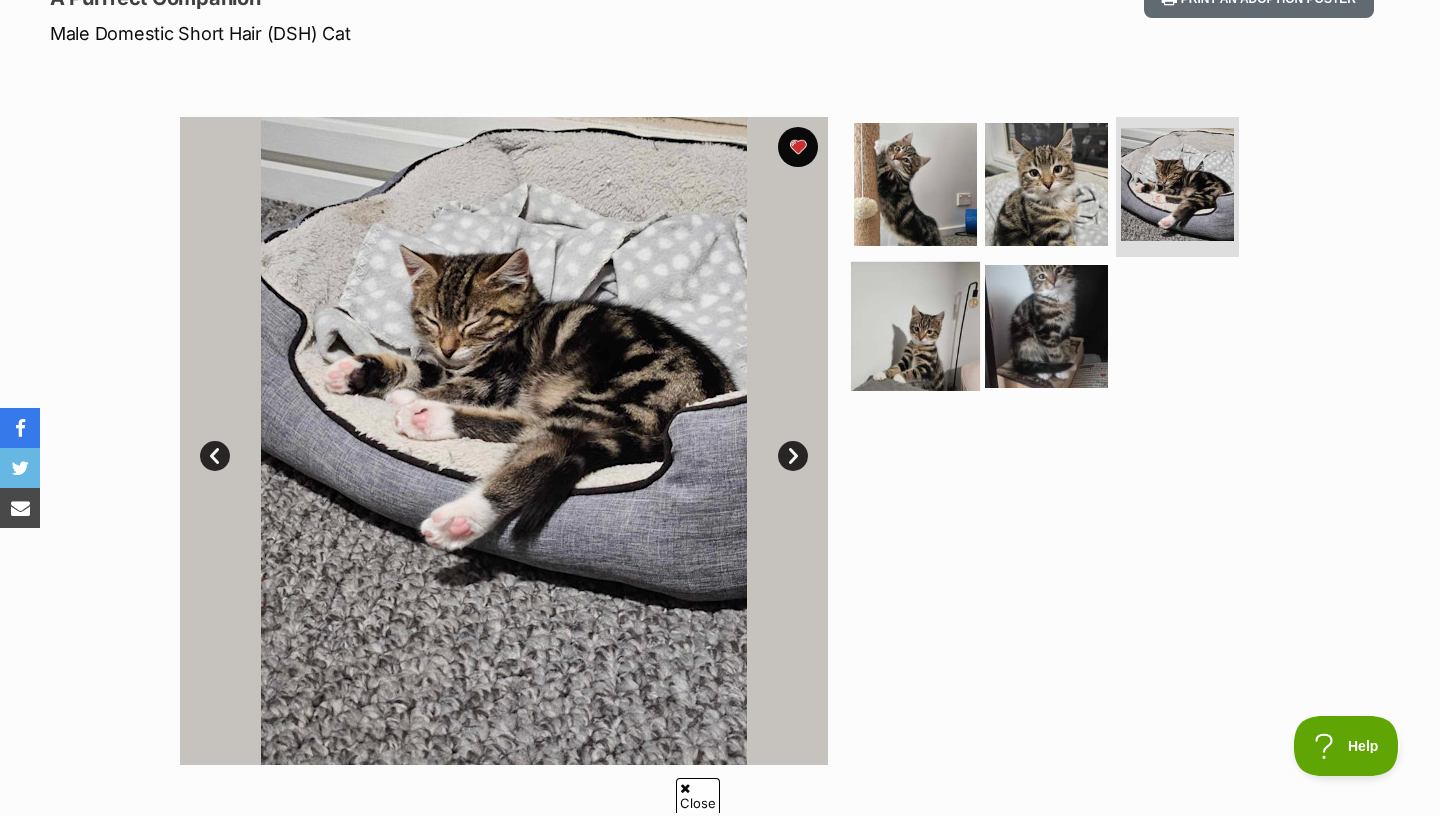 click at bounding box center (915, 325) 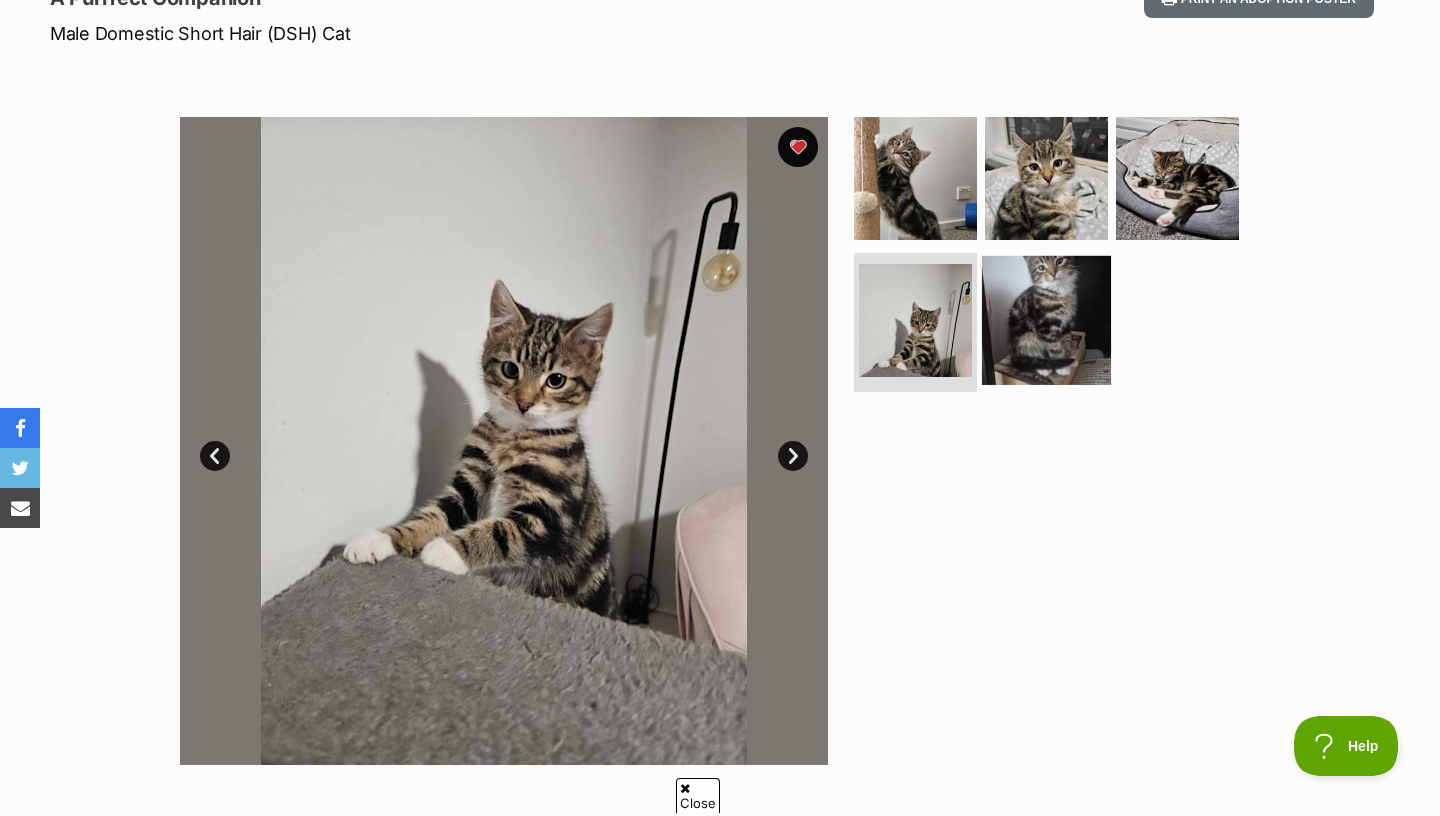 click at bounding box center (1046, 319) 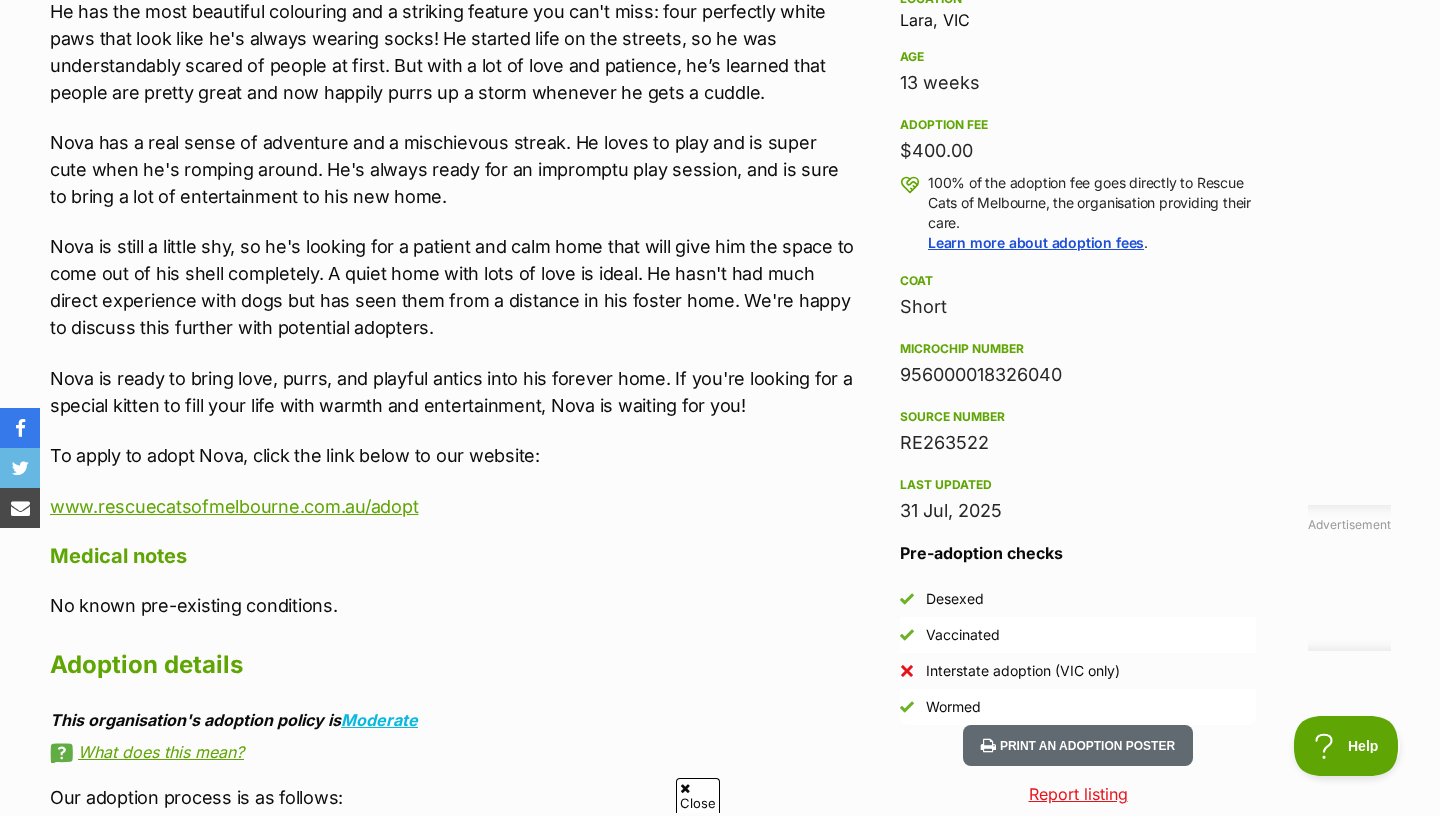 scroll, scrollTop: 1643, scrollLeft: 0, axis: vertical 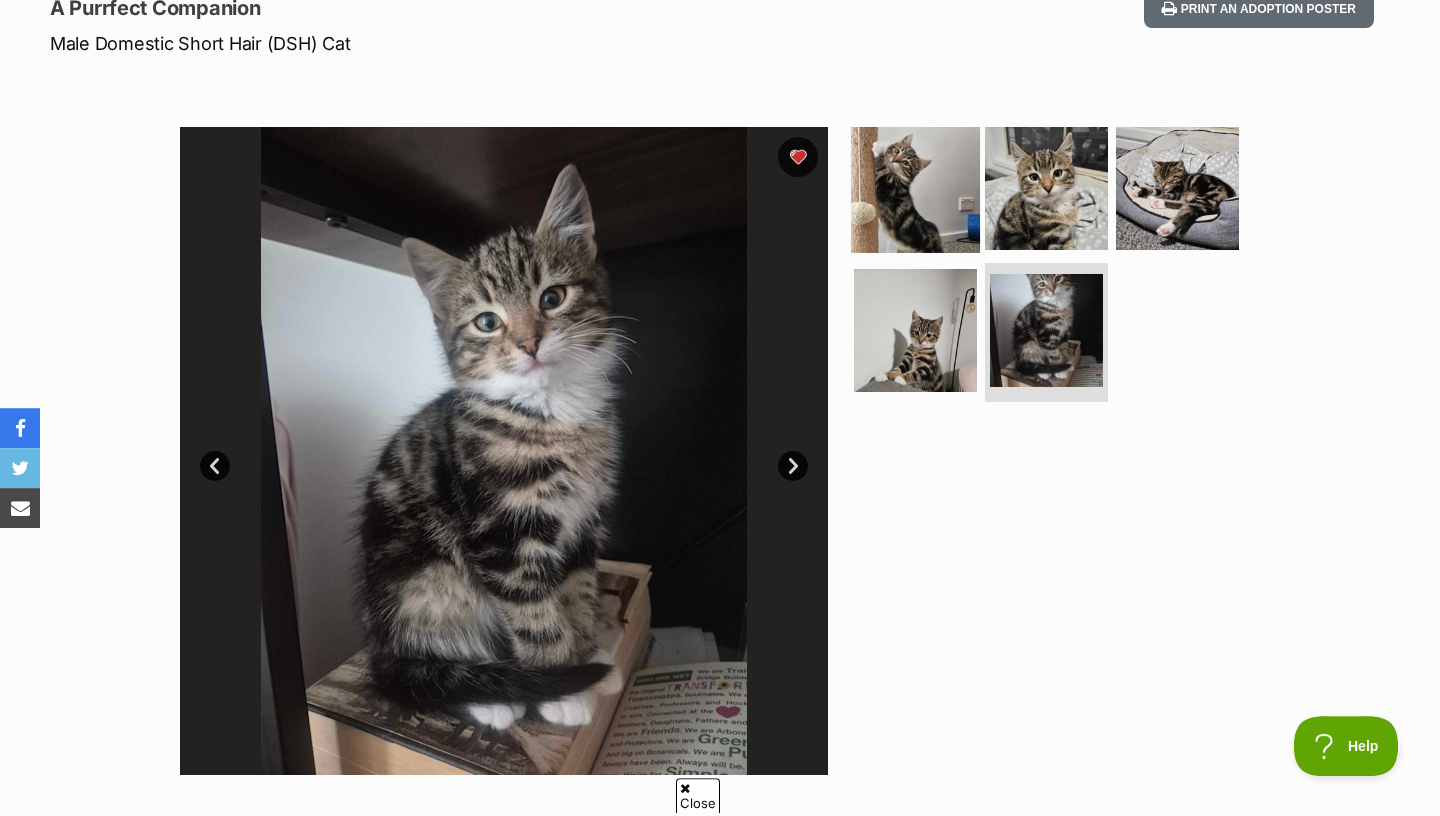 click at bounding box center (915, 188) 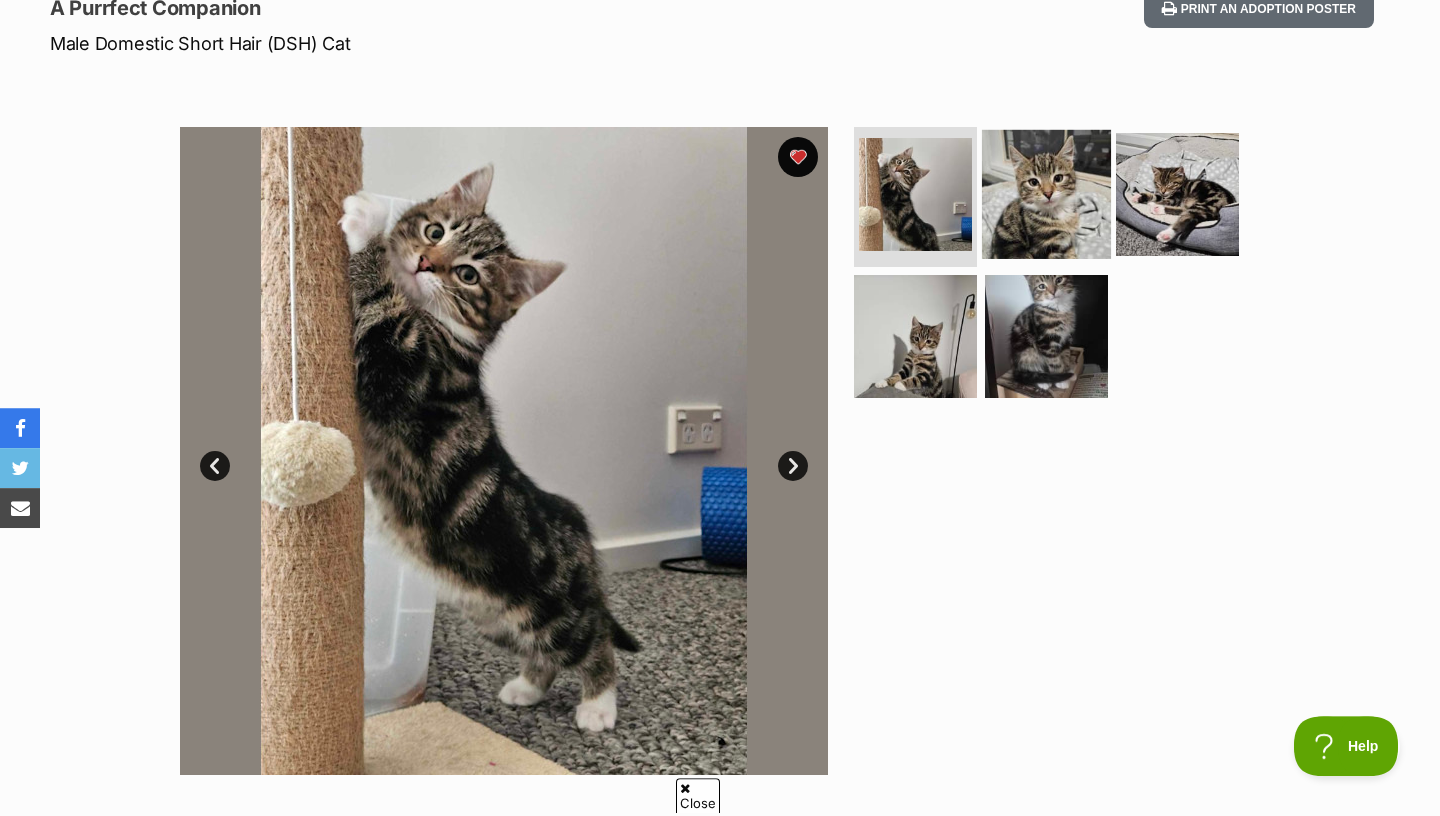 click at bounding box center (1046, 194) 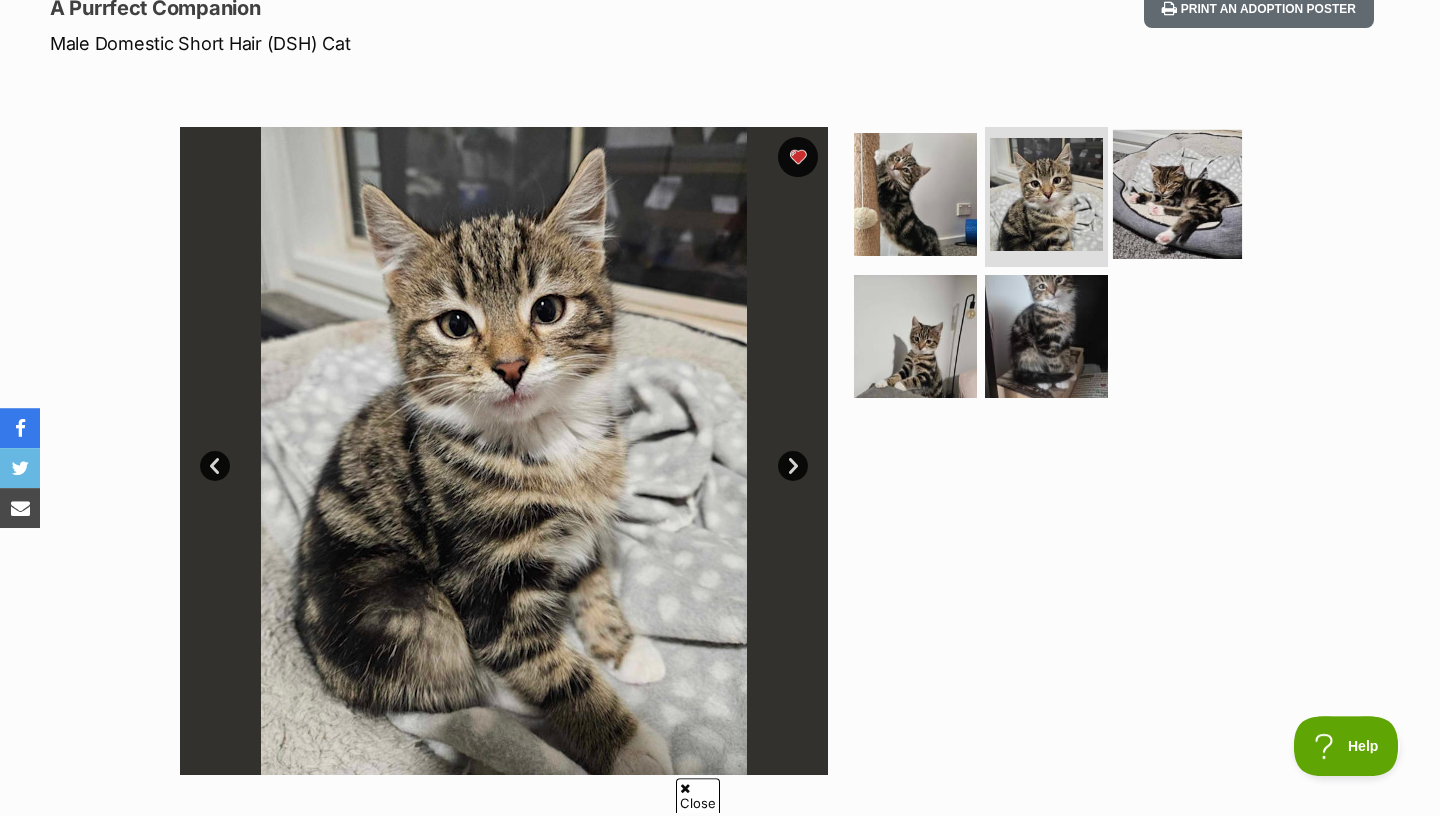 click at bounding box center [1177, 194] 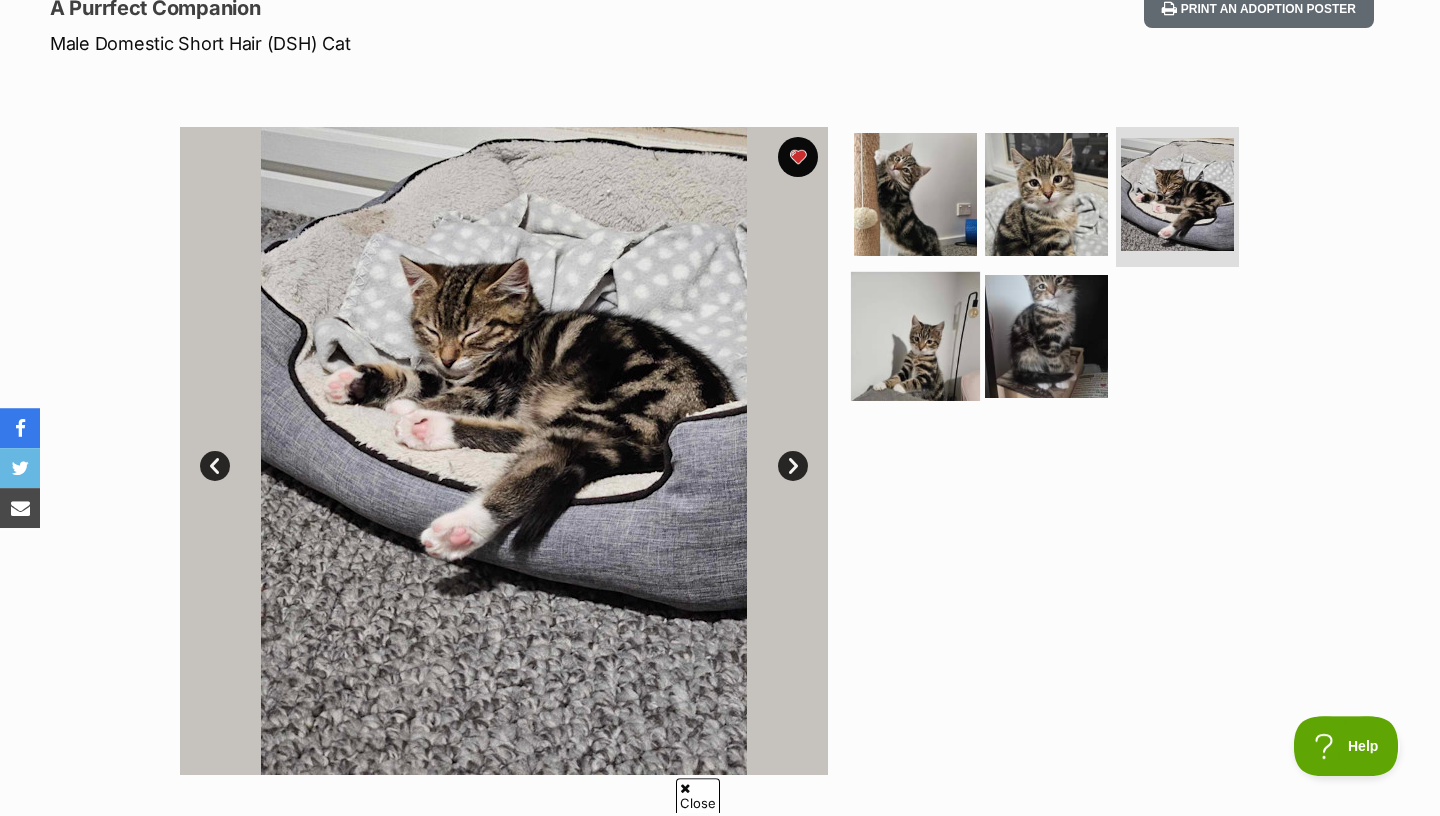 click at bounding box center [915, 335] 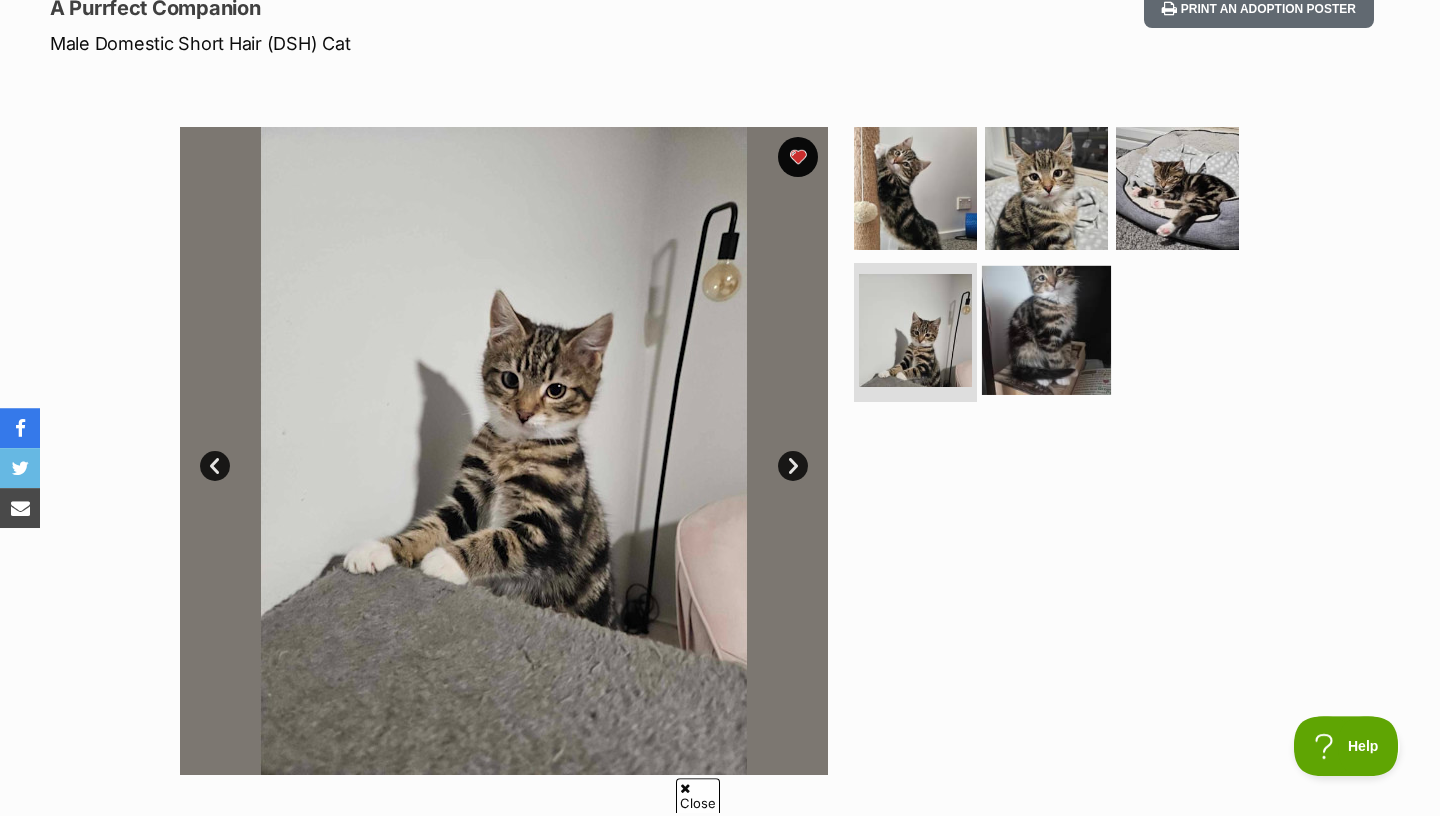 click at bounding box center (1046, 329) 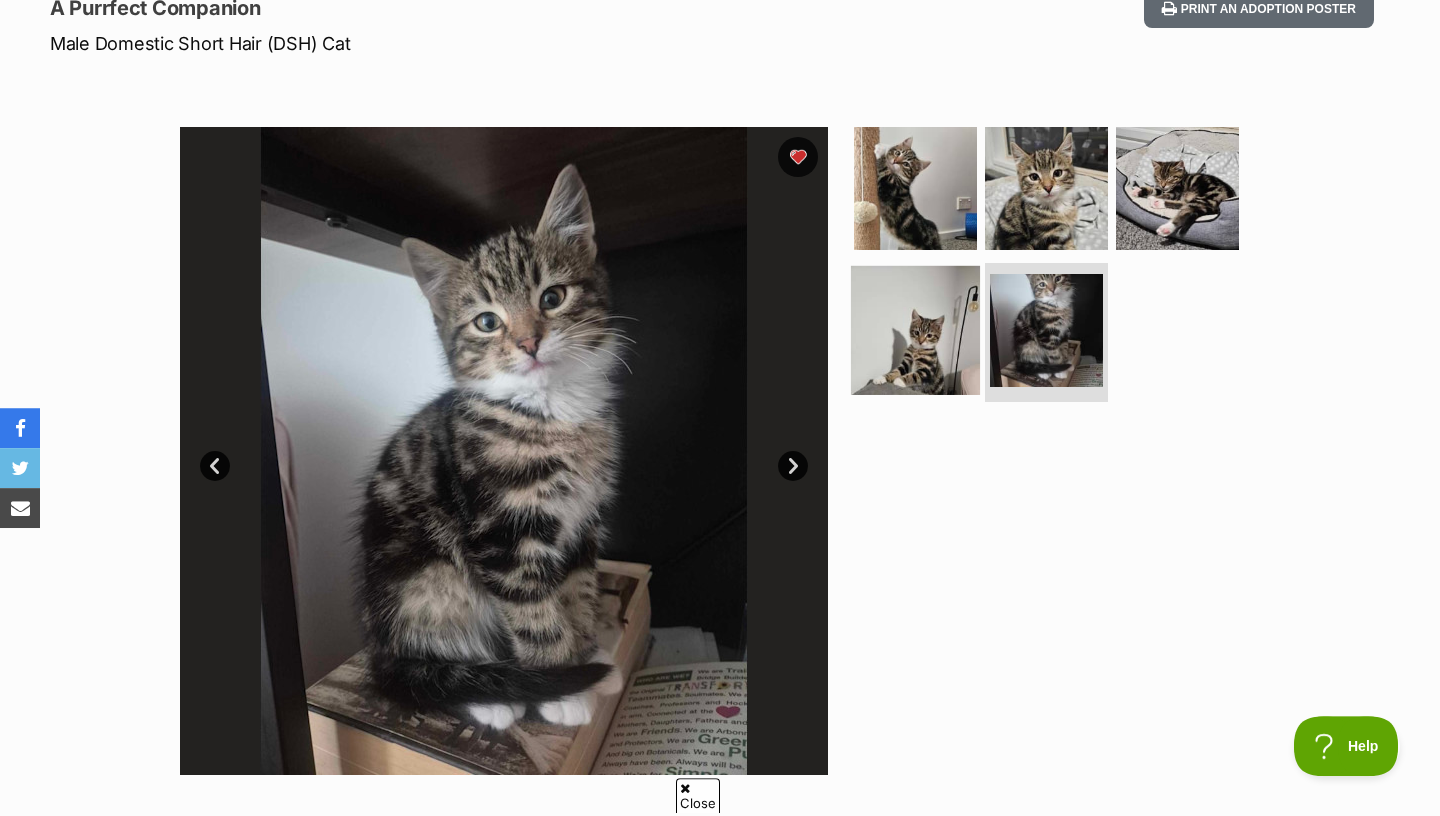 click at bounding box center [915, 329] 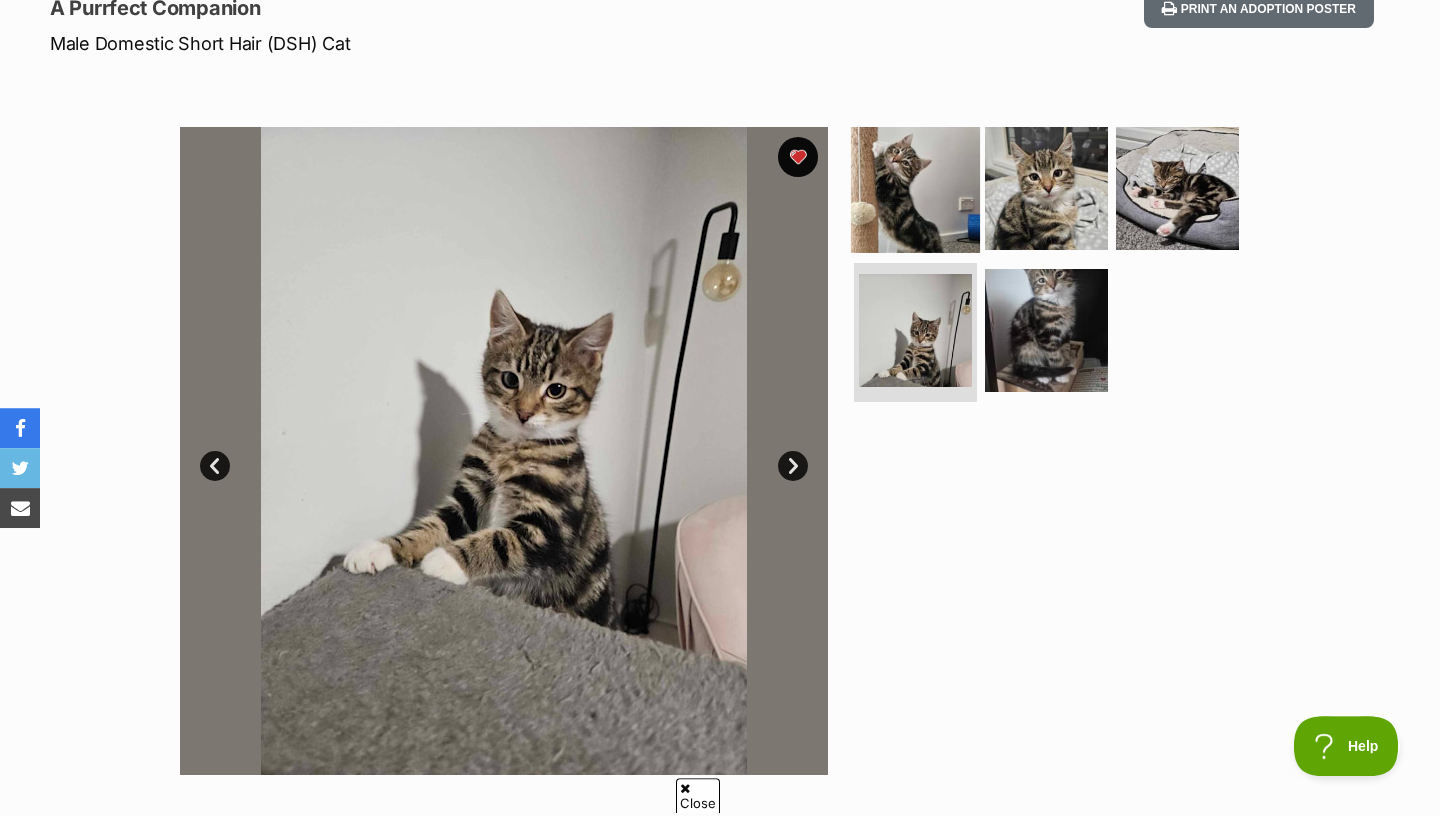 click at bounding box center (915, 188) 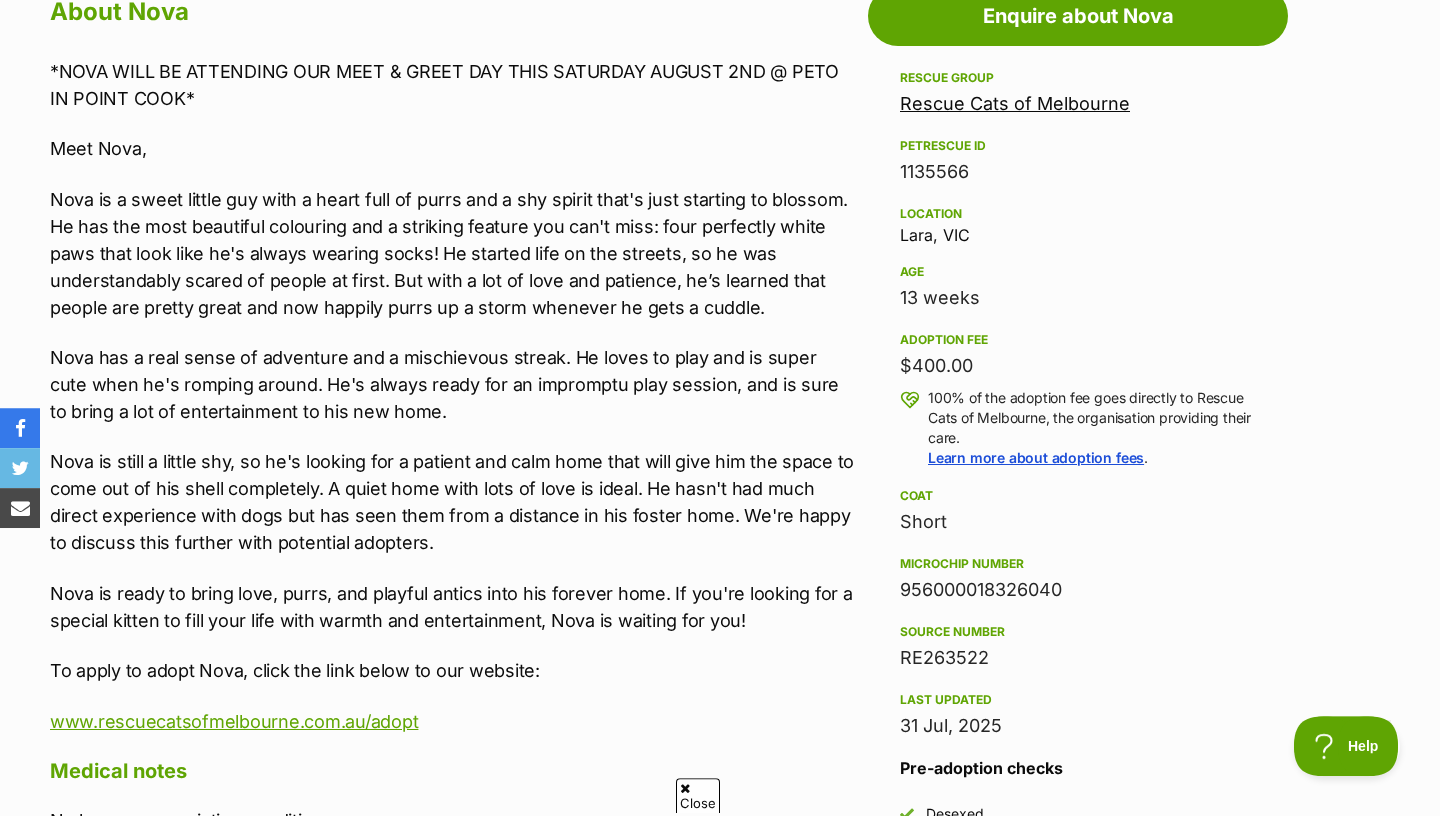 scroll, scrollTop: 1255, scrollLeft: 0, axis: vertical 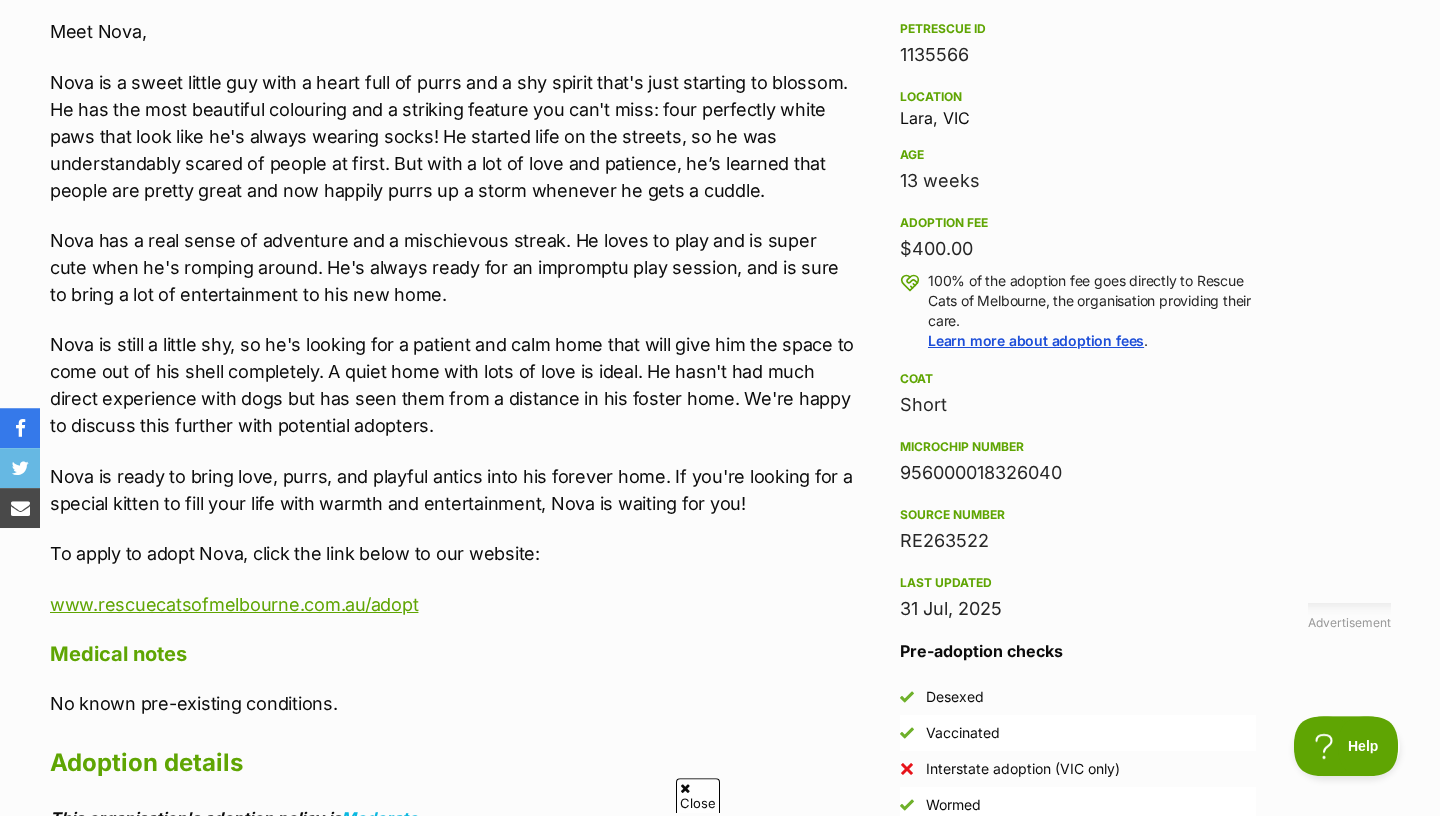 click on "About Nova
*NOVA WILL BE ATTENDING OUR MEET & GREET DAY THIS SATURDAY AUGUST 2ND @ PETO IN POINT COOK*
Meet Nova,
Nova is a sweet little guy with a heart full of purrs and a shy spirit that's just starting to blossom. He has the most beautiful colouring and a striking feature you can't miss: four perfectly white paws that look like he's always wearing socks! He started life on the streets, so he was understandably scared of people at first. But with a lot of love and patience, he’s learned that people are pretty great and now happily purrs up a storm whenever he gets a cuddle.
Nova has a real sense of adventure and a mischievous streak. He loves to play and is super cute when he's romping around. He's always ready for an impromptu play session, and is sure to bring a lot of entertainment to his new home.
To apply to adopt Nova, click the link below to our website:
www.rescuecatsofmelbourne.com.au/adopt
Medical notes
No known pre-existing conditions.
Adoption details" at bounding box center [454, 522] 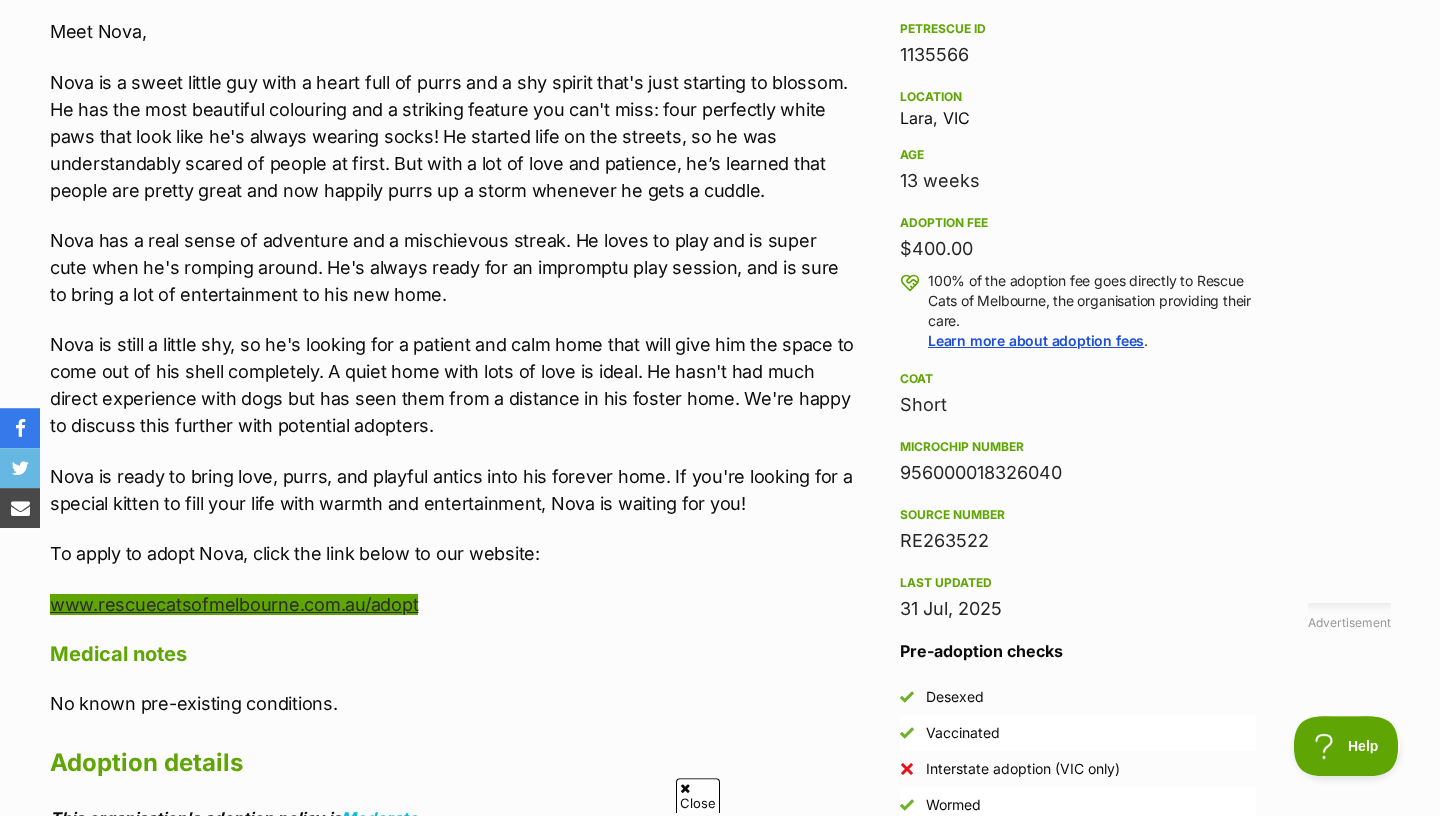 click on "www.rescuecatsofmelbourne.com.au/adopt" at bounding box center (234, 604) 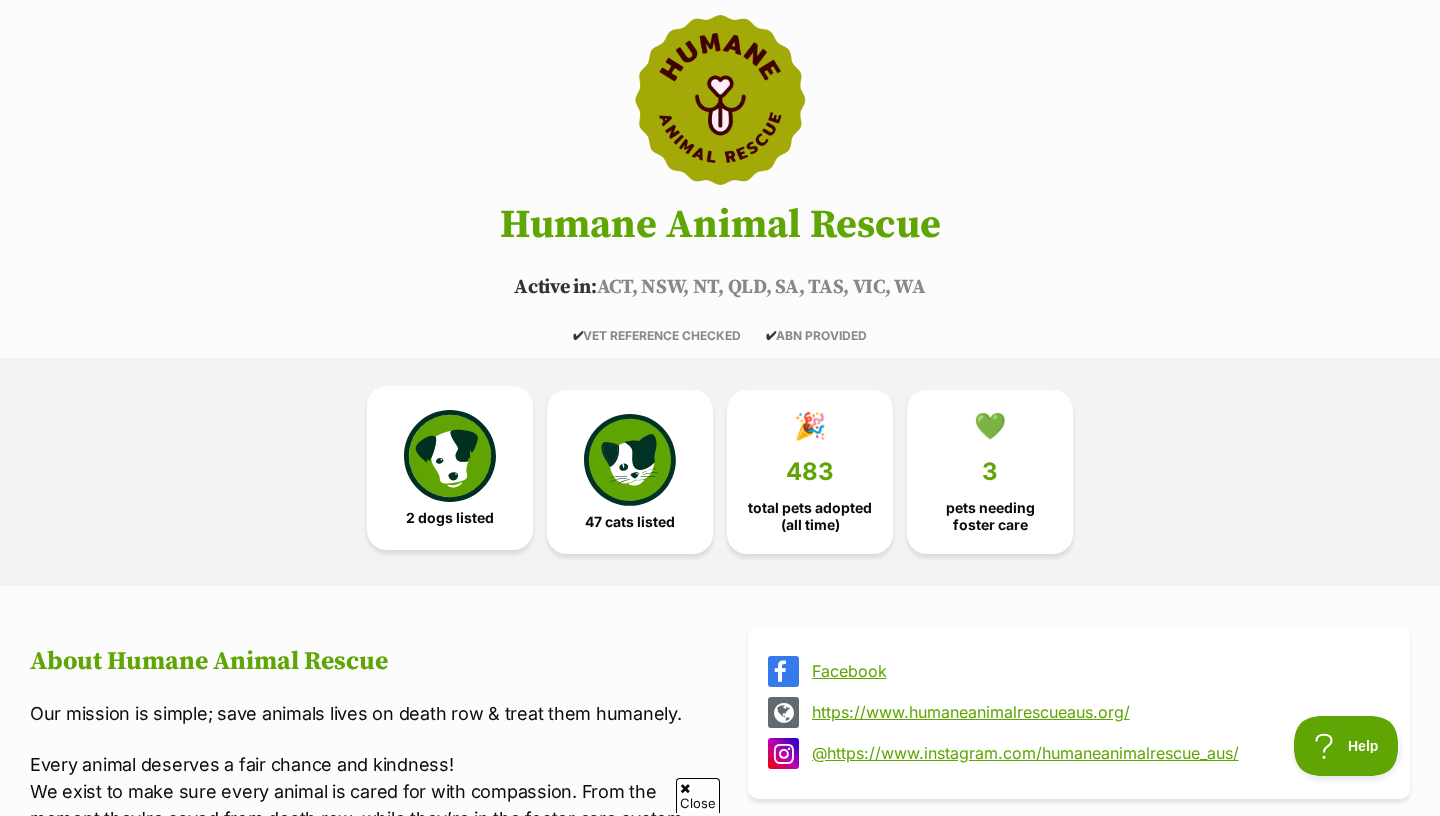 scroll, scrollTop: 0, scrollLeft: 0, axis: both 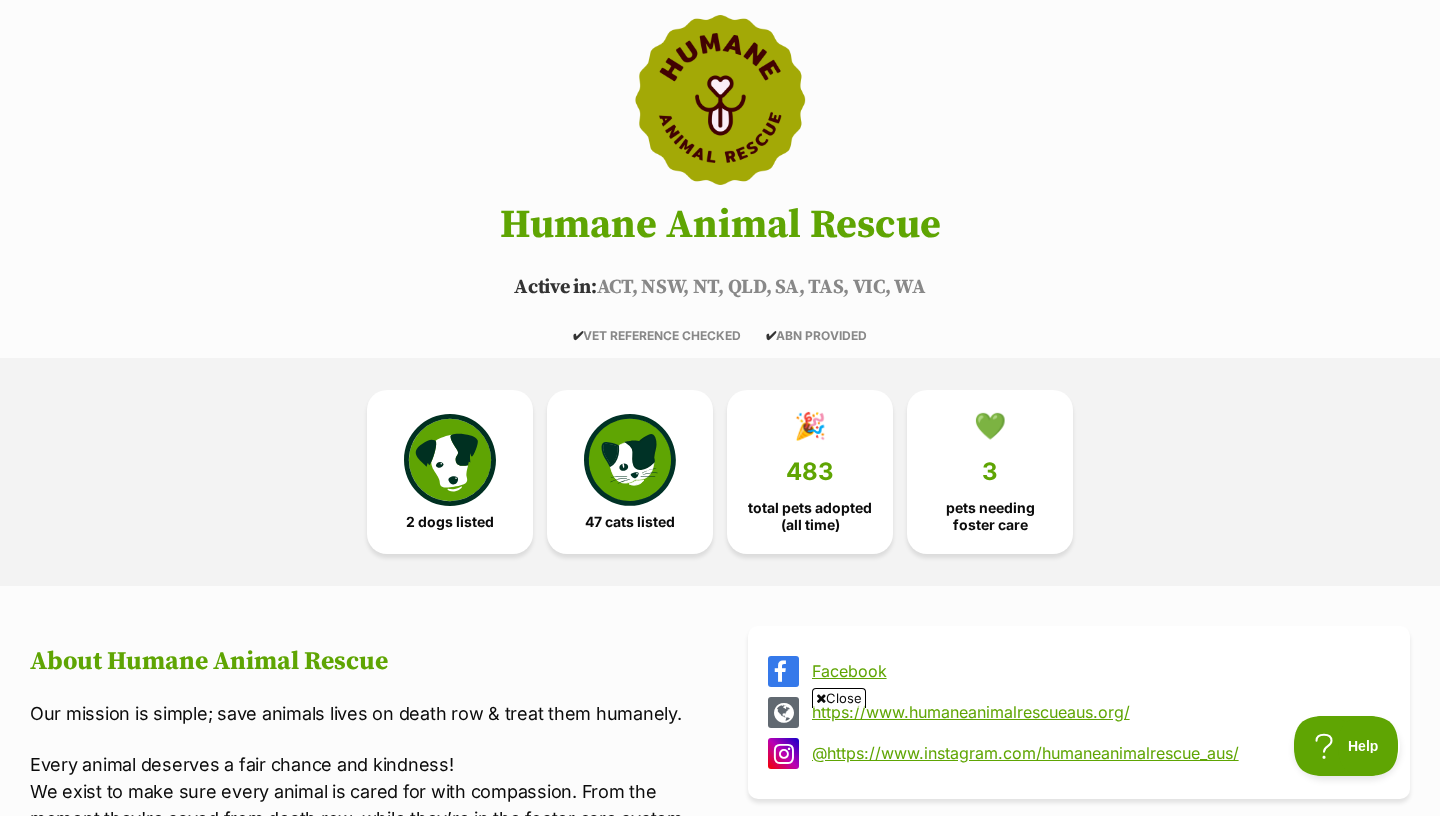 click on "@https://www.instagram.com/humaneanimalrescue_aus/" at bounding box center [1097, 753] 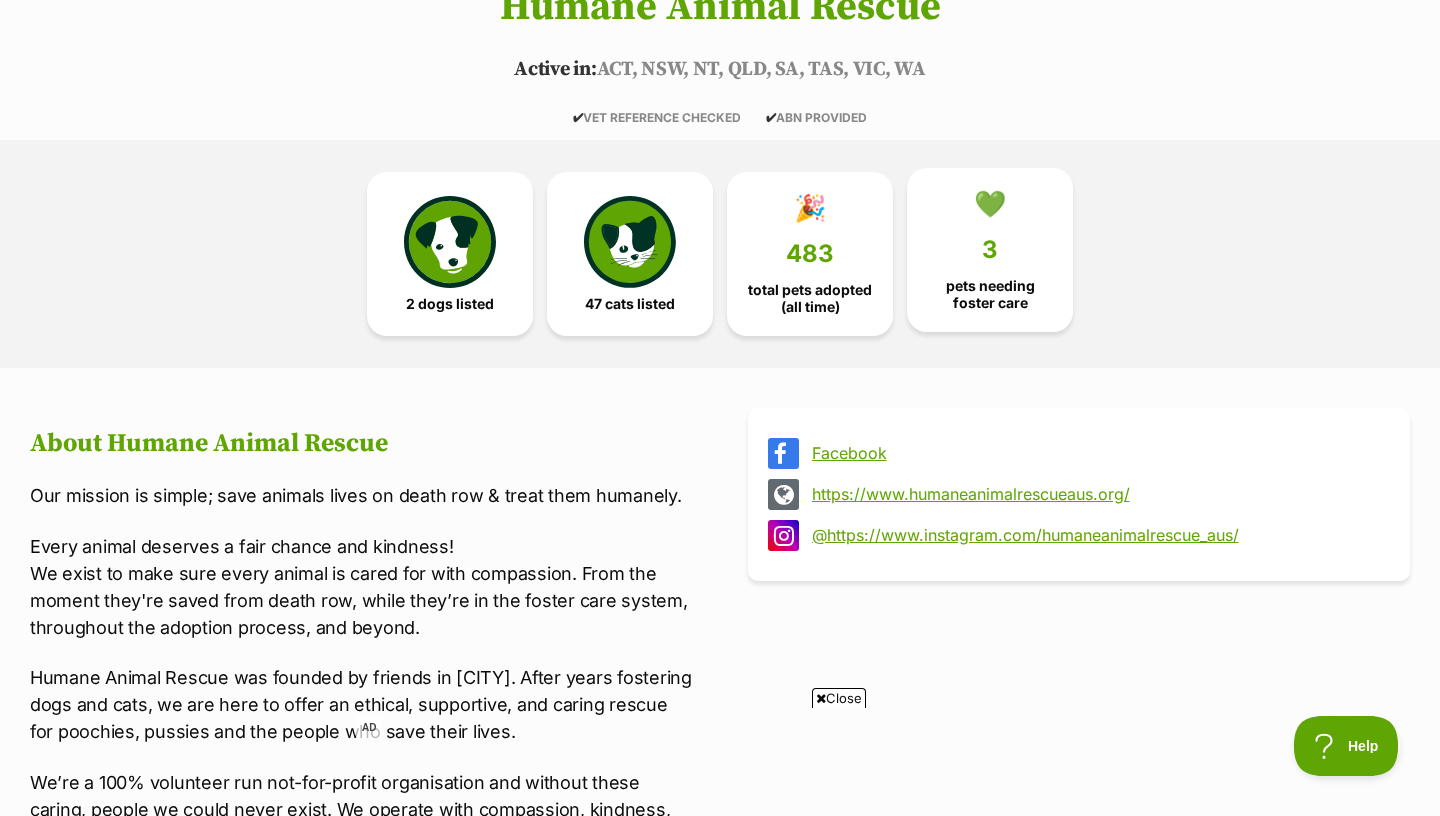 scroll, scrollTop: 586, scrollLeft: 0, axis: vertical 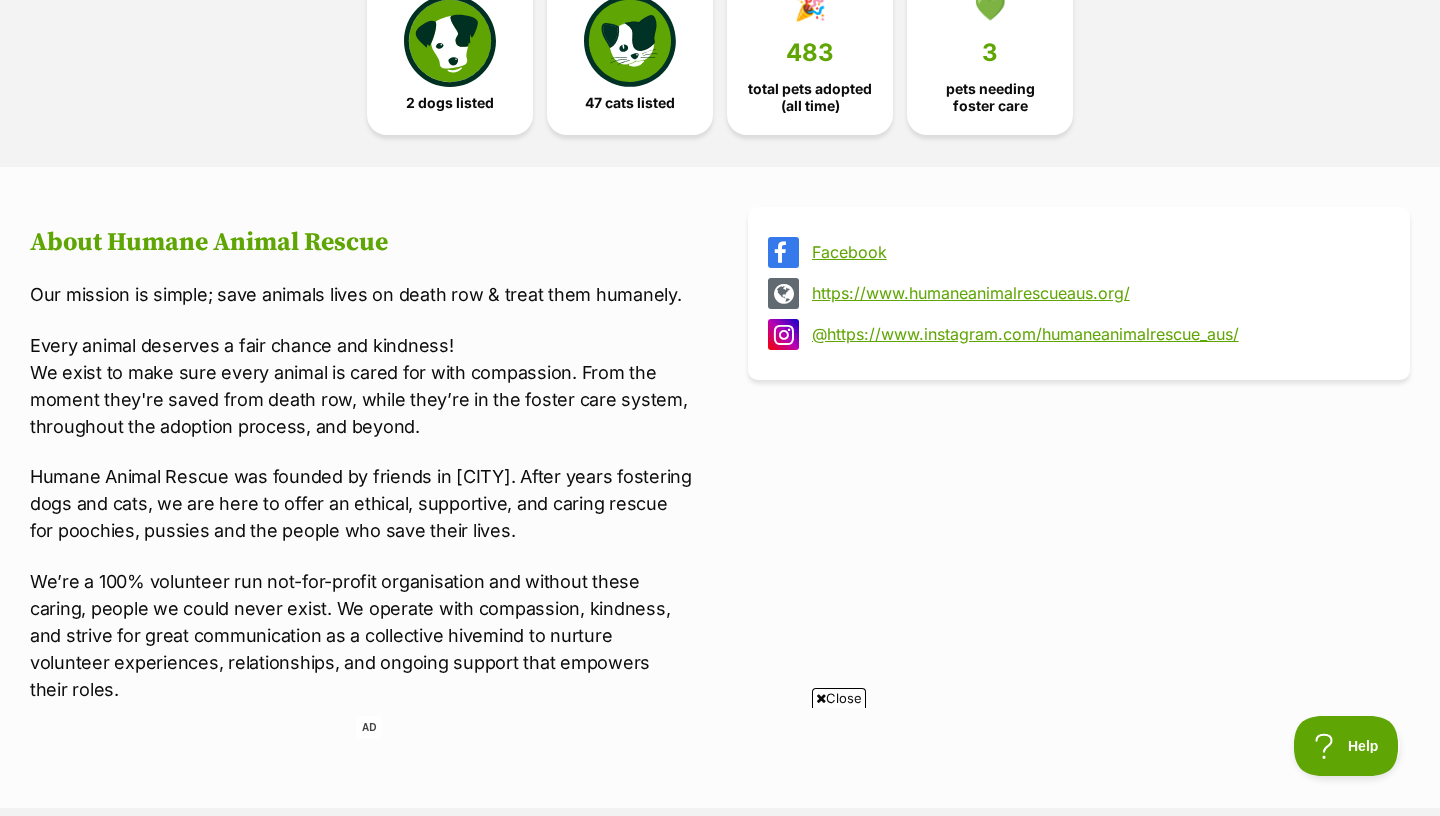 click on "https://www.humaneanimalrescueaus.org/" at bounding box center [1097, 293] 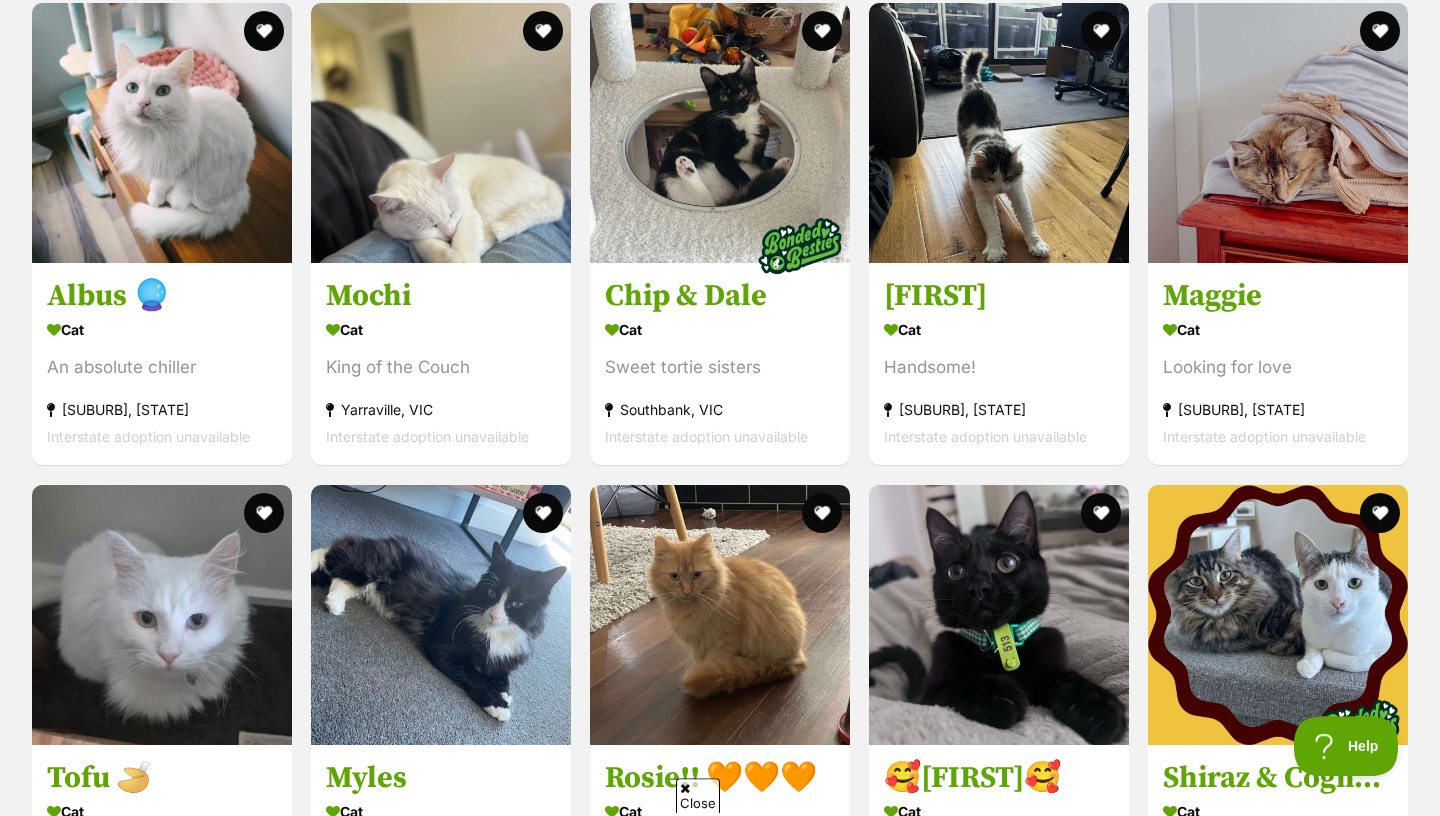 scroll, scrollTop: 4379, scrollLeft: 0, axis: vertical 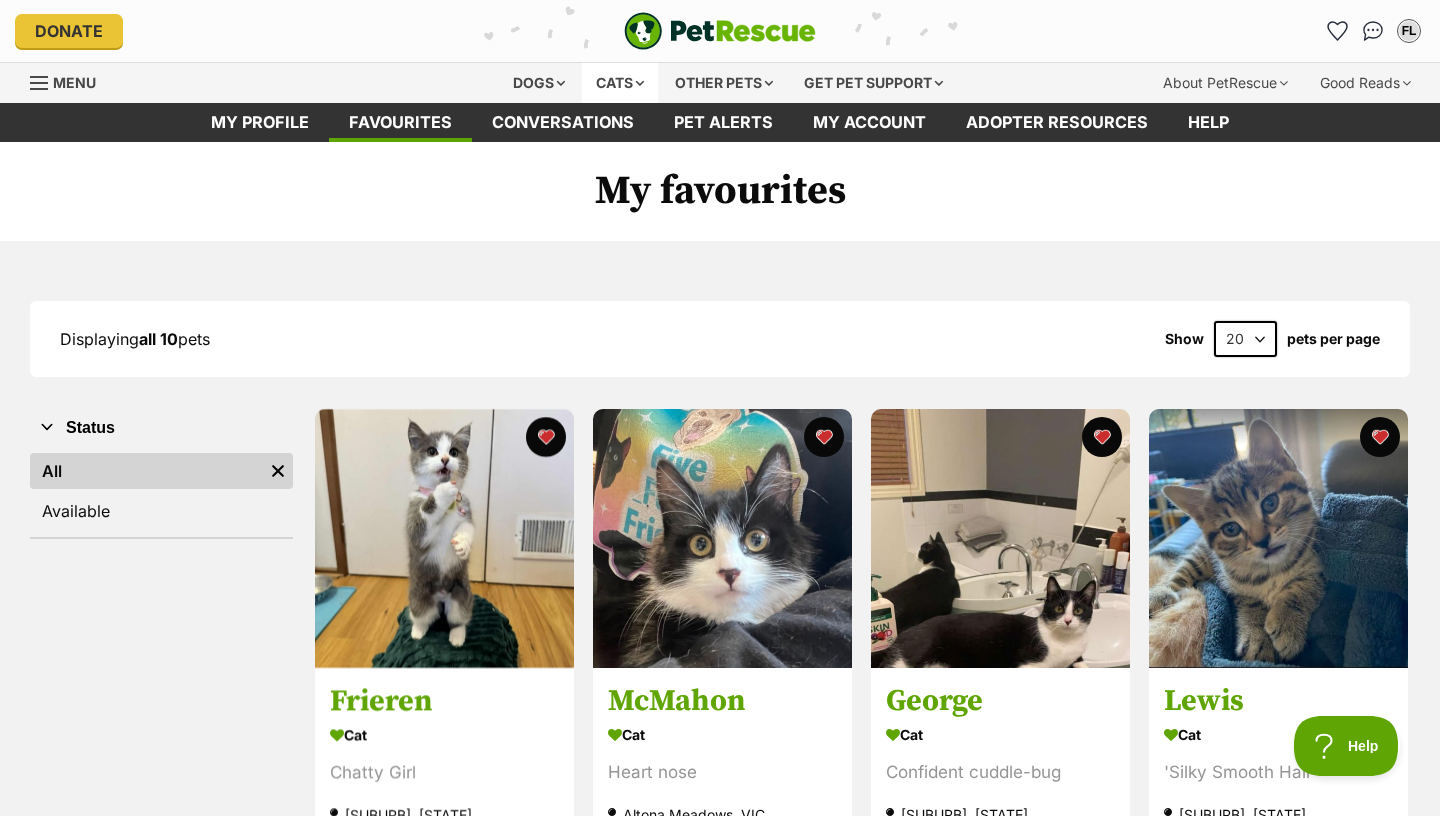click on "Cats" at bounding box center (620, 83) 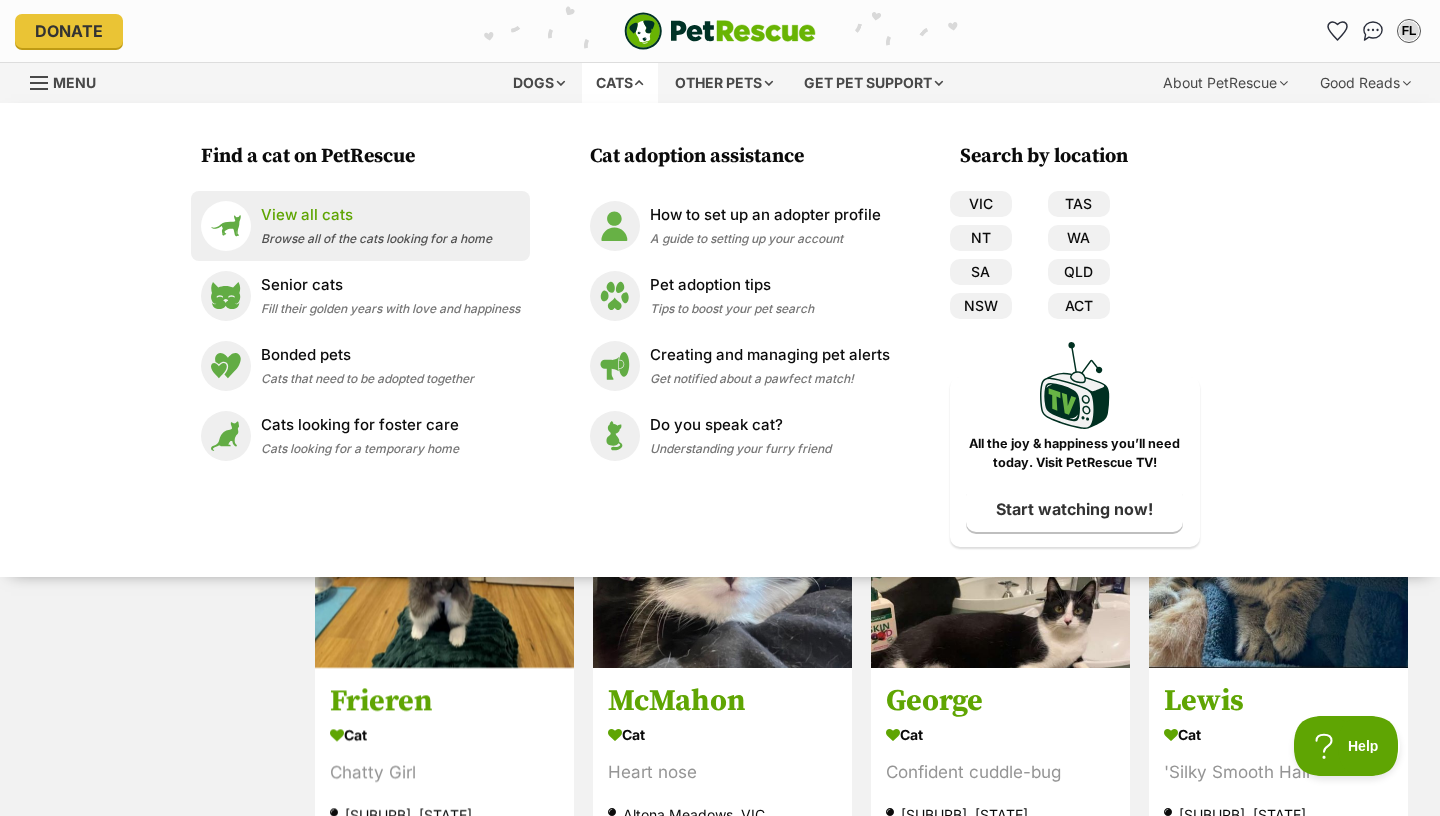 click on "Browse all of the cats looking for a home" at bounding box center [376, 238] 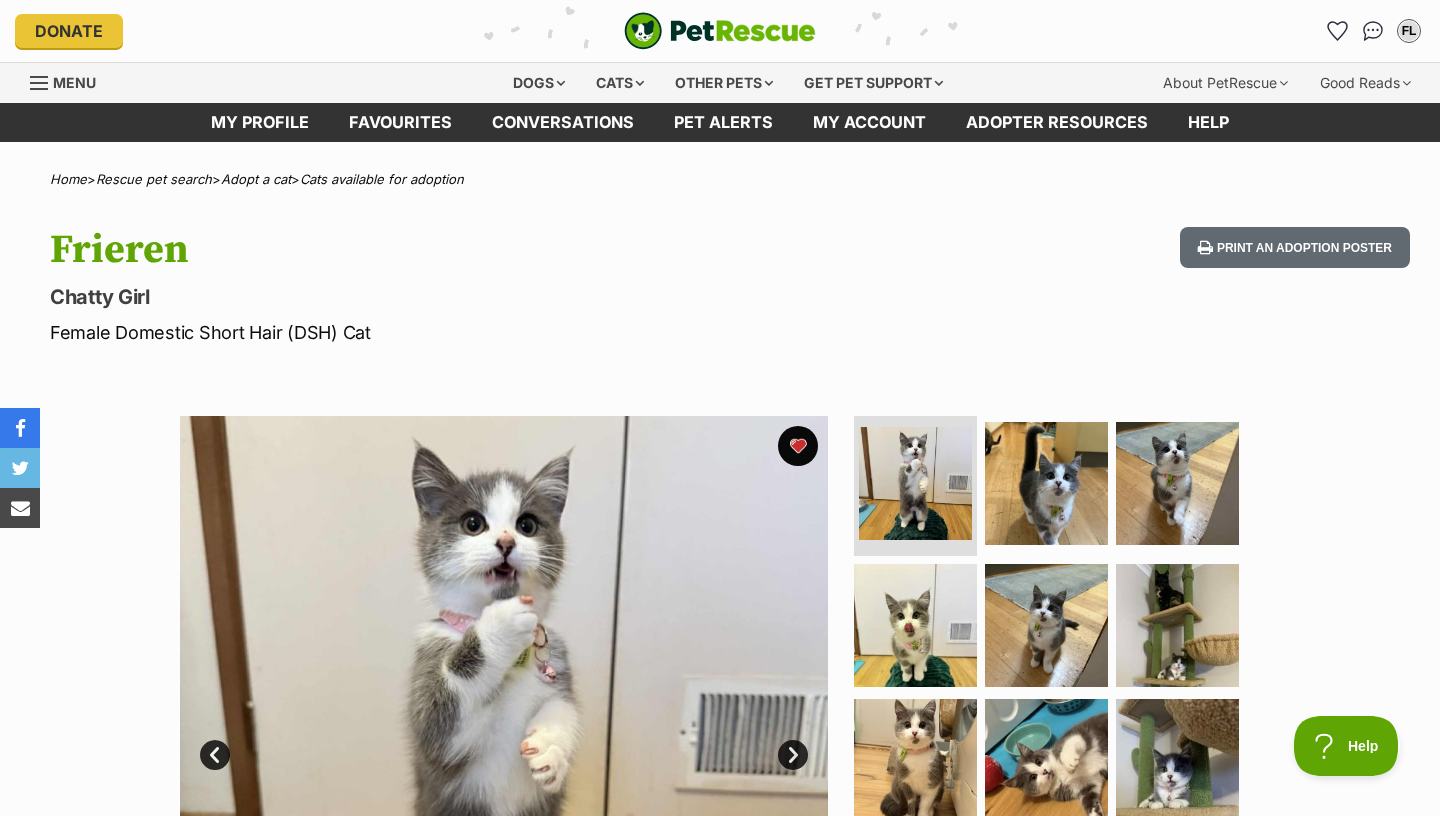 scroll, scrollTop: 0, scrollLeft: 0, axis: both 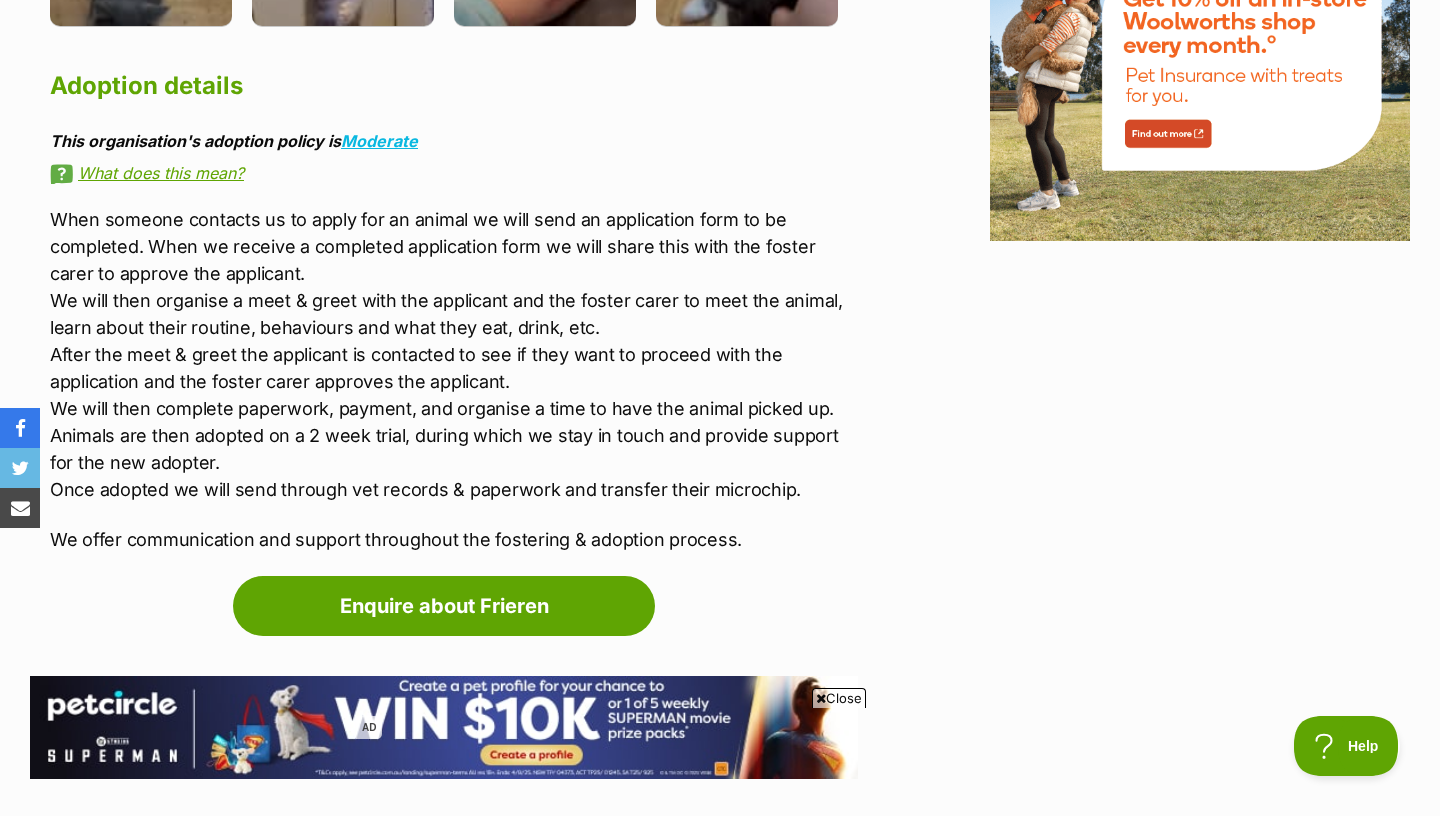 click on "When someone contacts us to apply for an animal we will send an application form to be completed. When we receive a completed application form we will share this with the foster carer to approve the applicant.
We will then organise a meet & greet with the applicant and the foster carer to meet the animal, learn about their routine, behaviours and what they eat, drink, etc.
After the meet & greet the applicant is contacted to see if they want to proceed with the application and the foster carer approves the applicant.
We will then complete paperwork, payment, and organise a time to have the animal picked up.
Animals are then adopted on a 2 week trial, during which we stay in touch and provide support for the new adopter.
Once adopted we will send through vet records & paperwork and transfer their microchip." at bounding box center [454, 354] 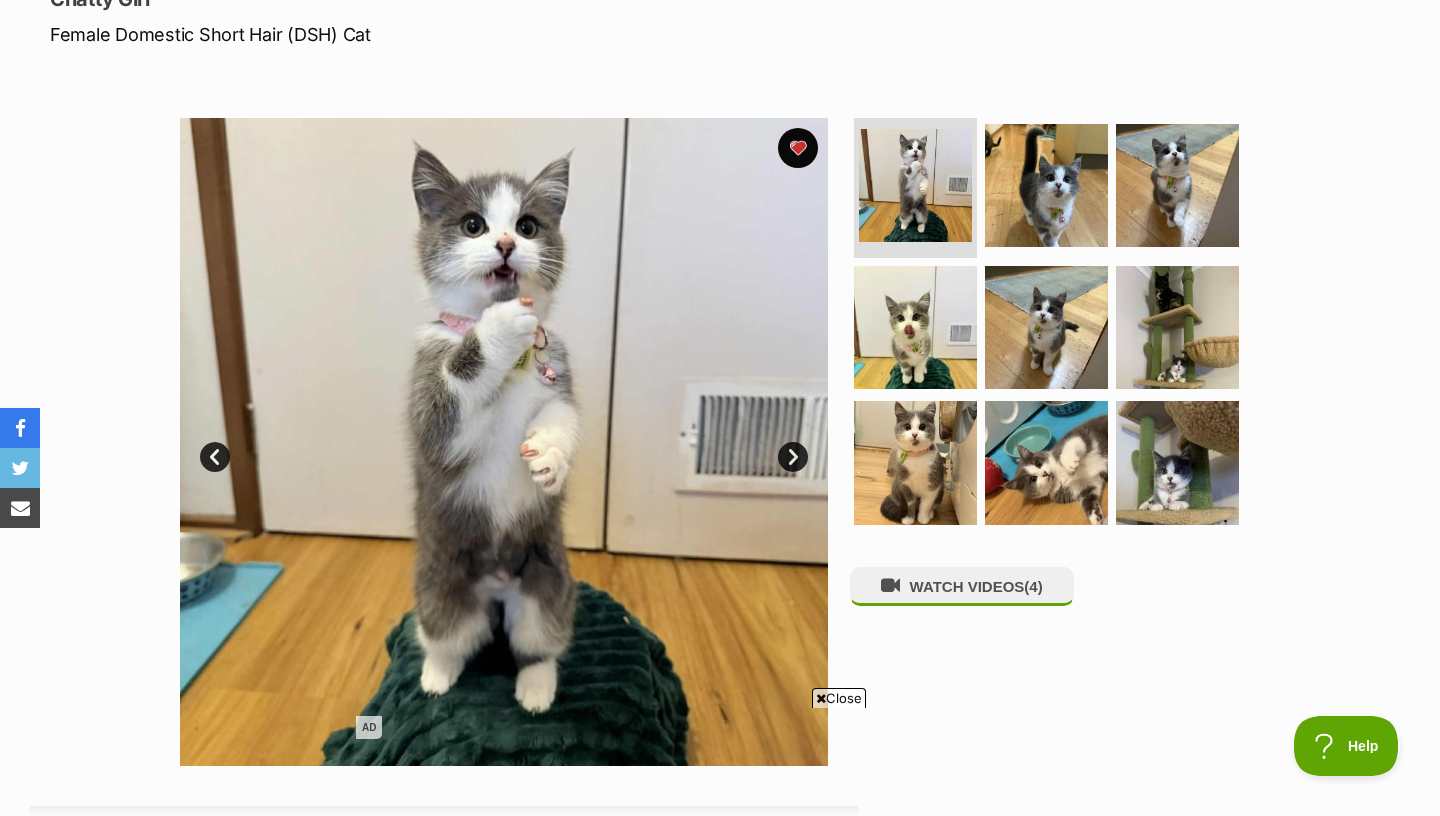 scroll, scrollTop: 313, scrollLeft: 0, axis: vertical 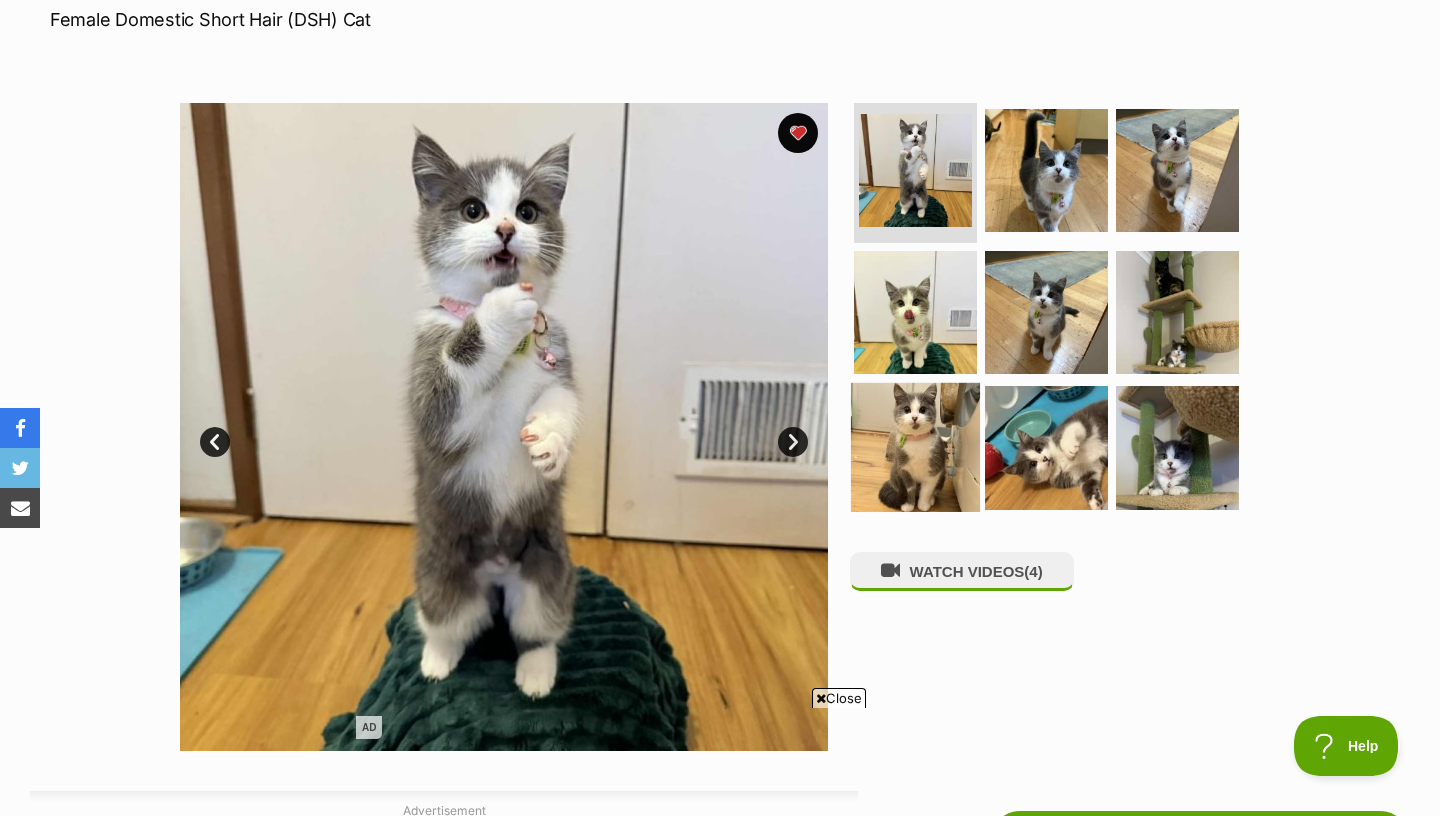 click at bounding box center [915, 447] 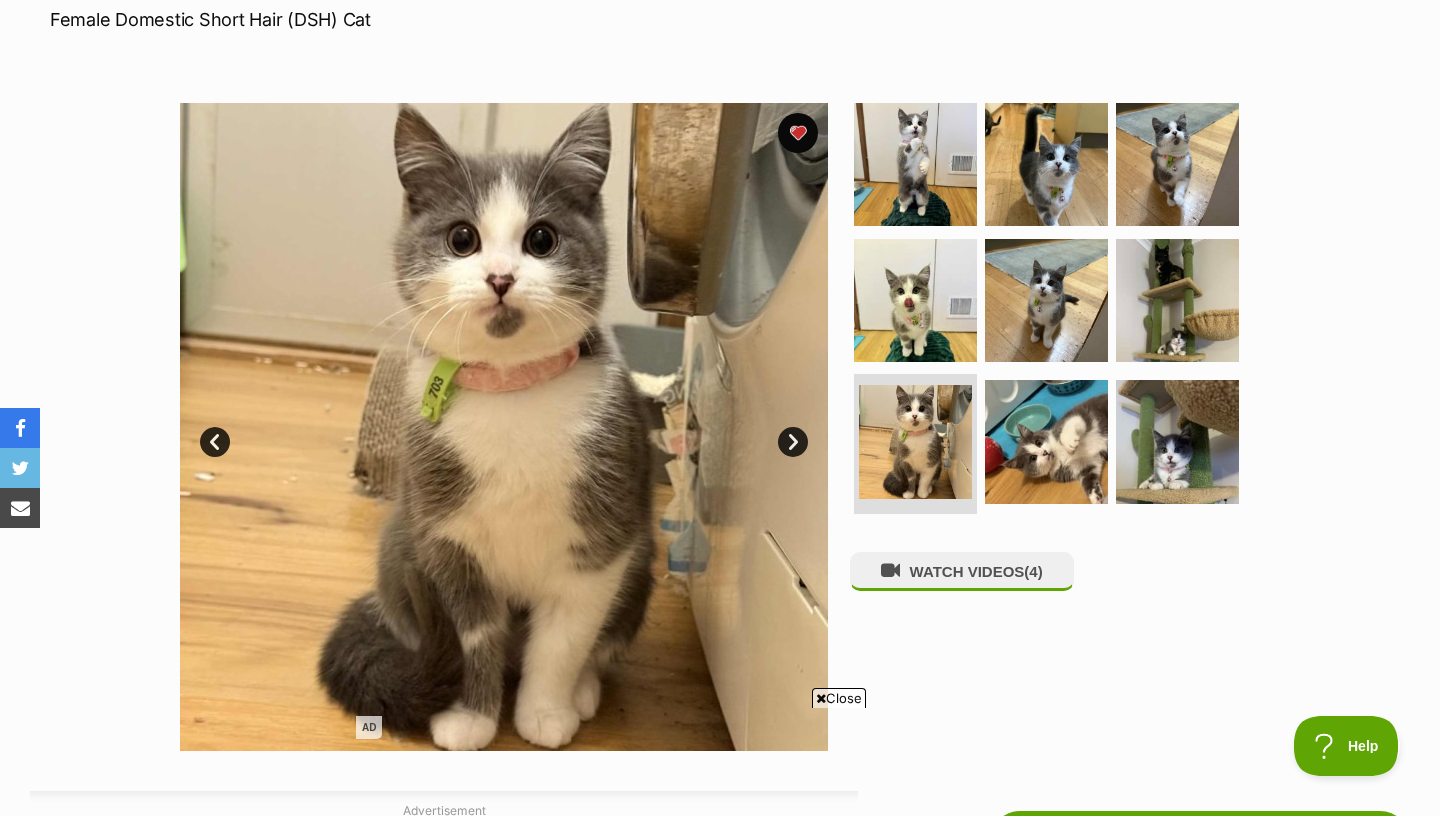 click on "Frieren
Chatty Girl
Female Domestic Short Hair (DSH) Cat" at bounding box center [464, -27] 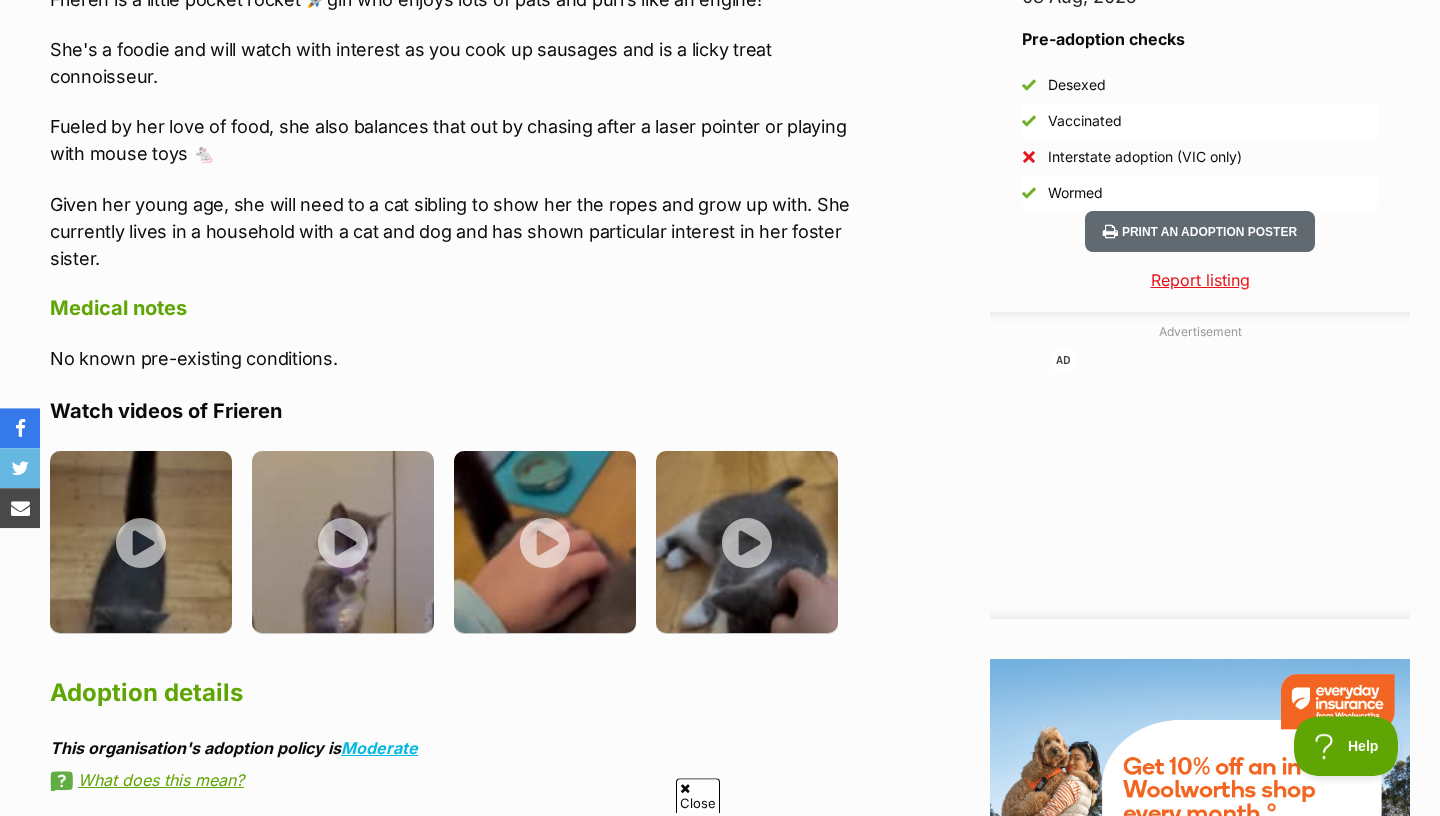 scroll, scrollTop: 2109, scrollLeft: 0, axis: vertical 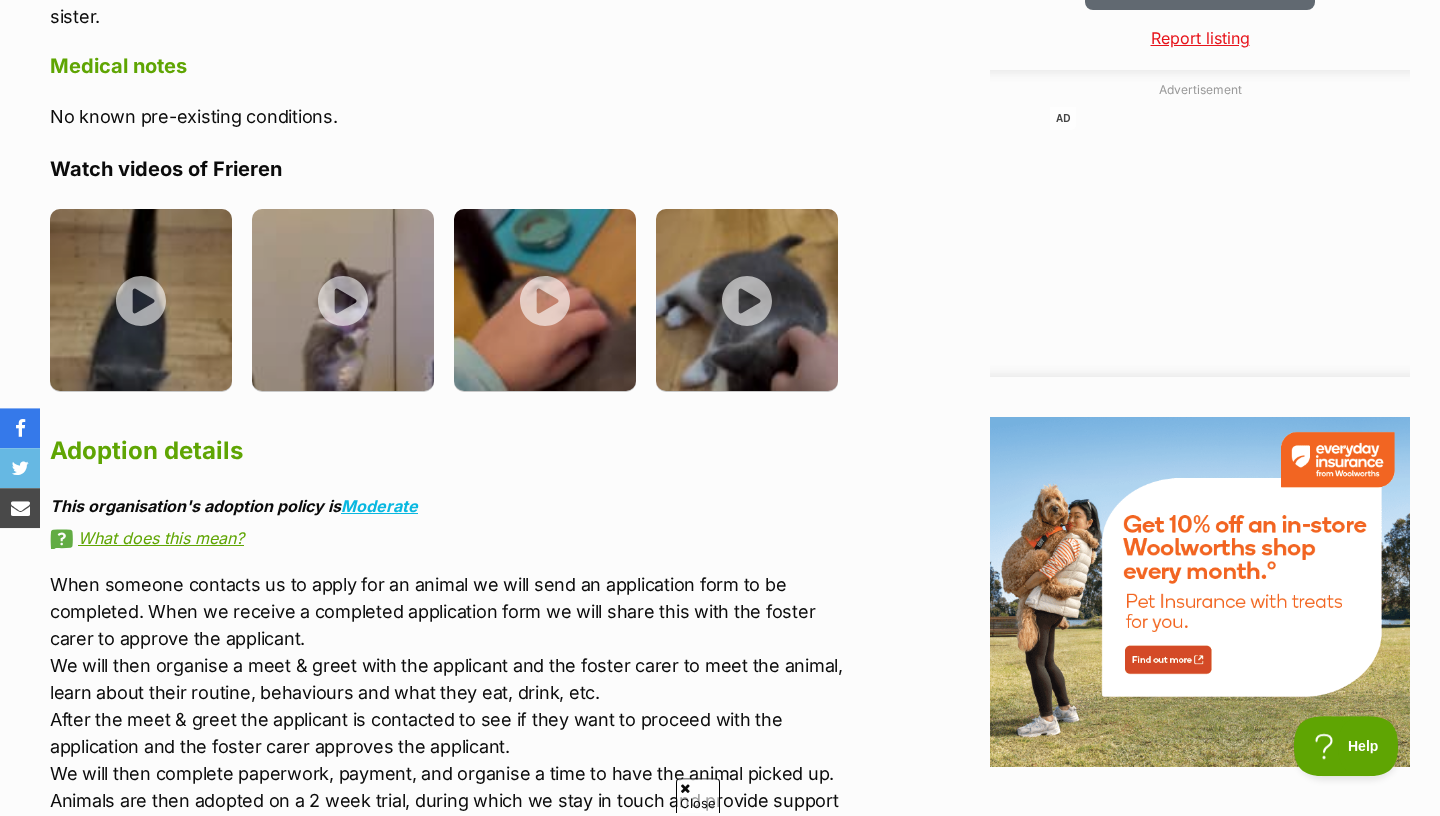 click on "Advertisement
AD
Adoption information
I've been adopted!
This pet is no longer available
On Hold
Enquire about Frieren
Find available pets like this!
Rescue group
Humane Animal Rescue
PetRescue ID
1132809
Location
Melton South, VIC
Age
5 months
Adoption fee
$340.00
100% of the adoption fee goes directly to Humane Animal Rescue , the organisation providing their care.
Learn more about adoption fees .
Coat
Short
Microchip number
956000015994215
Source number
RE239732
Last updated
03 Aug, 2025
Pre-adoption checks
Desexed
Vaccinated
Interstate adoption (VIC only)
Wormed
About Frieren
Frieren is a little pocket rocket 🚀girl who enjoys lots of pats and purrs like an engine!
Medical notes
No known pre-existing conditions." at bounding box center (720, 165) 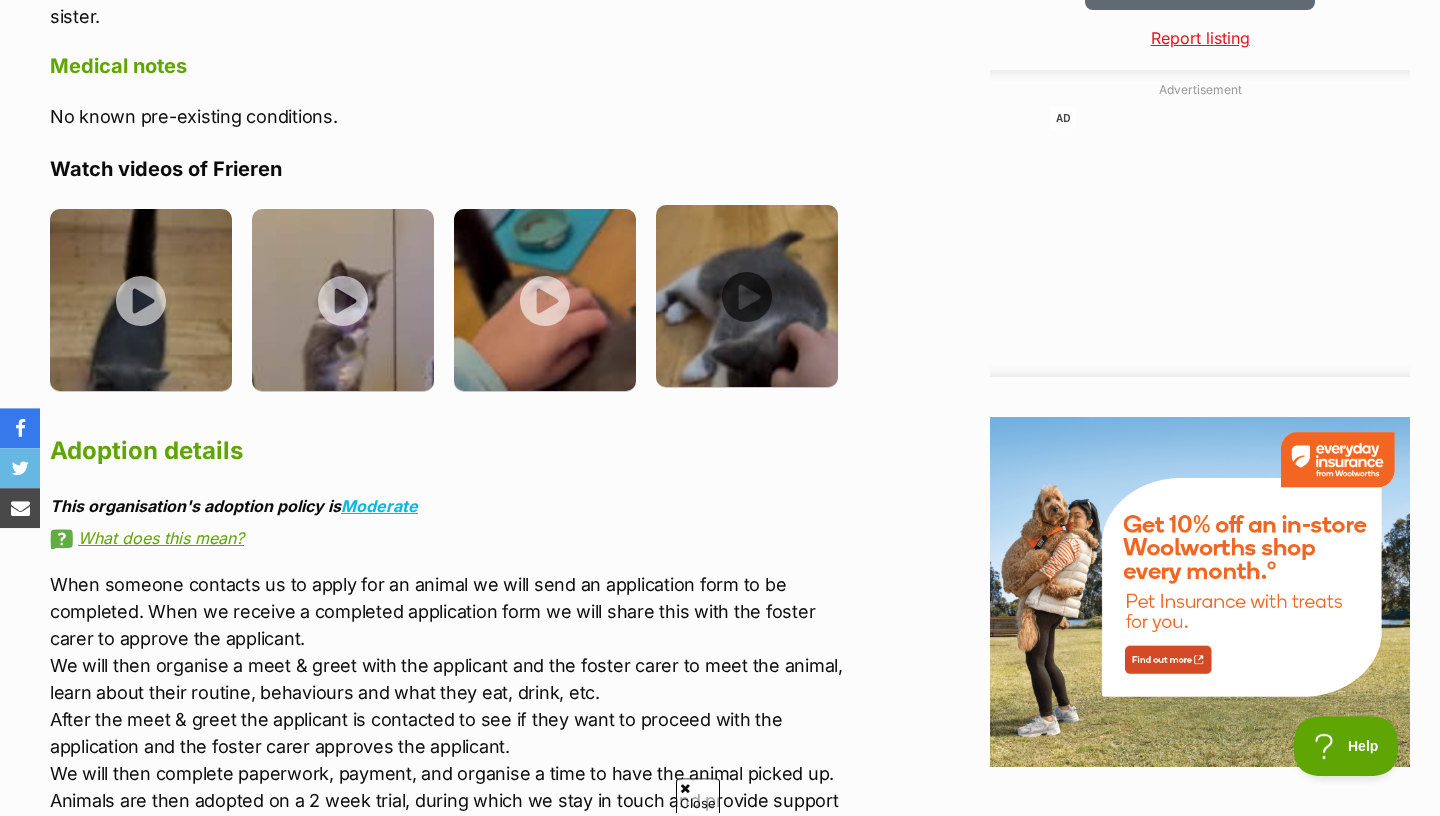 click at bounding box center (747, 296) 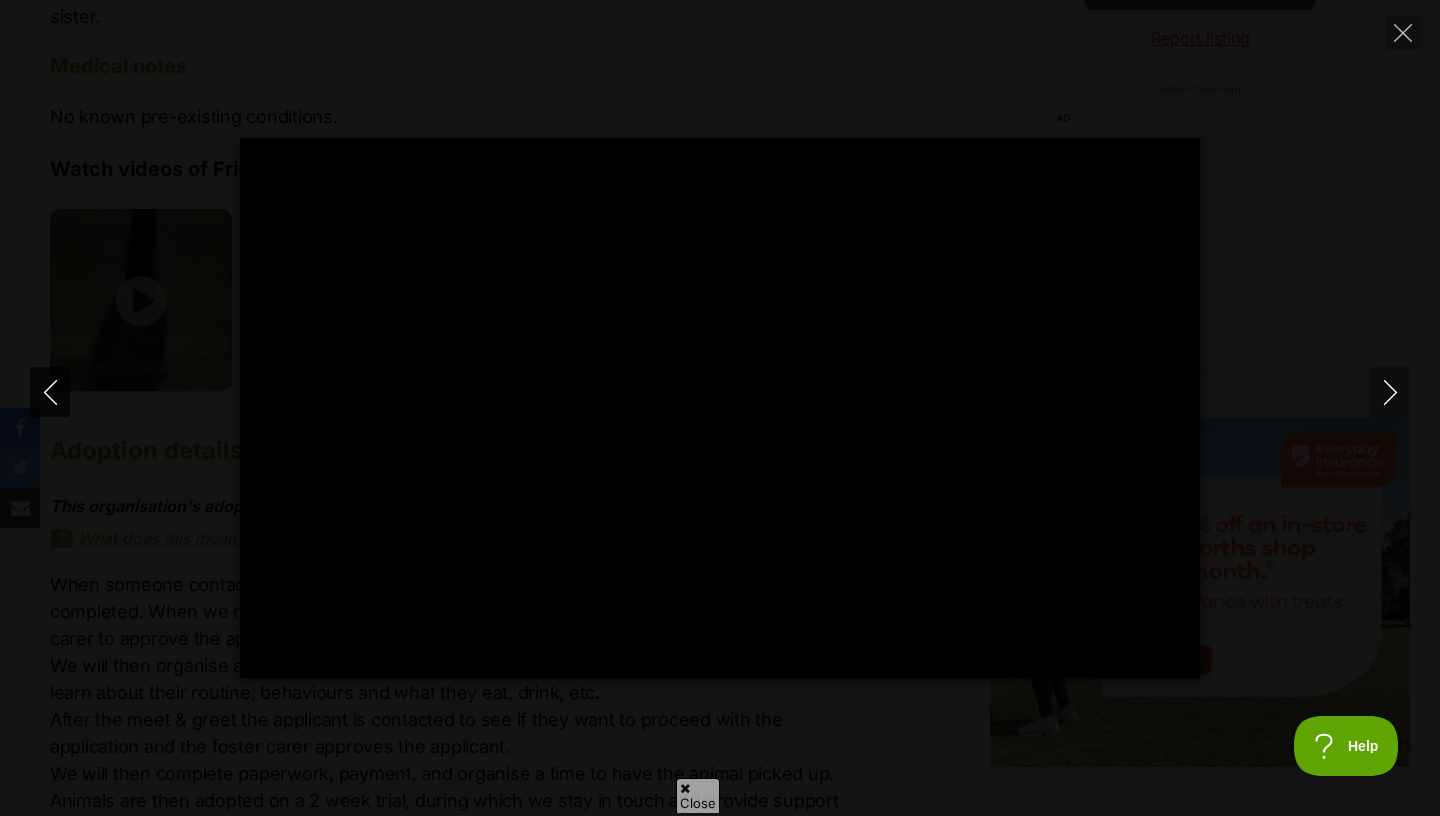click 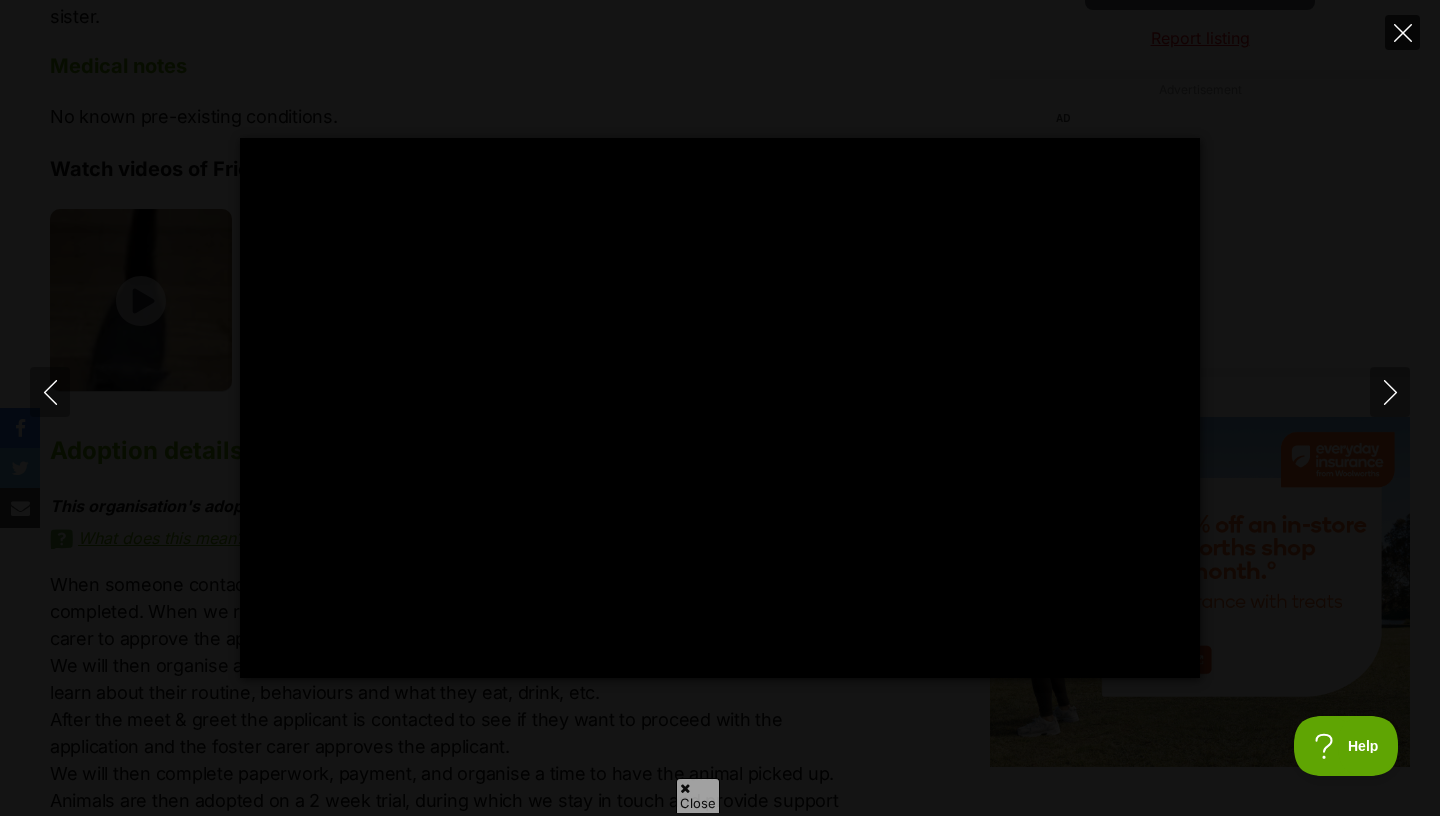 click at bounding box center [1402, 32] 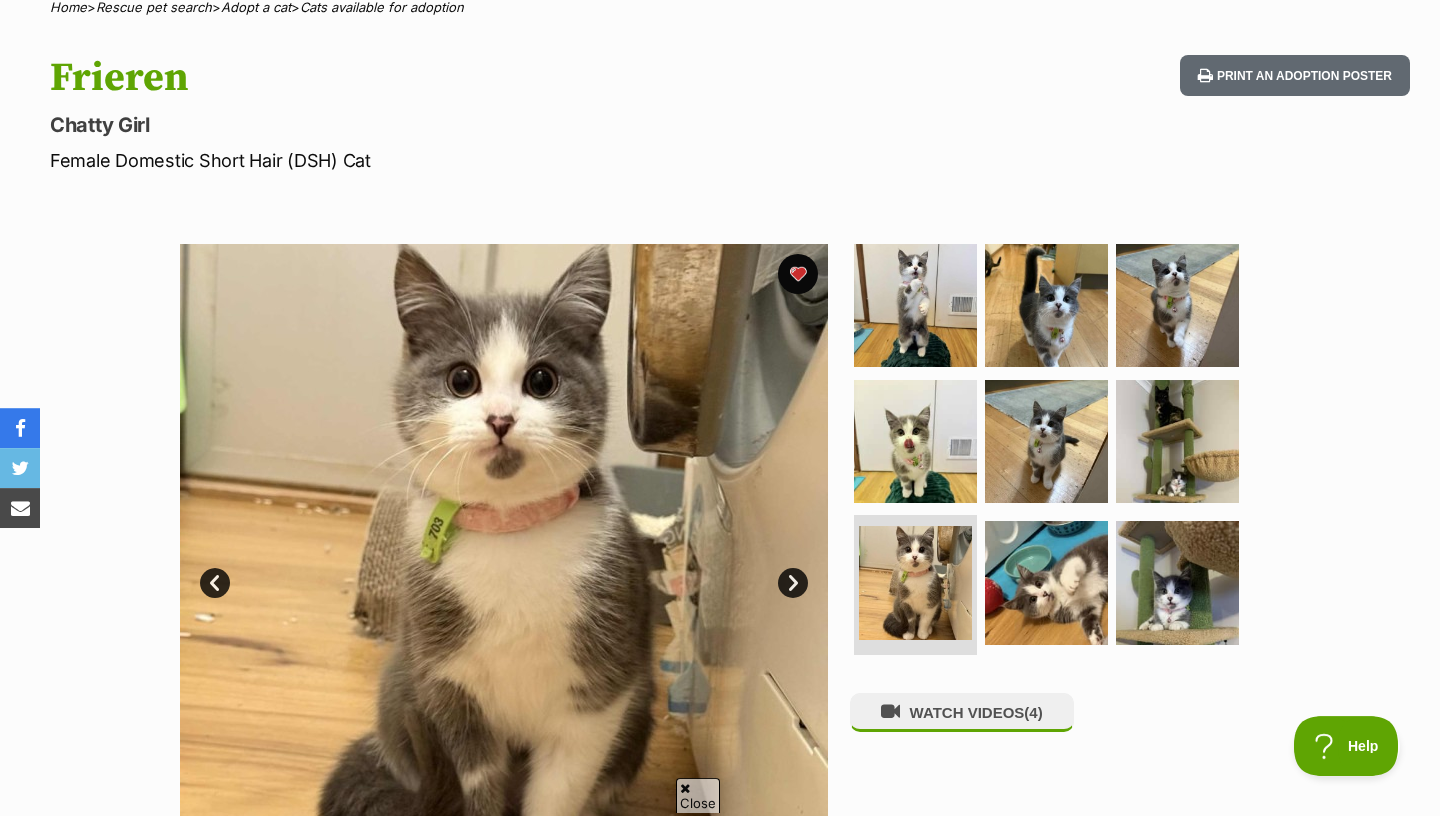 scroll, scrollTop: 173, scrollLeft: 0, axis: vertical 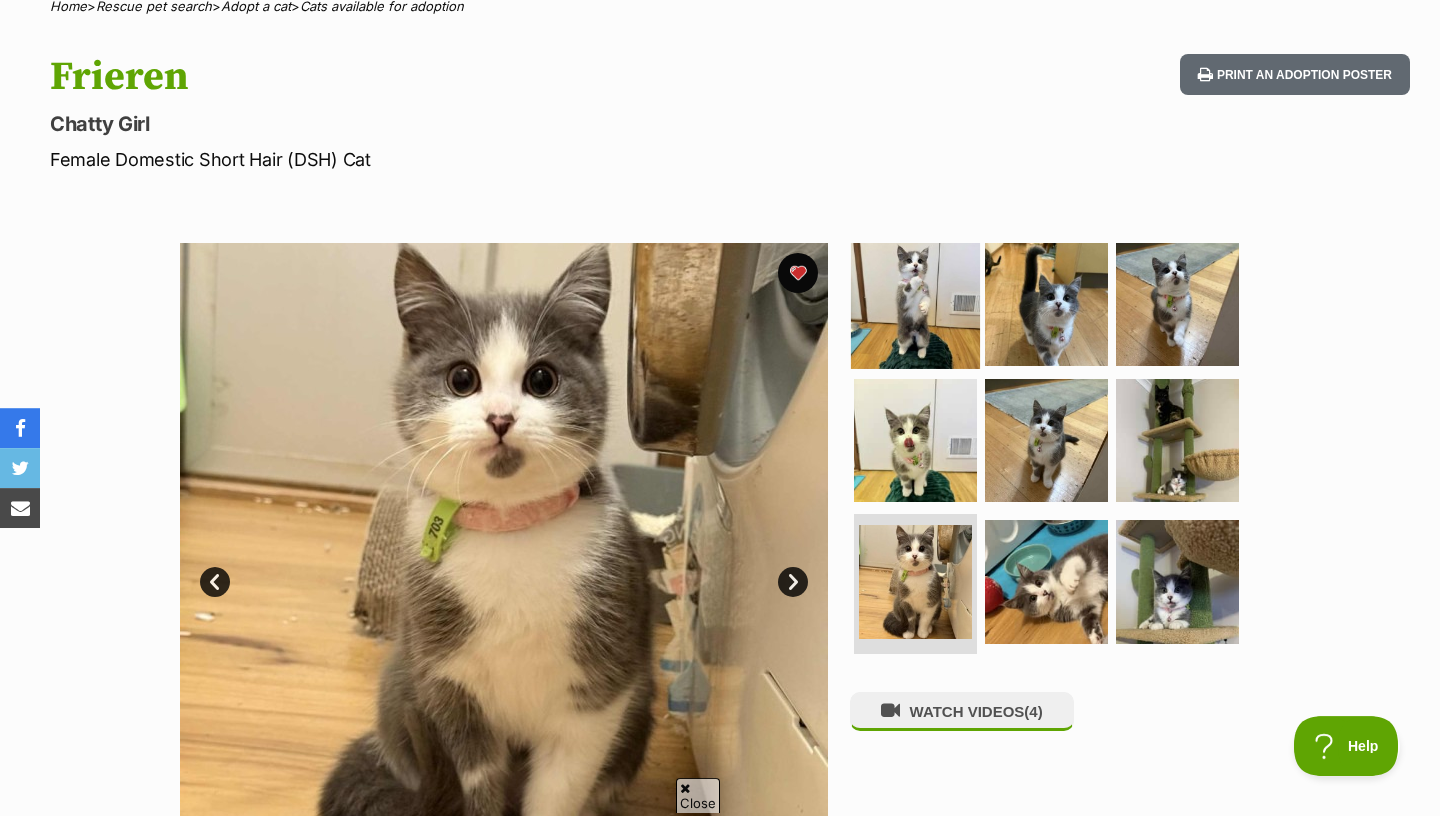 click at bounding box center (915, 304) 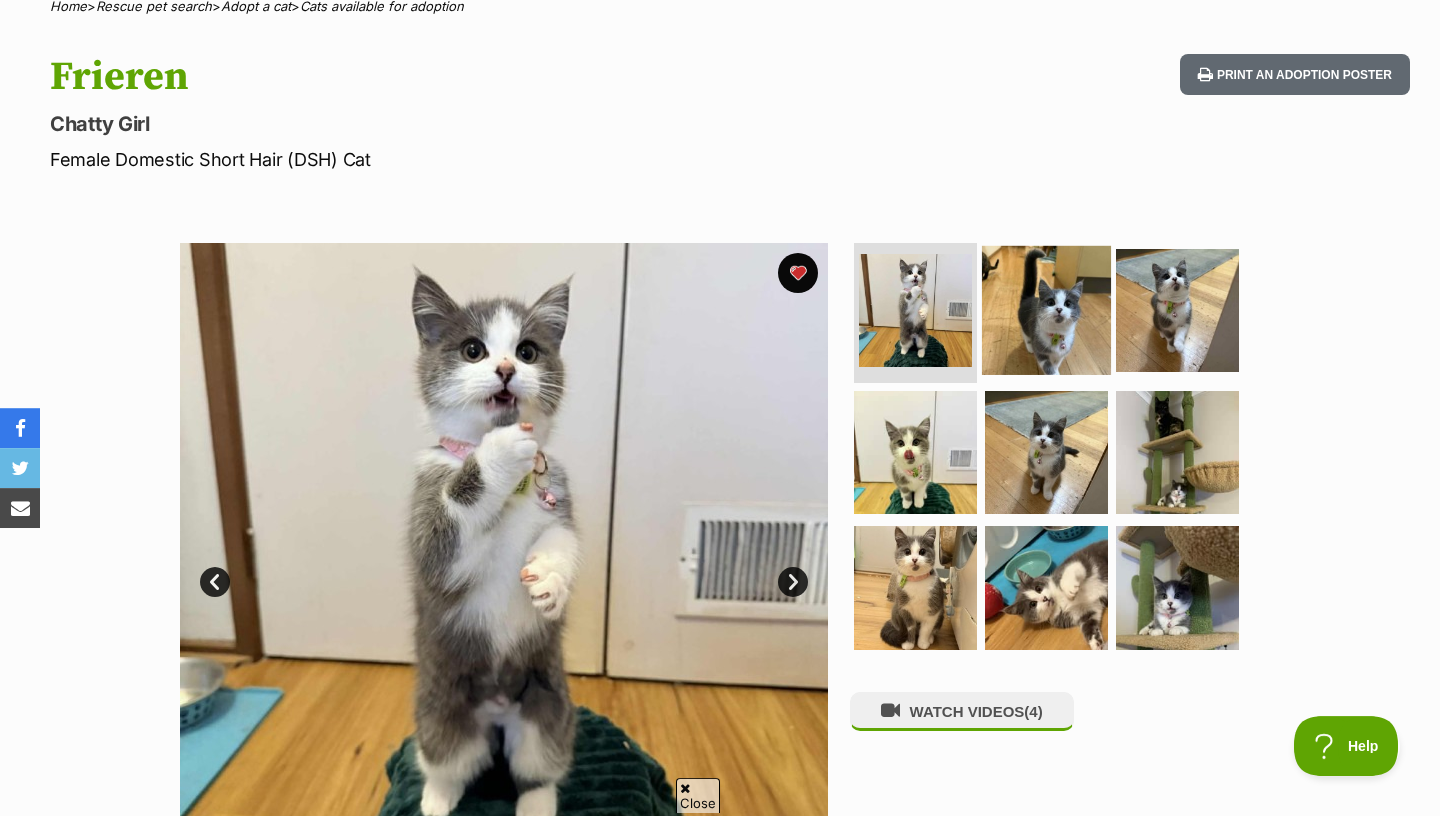 click at bounding box center (1046, 310) 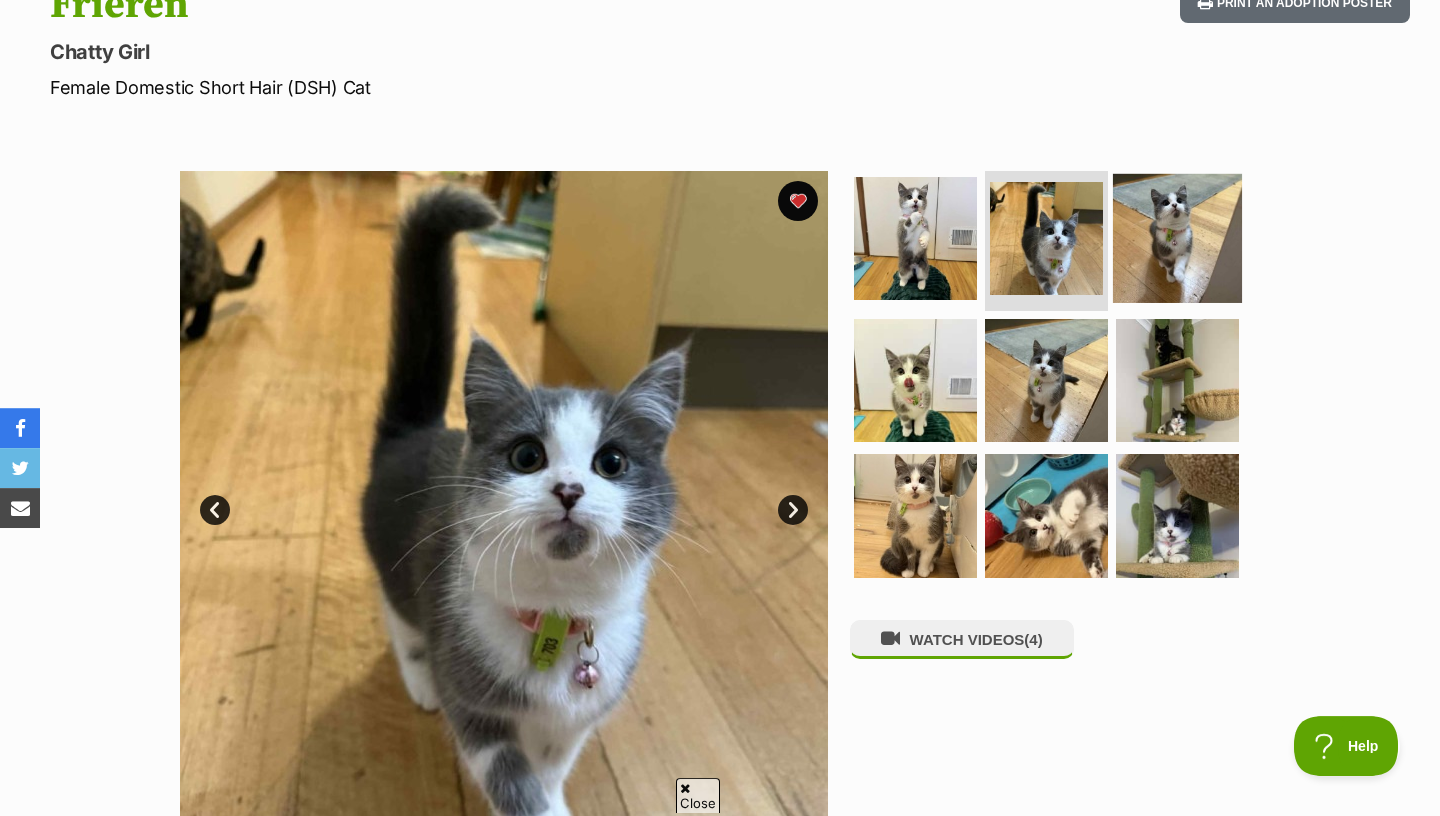 scroll, scrollTop: 241, scrollLeft: 0, axis: vertical 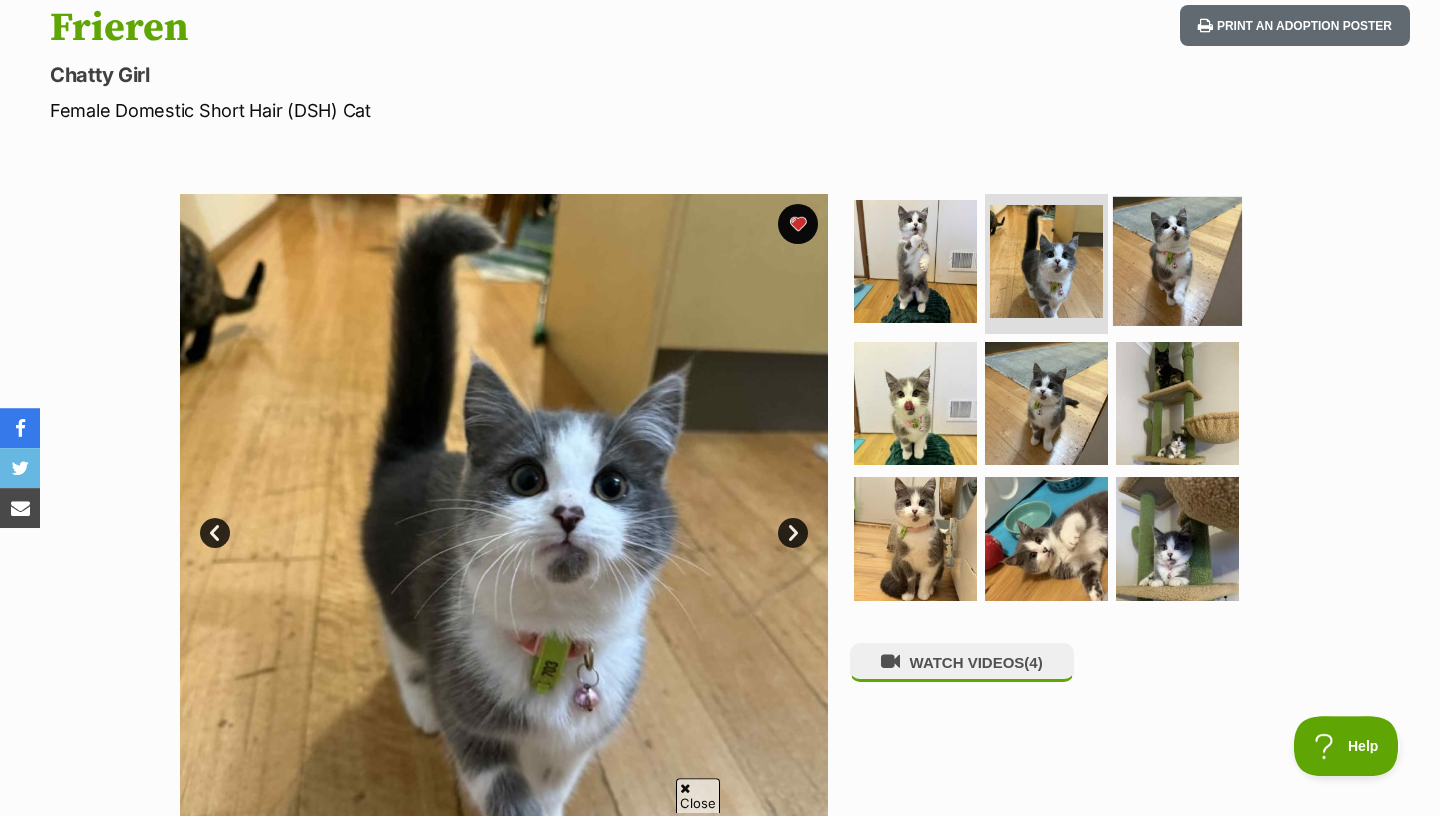 click at bounding box center [1177, 261] 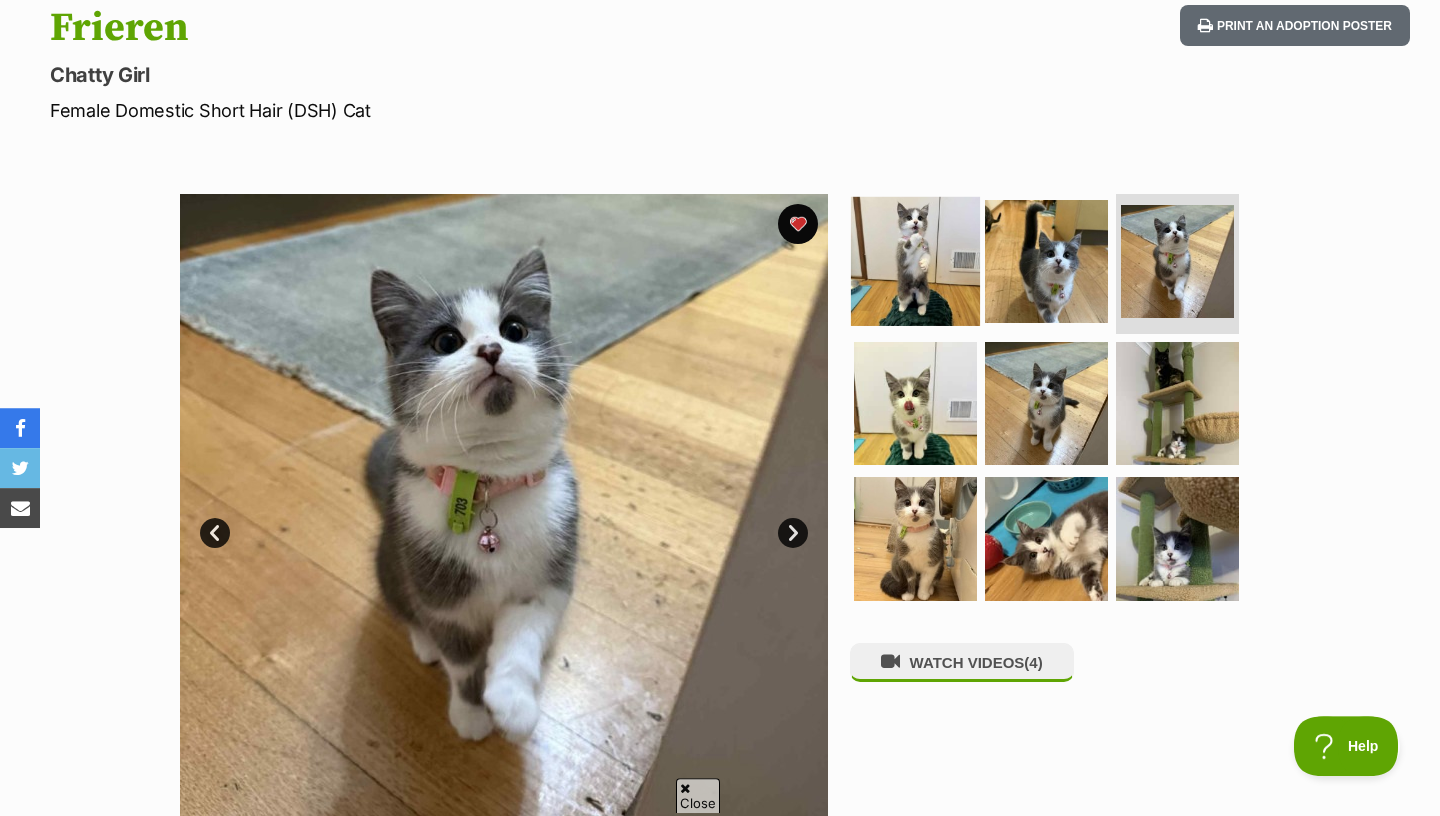 click at bounding box center [915, 261] 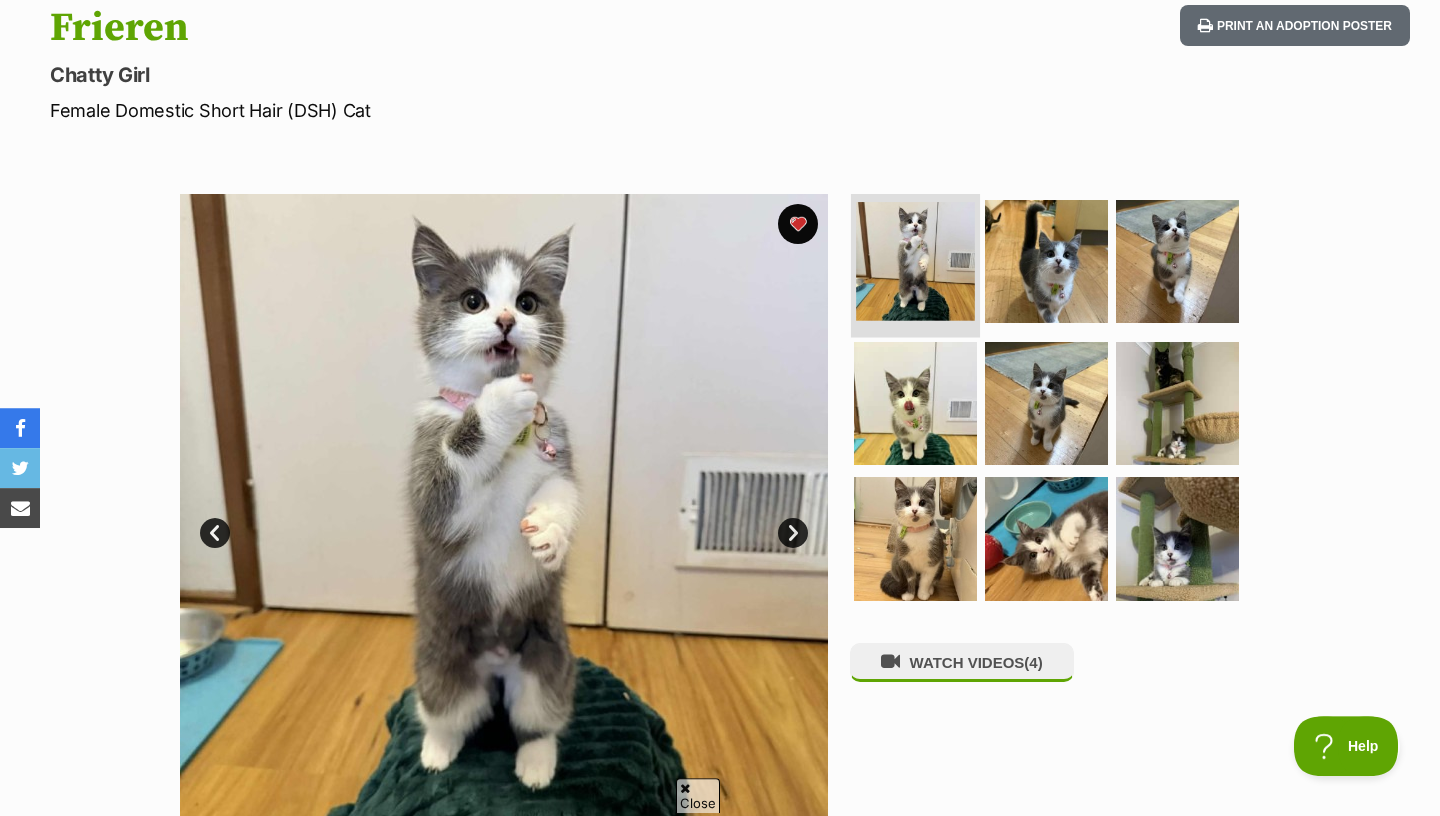 scroll, scrollTop: 326, scrollLeft: 0, axis: vertical 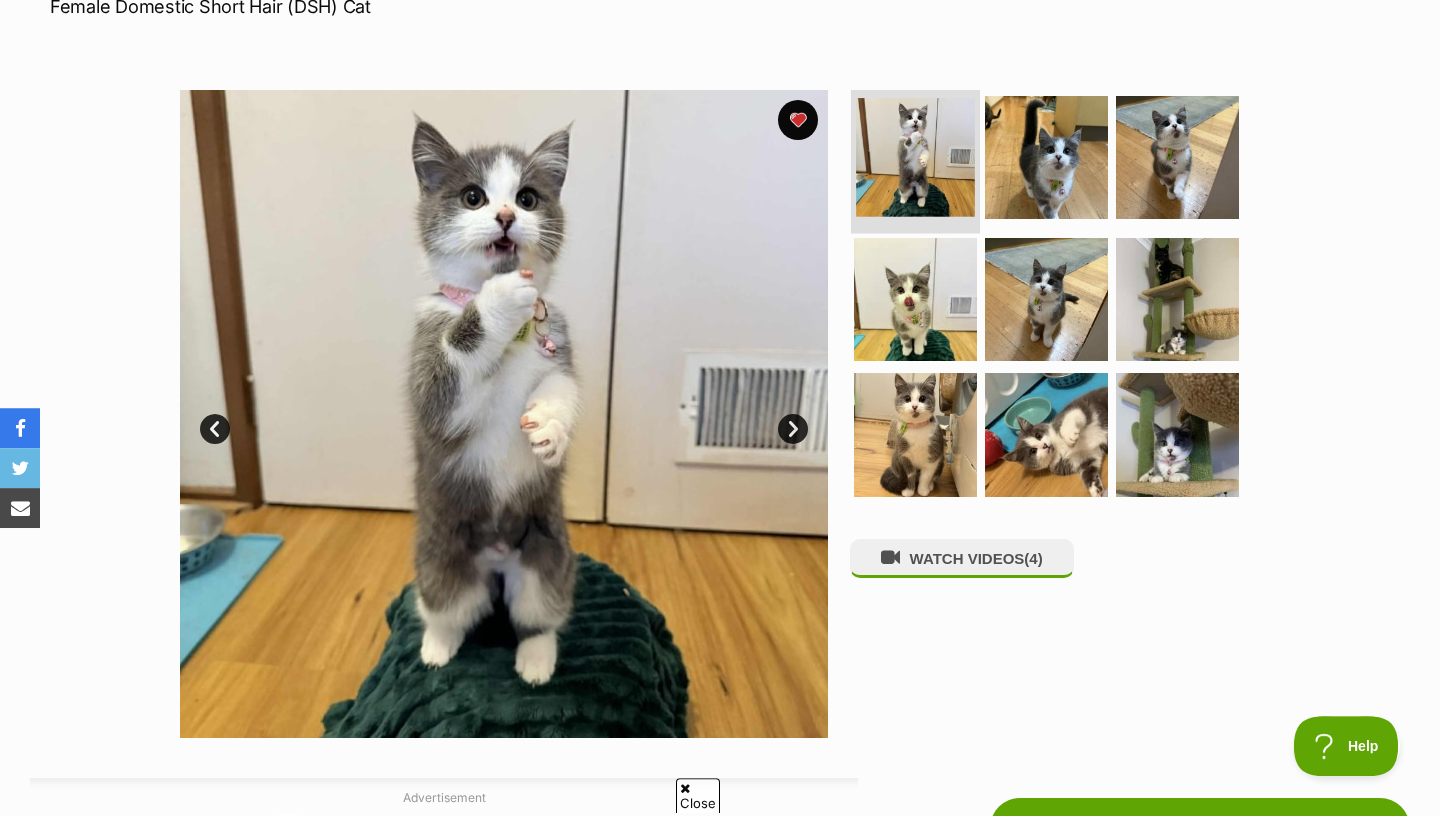 click at bounding box center (915, 299) 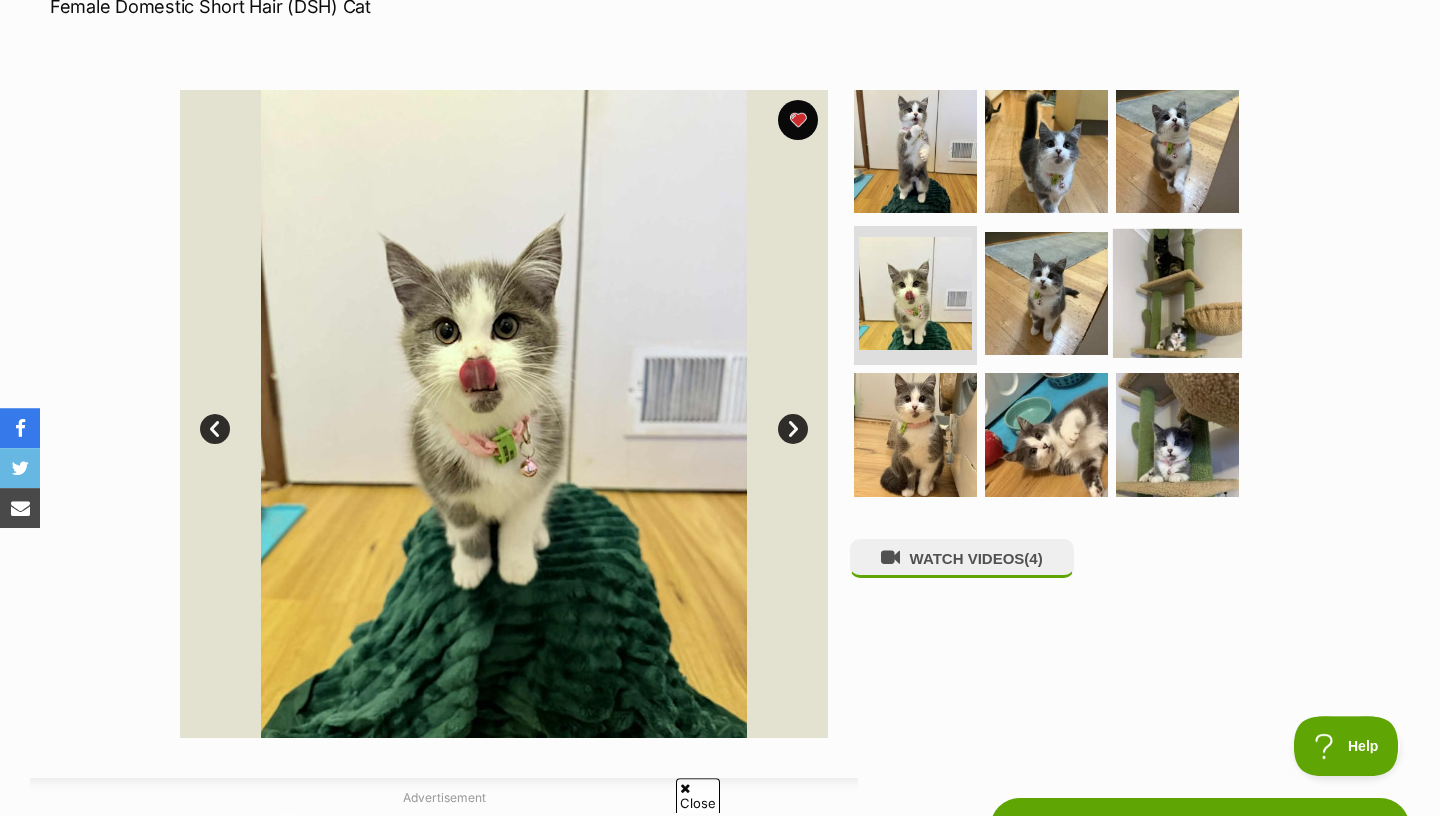 click at bounding box center (1177, 292) 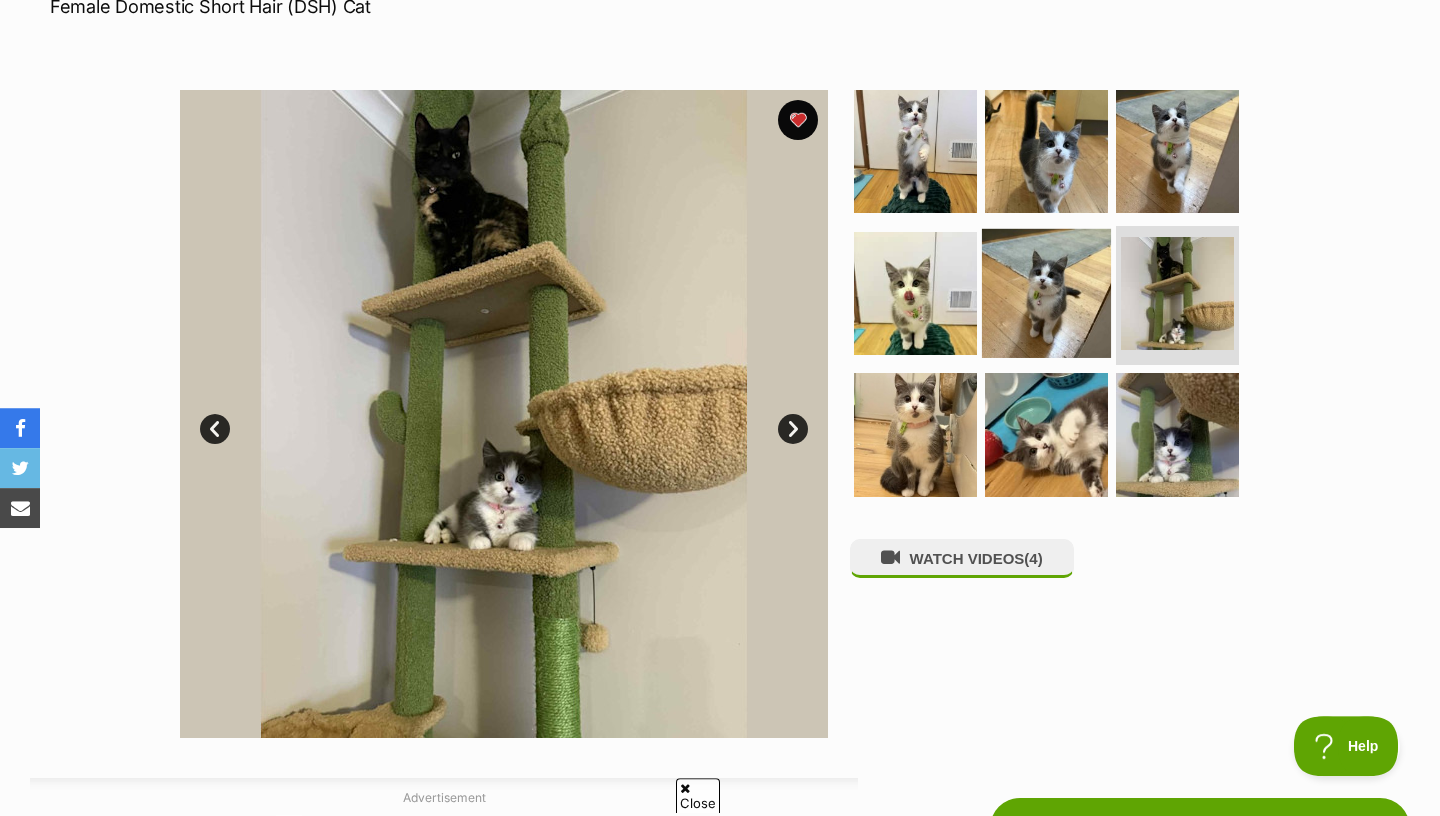 click at bounding box center [1046, 292] 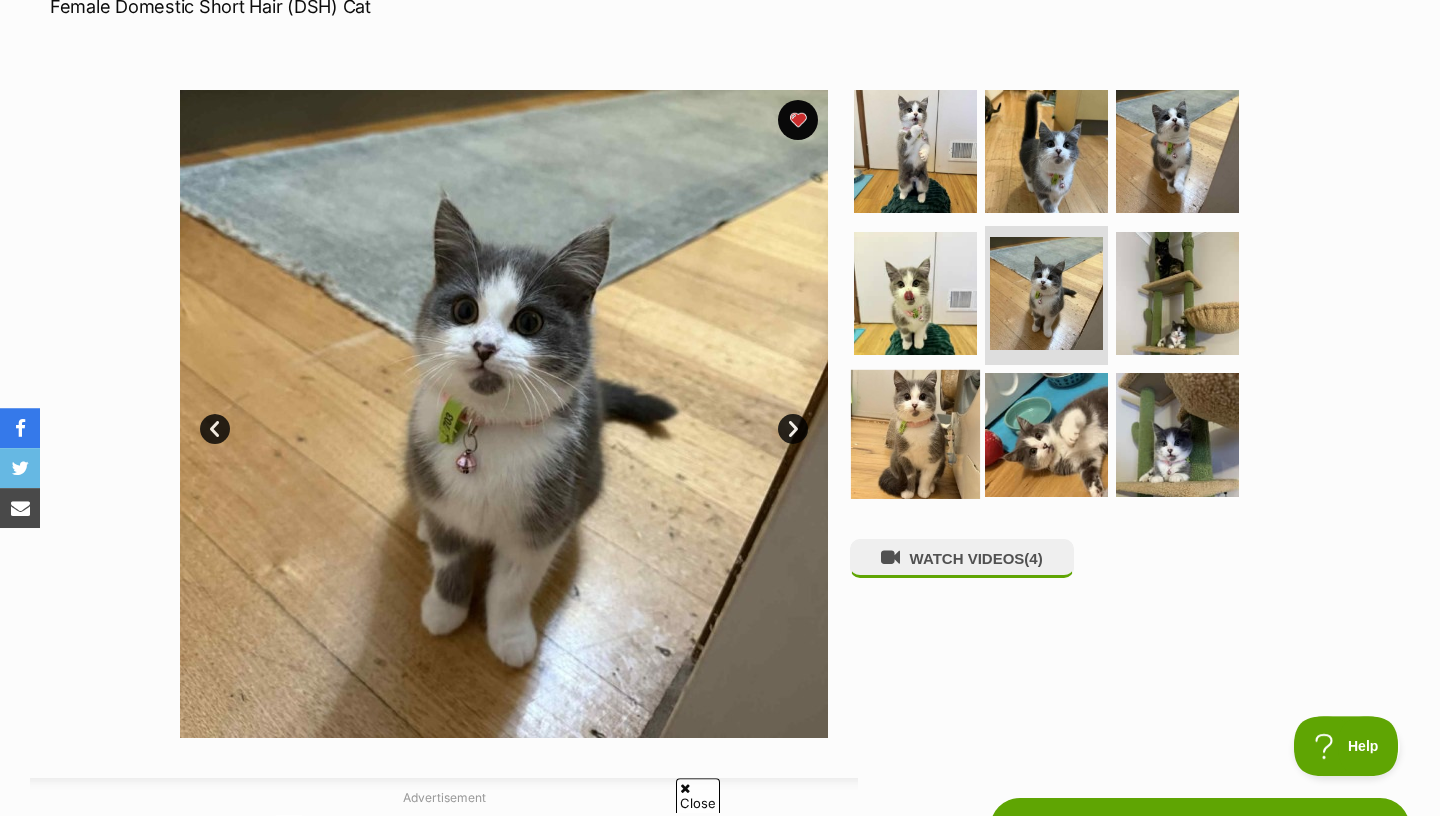 click at bounding box center (915, 434) 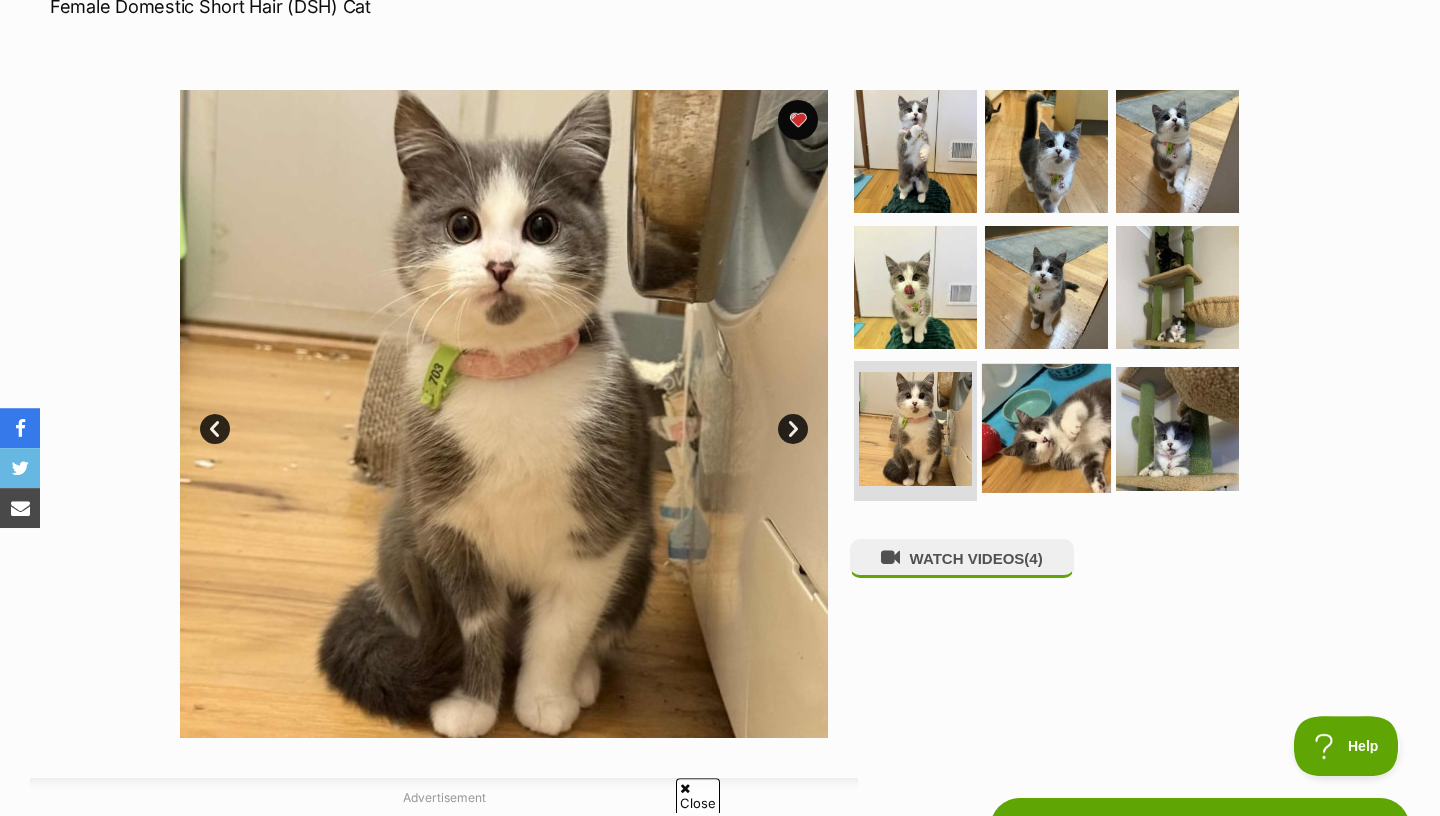 click at bounding box center [1046, 428] 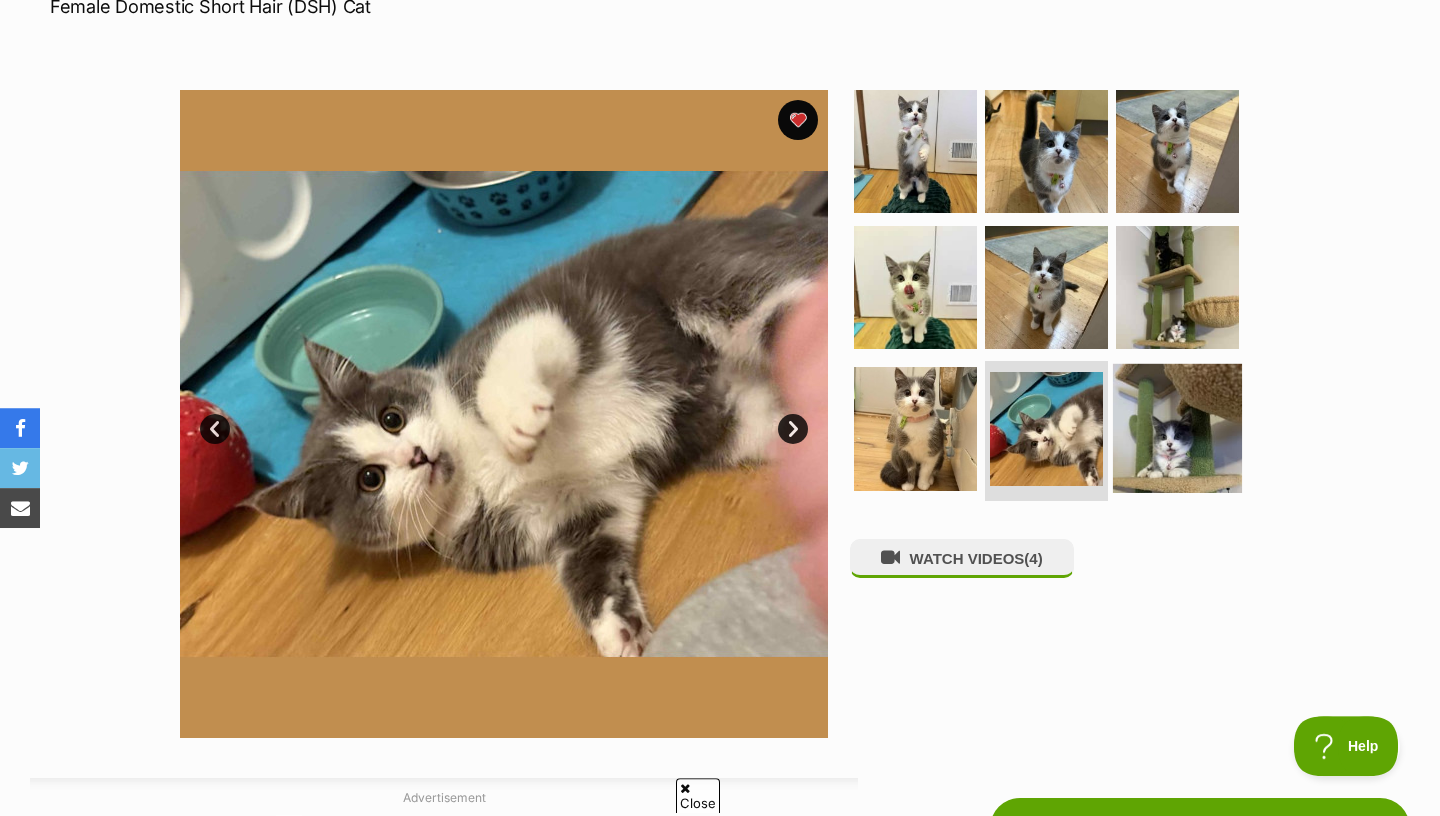 click at bounding box center [1177, 428] 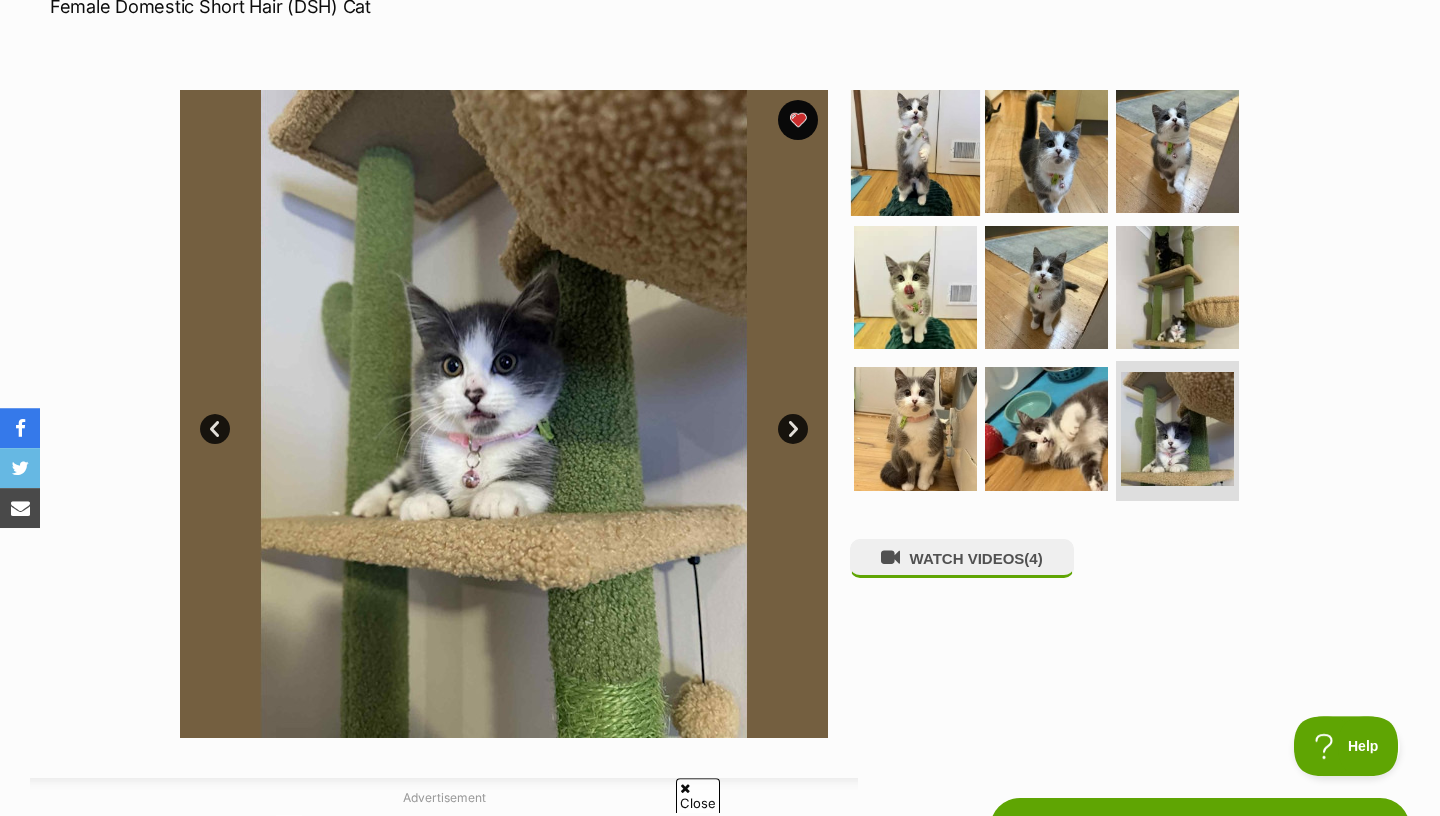 click at bounding box center (915, 151) 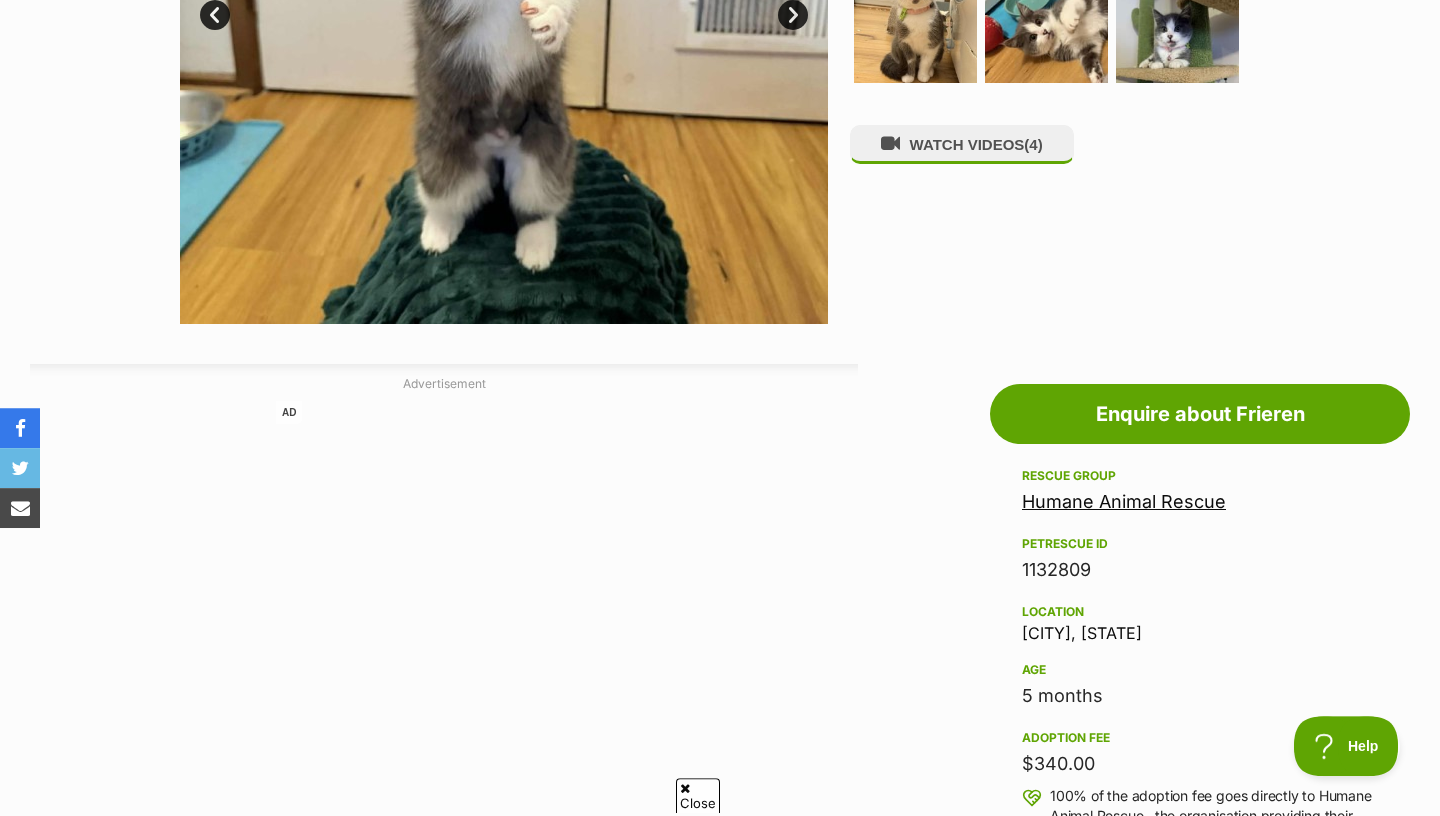 scroll, scrollTop: 743, scrollLeft: 0, axis: vertical 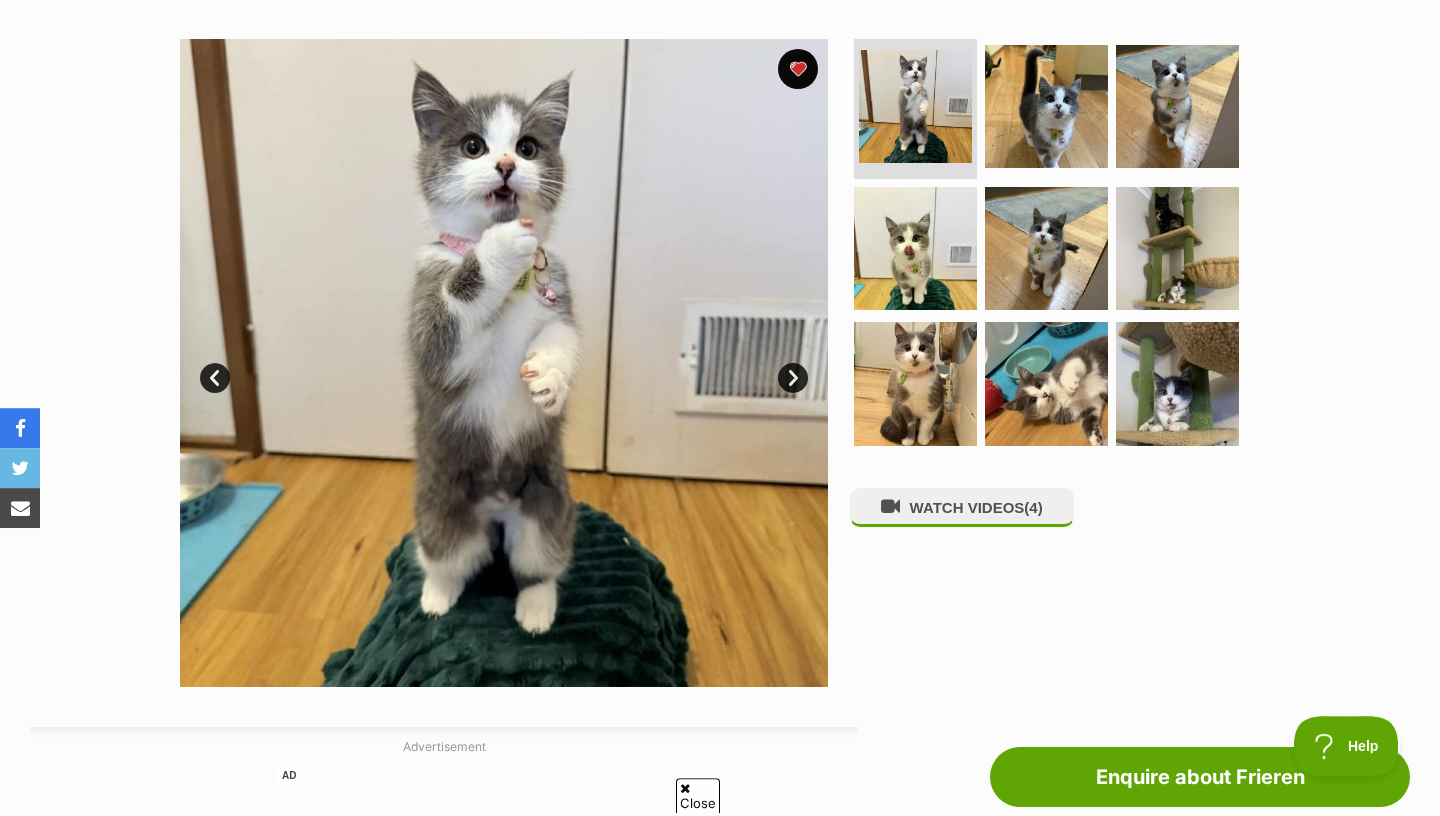 click at bounding box center (504, 363) 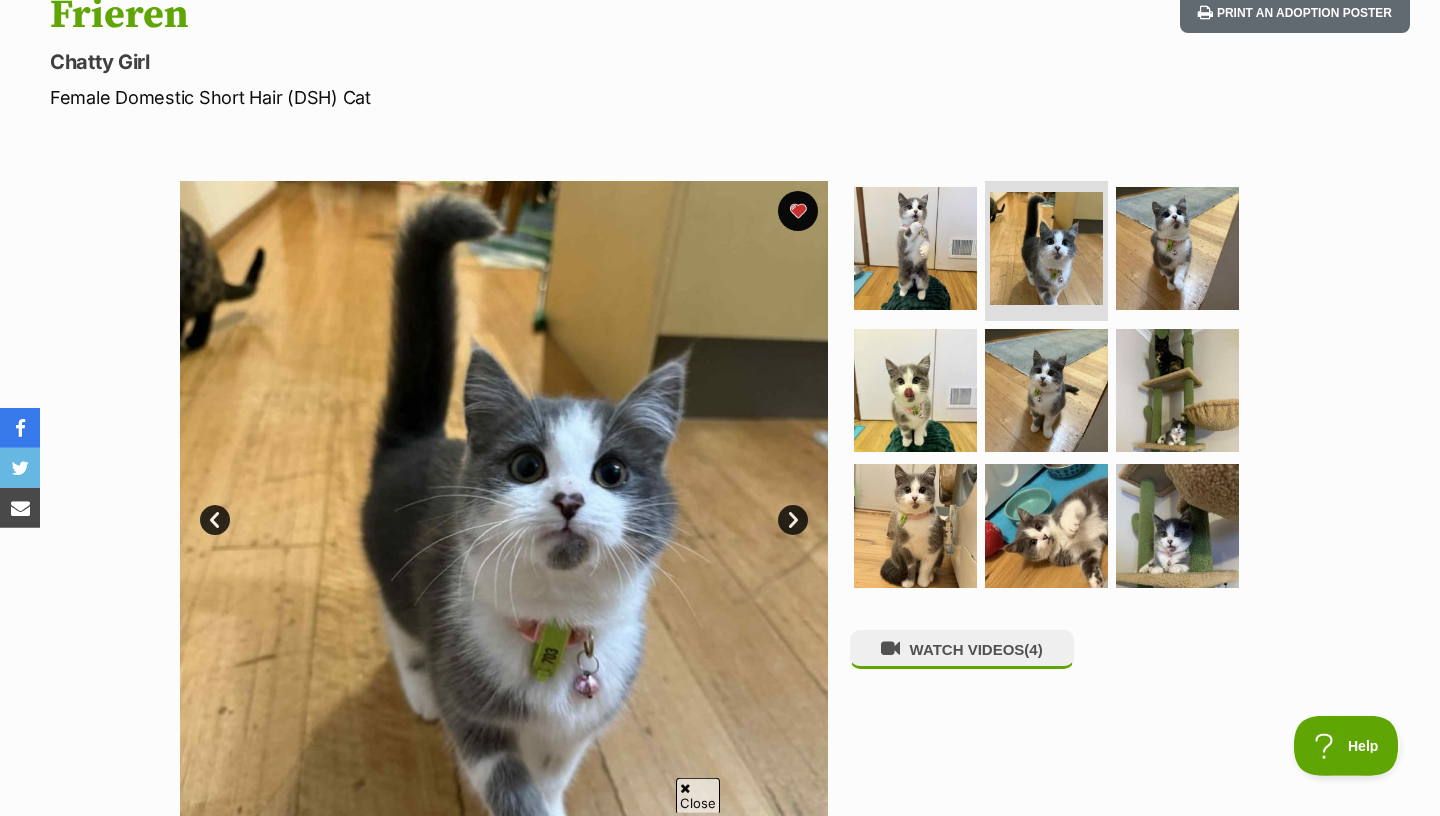 scroll, scrollTop: 237, scrollLeft: 0, axis: vertical 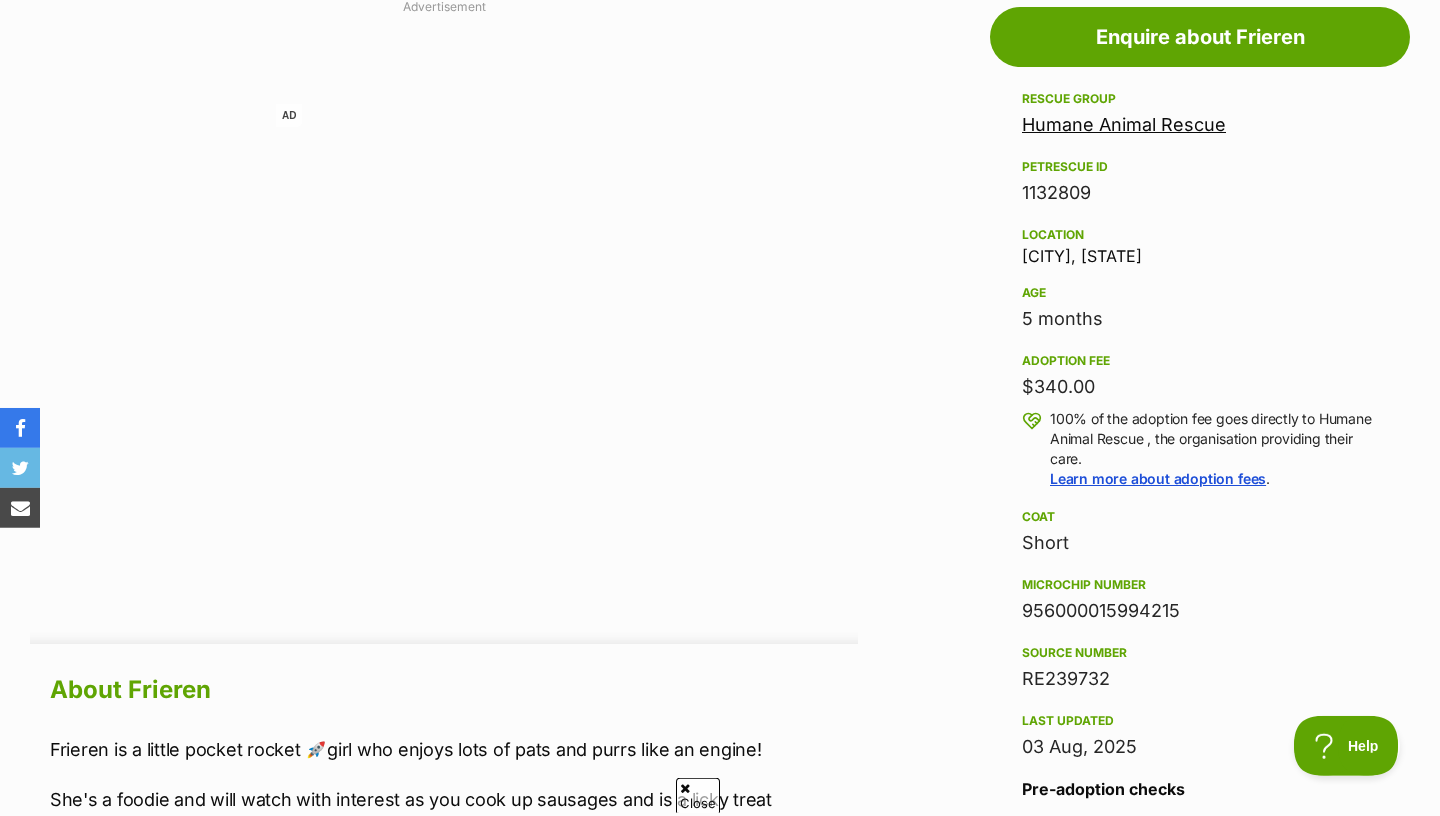 click on "Humane Animal Rescue" at bounding box center (1124, 124) 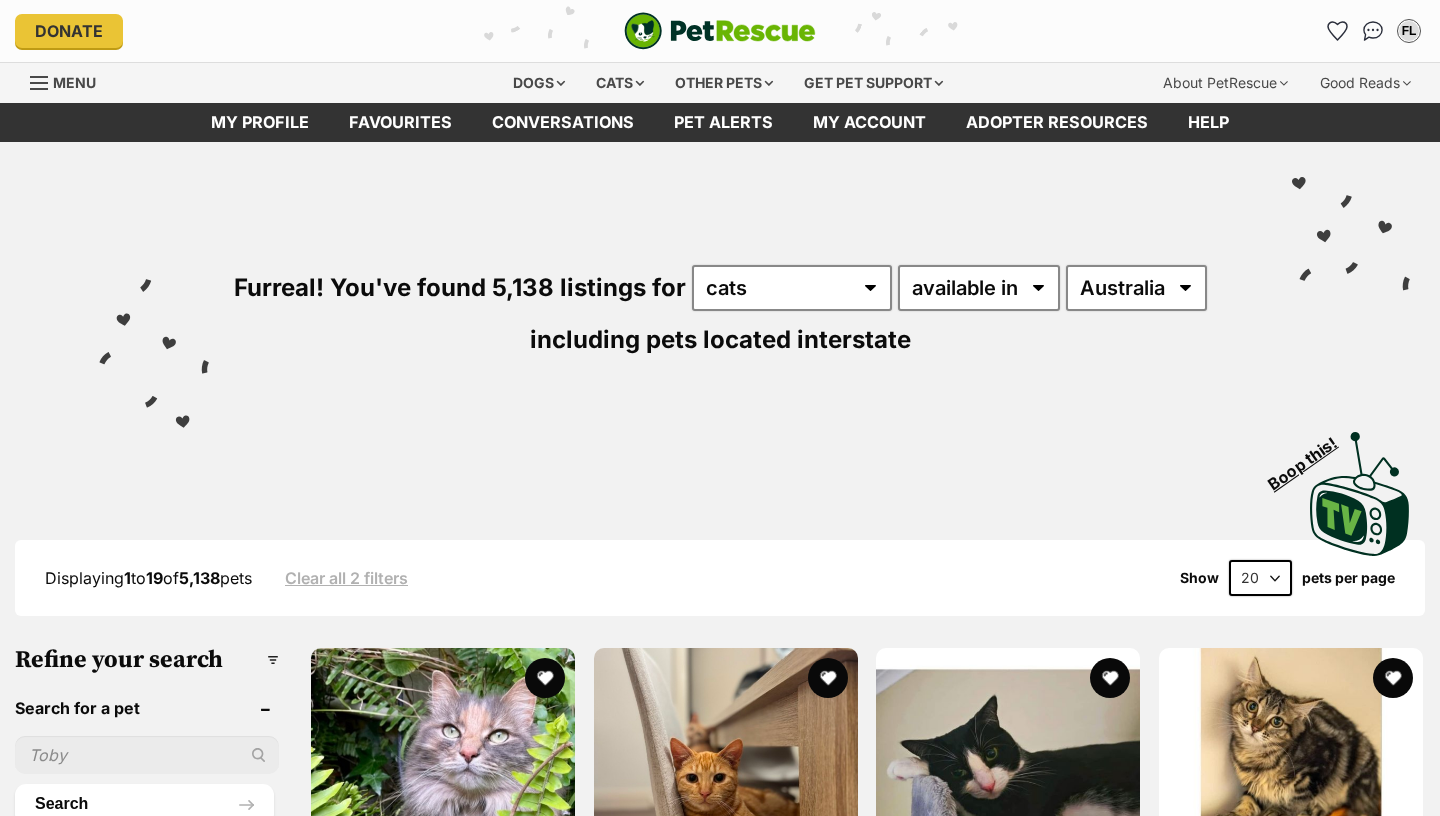 scroll, scrollTop: 0, scrollLeft: 0, axis: both 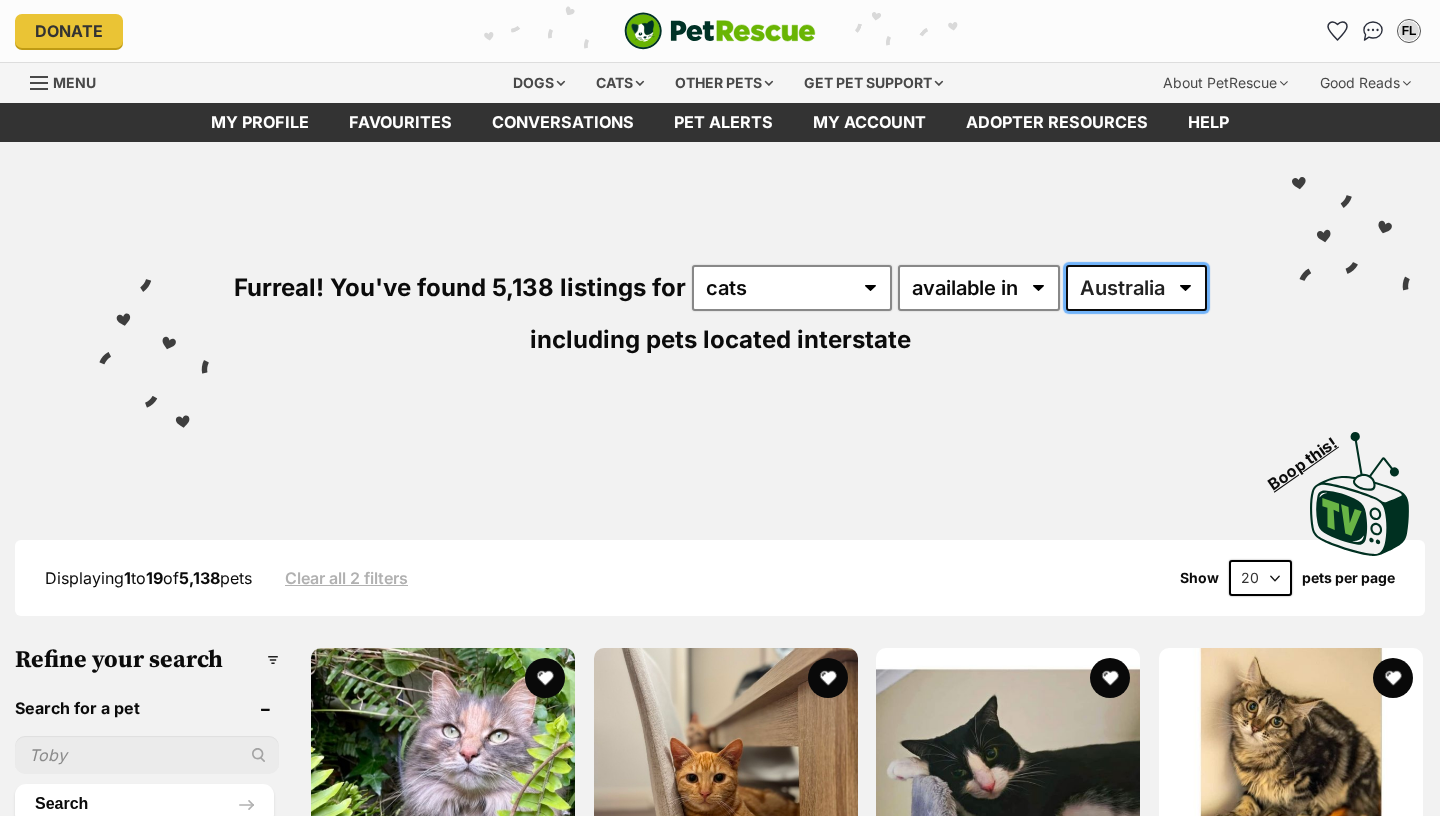 click on "Australia
ACT
NSW
NT
QLD
SA
TAS
VIC
WA" at bounding box center (1136, 288) 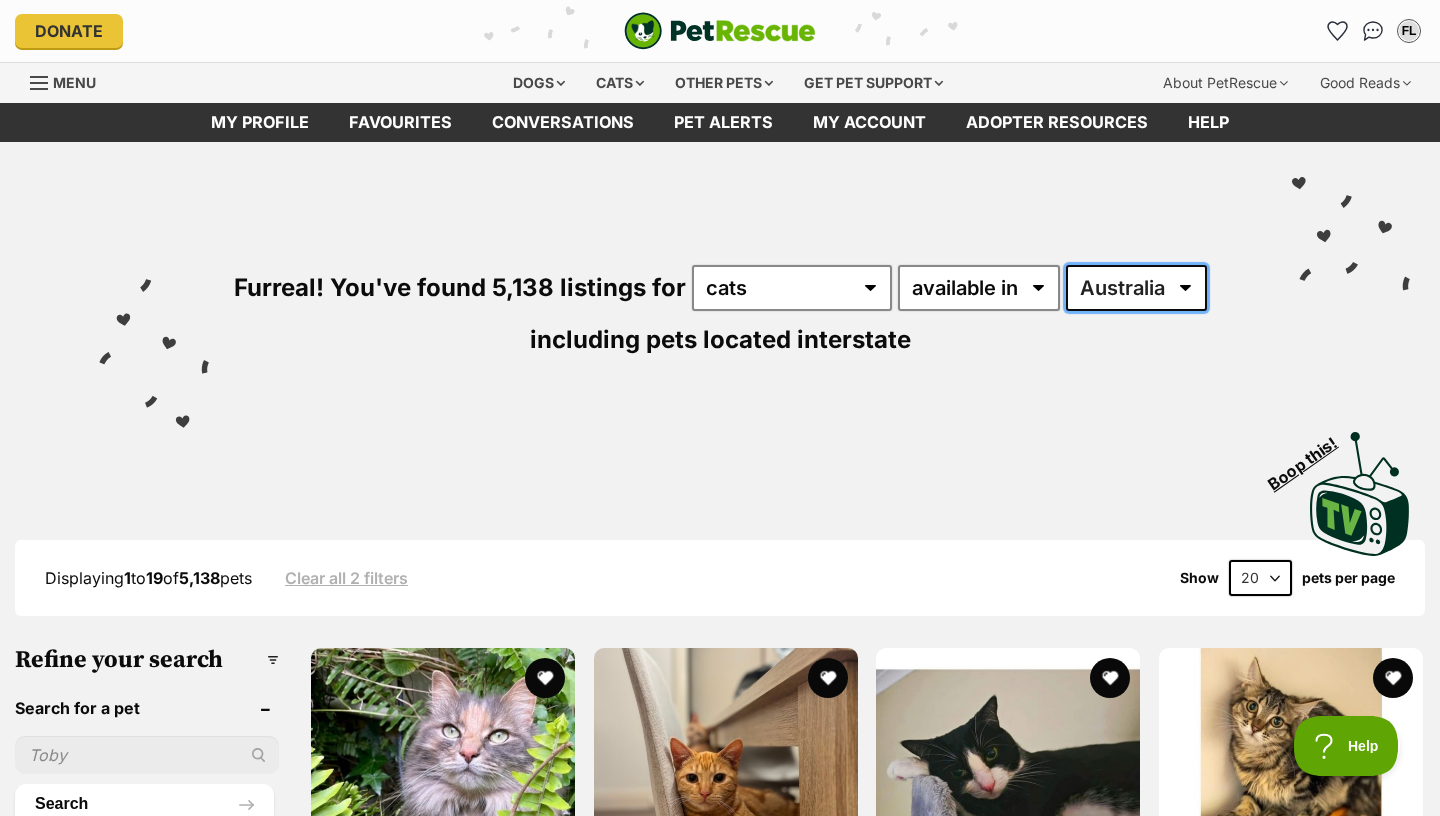 scroll, scrollTop: 0, scrollLeft: 0, axis: both 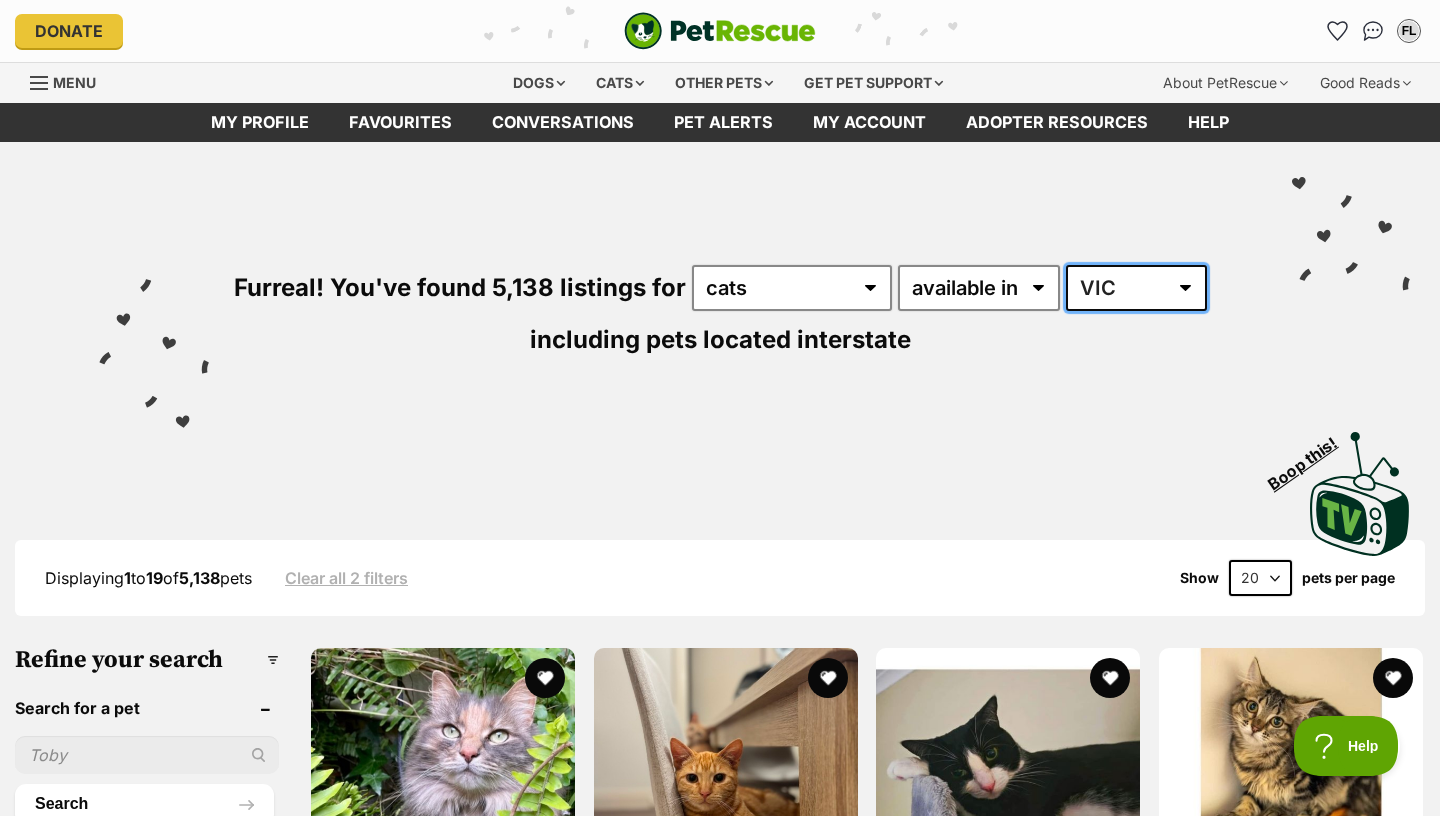 click on "VIC" at bounding box center [0, 0] 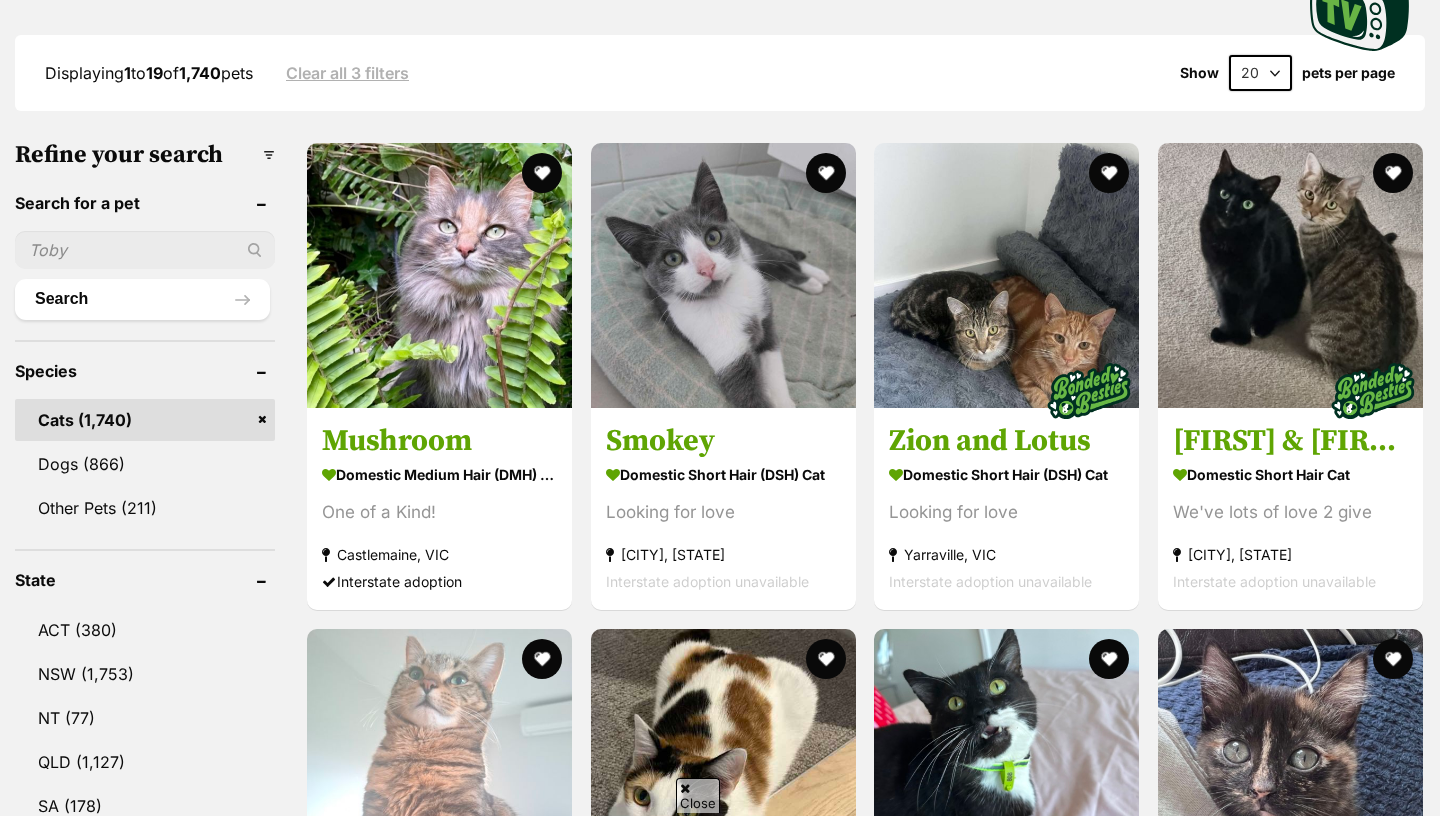 scroll, scrollTop: 505, scrollLeft: 0, axis: vertical 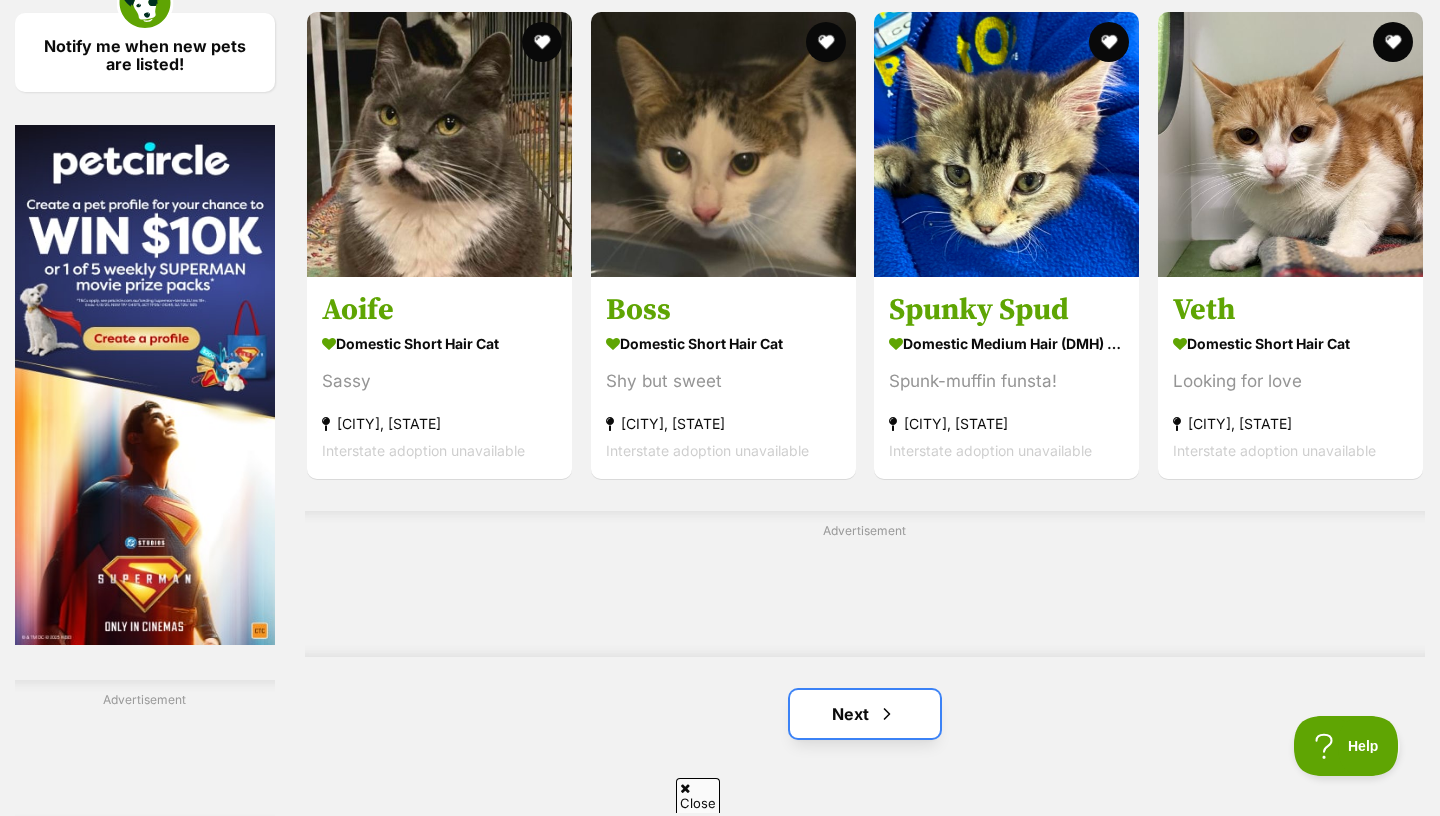 click on "Next" at bounding box center (865, 714) 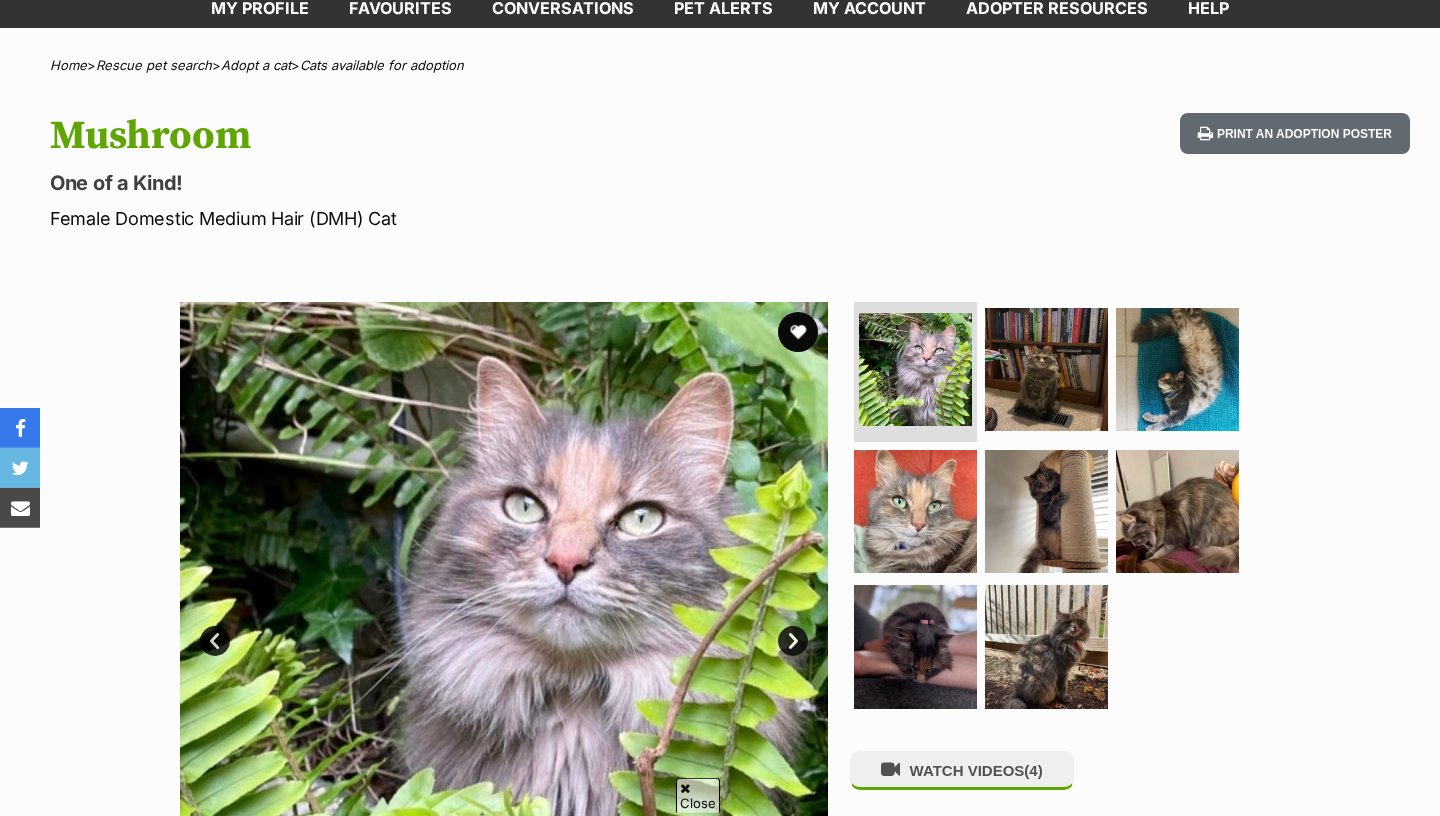scroll, scrollTop: 115, scrollLeft: 0, axis: vertical 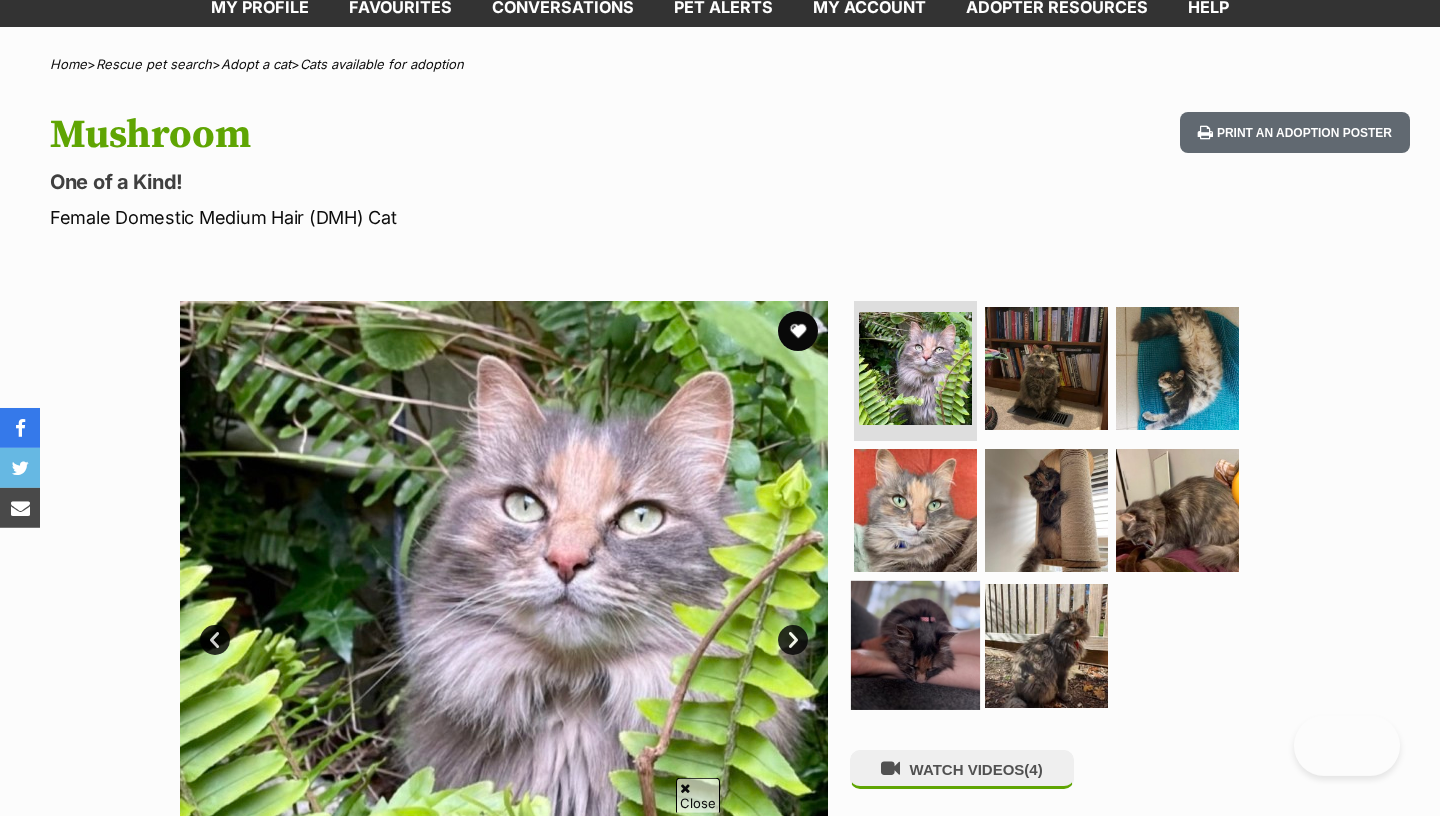 click at bounding box center [915, 645] 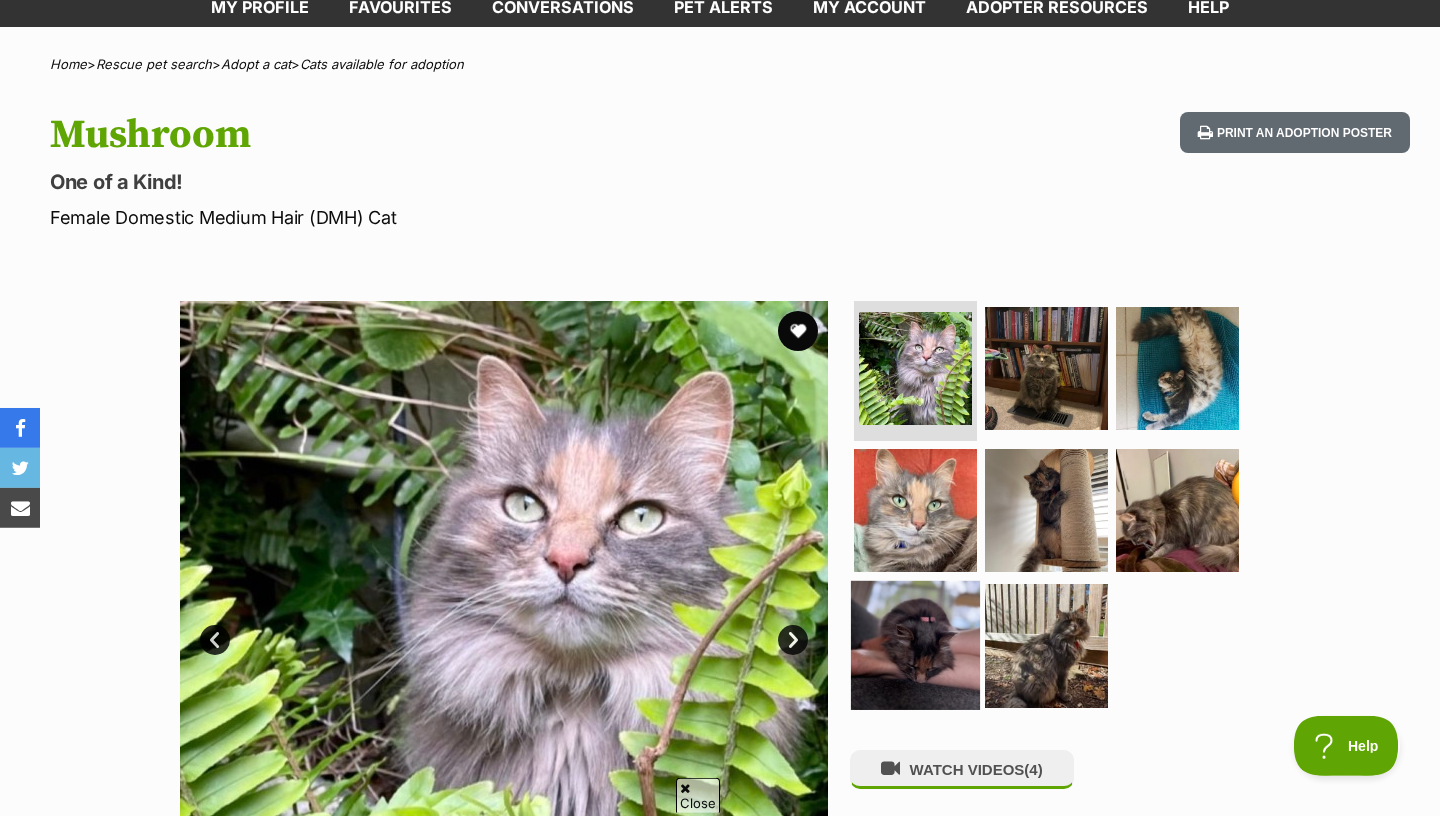 scroll, scrollTop: 0, scrollLeft: 0, axis: both 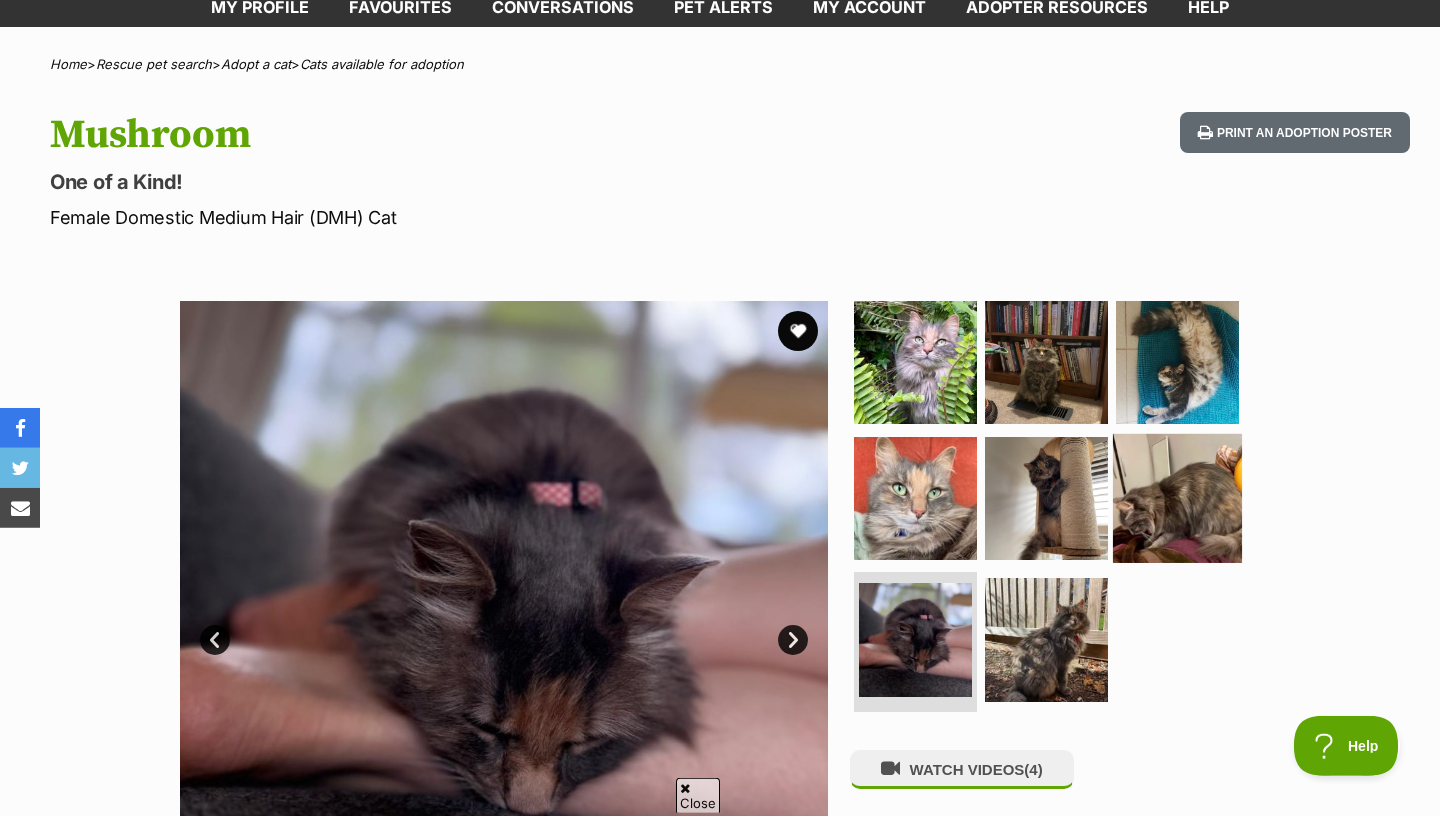 click at bounding box center [1177, 497] 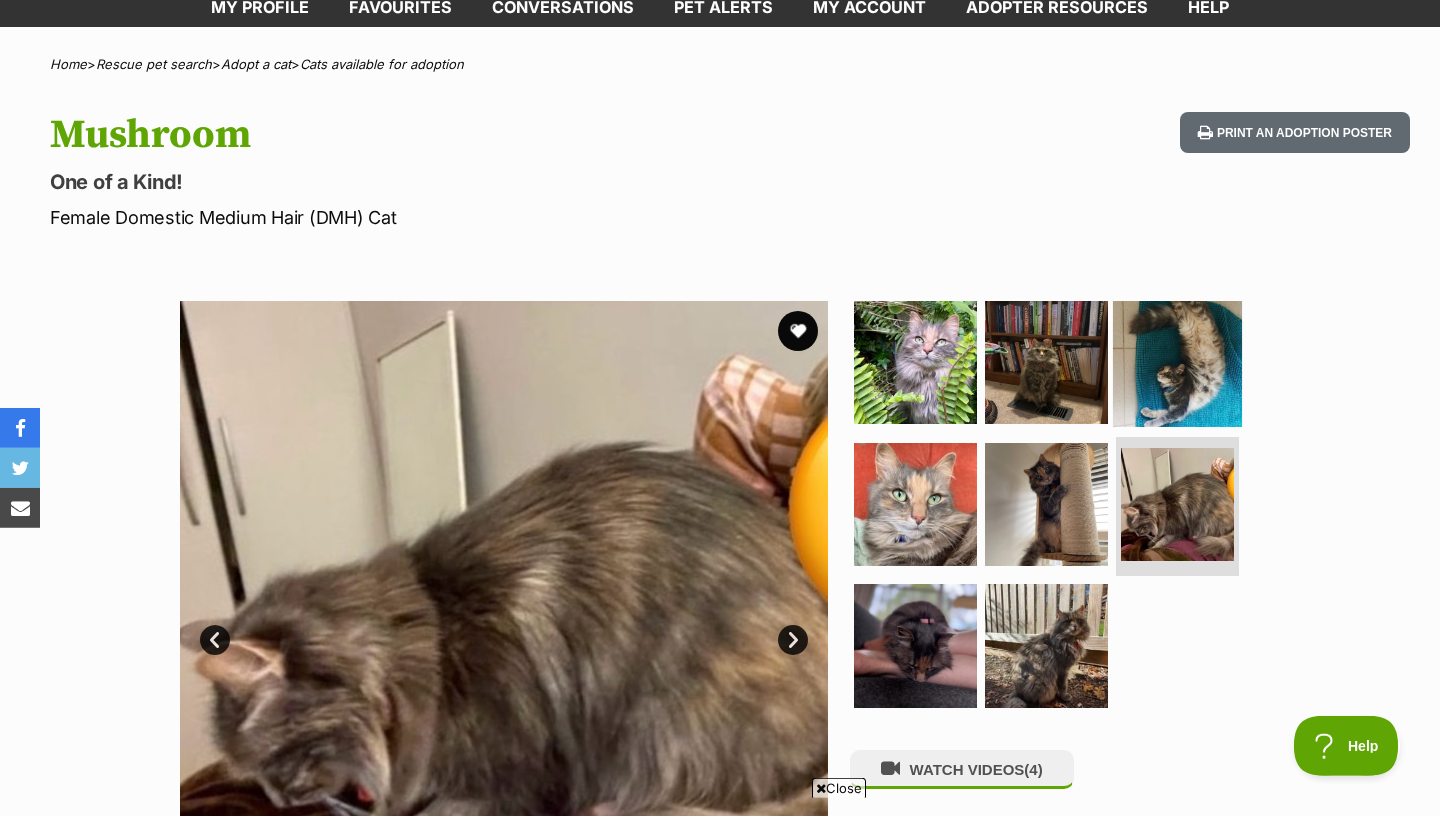 click at bounding box center [1177, 362] 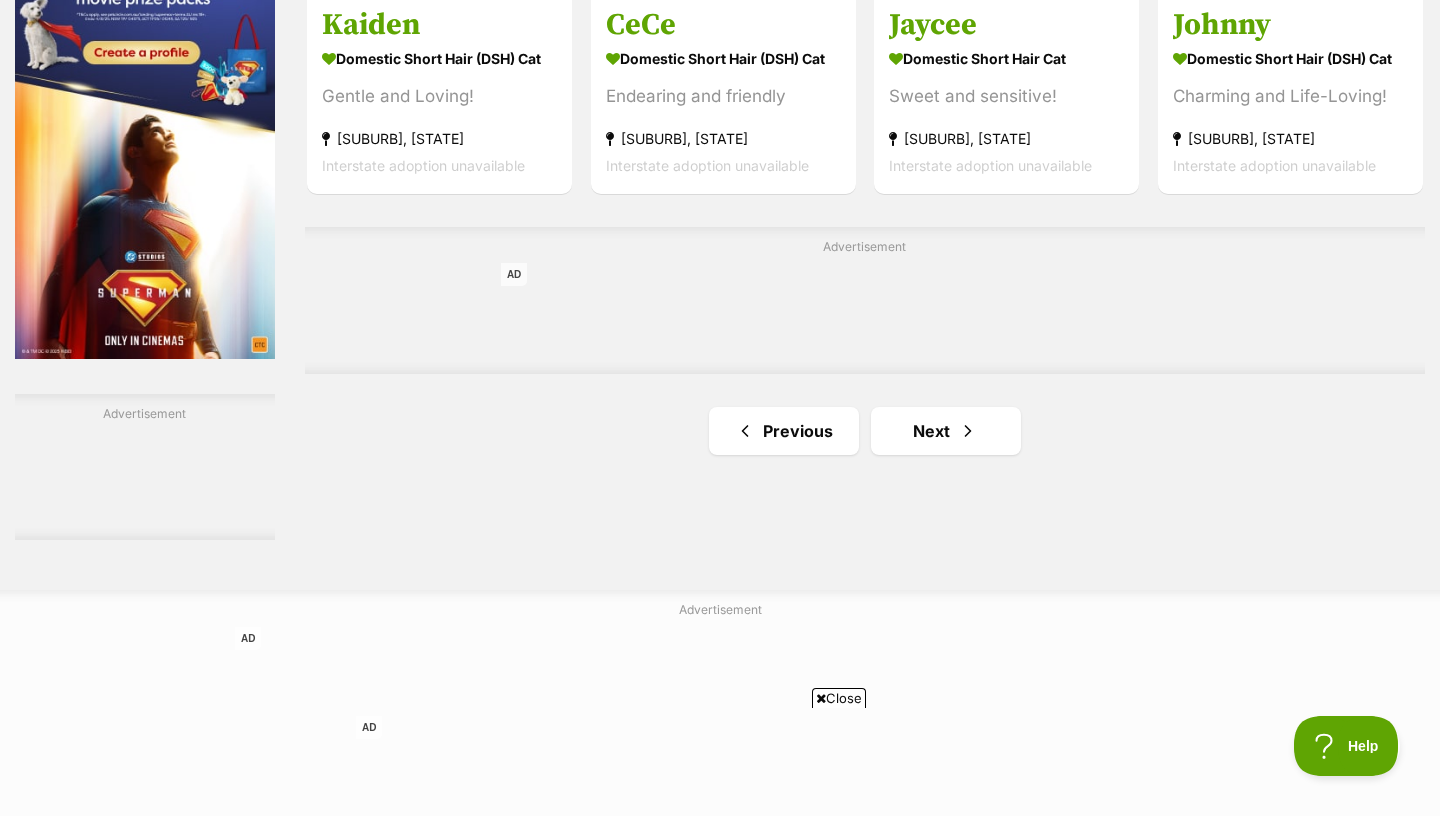 scroll, scrollTop: 3270, scrollLeft: 0, axis: vertical 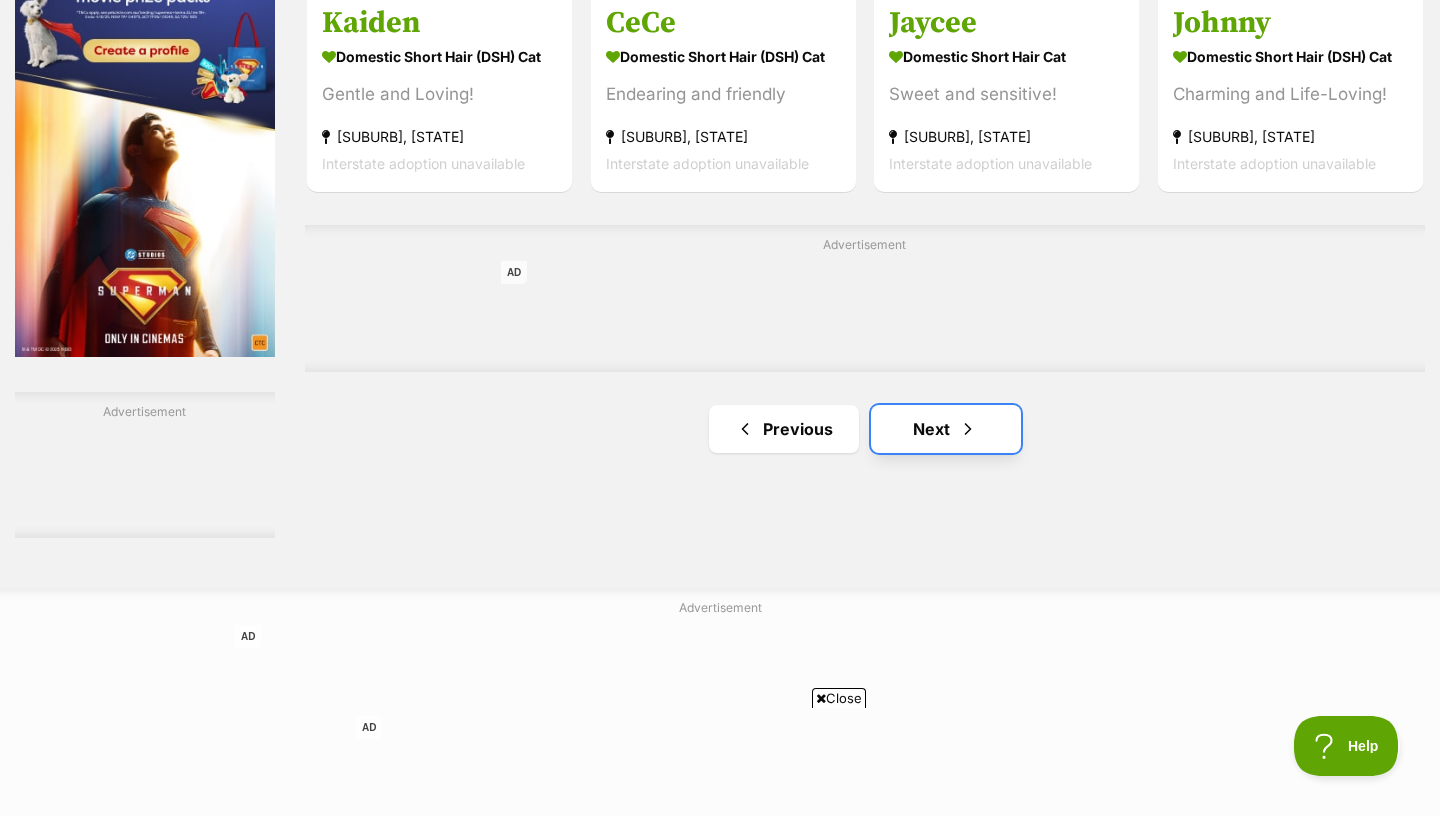 click on "Next" at bounding box center (946, 429) 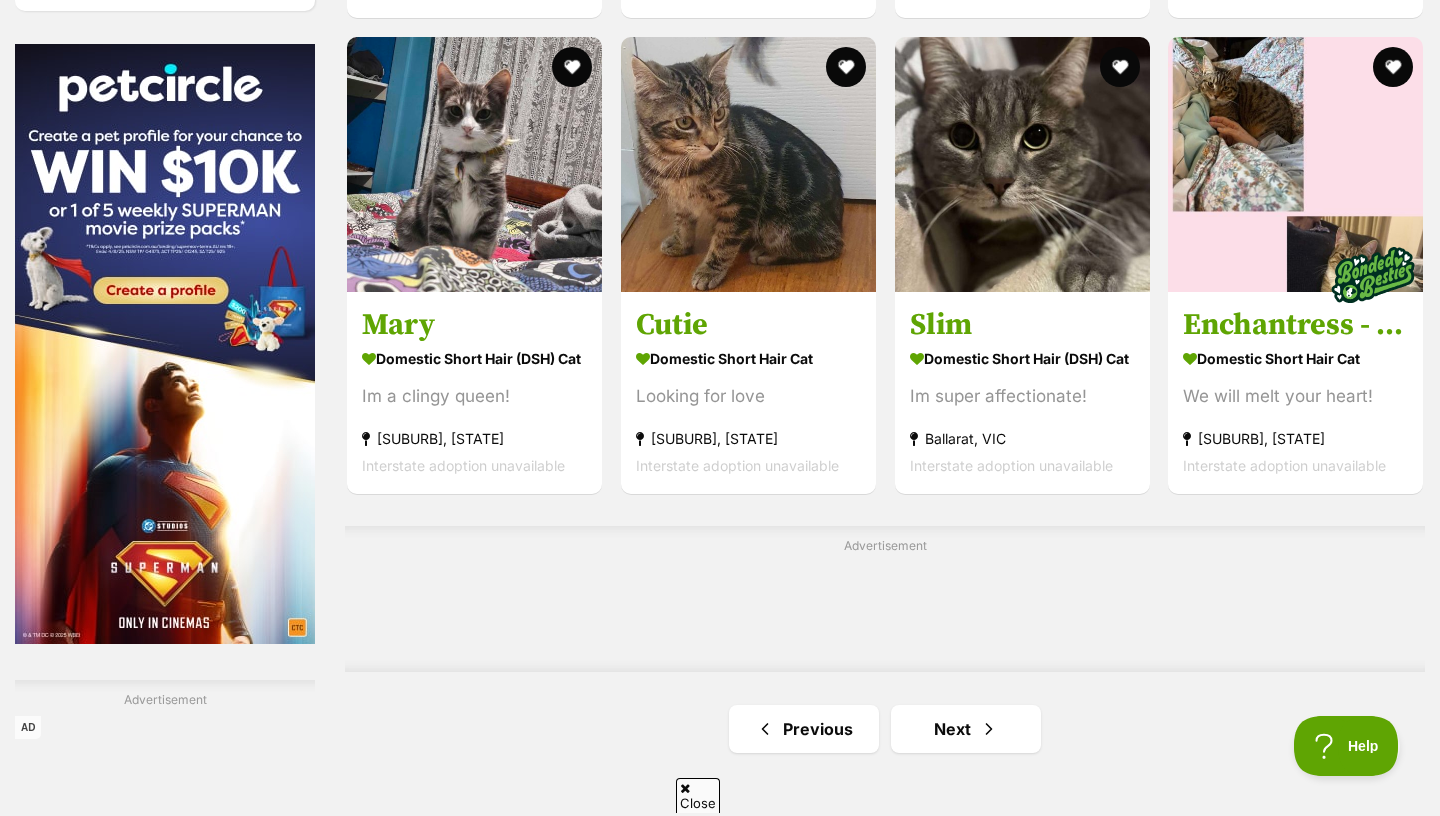 scroll, scrollTop: 3070, scrollLeft: 0, axis: vertical 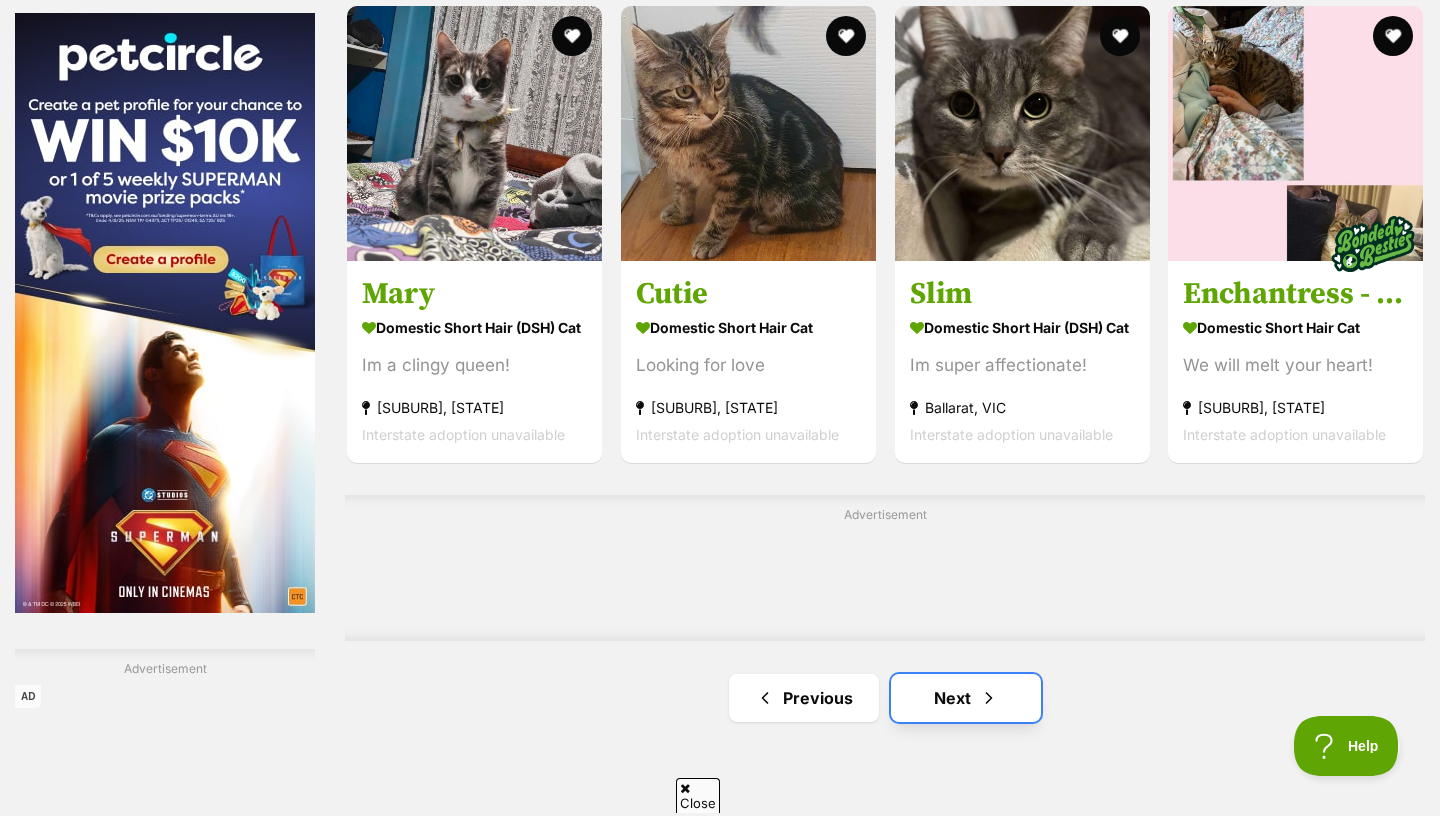 click on "Next" at bounding box center (966, 698) 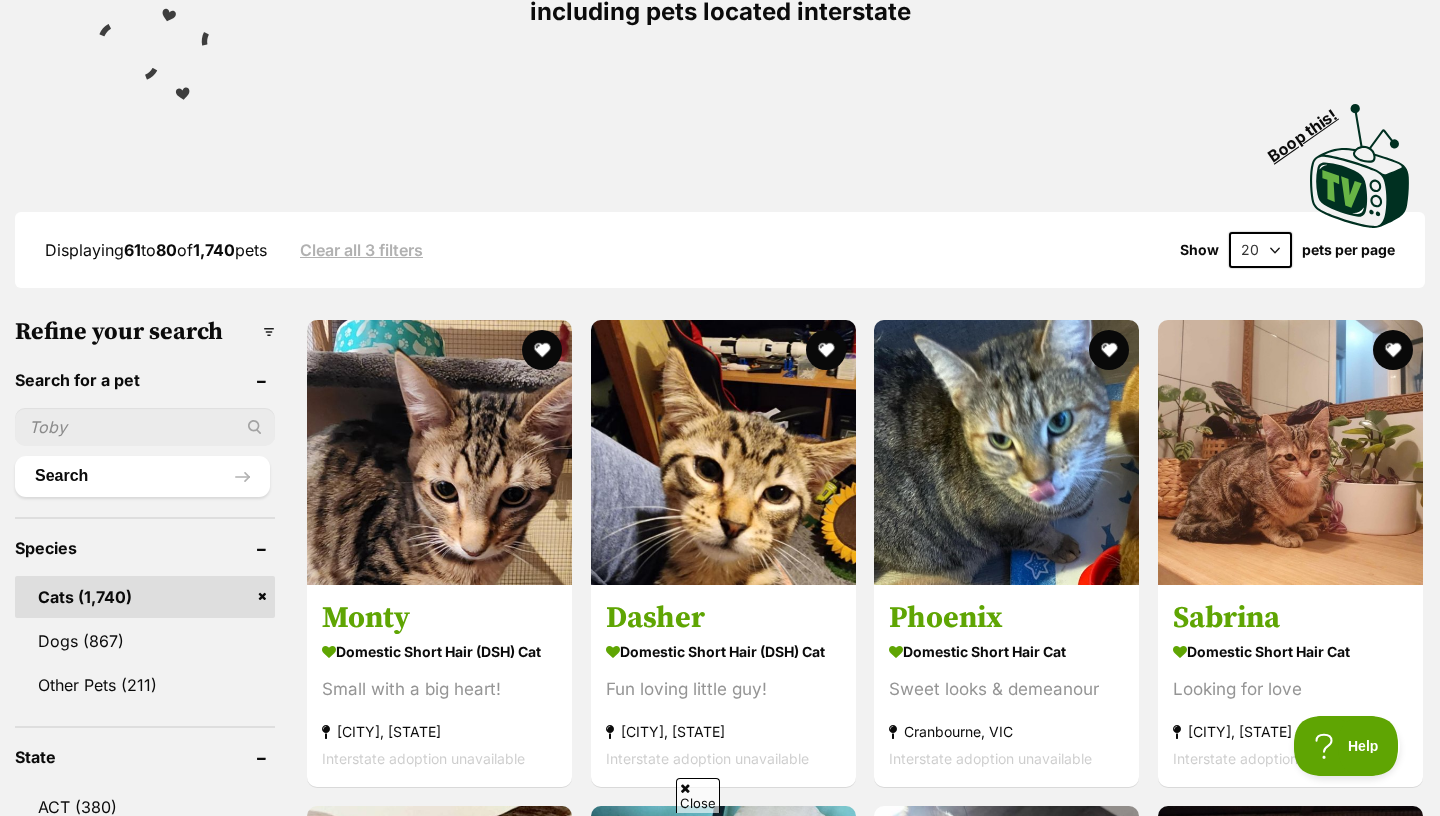 scroll, scrollTop: 0, scrollLeft: 0, axis: both 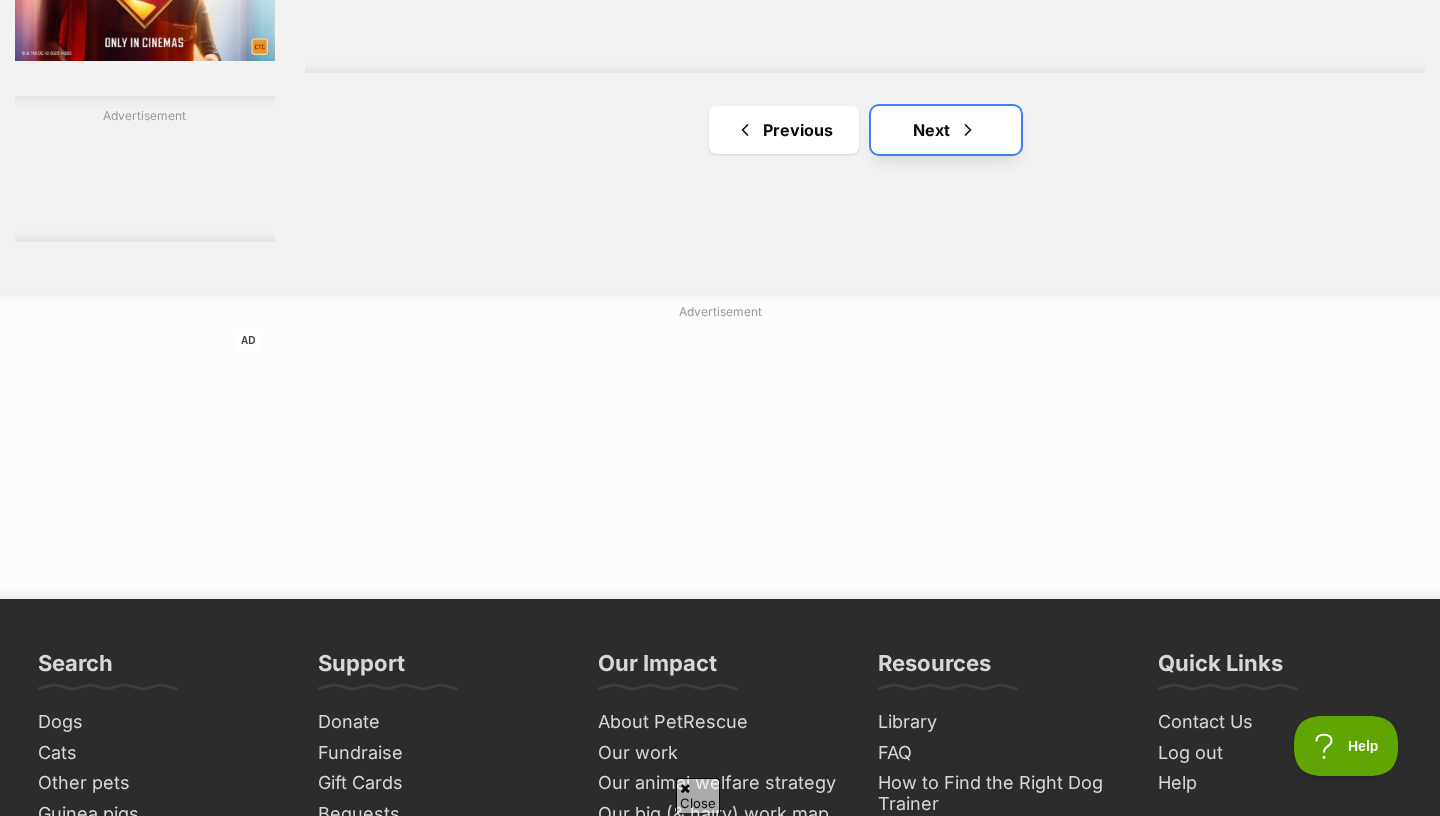 click on "Next" at bounding box center (946, 130) 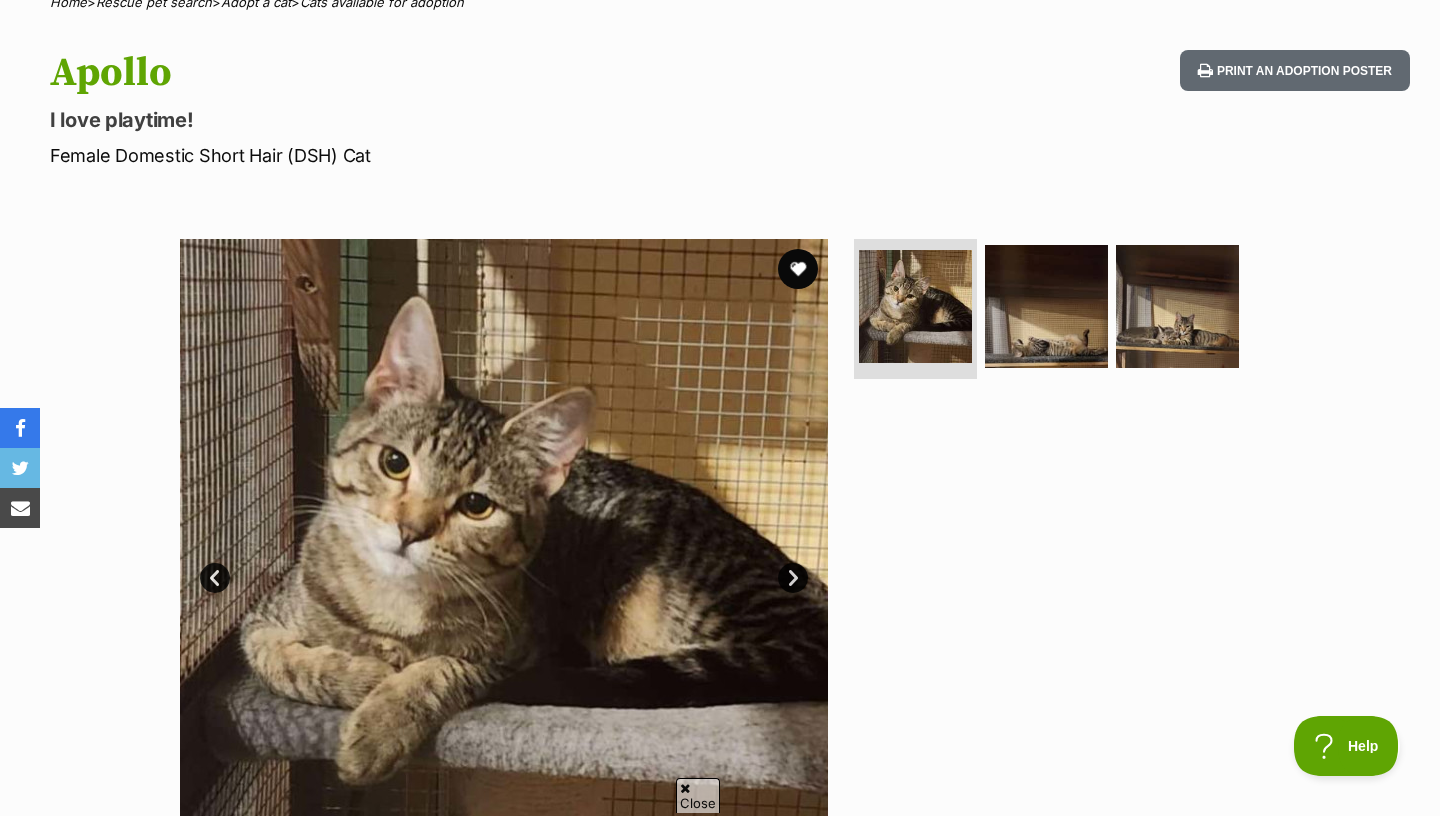 scroll, scrollTop: 0, scrollLeft: 0, axis: both 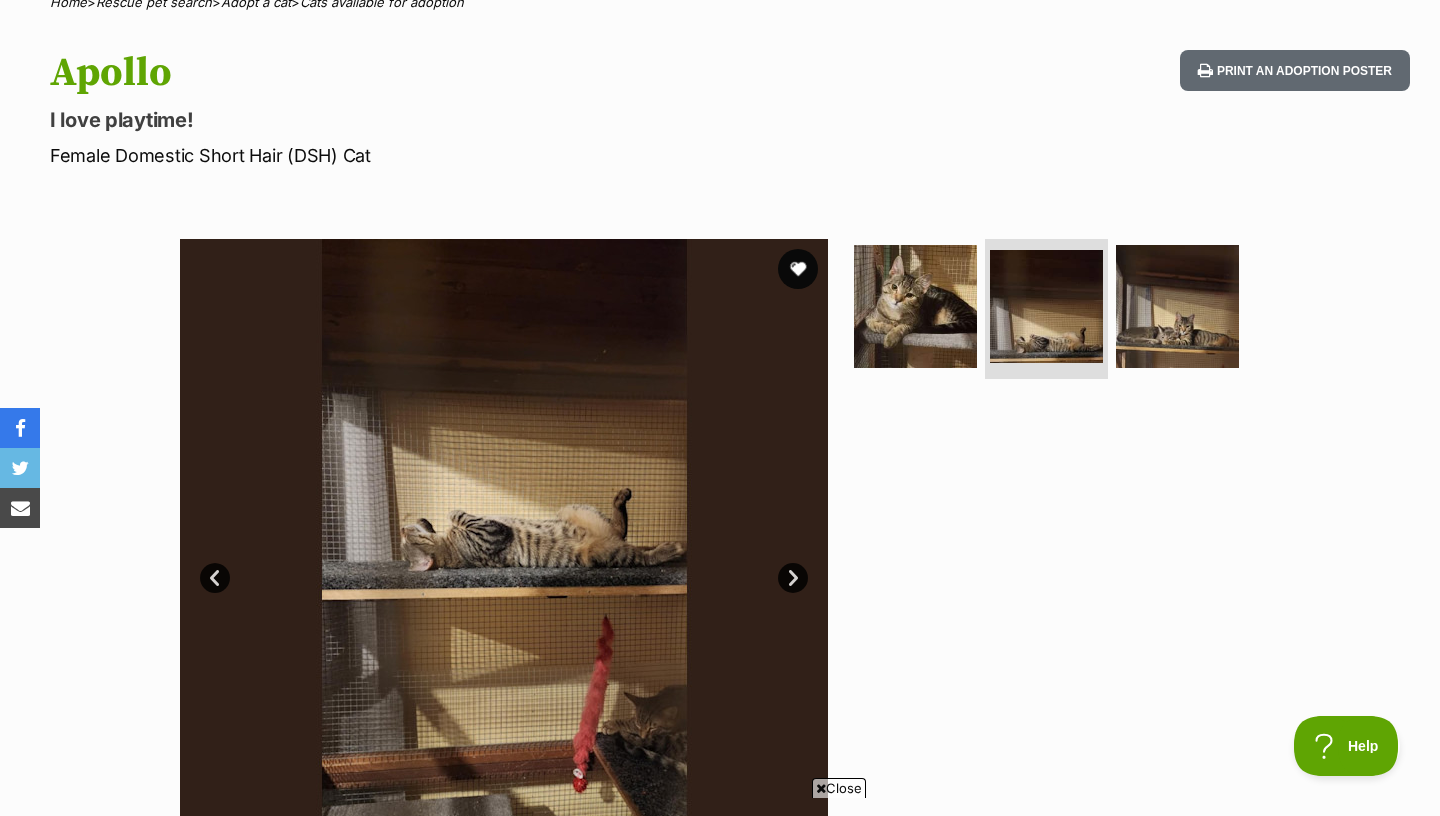 click on "Next" at bounding box center (793, 578) 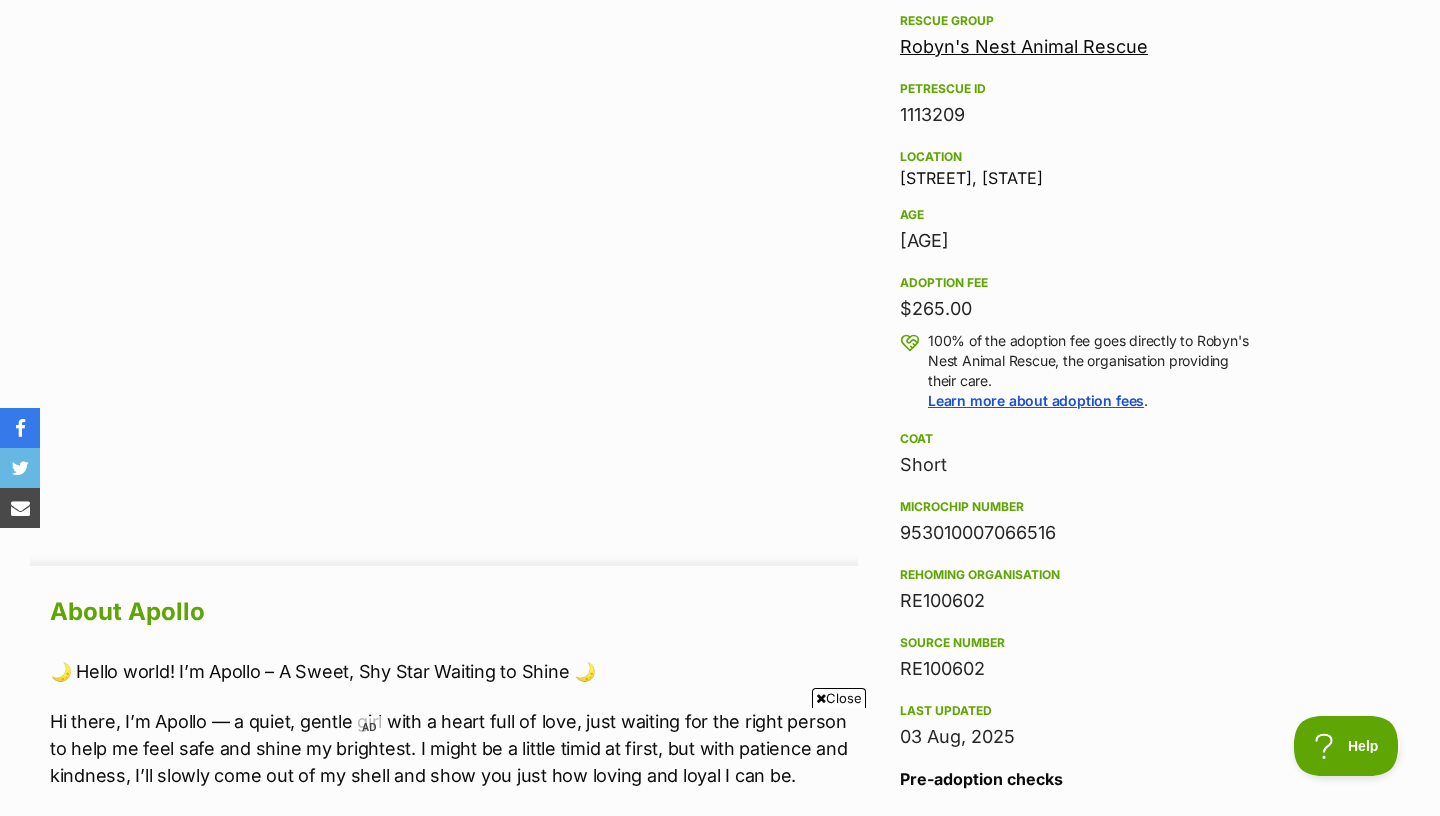 scroll, scrollTop: 1117, scrollLeft: 0, axis: vertical 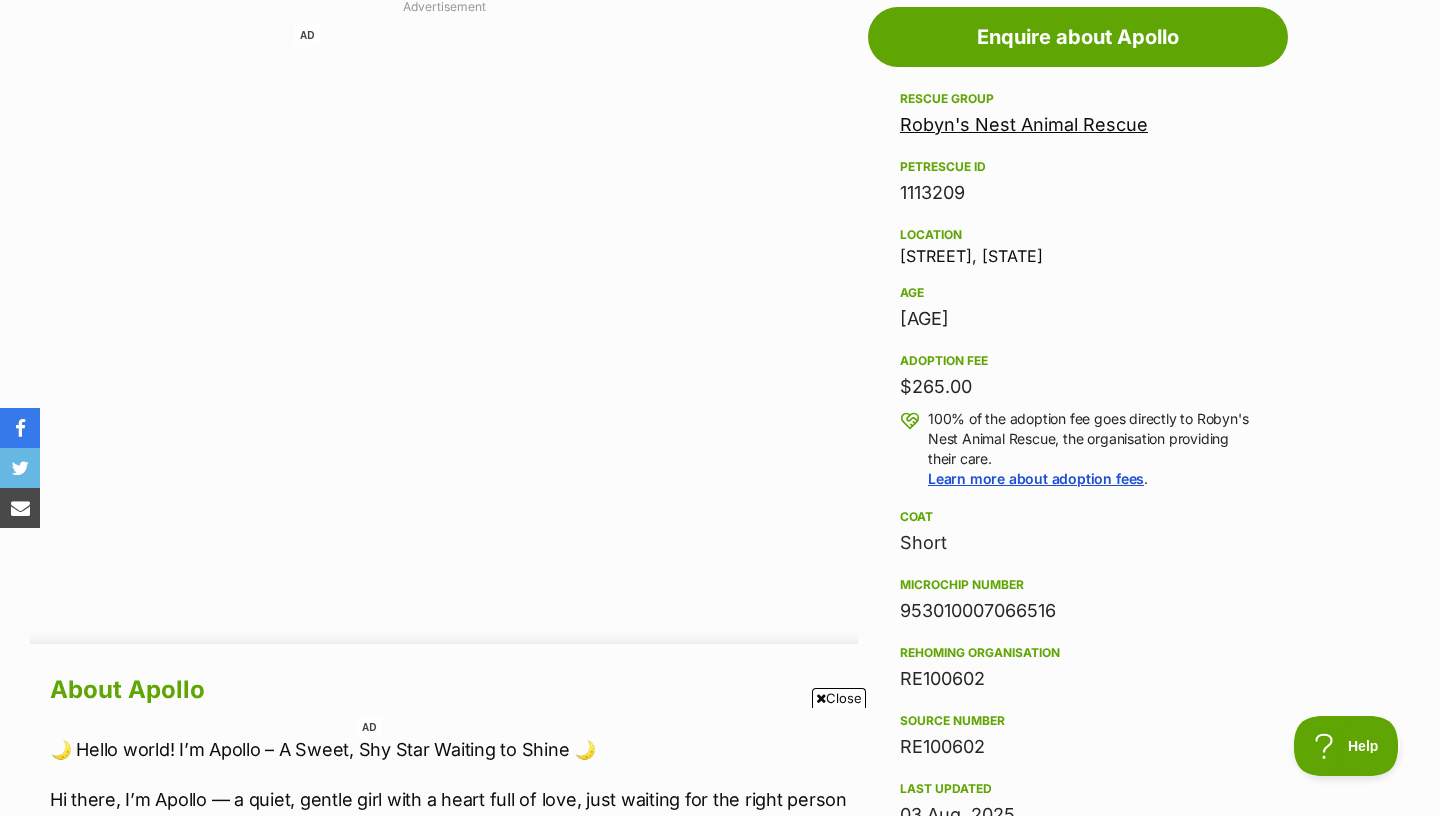 click on "Location
Skipton, VIC" at bounding box center (1078, 244) 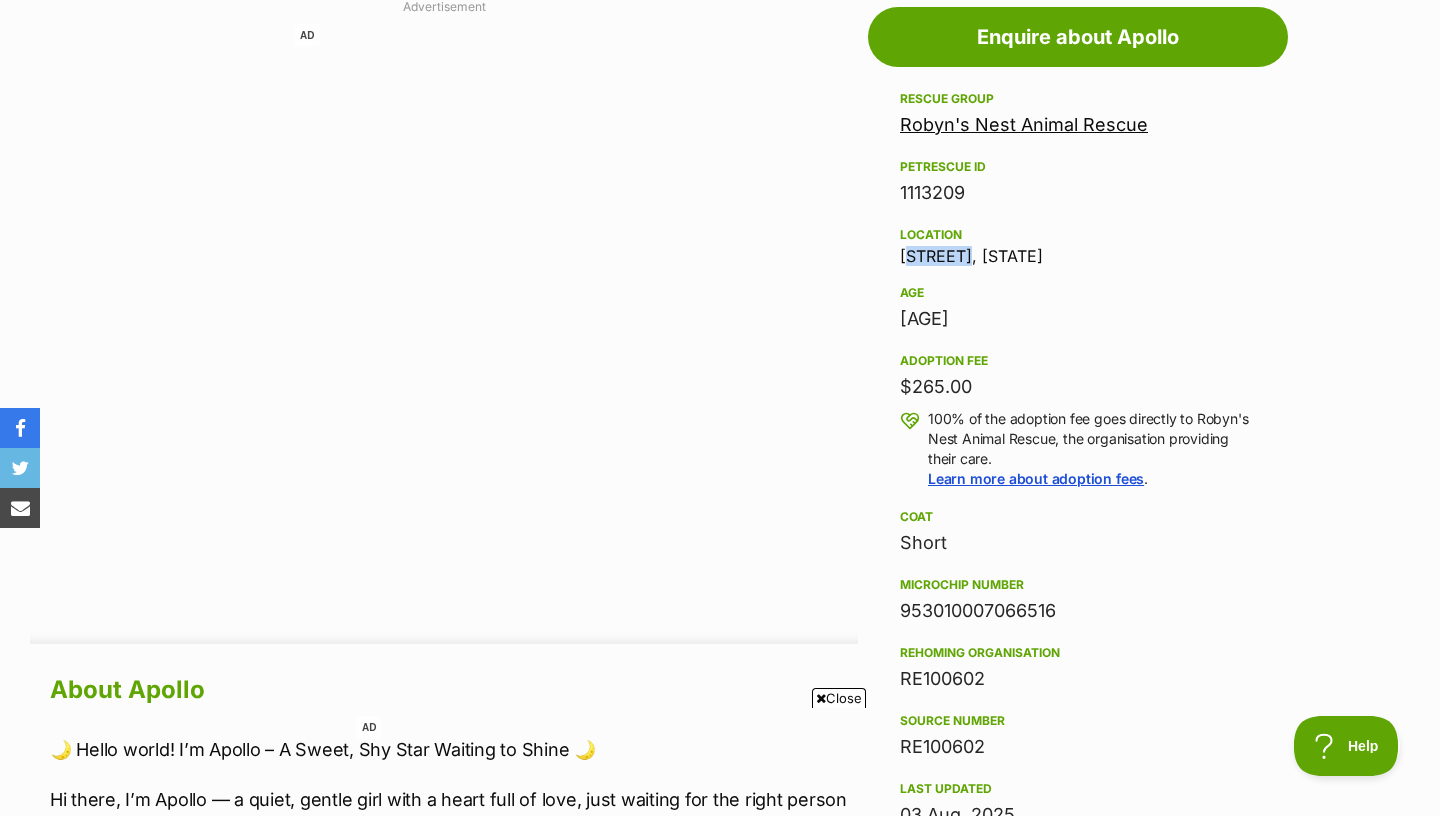 click on "Location
Skipton, VIC" at bounding box center [1078, 244] 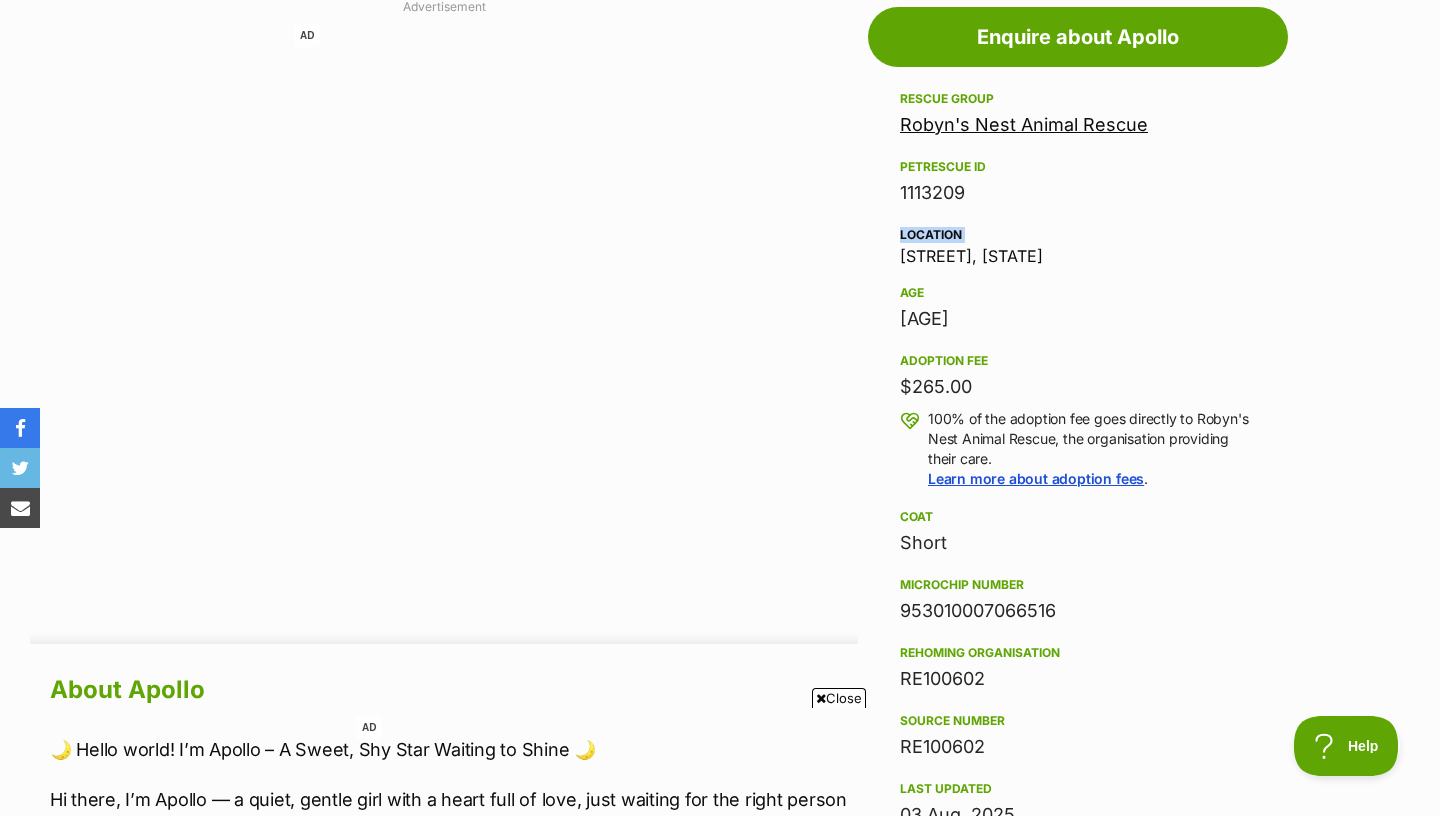 click on "Location
Skipton, VIC" at bounding box center (1078, 244) 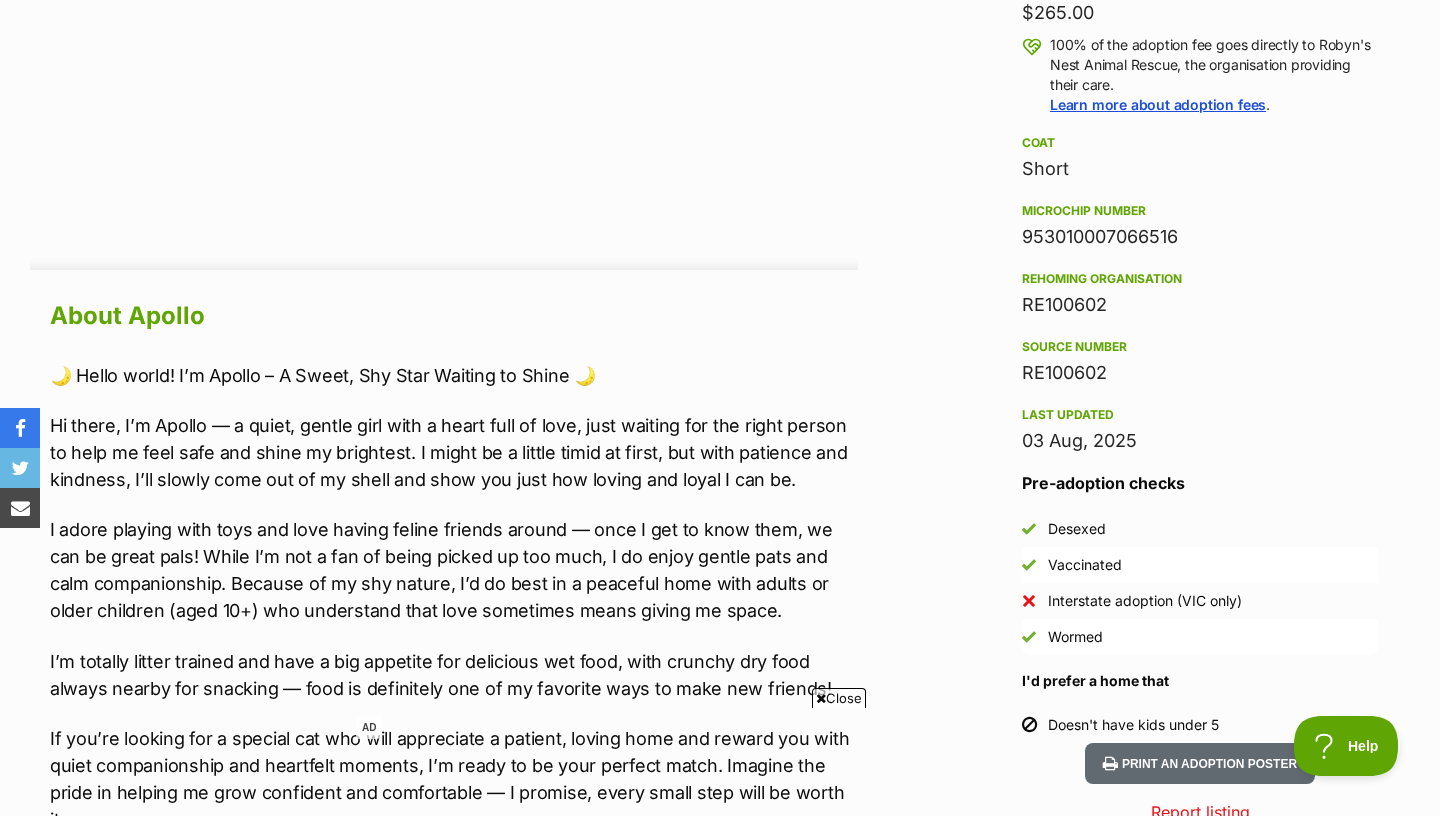 scroll, scrollTop: 1575, scrollLeft: 0, axis: vertical 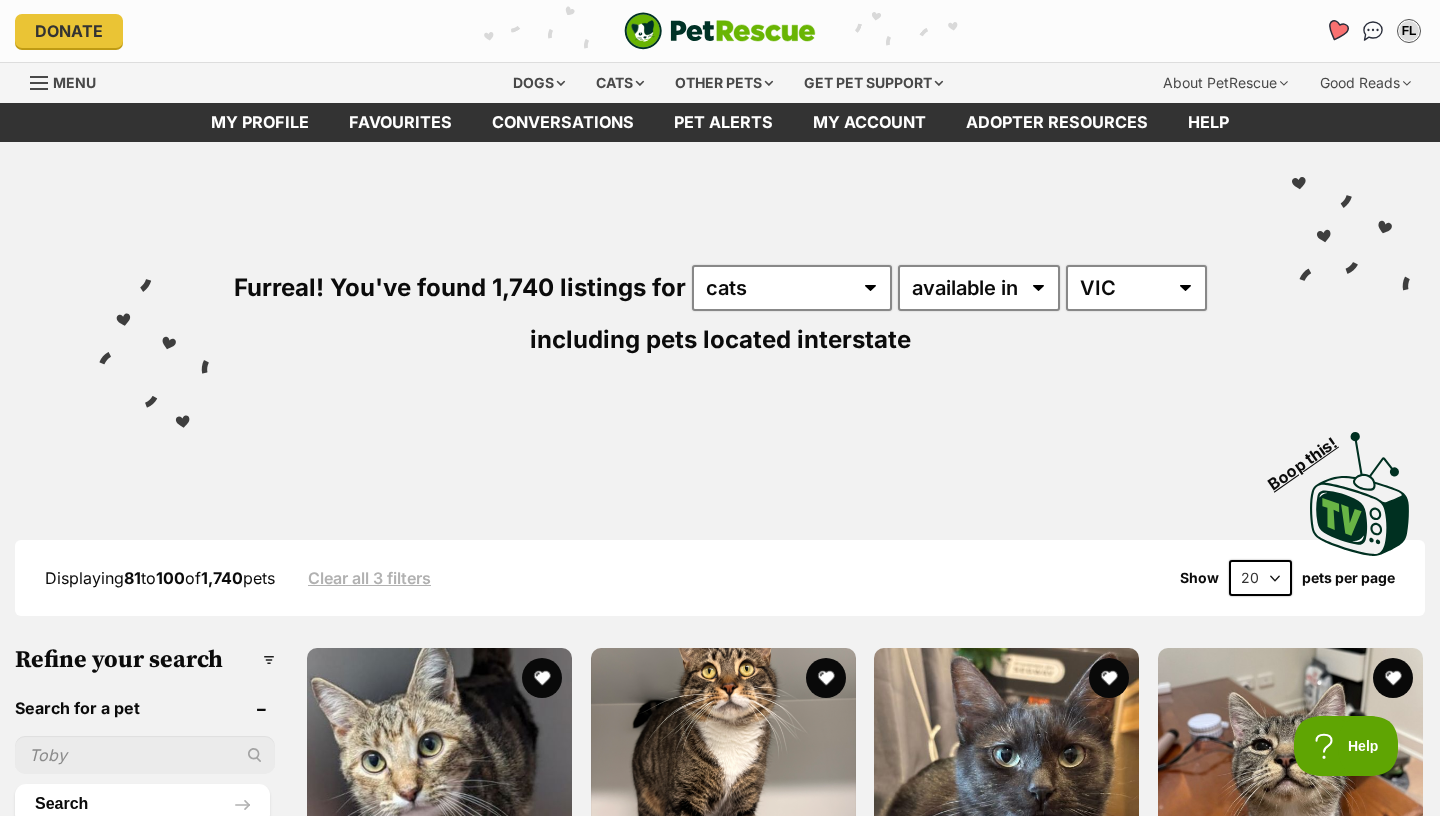 click 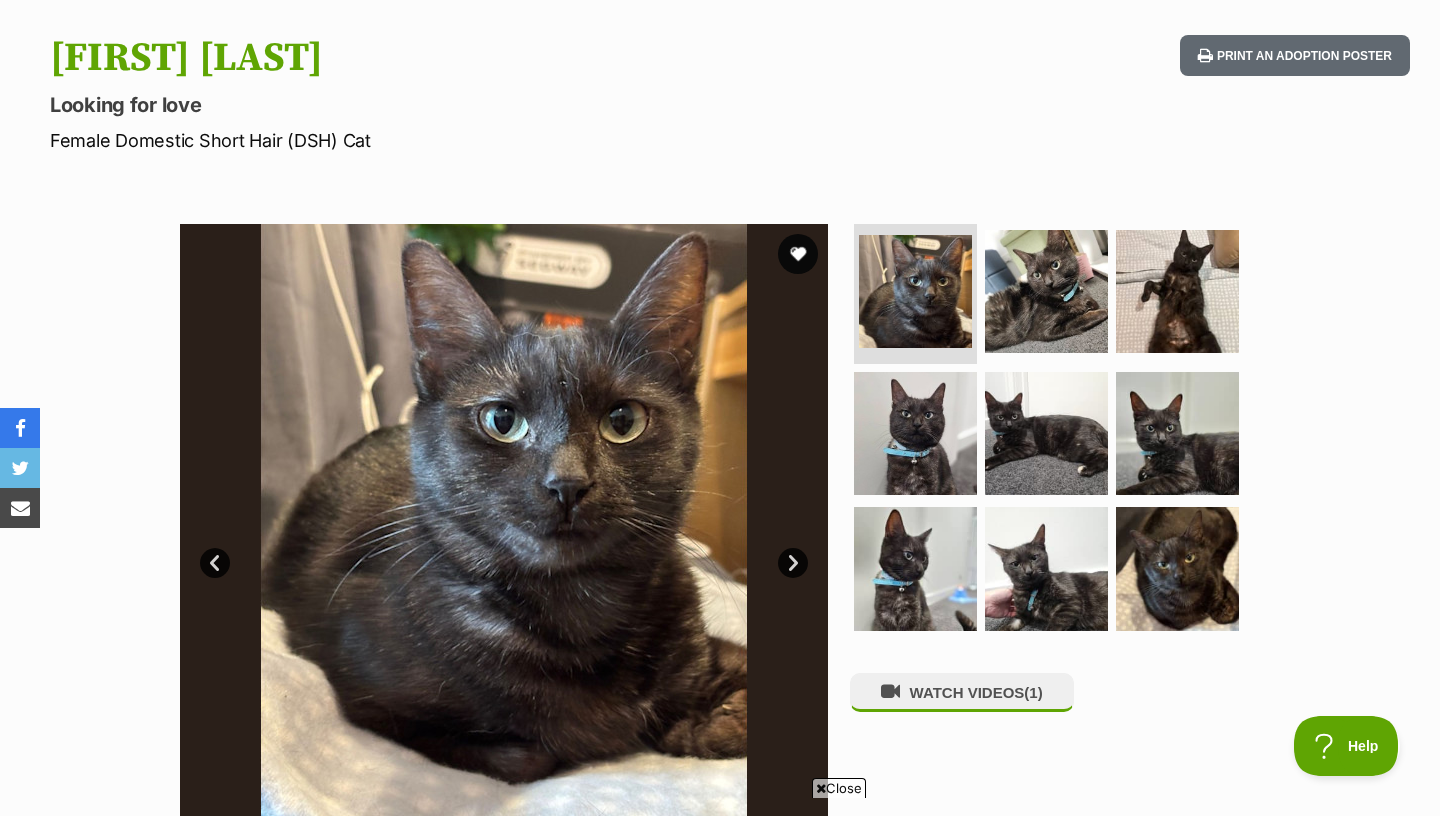 scroll, scrollTop: 195, scrollLeft: 0, axis: vertical 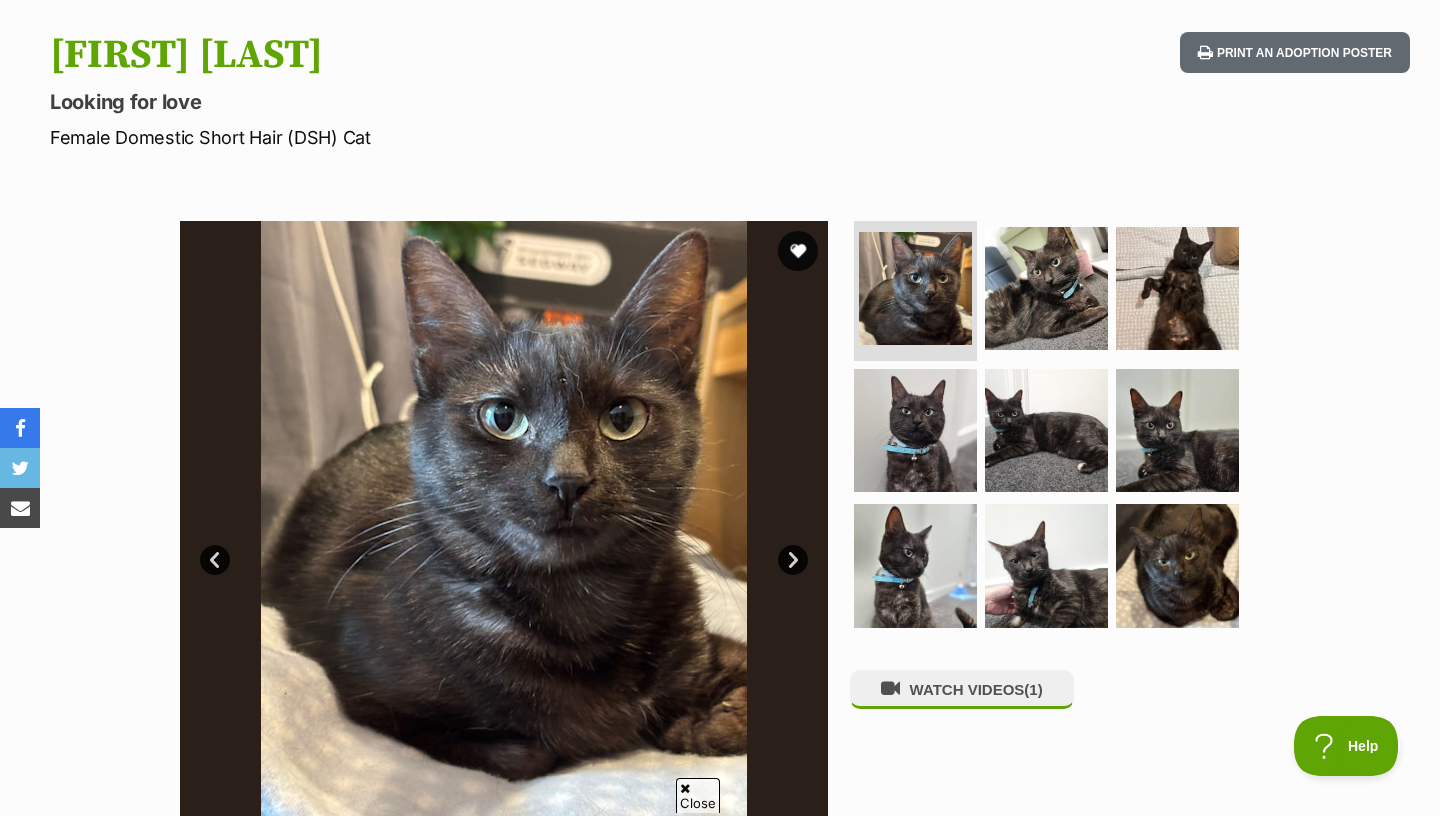 click on "Next" at bounding box center [793, 560] 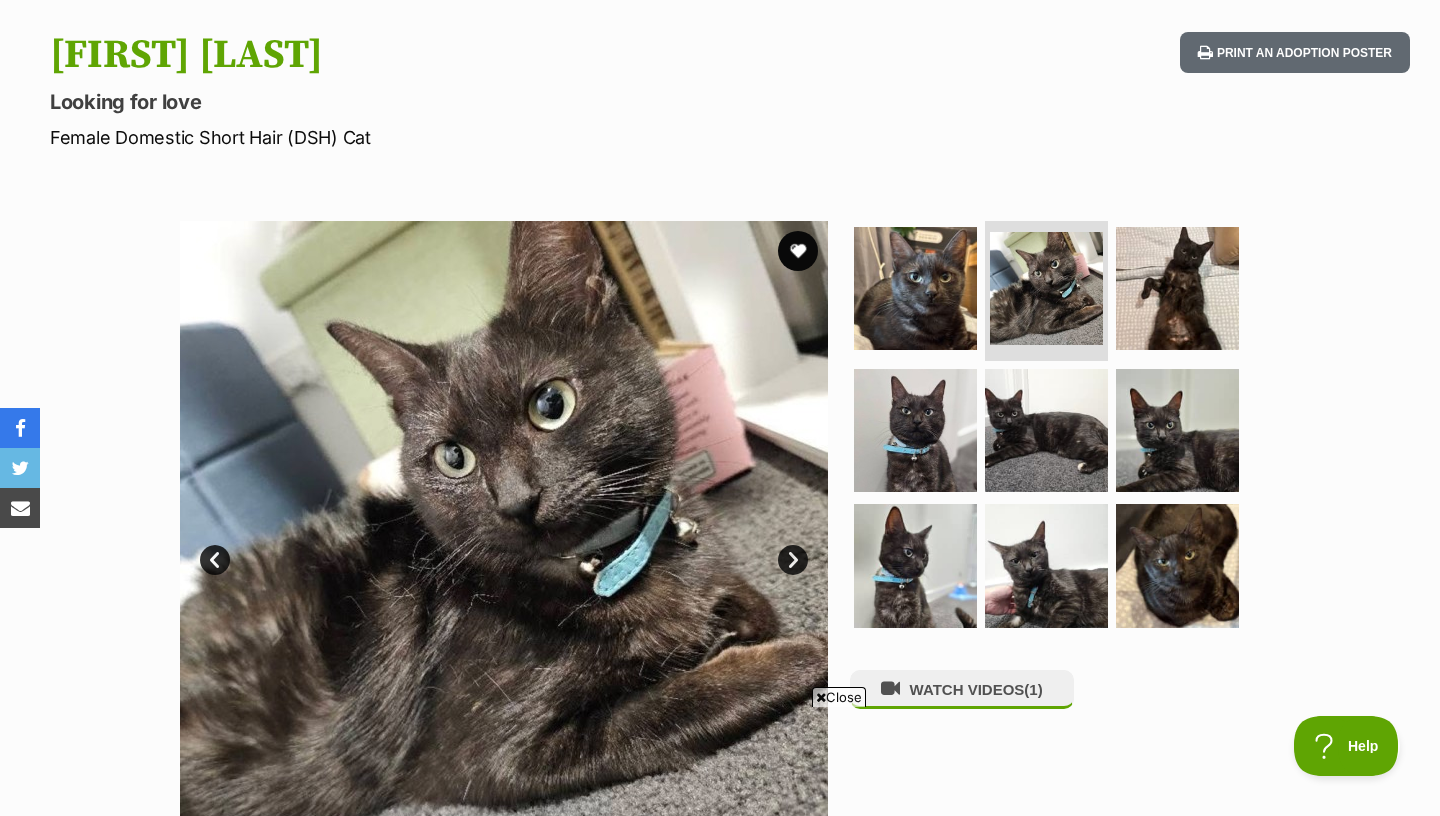 click on "Next" at bounding box center [793, 560] 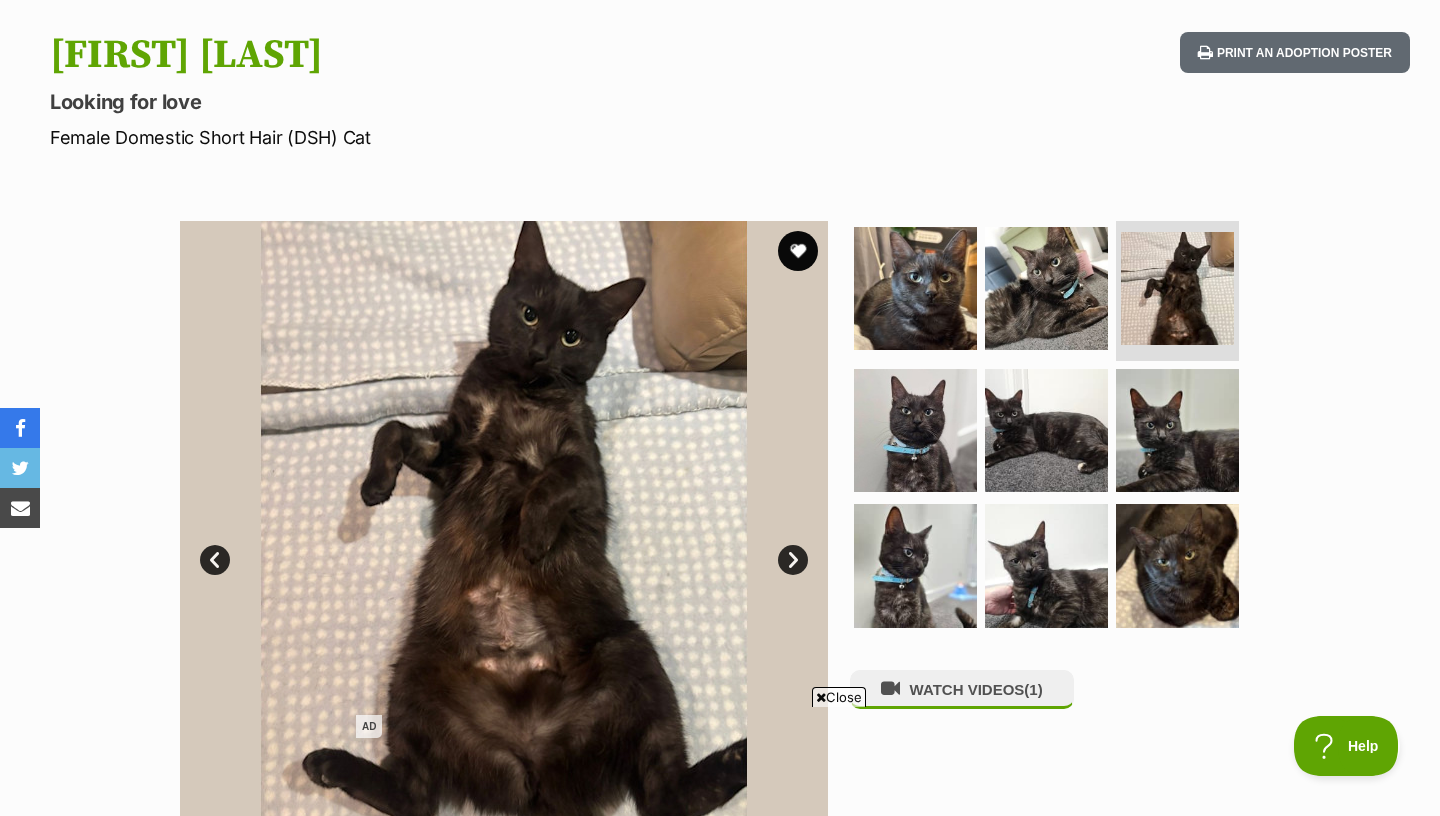click on "Next" at bounding box center [793, 560] 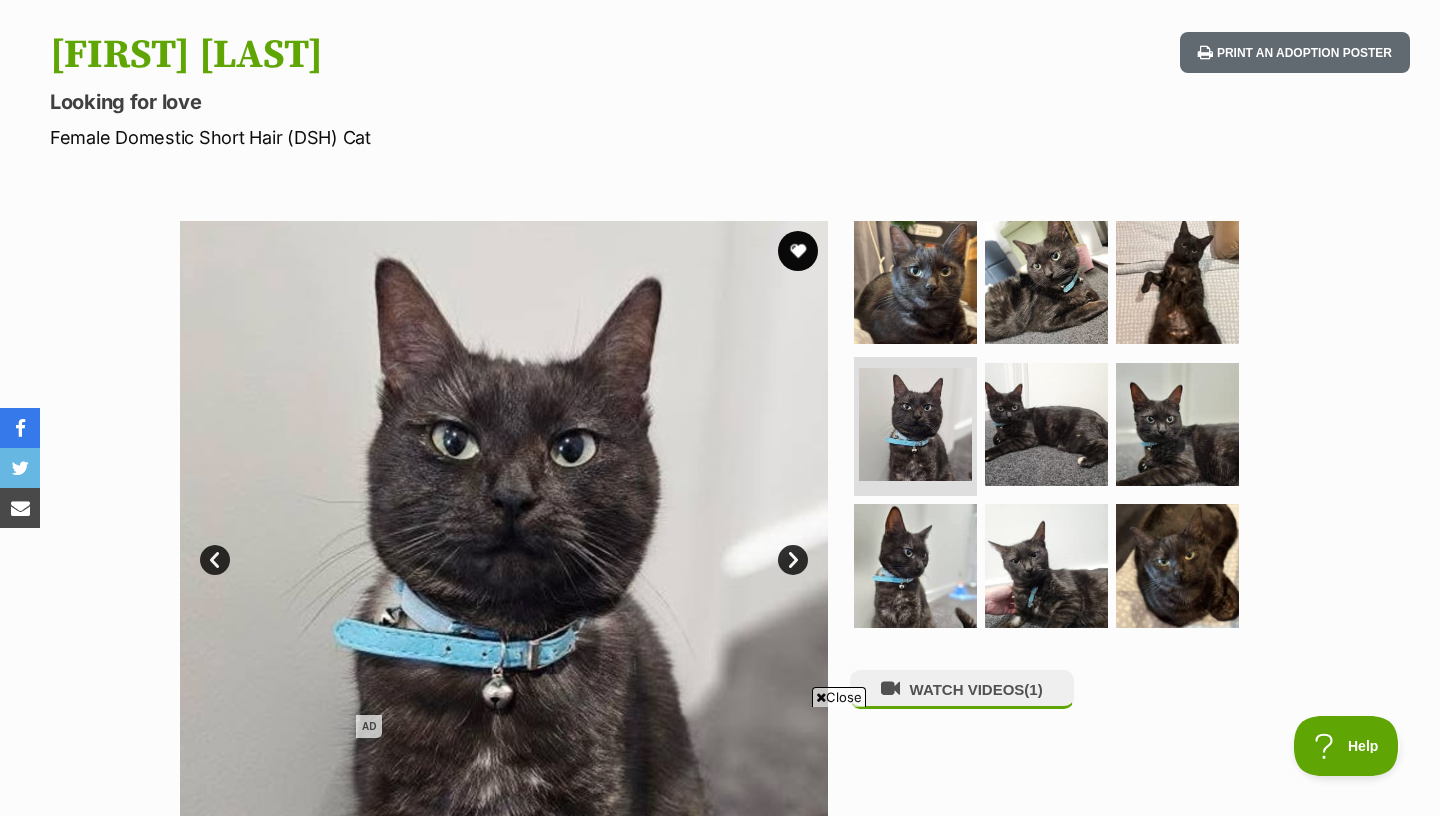 click on "Next" at bounding box center (793, 560) 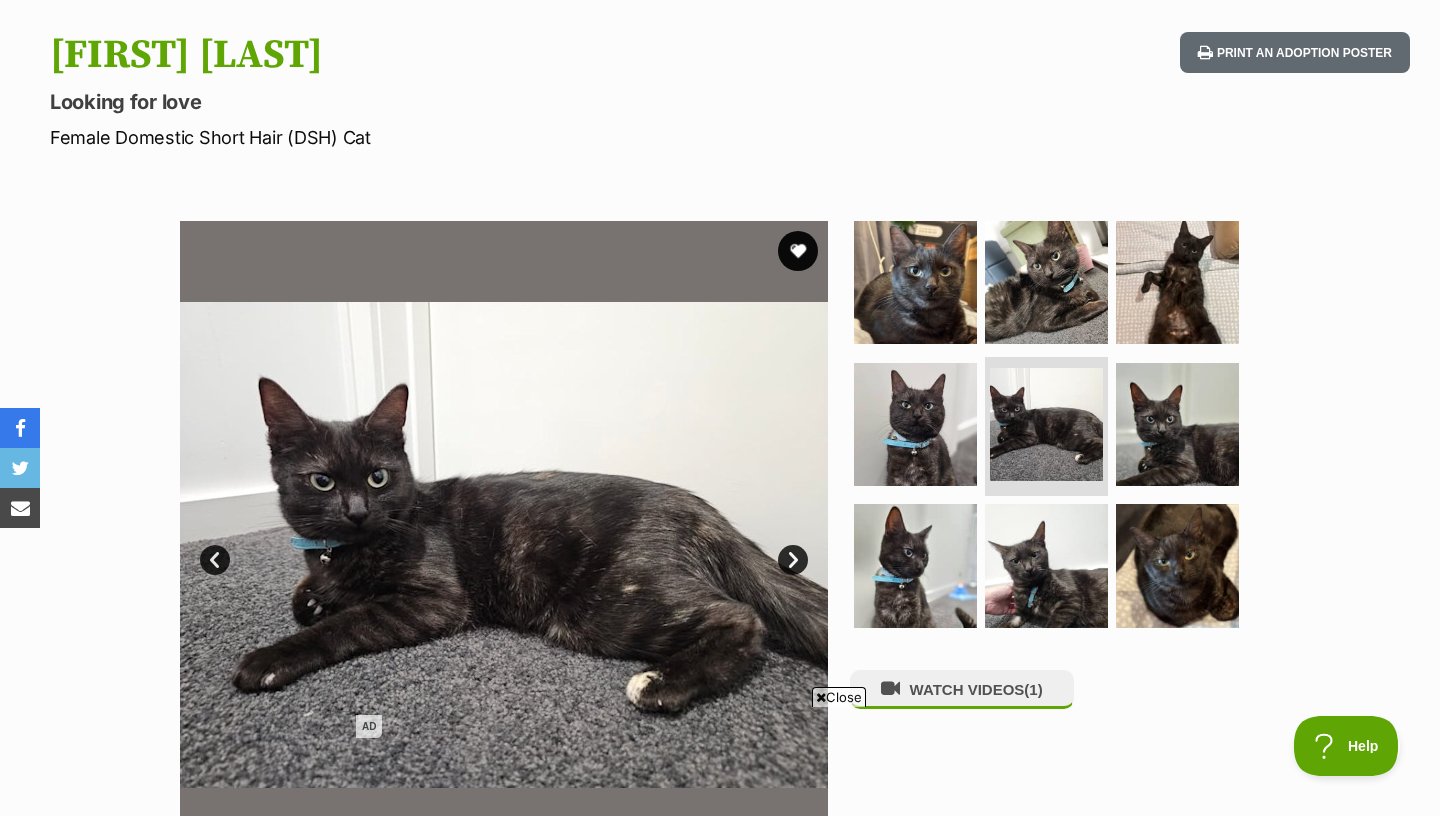 click on "Next" at bounding box center (793, 560) 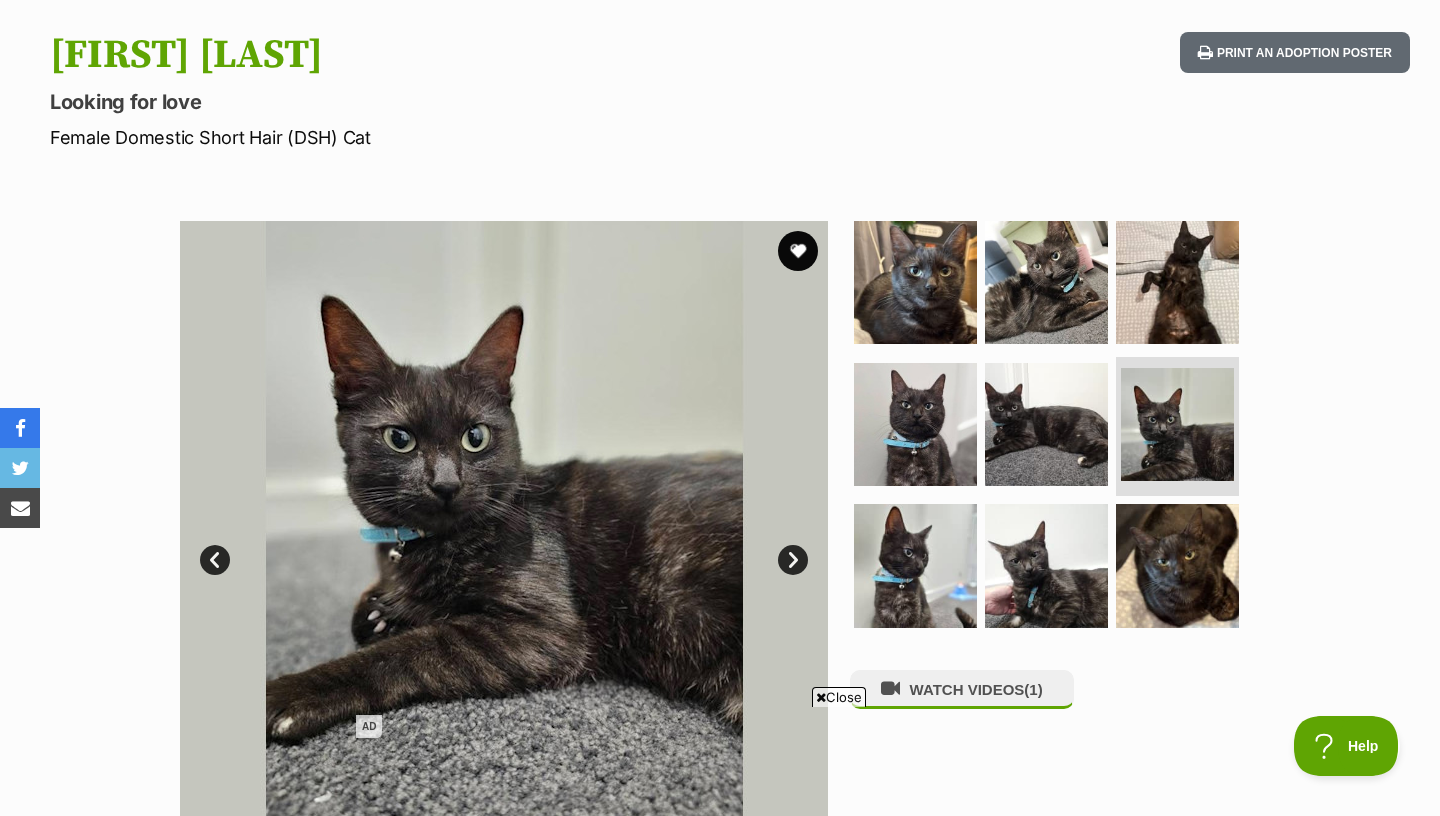 click on "Next" at bounding box center (793, 560) 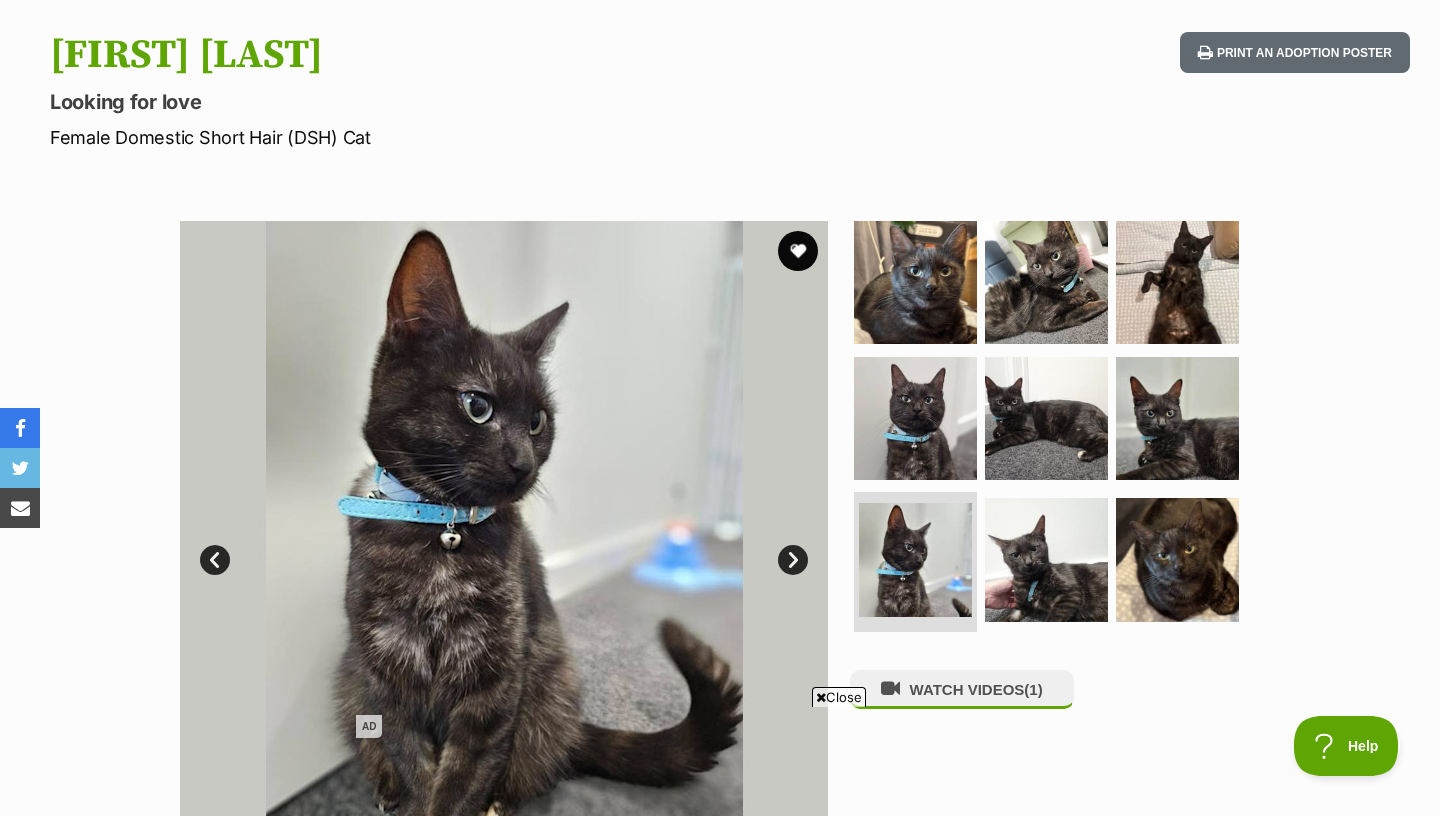 click on "Next" at bounding box center [793, 560] 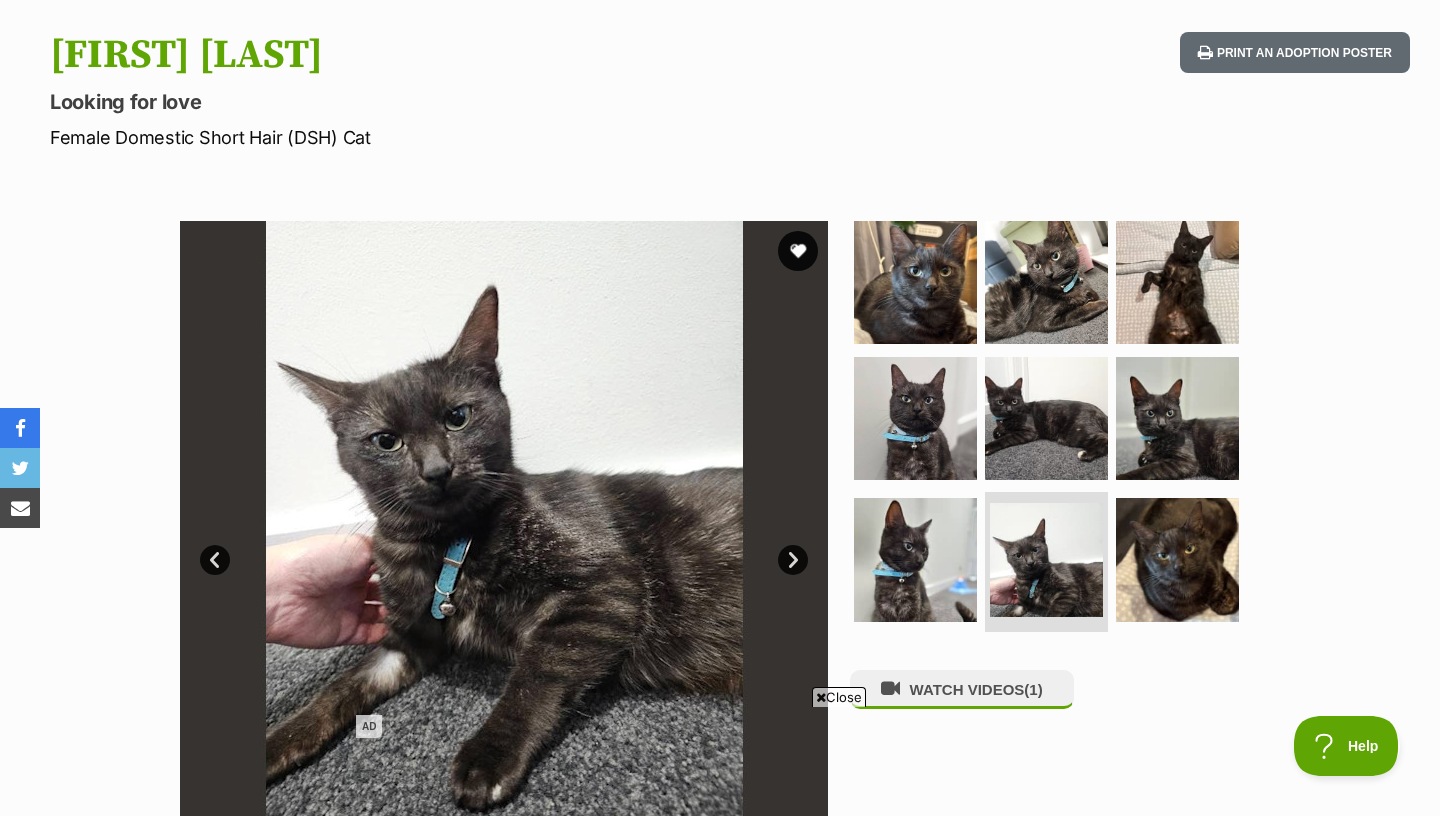 click on "Next" at bounding box center (793, 560) 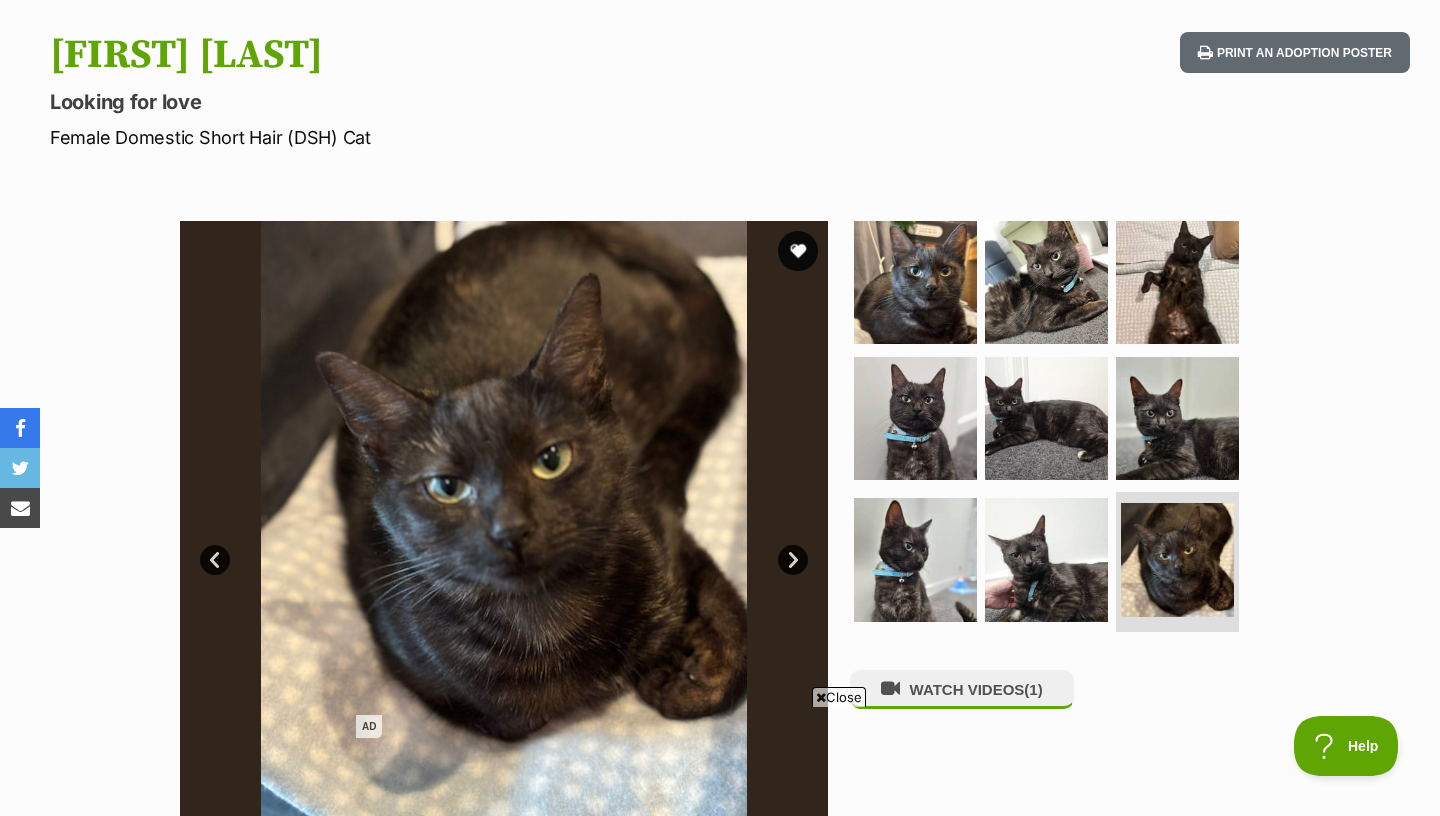 click on "Next" at bounding box center [793, 560] 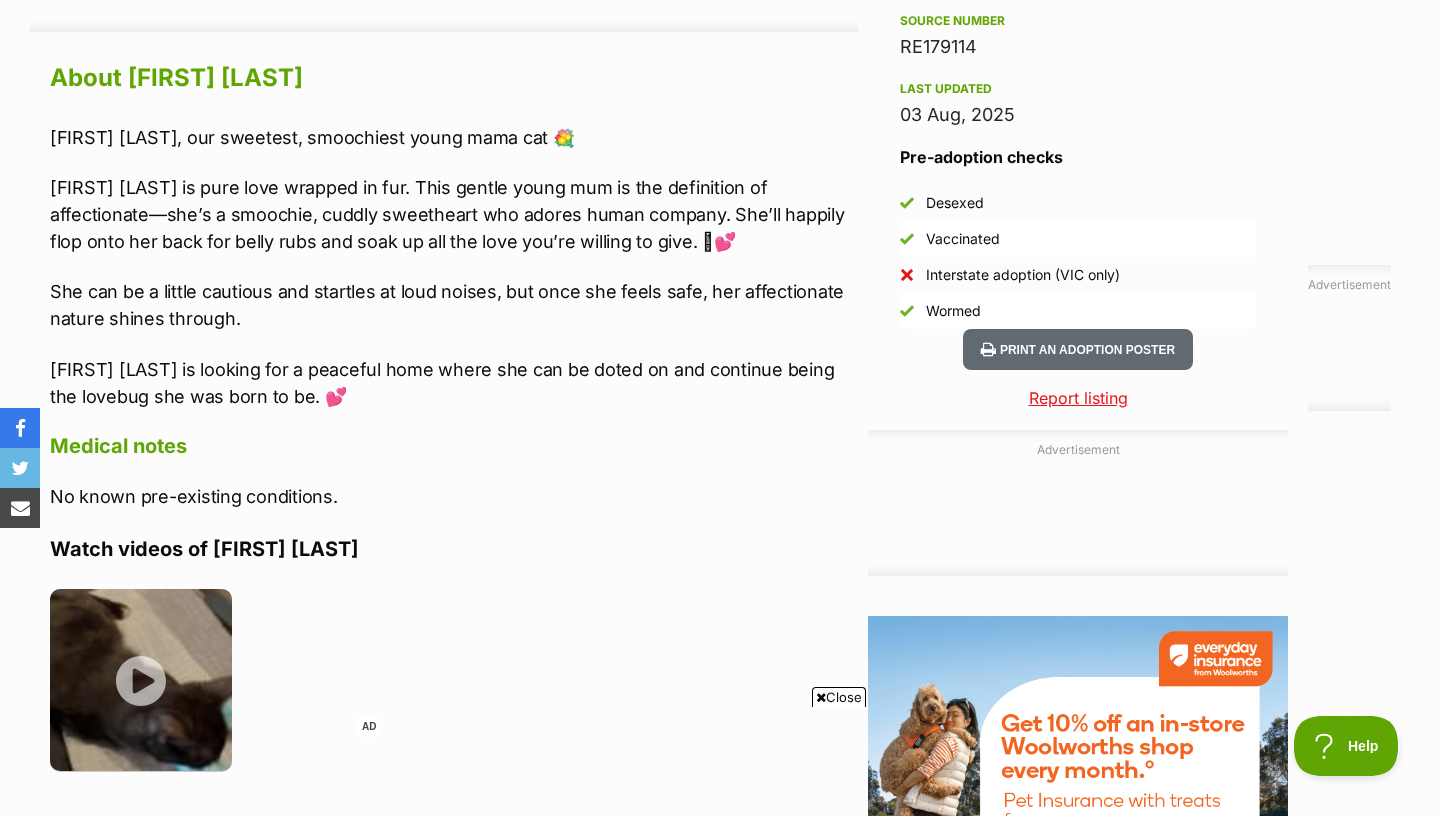 scroll, scrollTop: 1800, scrollLeft: 0, axis: vertical 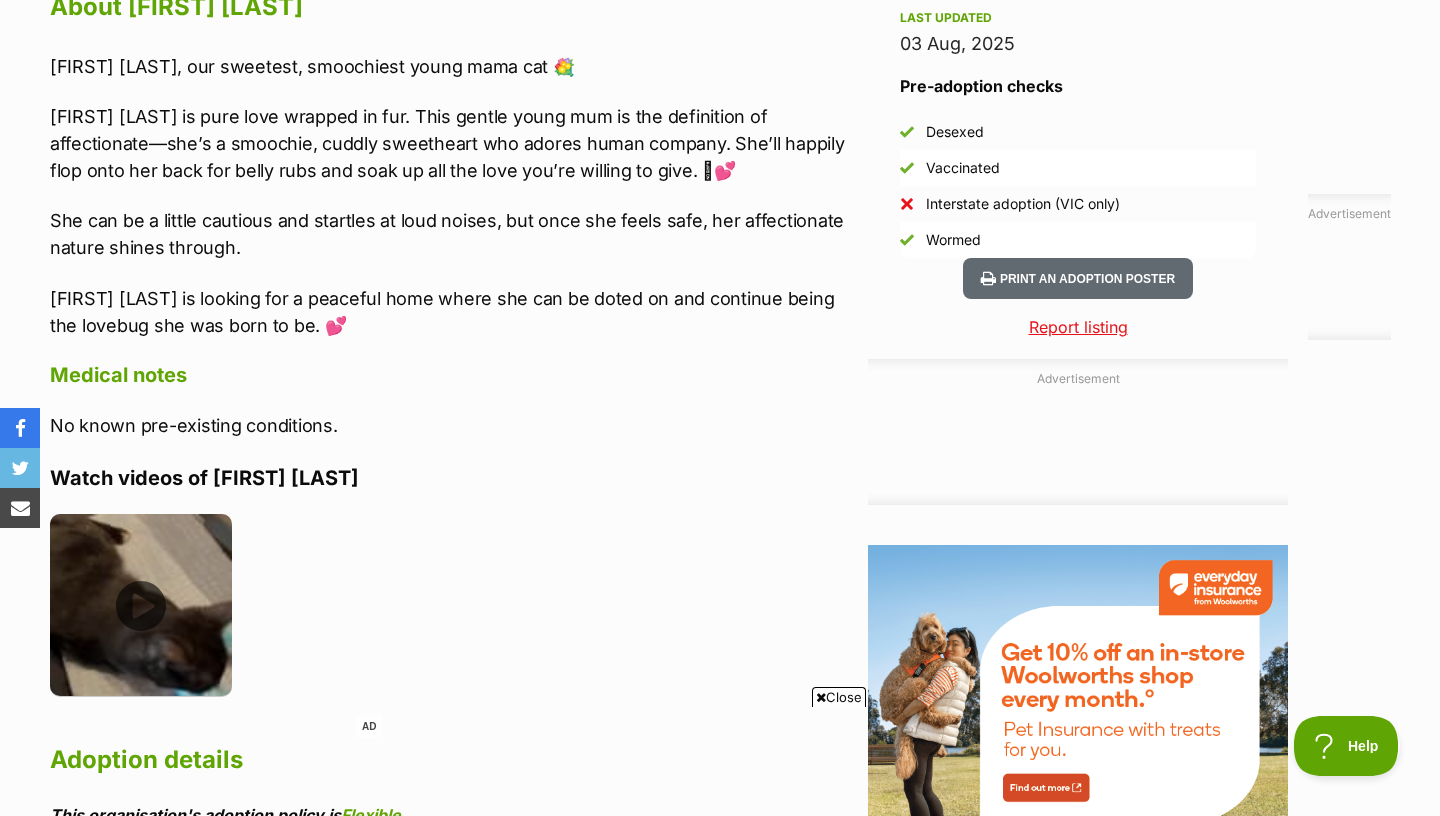 click at bounding box center [141, 605] 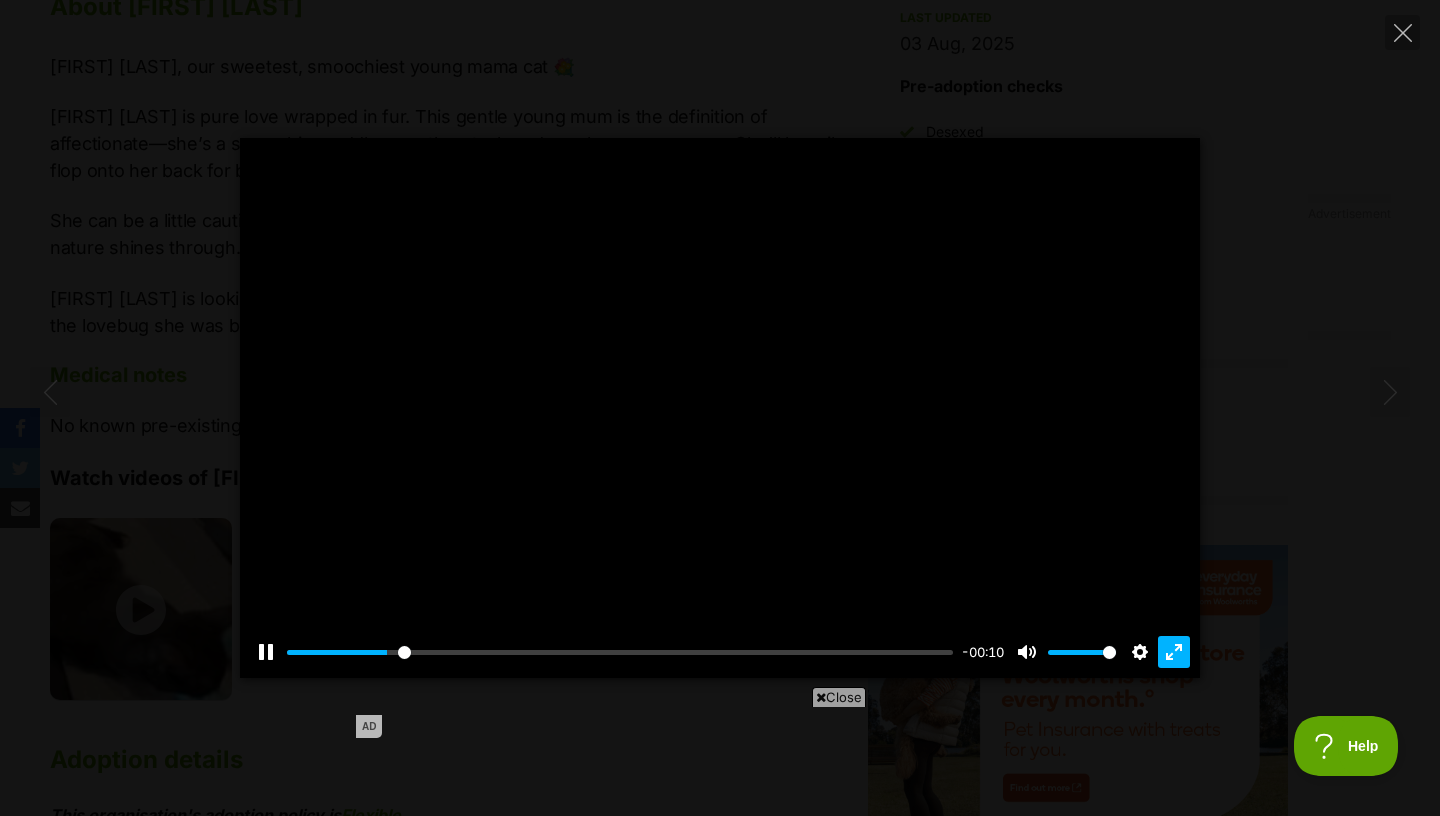 click on "Exit fullscreen Enter fullscreen" at bounding box center [1174, 652] 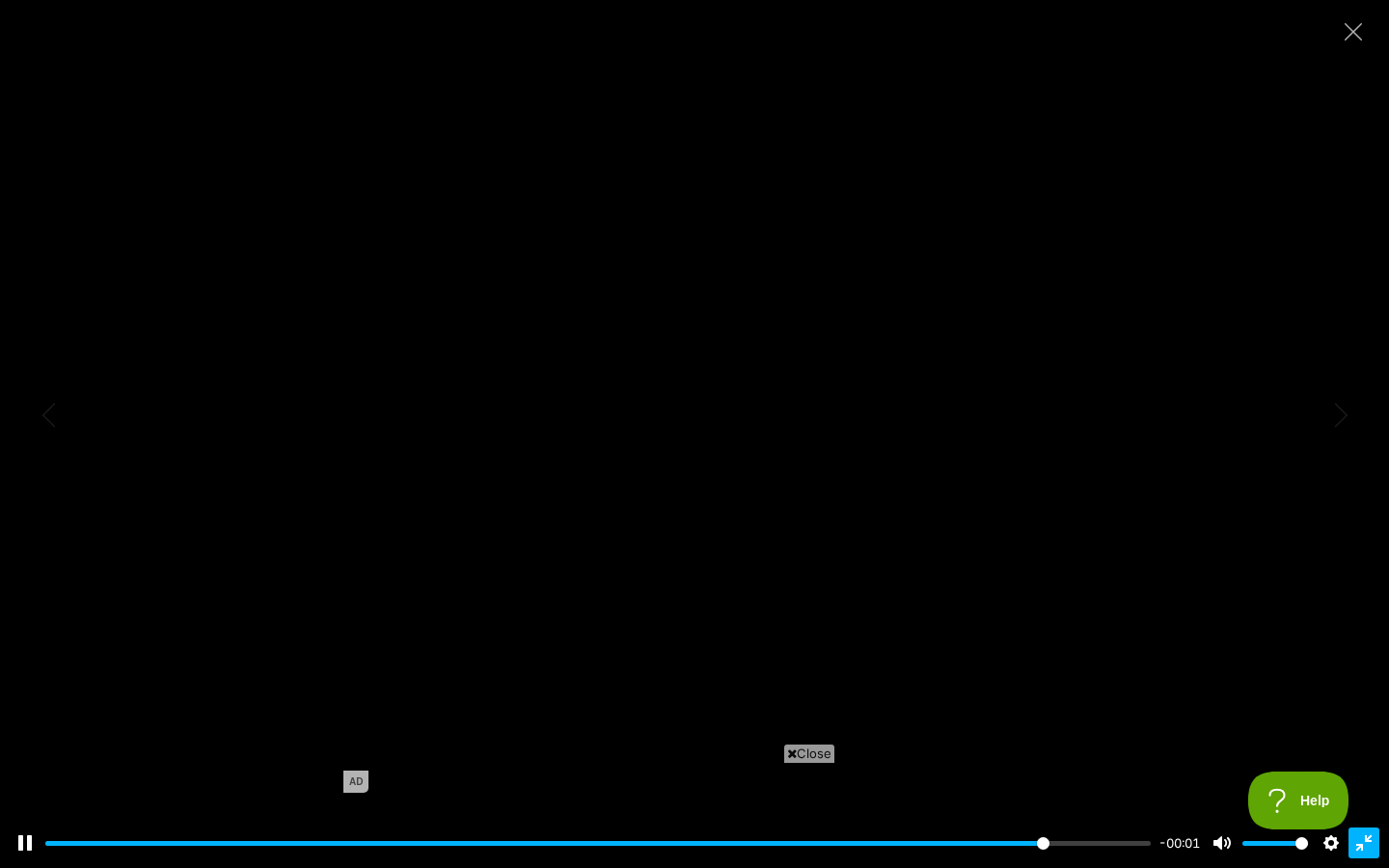 click on "Exit fullscreen Enter fullscreen" at bounding box center [1364, 843] 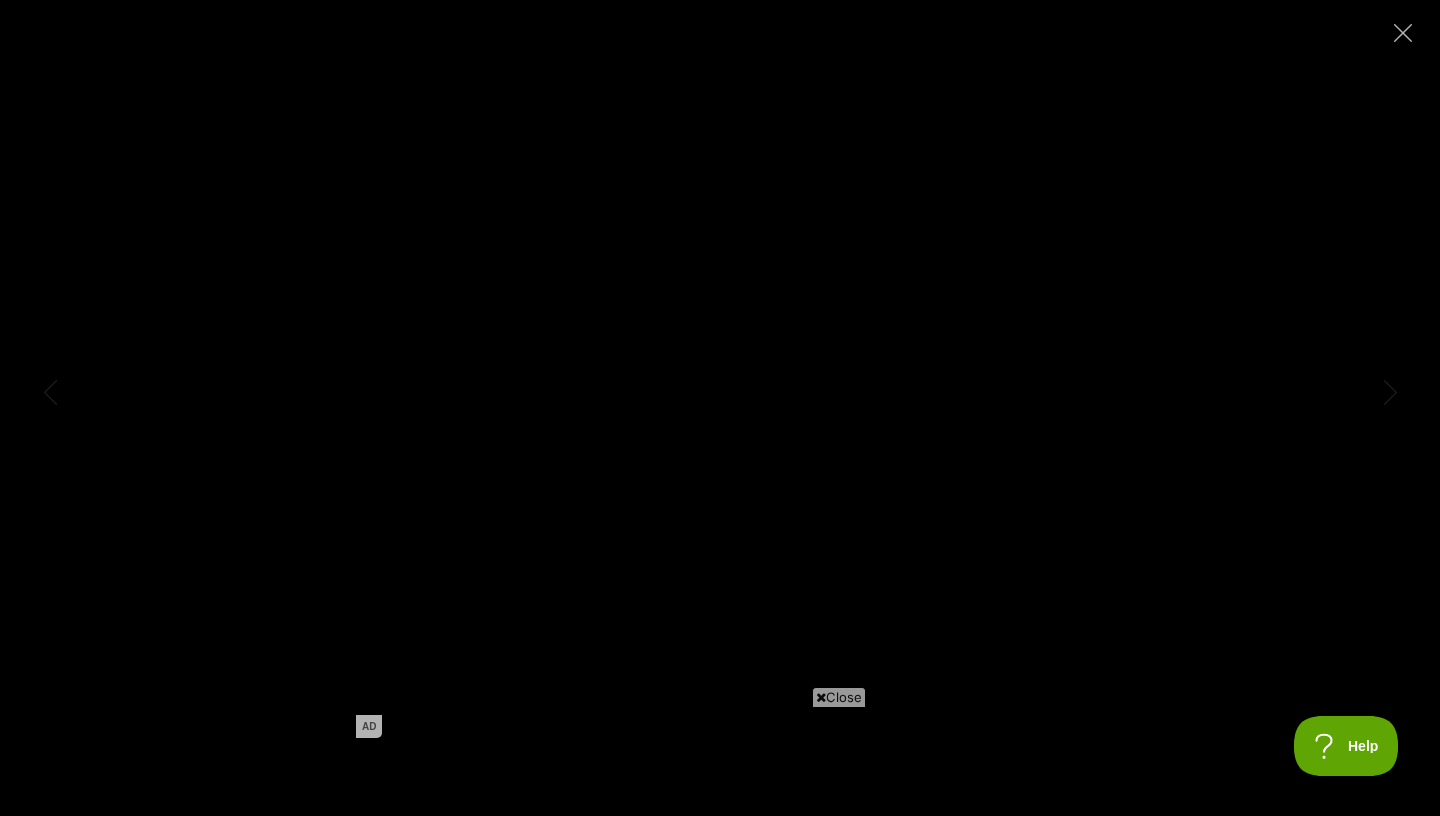 type on "100.00" 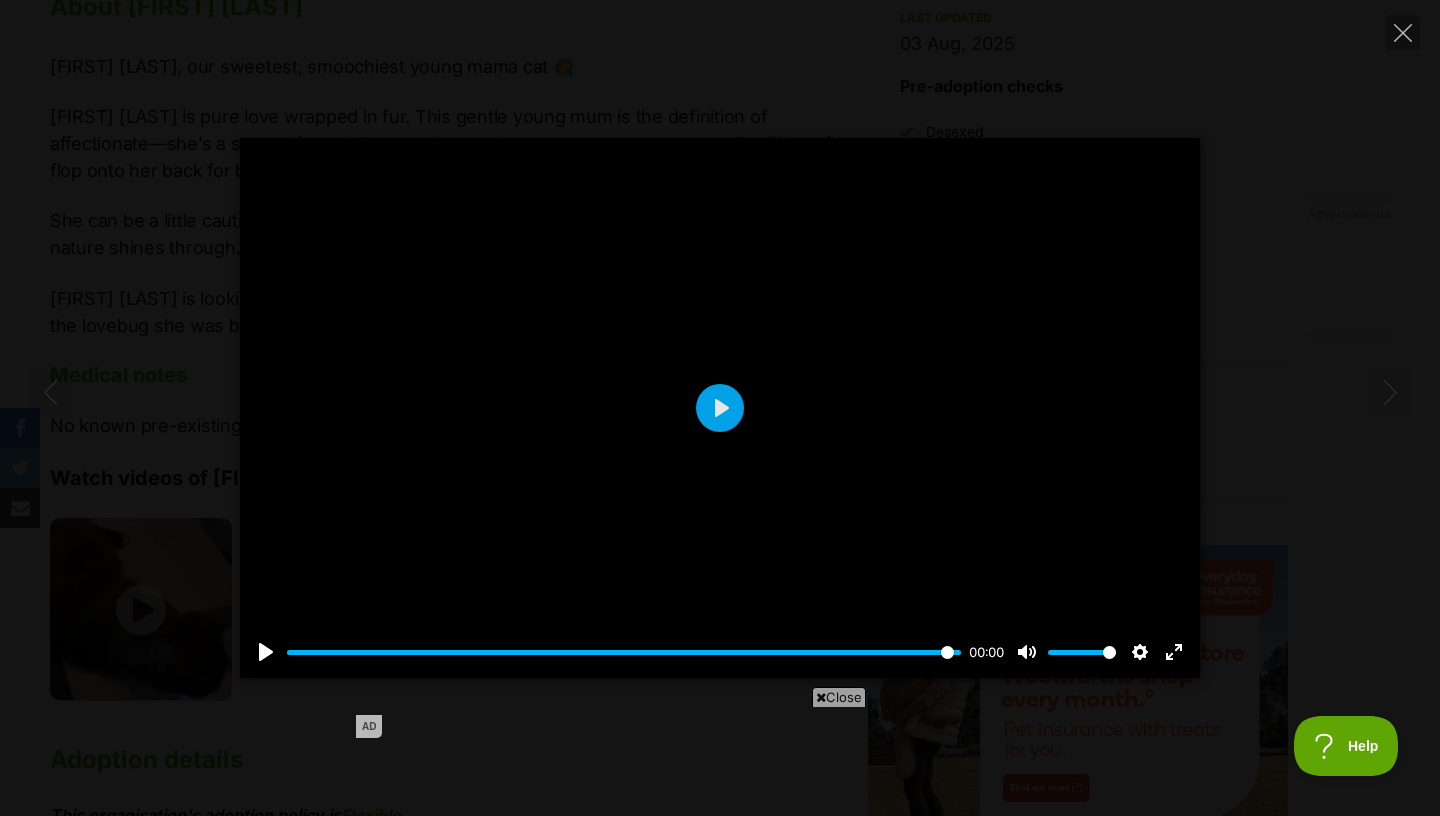 click on "Pause Play % buffered 00:00 00:00 Unmute Mute Disable captions Enable captions Settings Captions Disabled Quality undefined Speed Normal Captions Go back to previous menu Quality Go back to previous menu Speed Go back to previous menu 0.5× 0.75× Normal 1.25× 1.5× 1.75× 2× 4× Exit fullscreen Enter fullscreen Play" at bounding box center [720, 408] 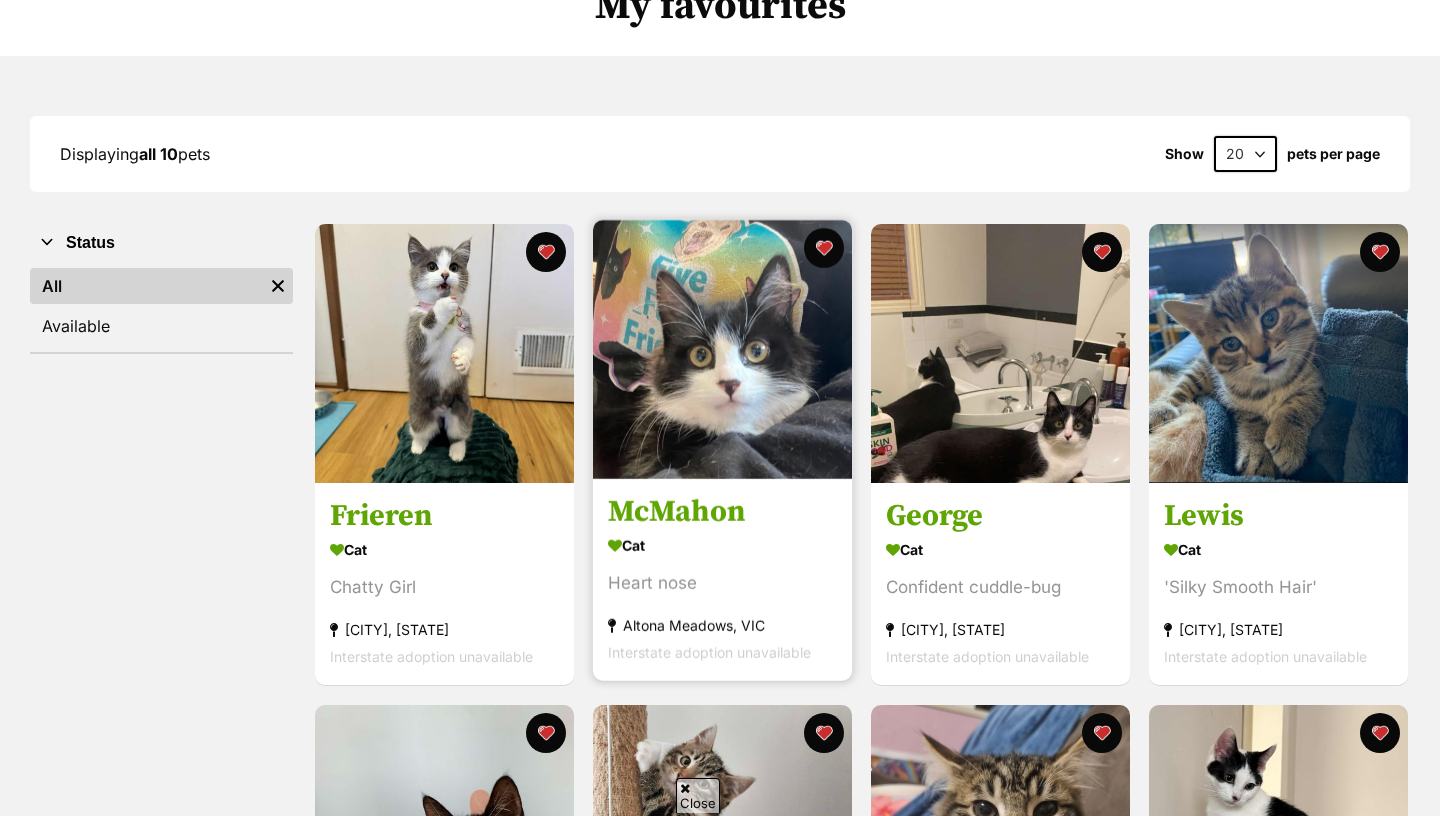 scroll, scrollTop: 0, scrollLeft: 0, axis: both 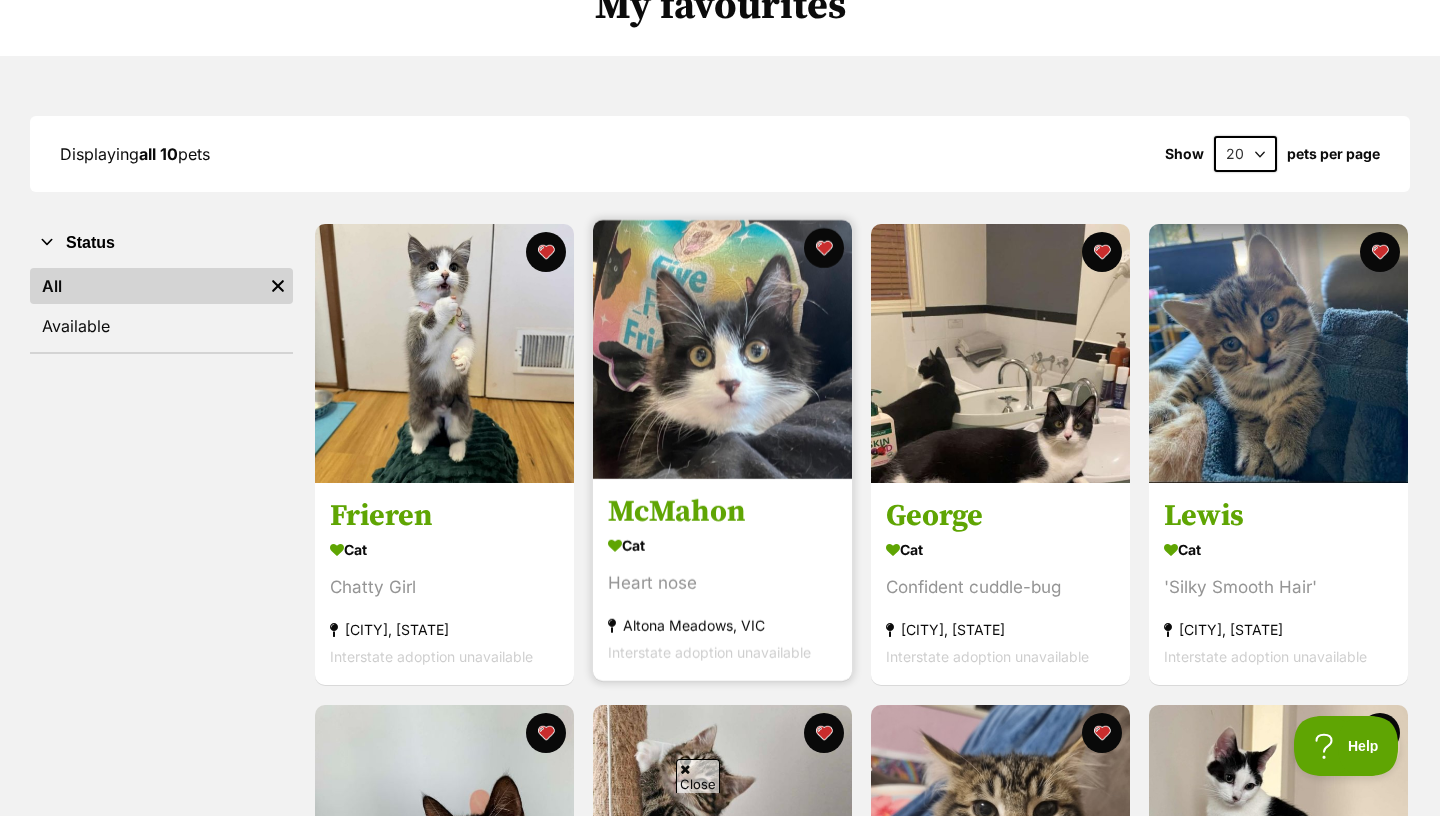 click at bounding box center (722, 349) 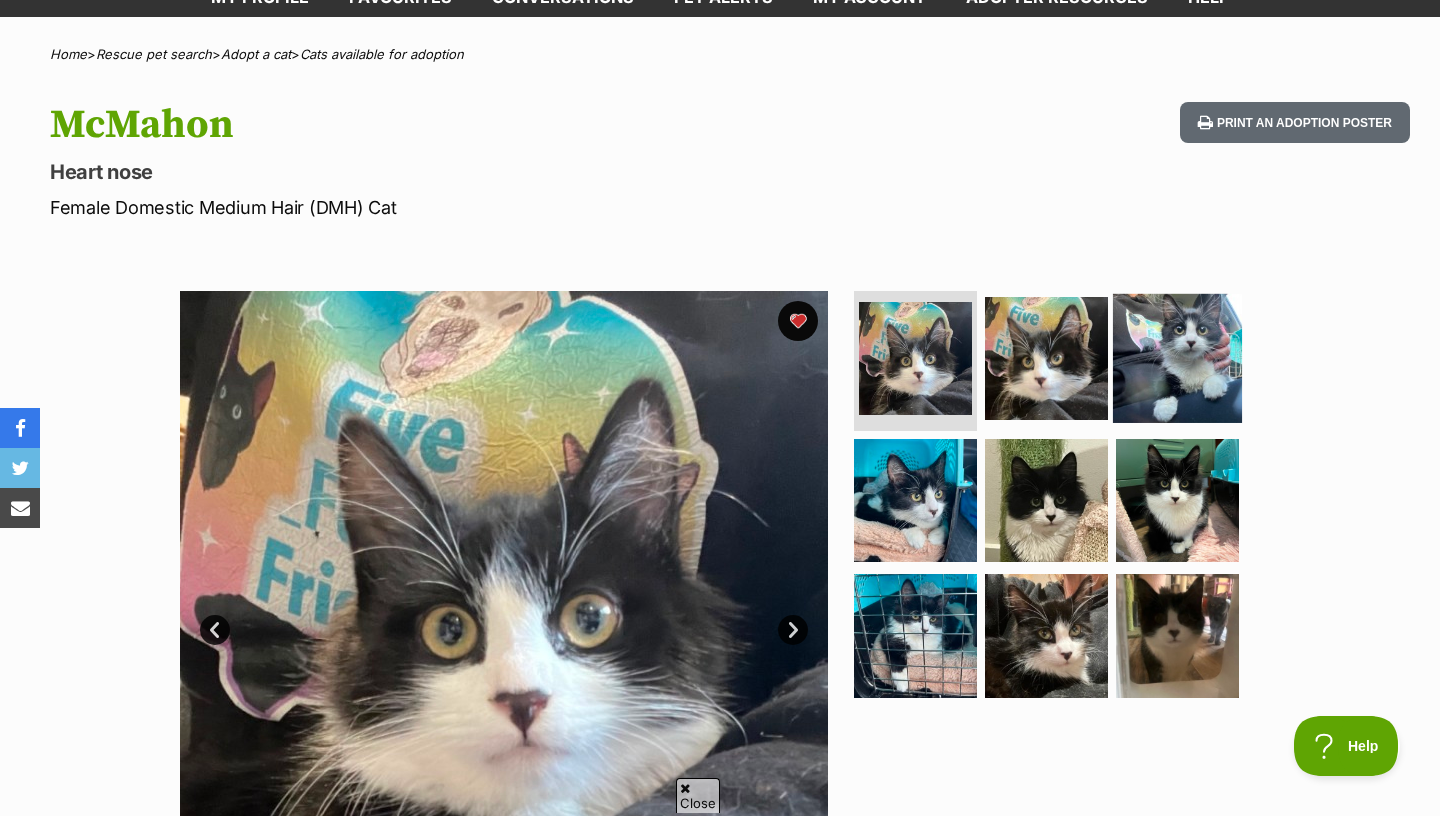 scroll, scrollTop: 0, scrollLeft: 0, axis: both 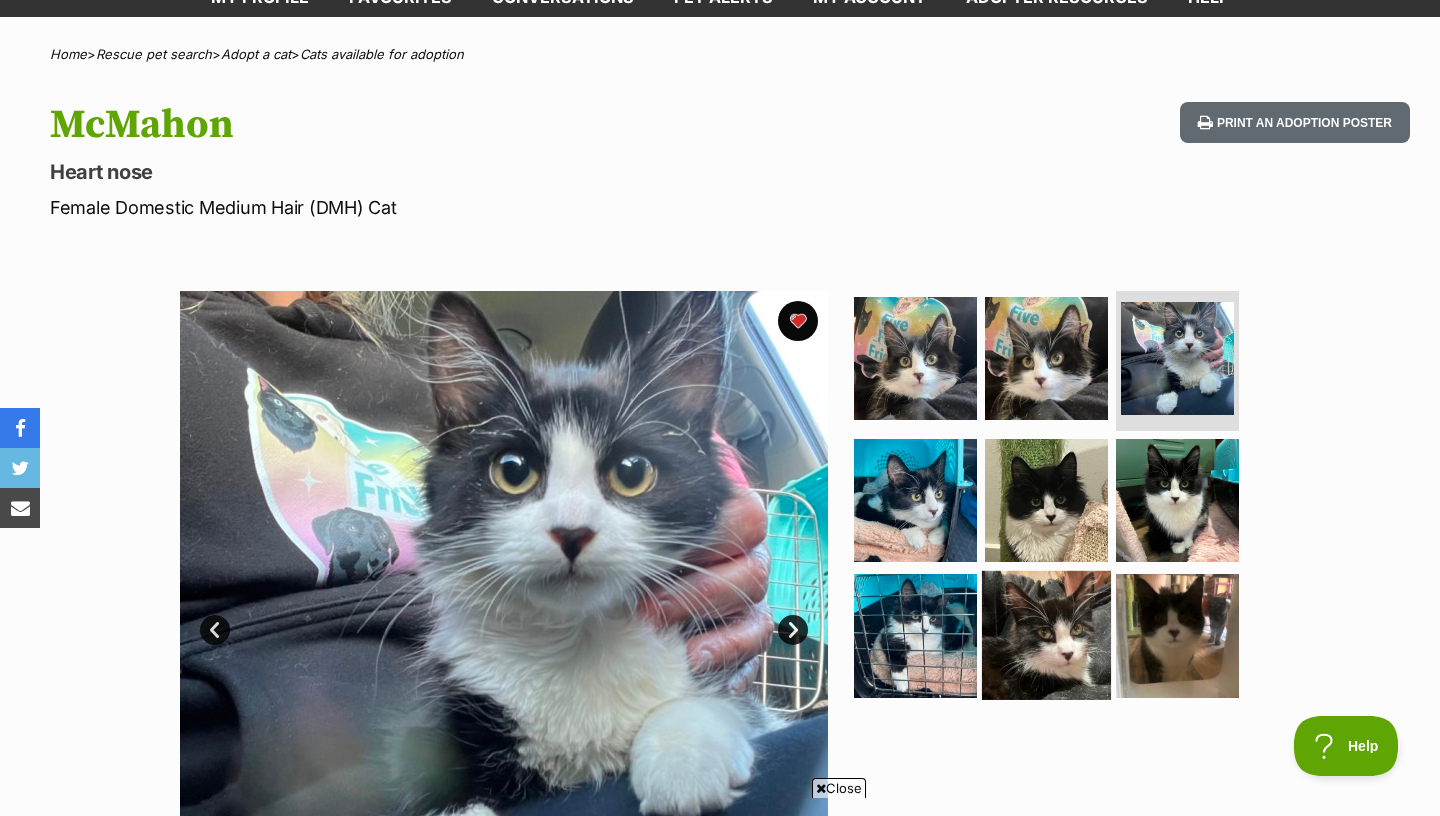 click at bounding box center [1046, 635] 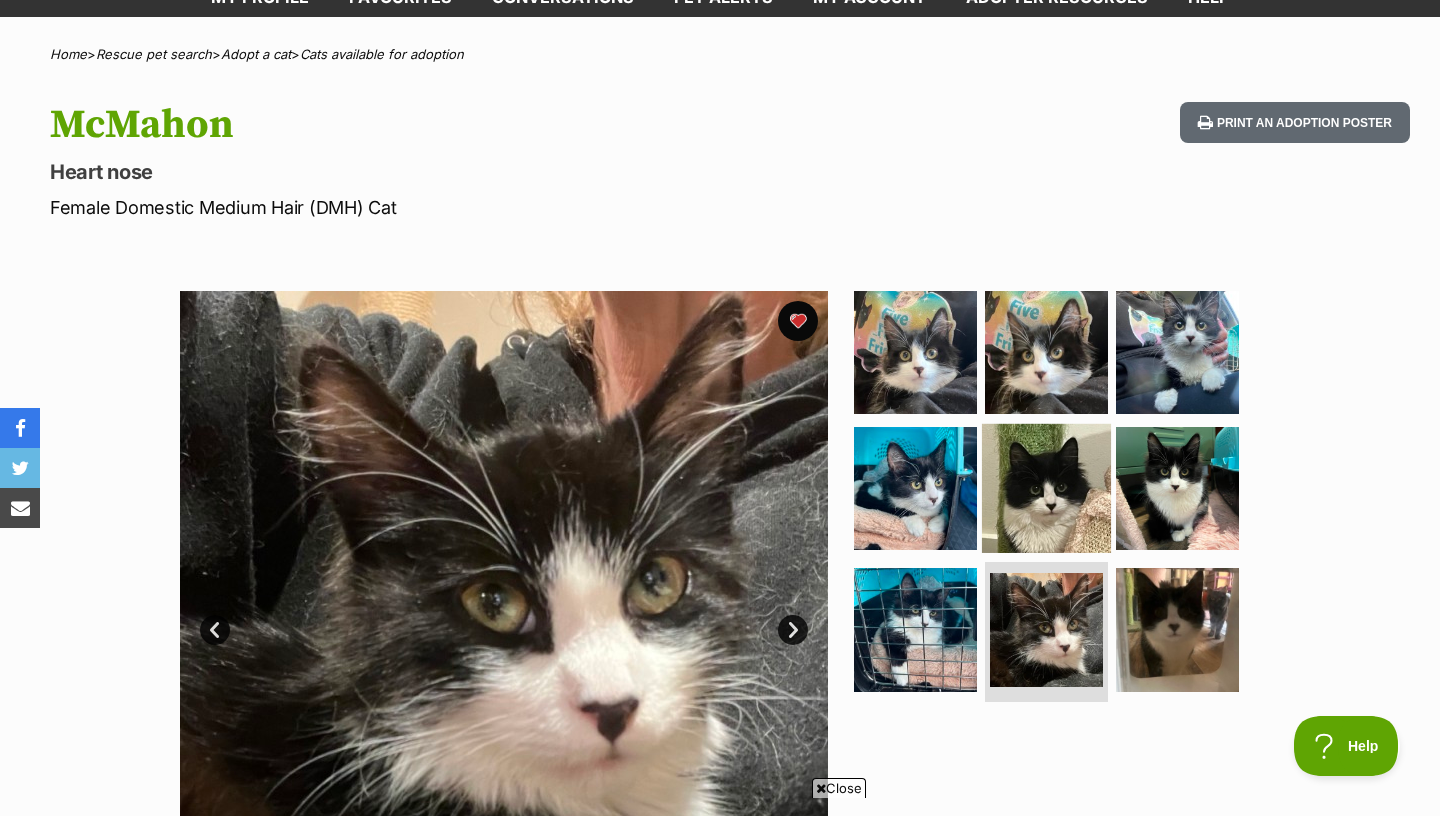 click at bounding box center (1046, 487) 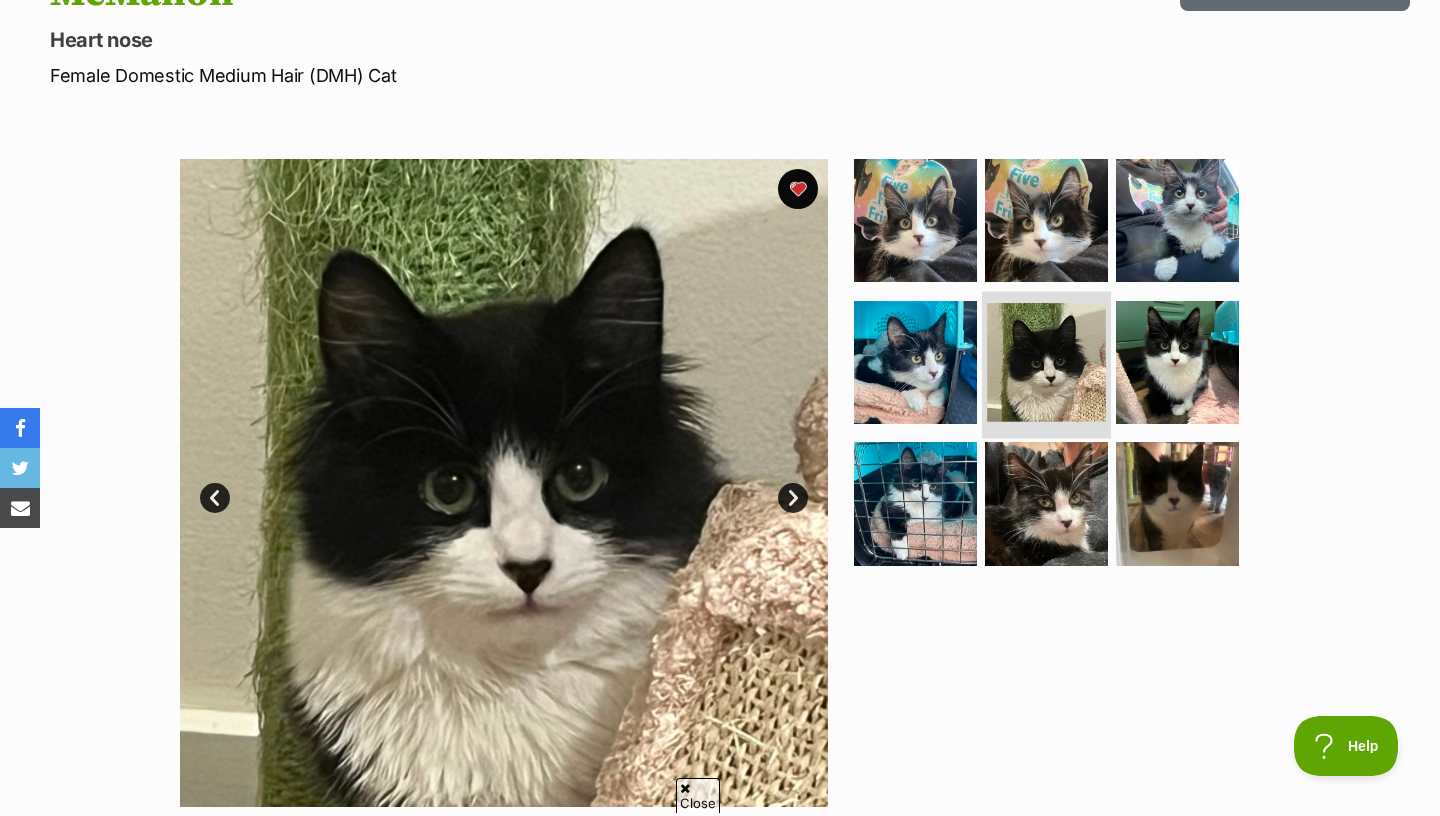 scroll, scrollTop: 310, scrollLeft: 0, axis: vertical 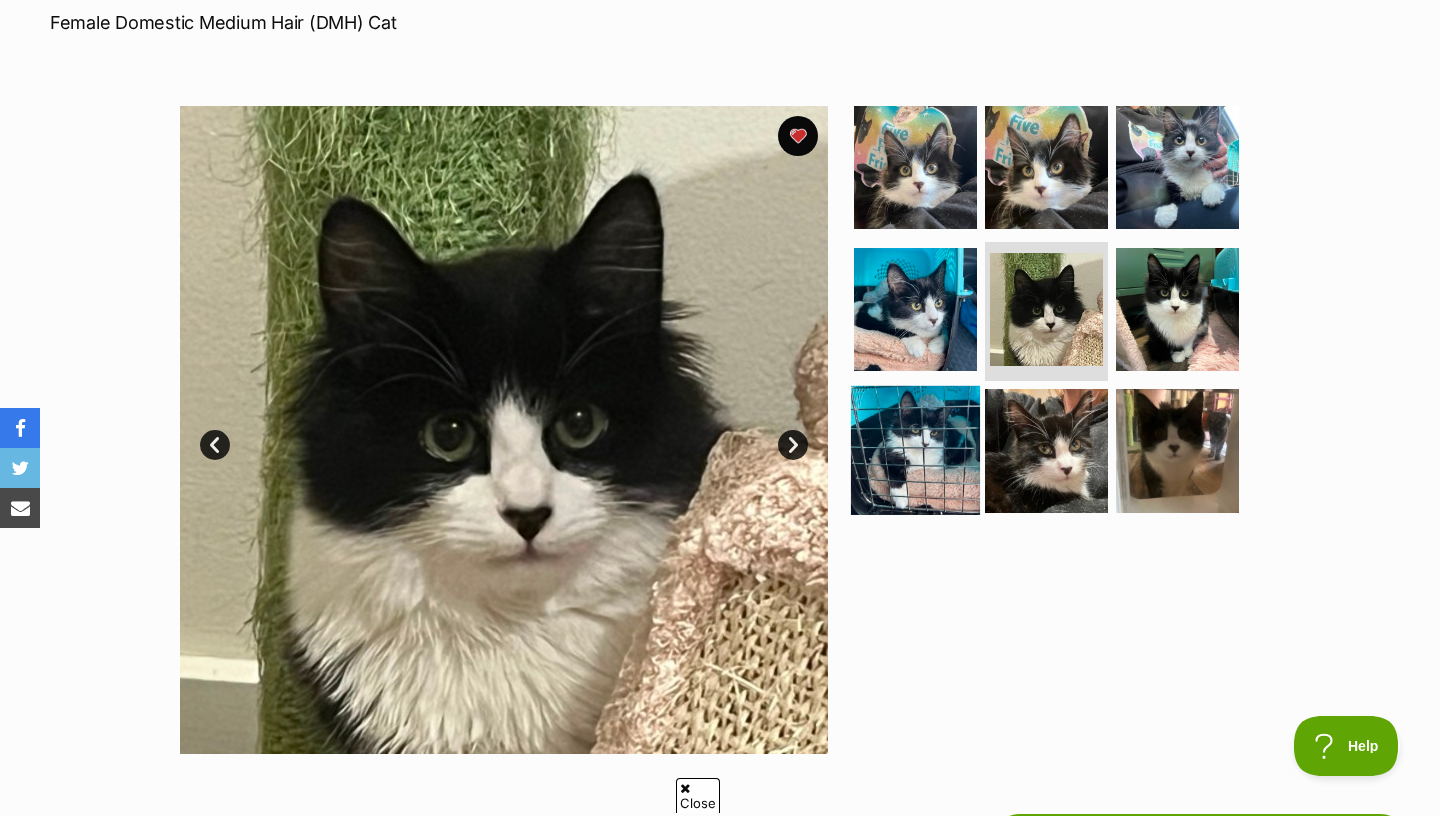 click at bounding box center [915, 450] 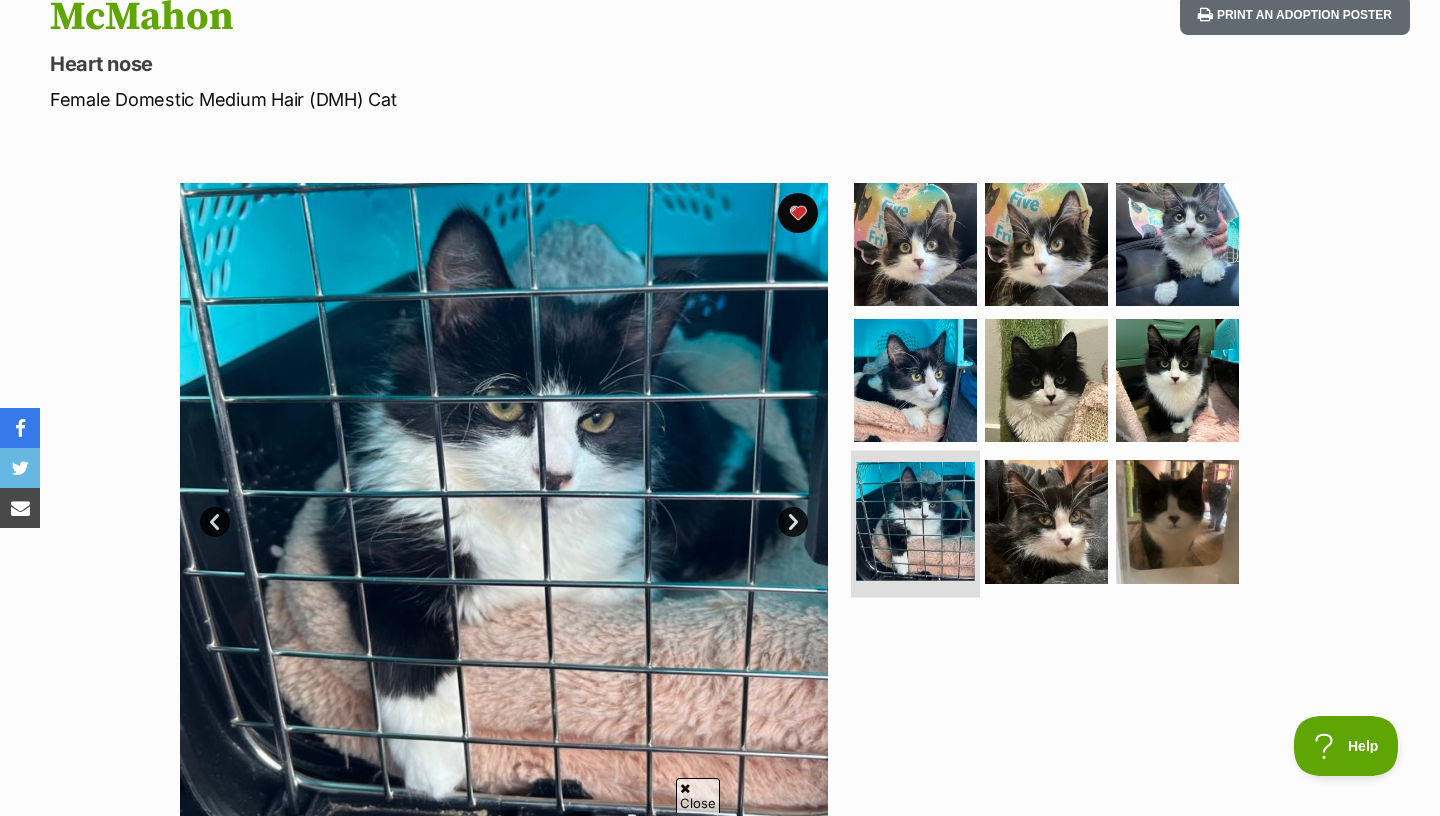 scroll, scrollTop: 127, scrollLeft: 0, axis: vertical 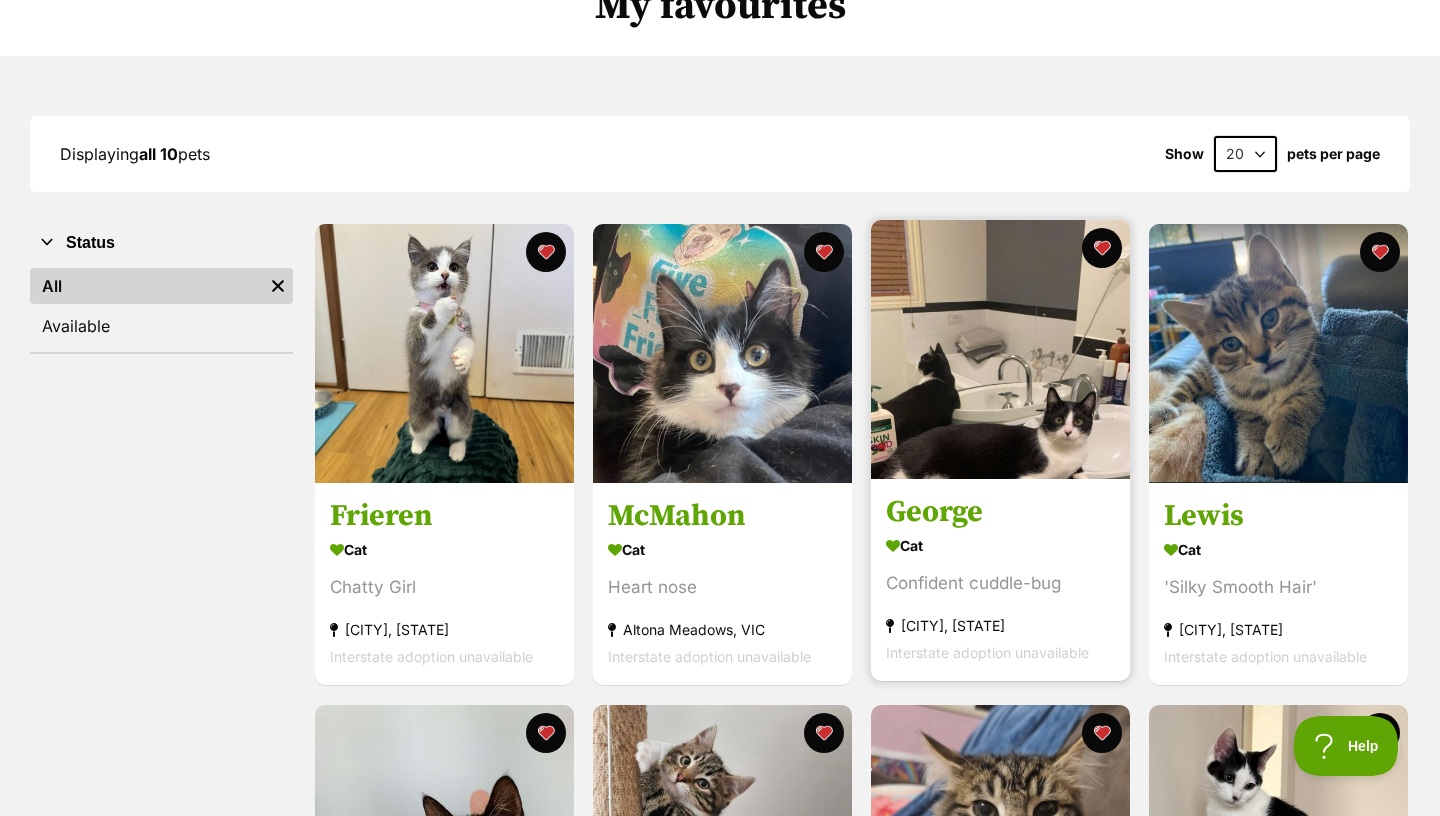 click on "George" at bounding box center (1000, 513) 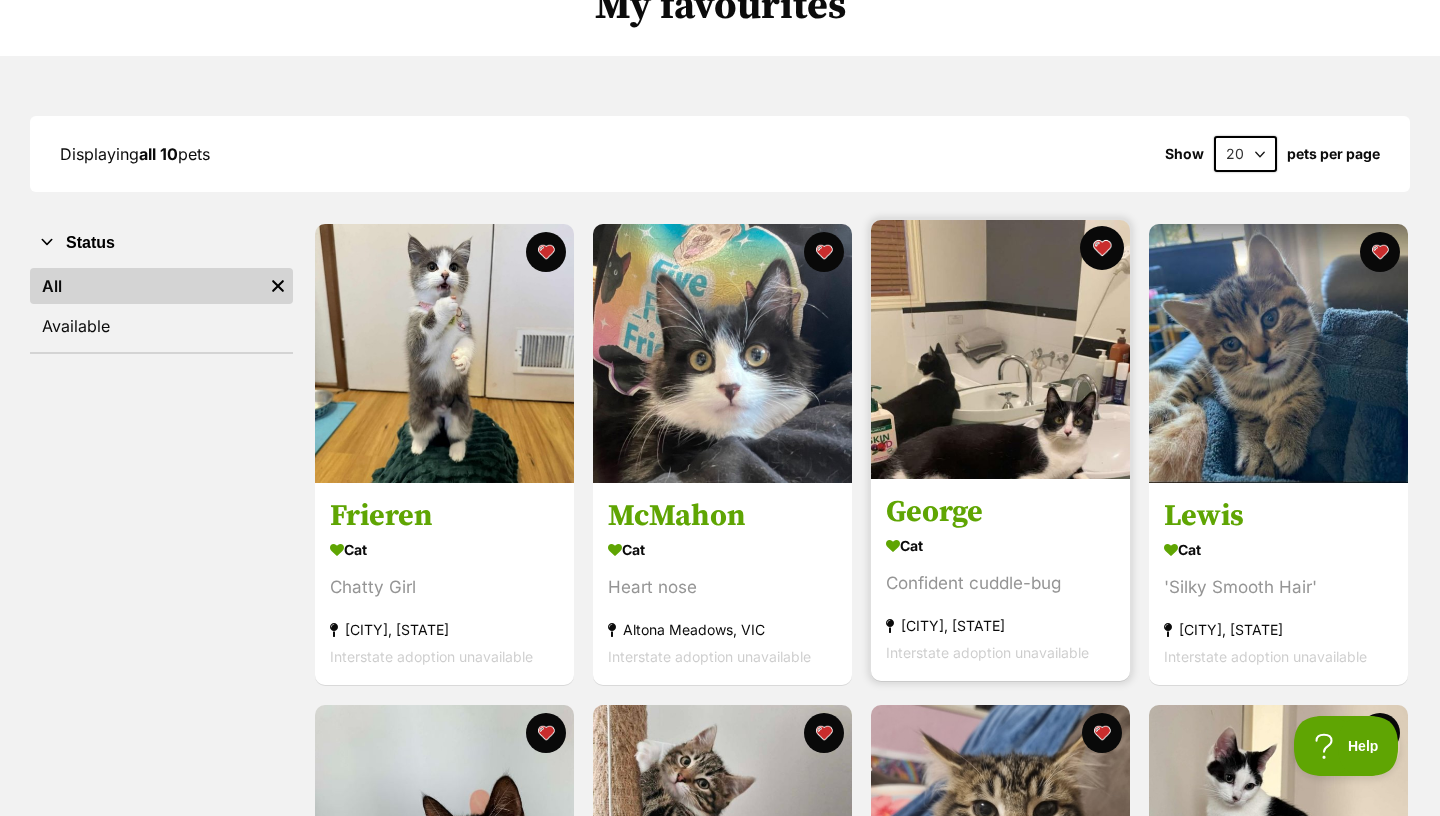 click at bounding box center (1102, 248) 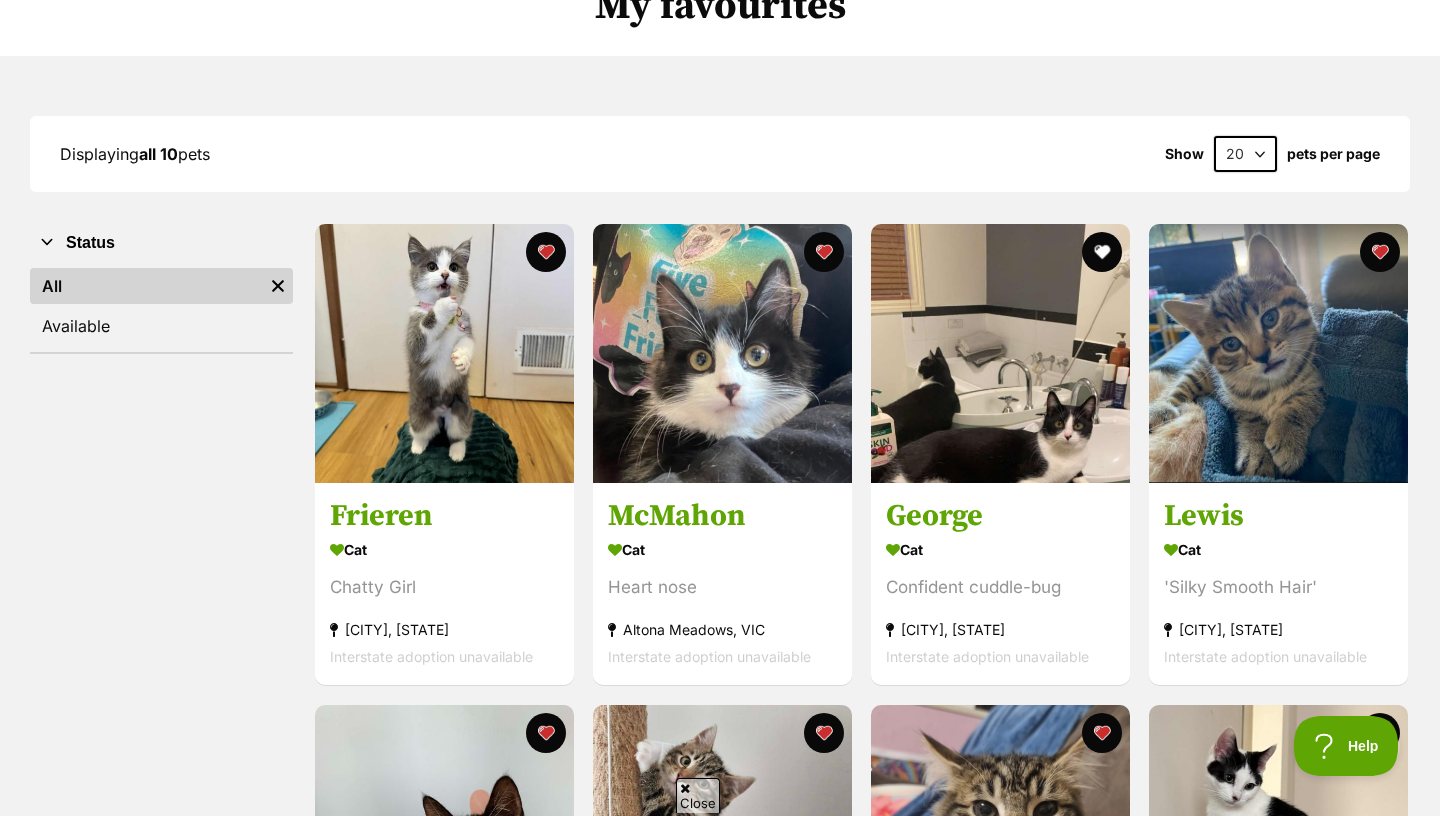 scroll, scrollTop: 414, scrollLeft: 0, axis: vertical 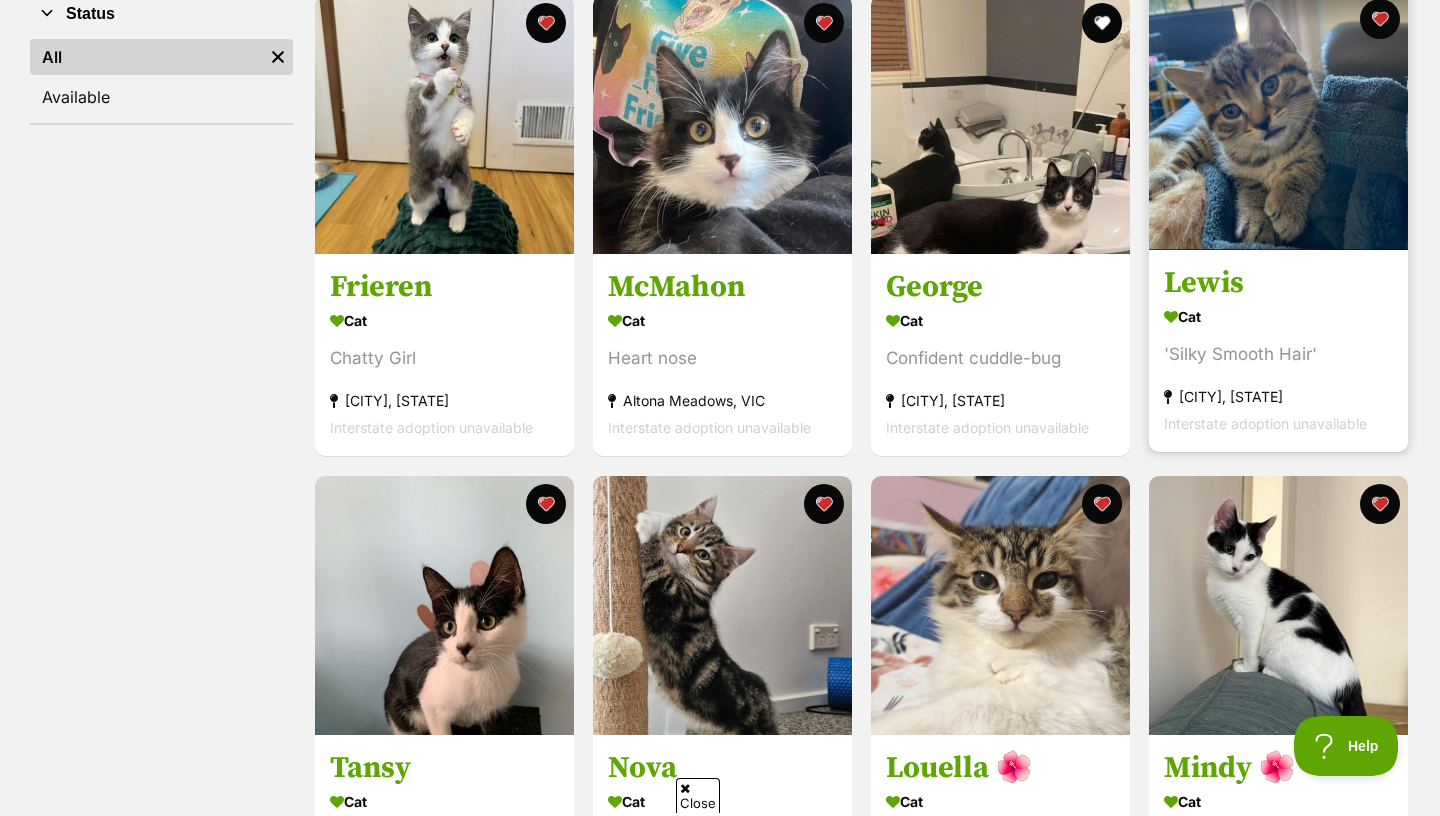 click at bounding box center [1278, 120] 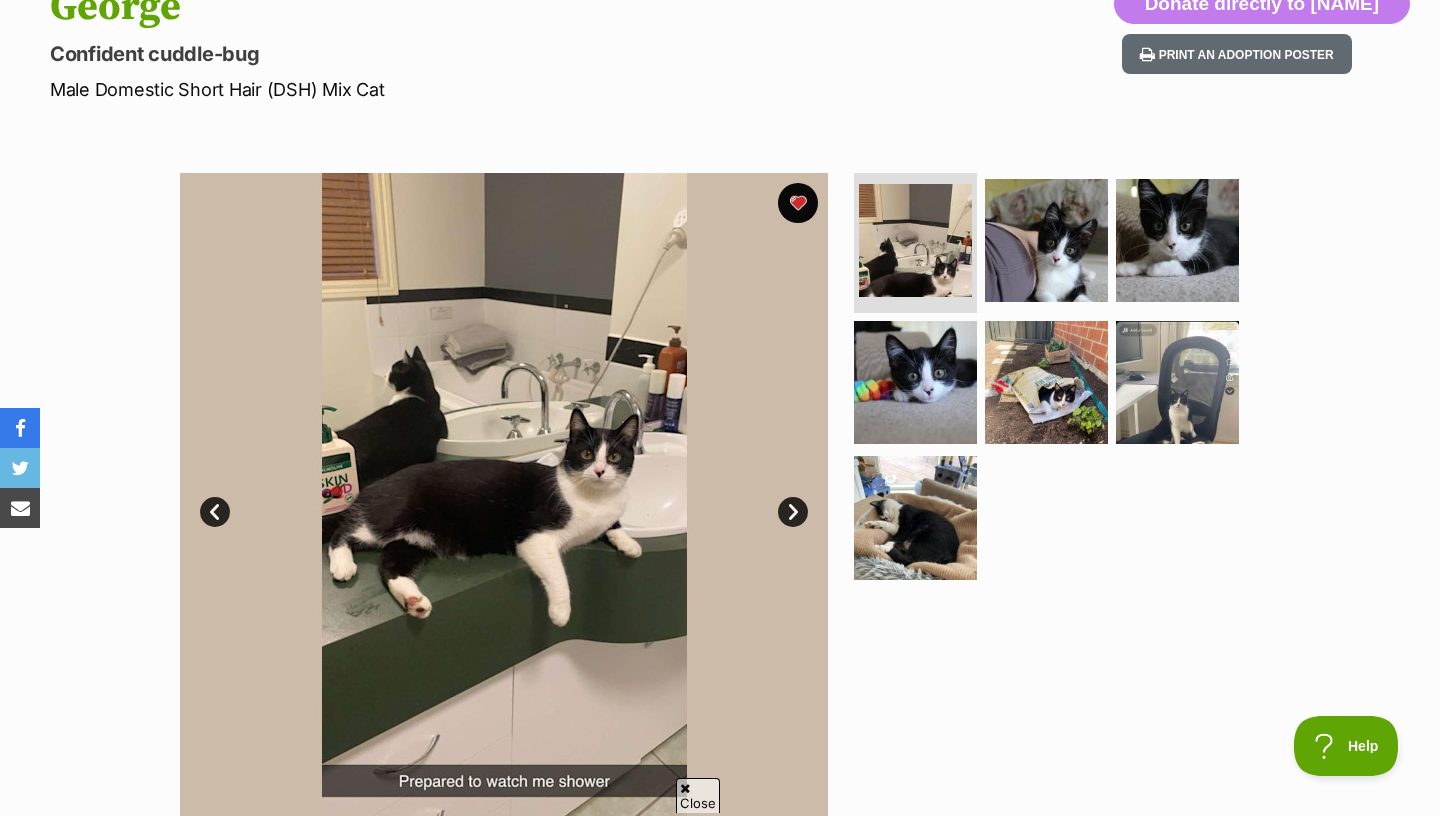 scroll, scrollTop: 0, scrollLeft: 0, axis: both 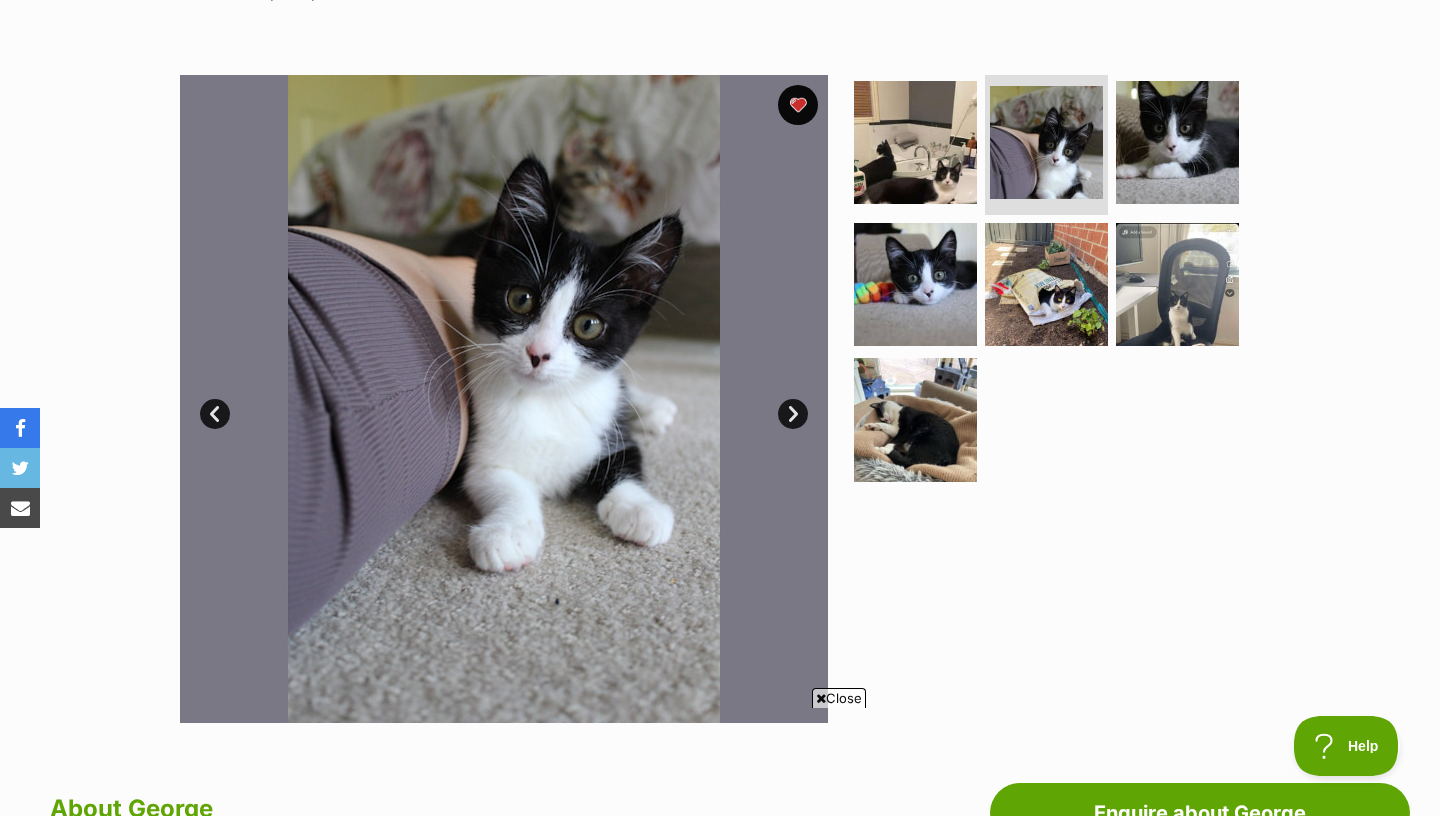 click on "Prev" at bounding box center [215, 414] 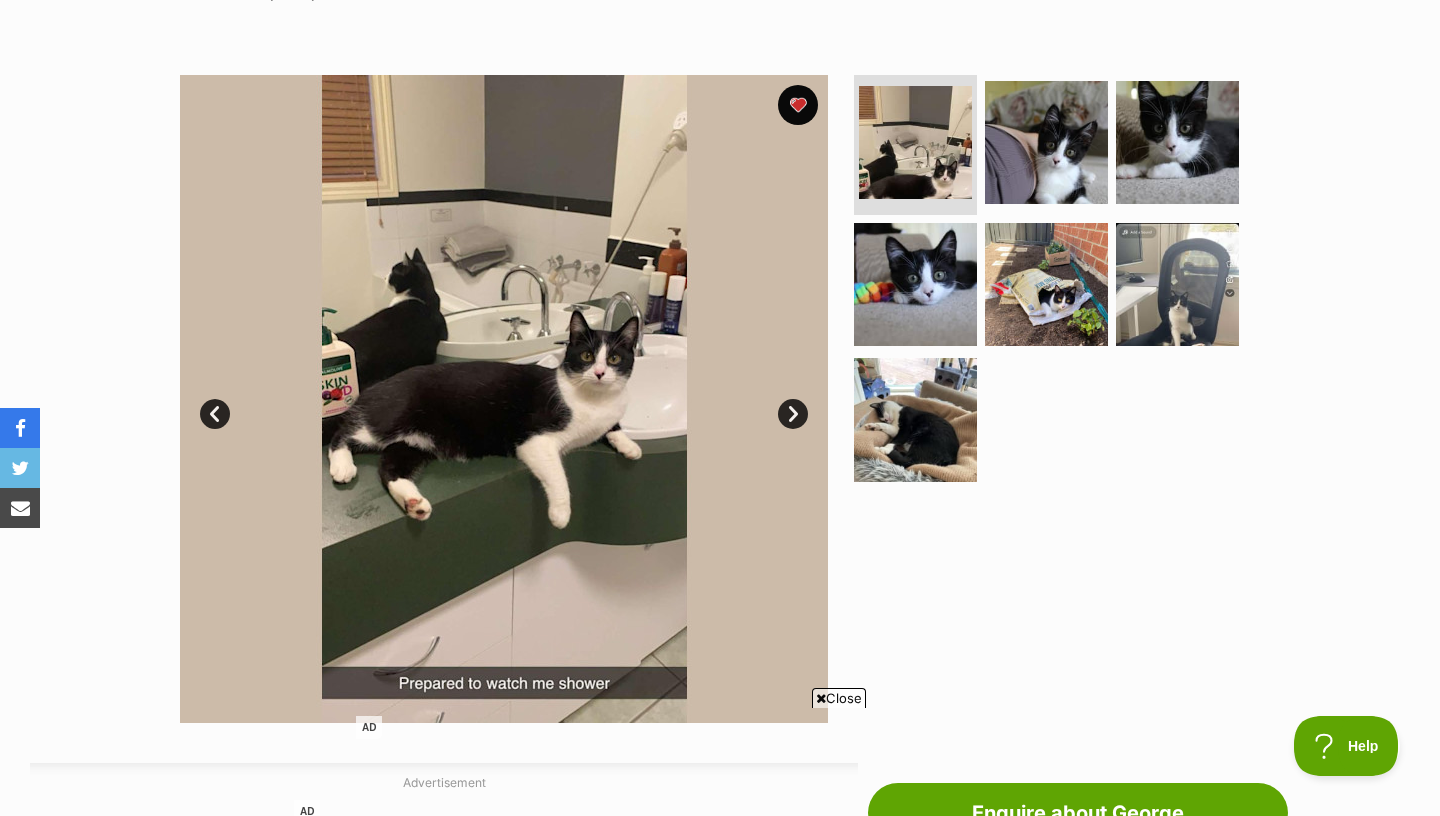 click on "Next" at bounding box center [793, 414] 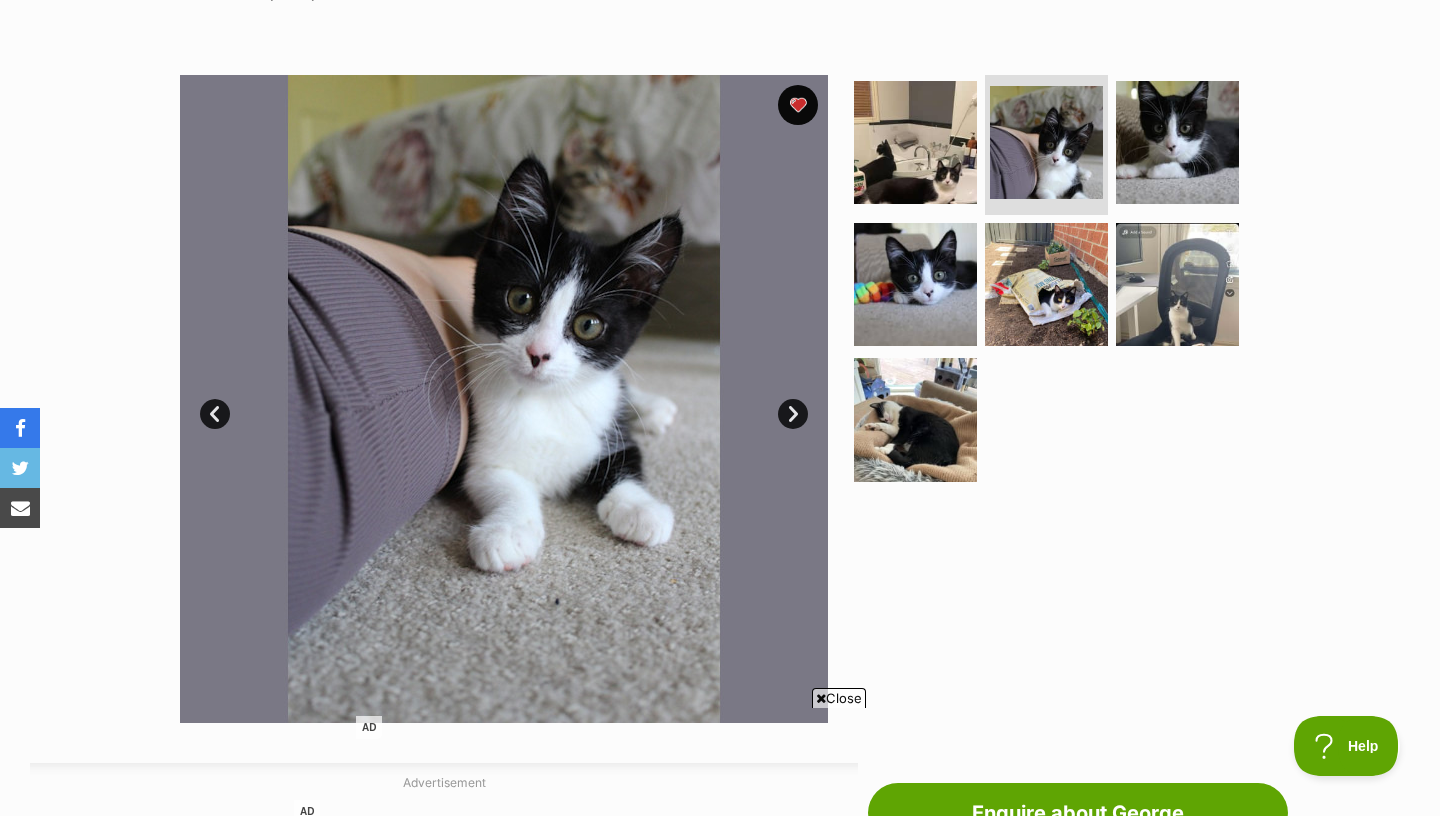 click on "Next" at bounding box center [793, 414] 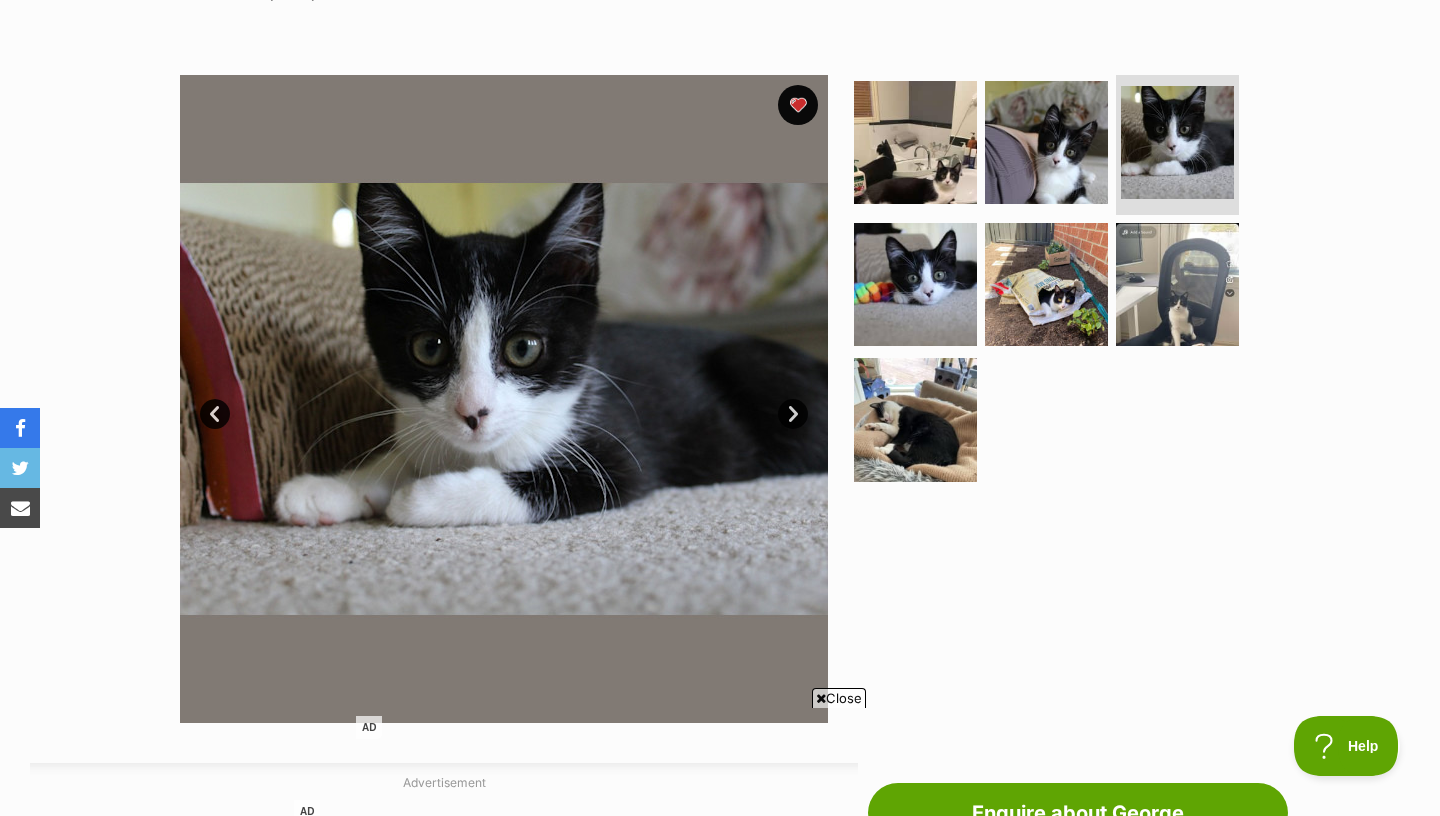 click on "Next" at bounding box center [793, 414] 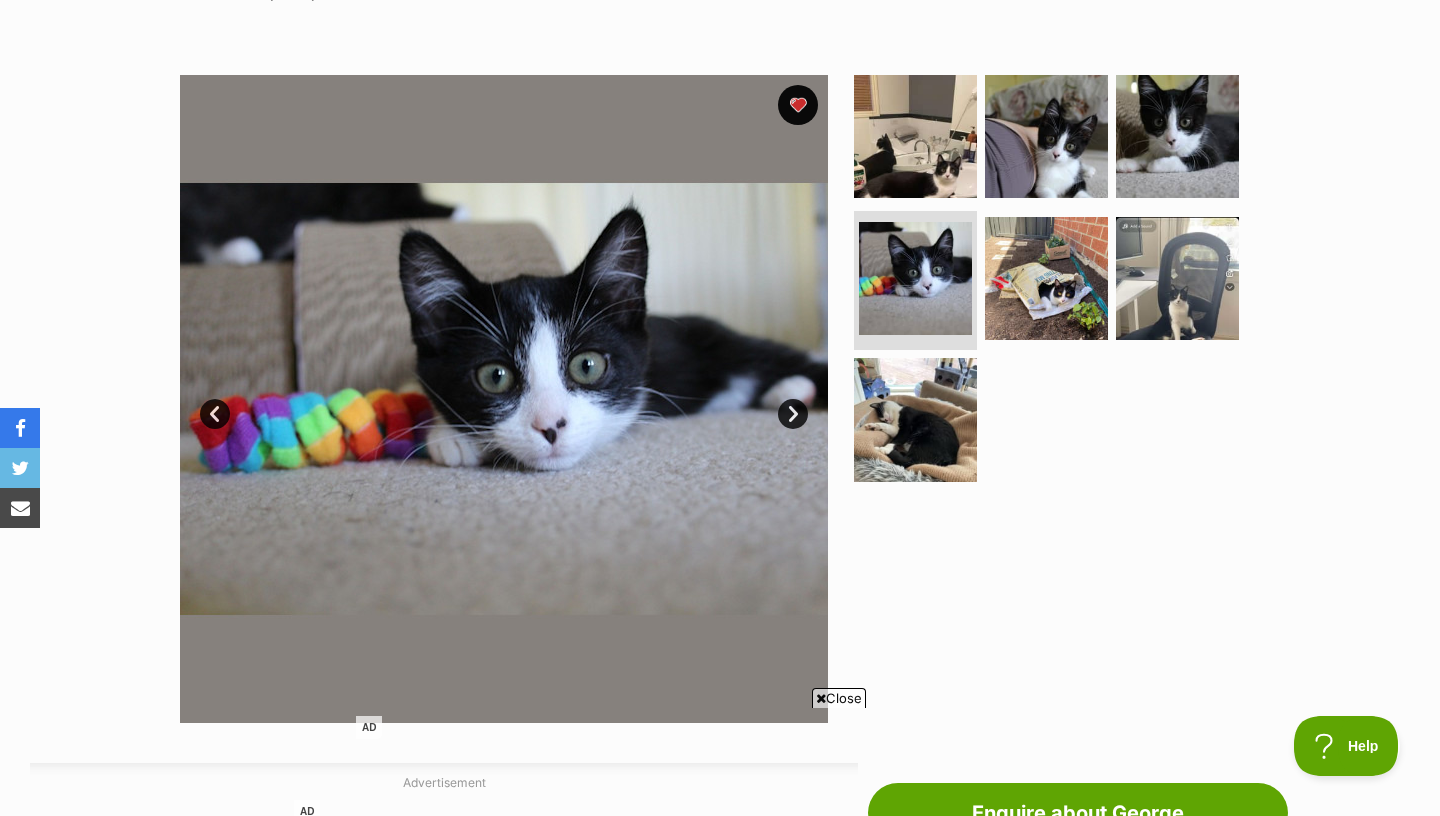 click on "Next" at bounding box center (793, 414) 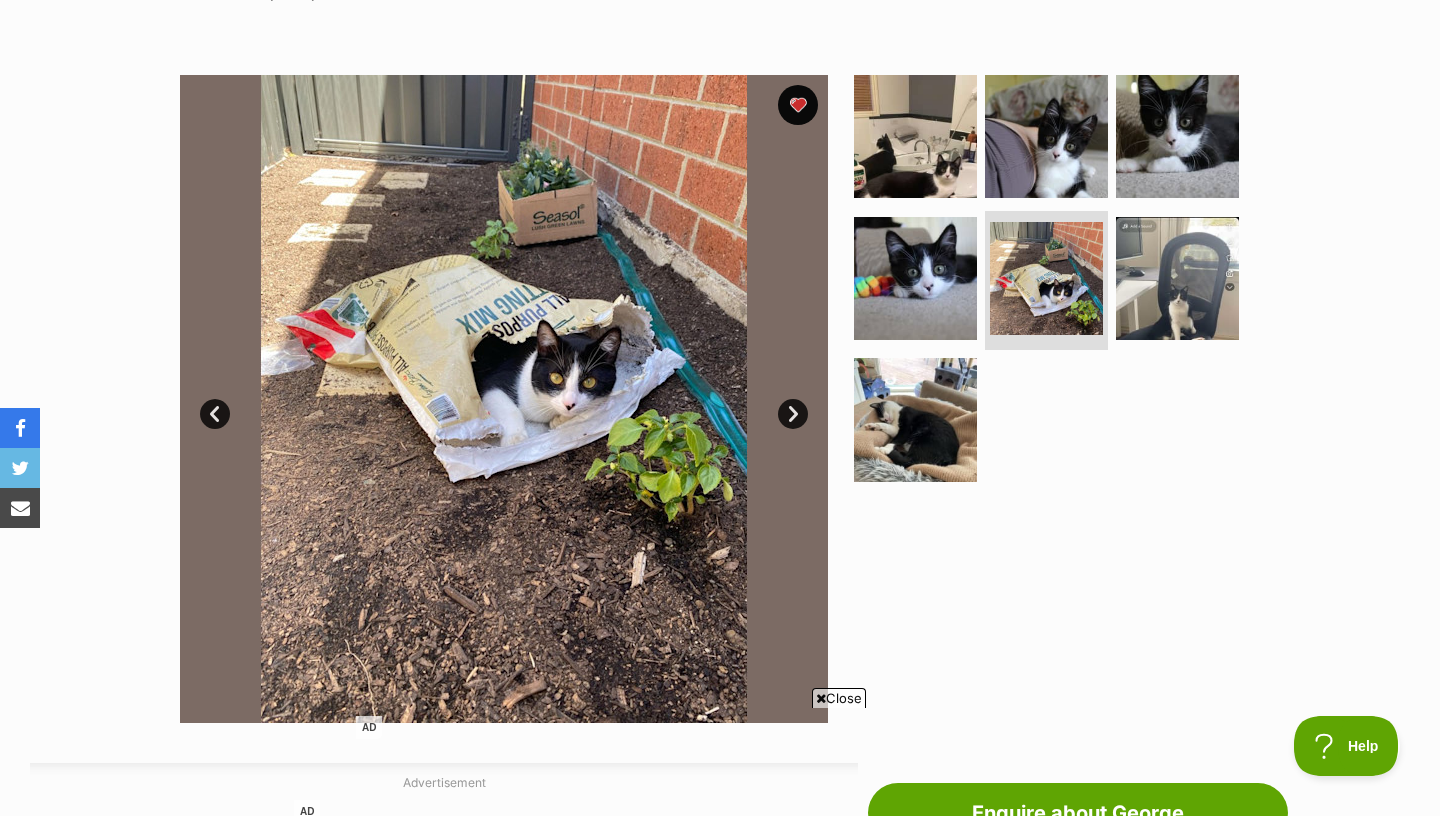 click on "Next" at bounding box center (793, 414) 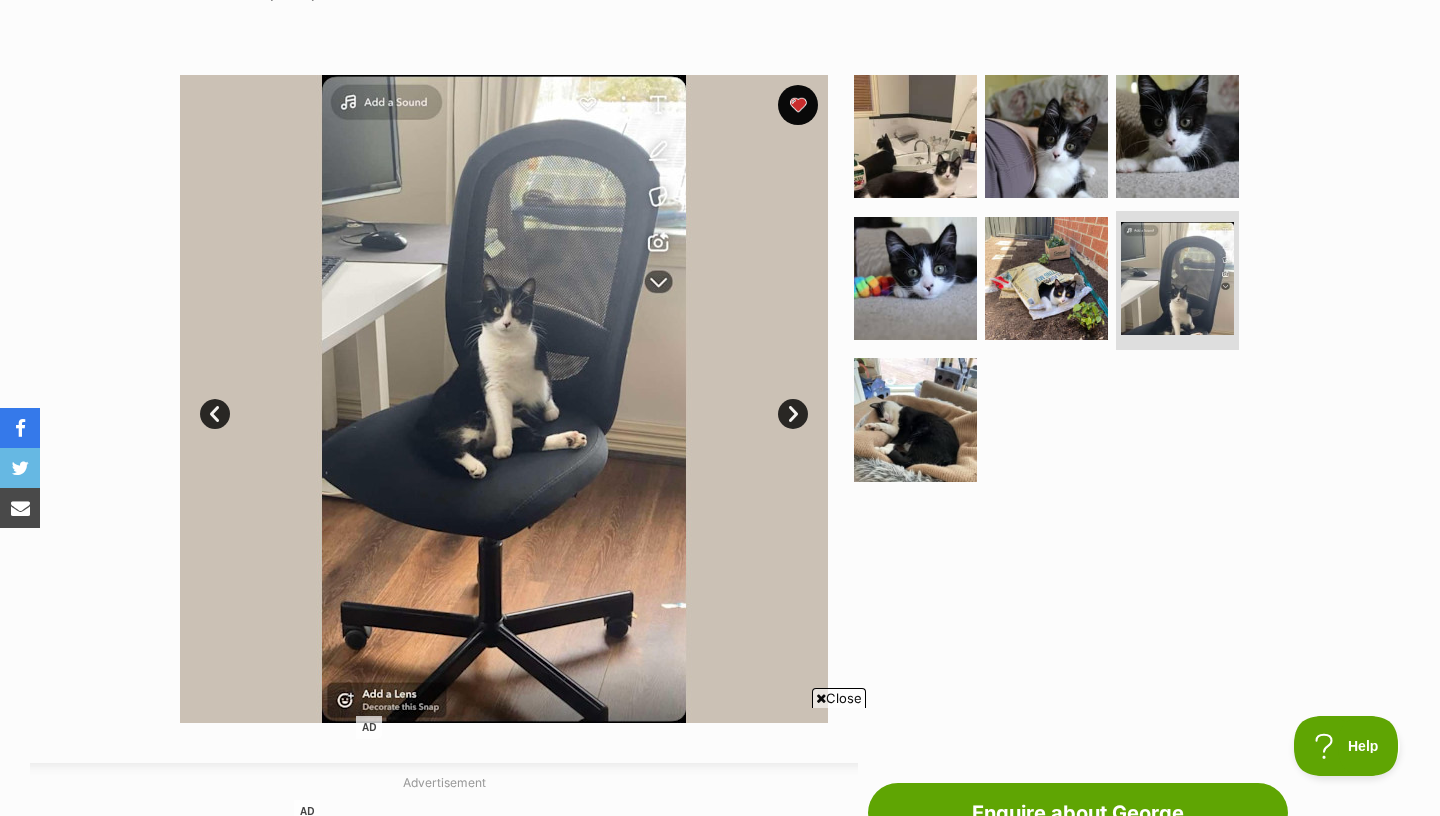 click on "Next" at bounding box center (793, 414) 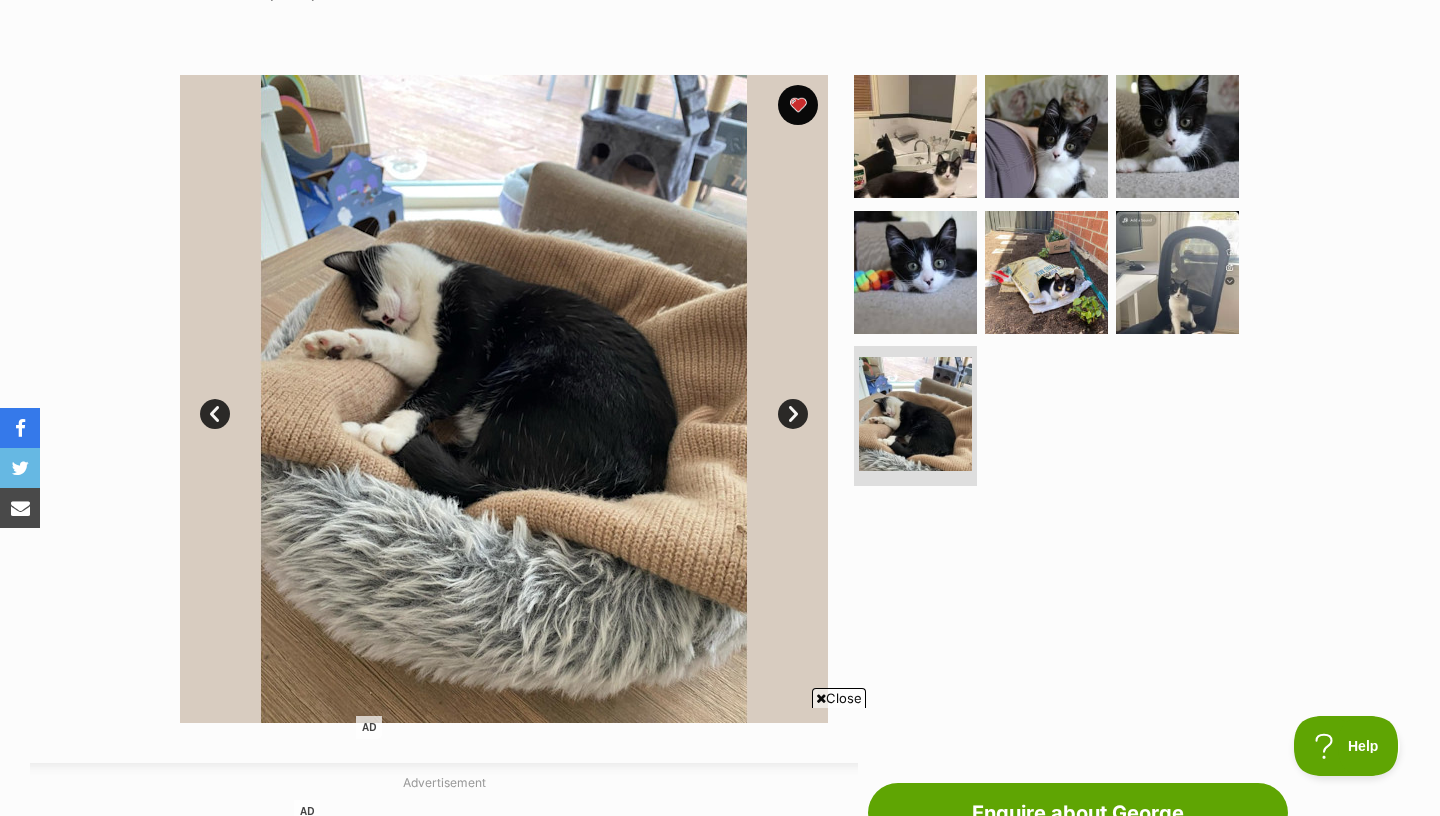 click on "Prev" at bounding box center [215, 414] 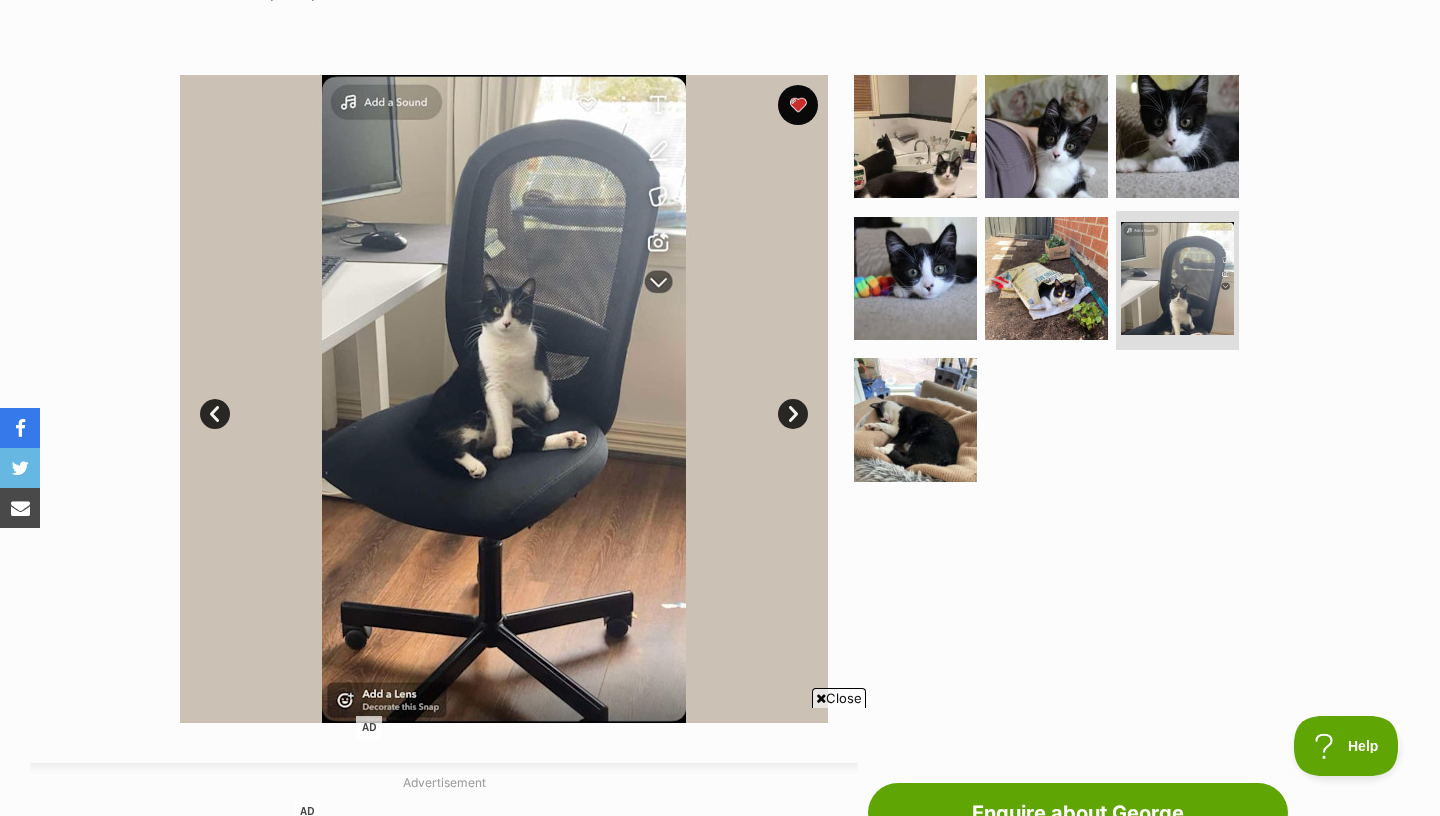 click on "Next" at bounding box center [793, 414] 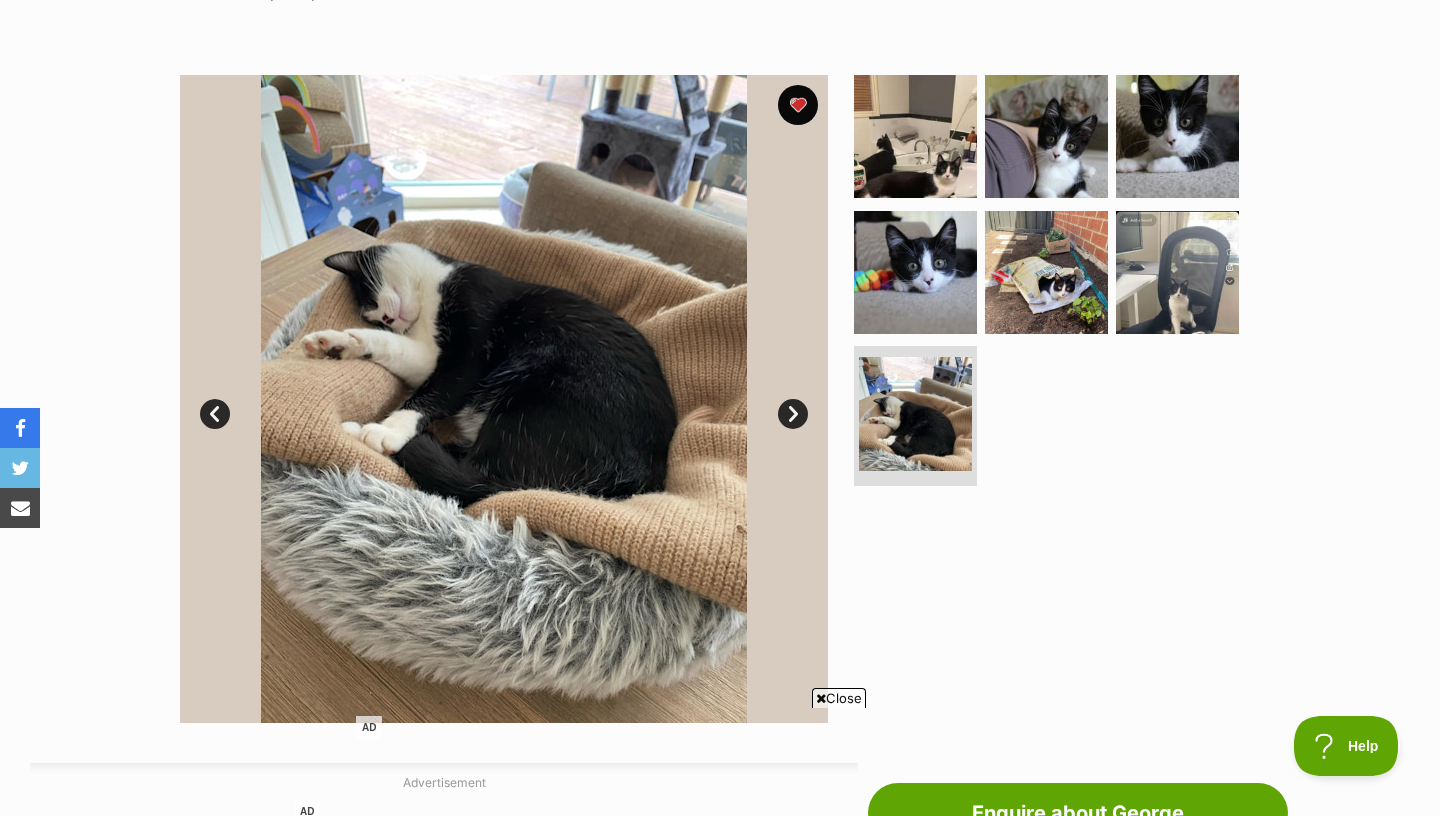 click on "Next" at bounding box center [793, 414] 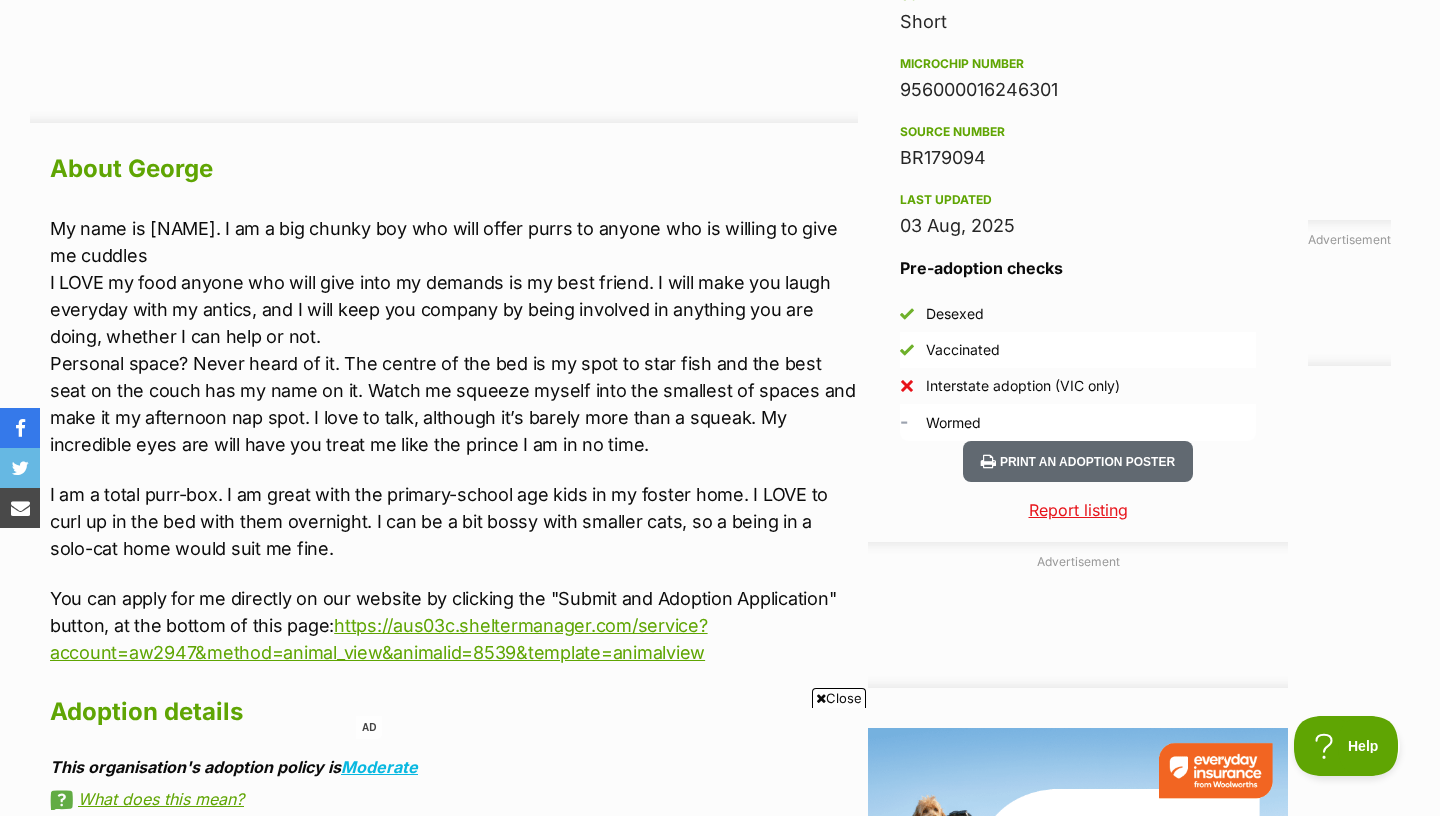 scroll, scrollTop: 981, scrollLeft: 0, axis: vertical 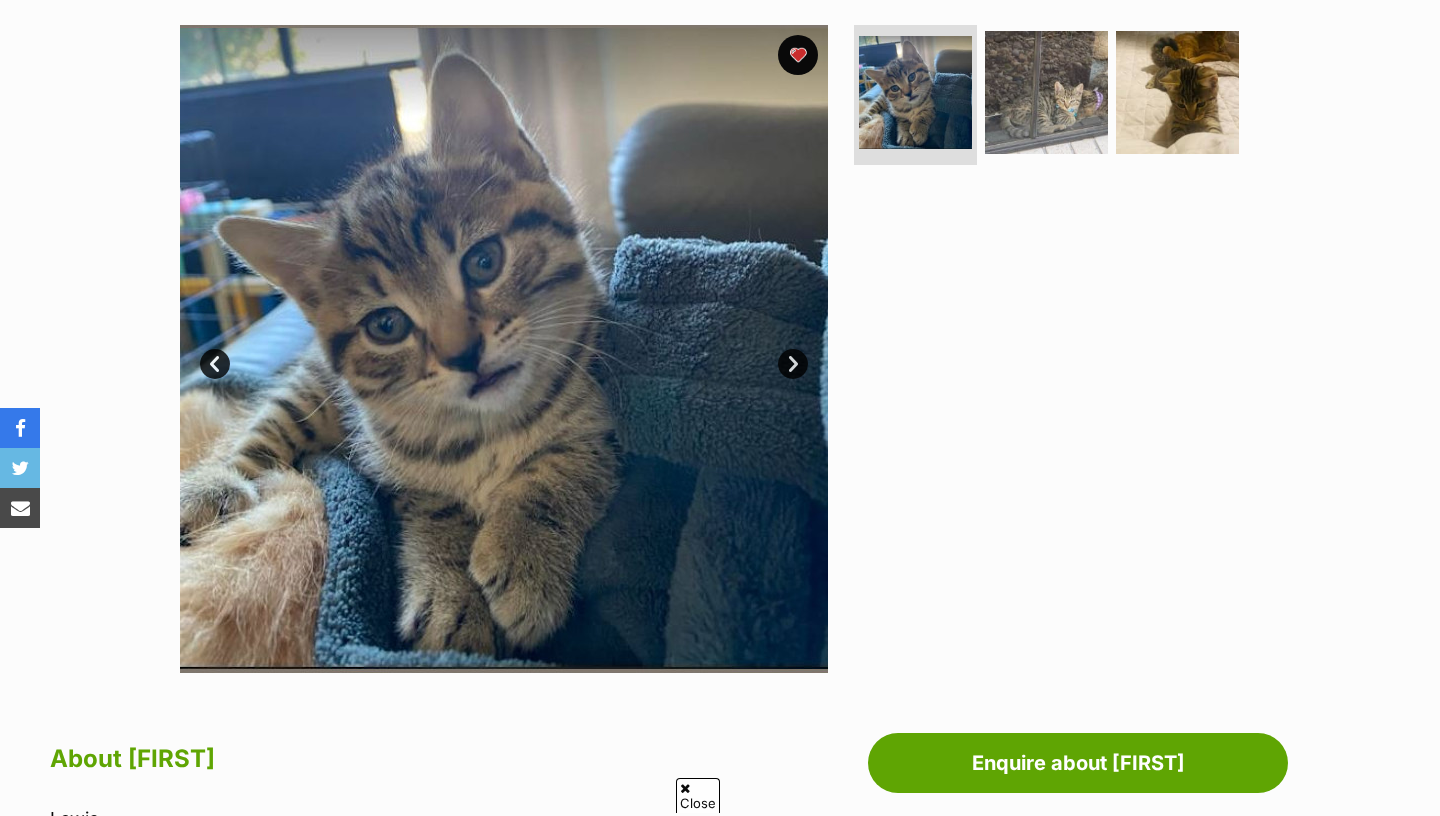 click on "Next" at bounding box center (793, 364) 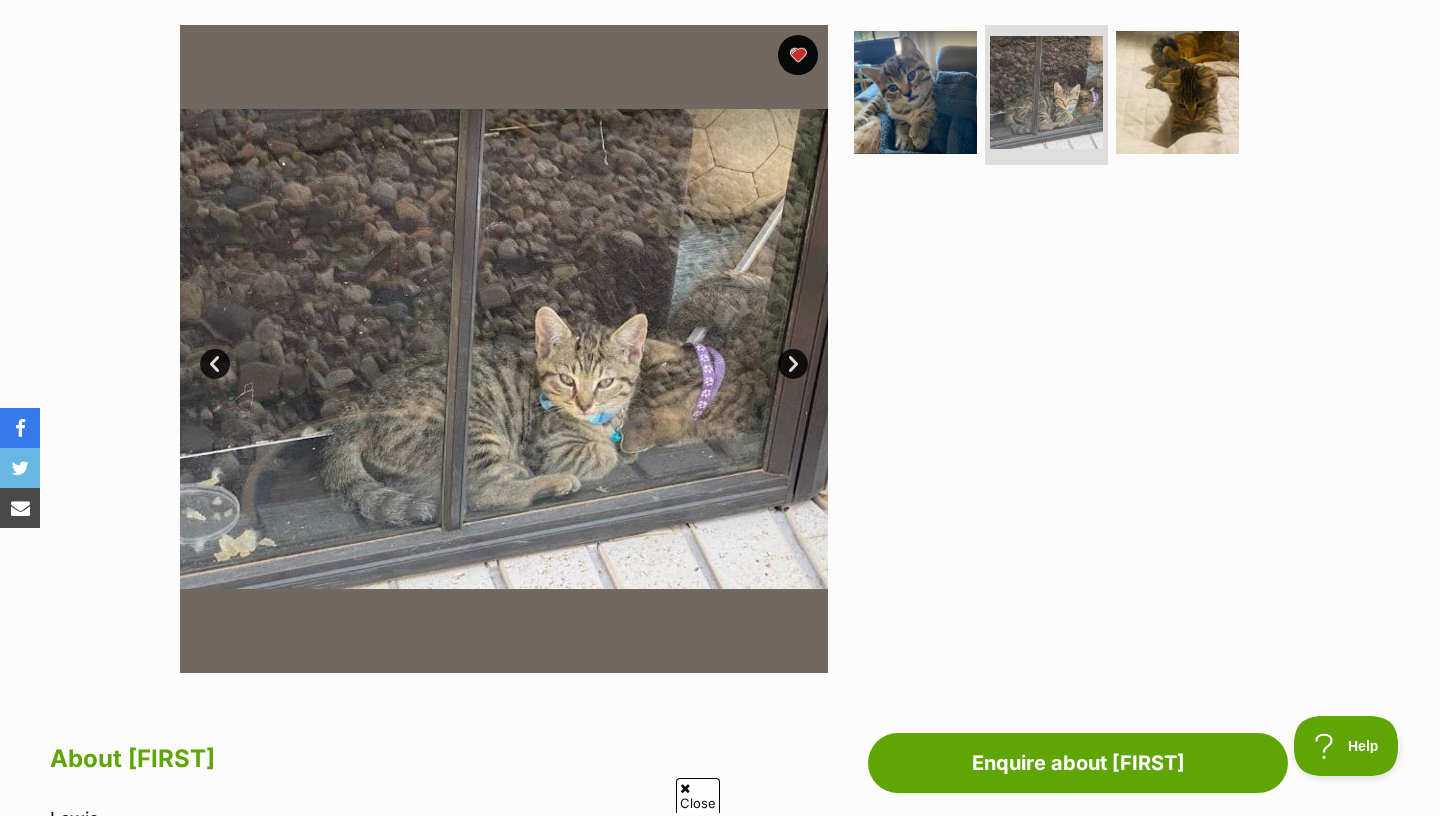 scroll, scrollTop: 0, scrollLeft: 0, axis: both 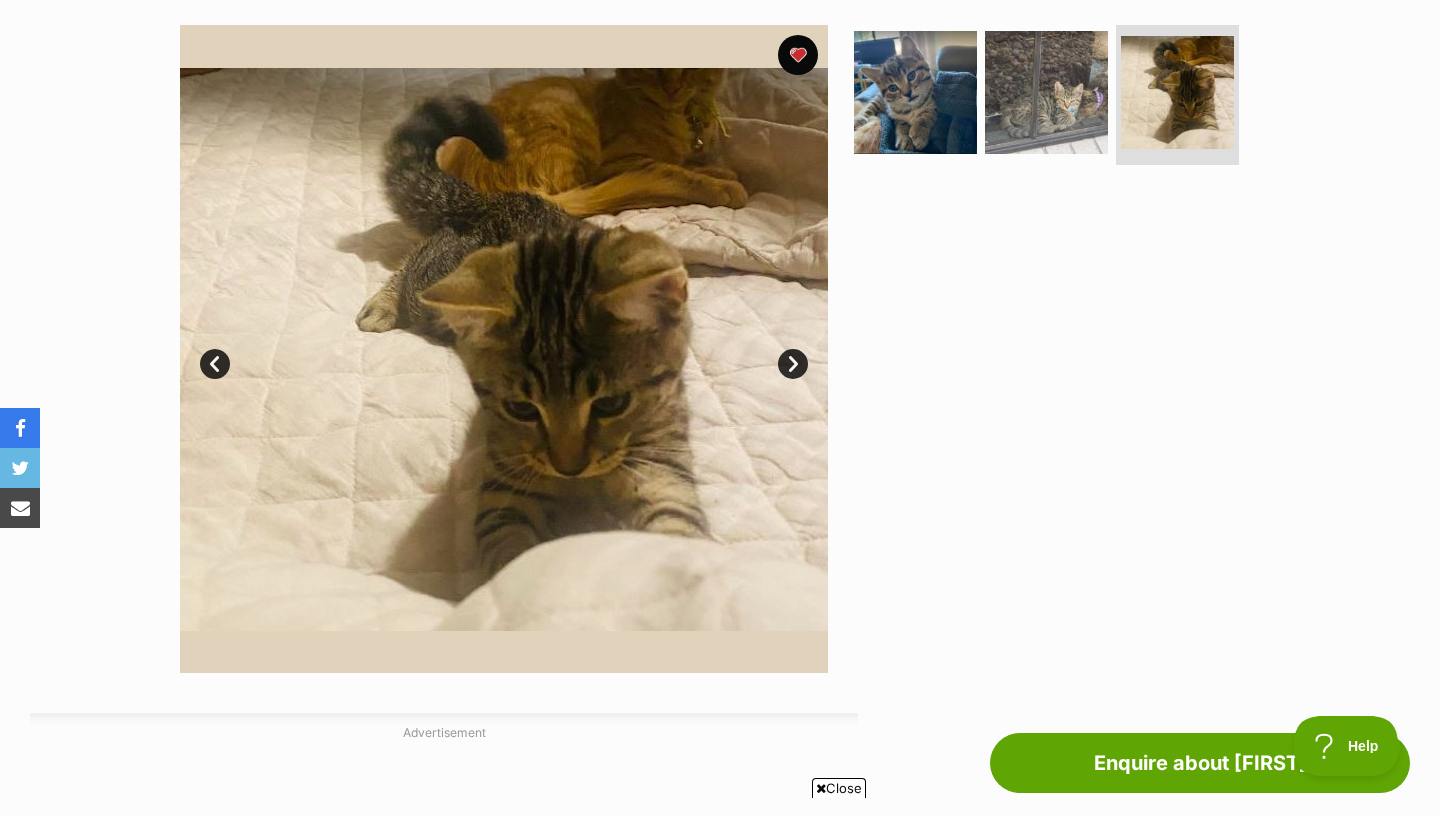 click on "Next" at bounding box center (793, 364) 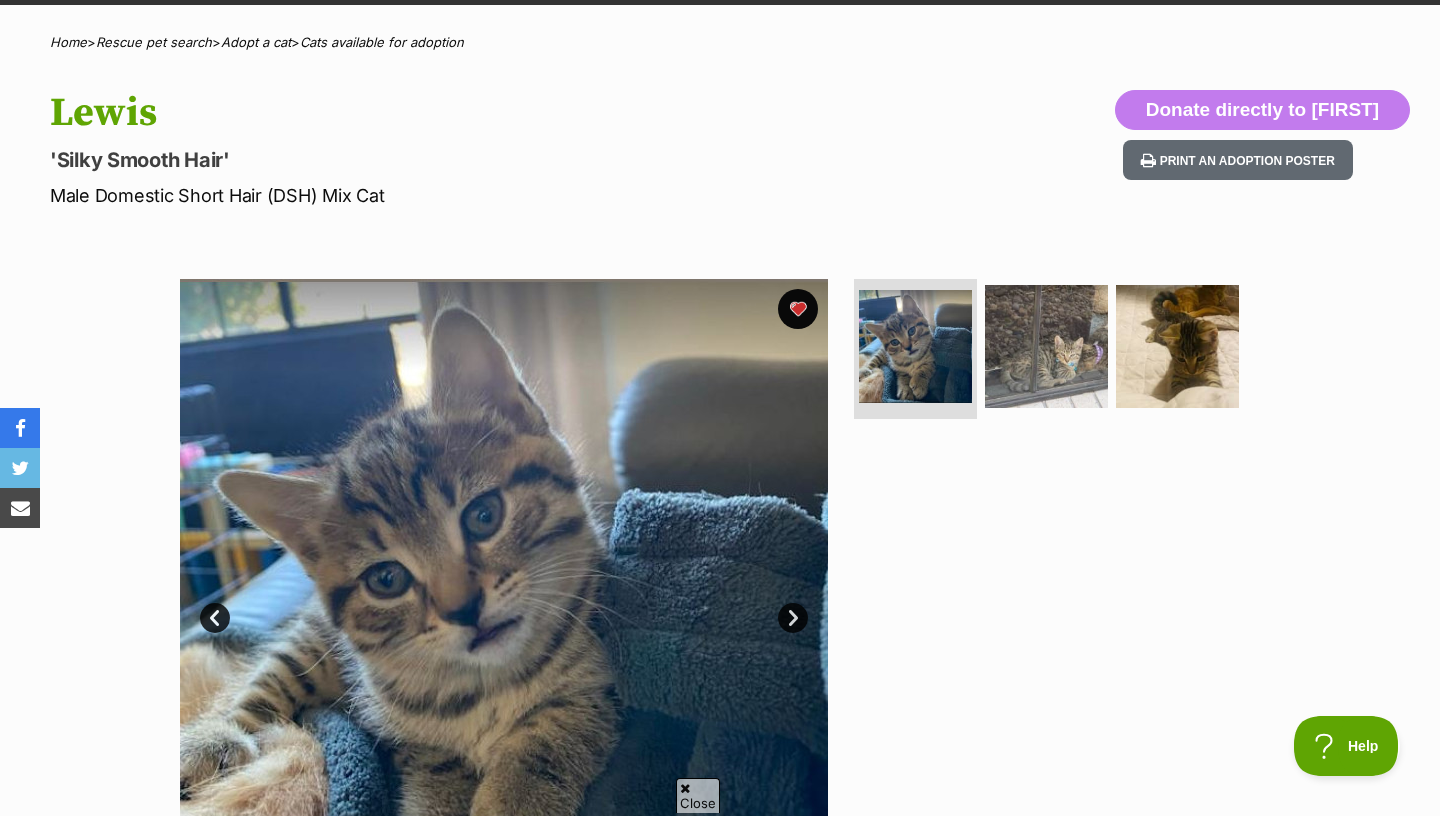 scroll, scrollTop: 0, scrollLeft: 0, axis: both 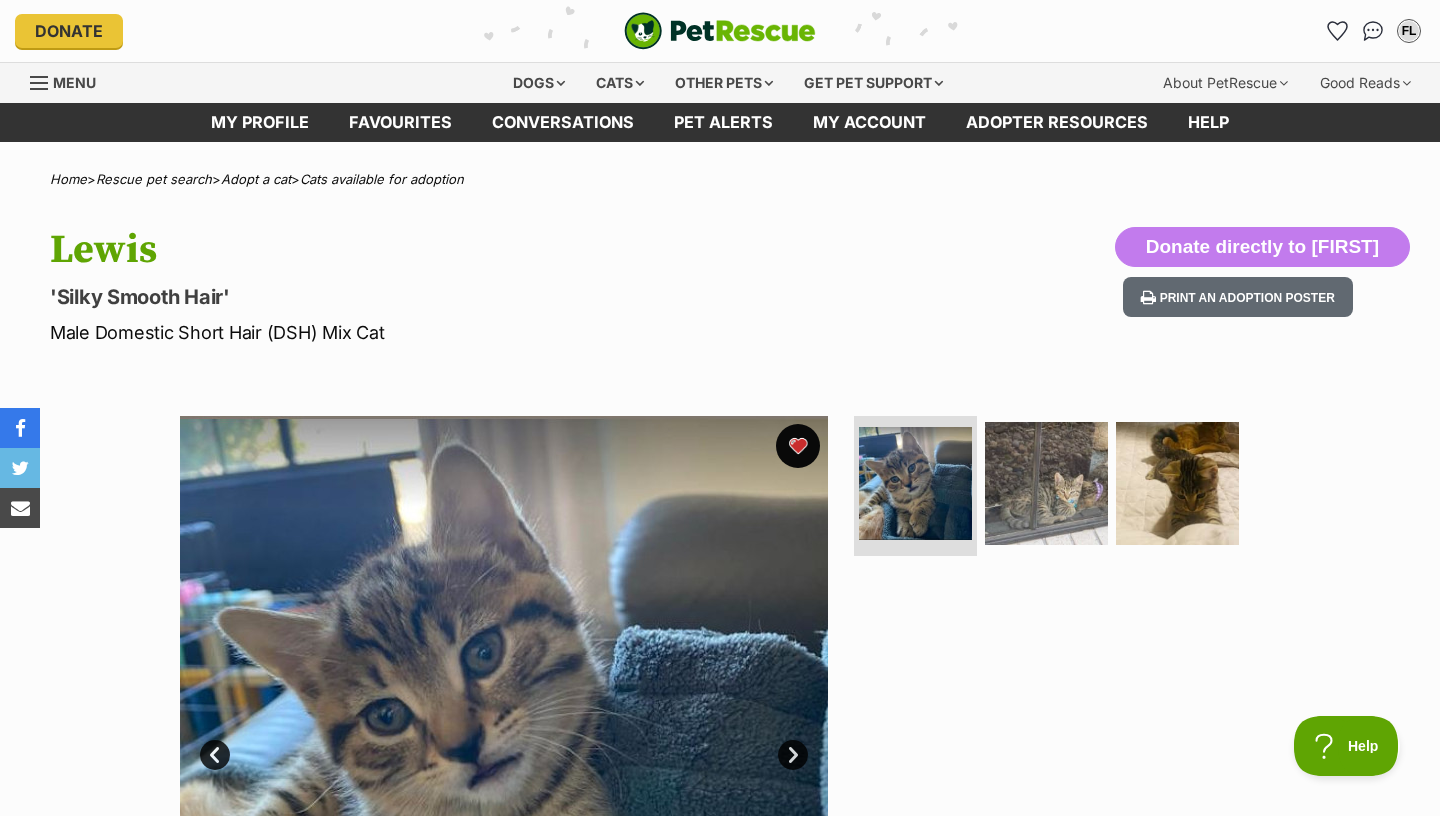 click at bounding box center [798, 446] 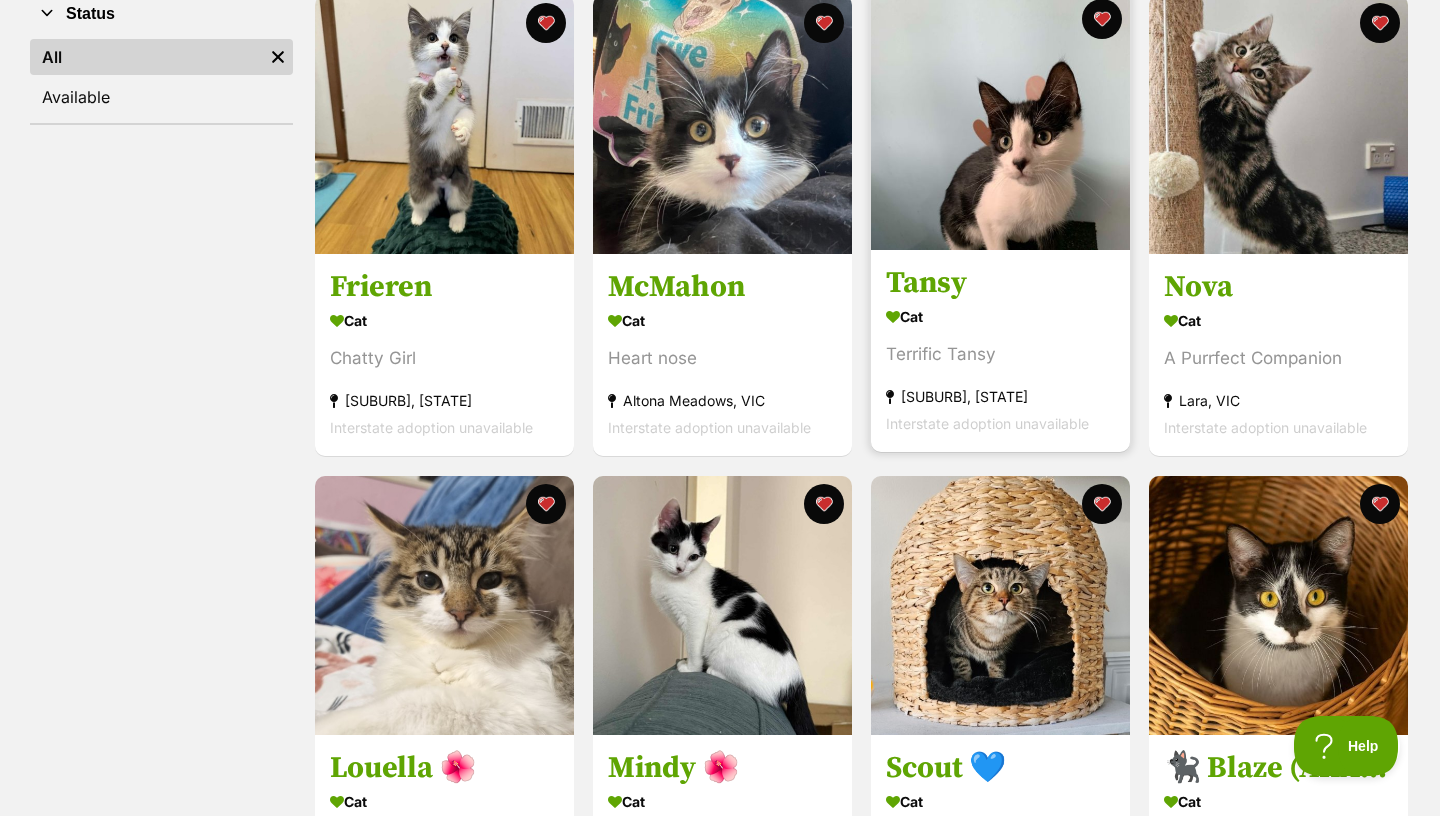scroll, scrollTop: 0, scrollLeft: 0, axis: both 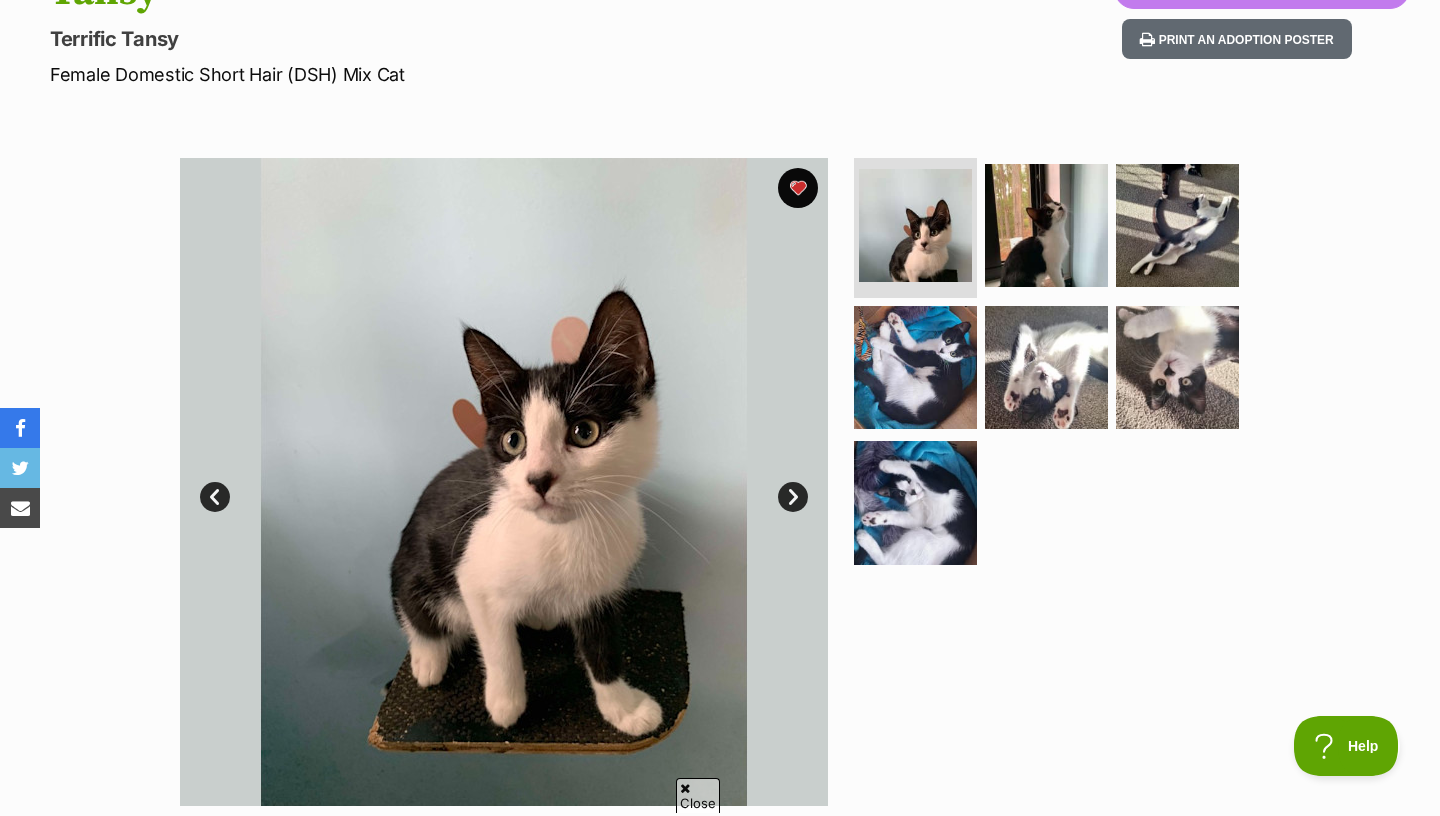 click on "Next" at bounding box center [793, 497] 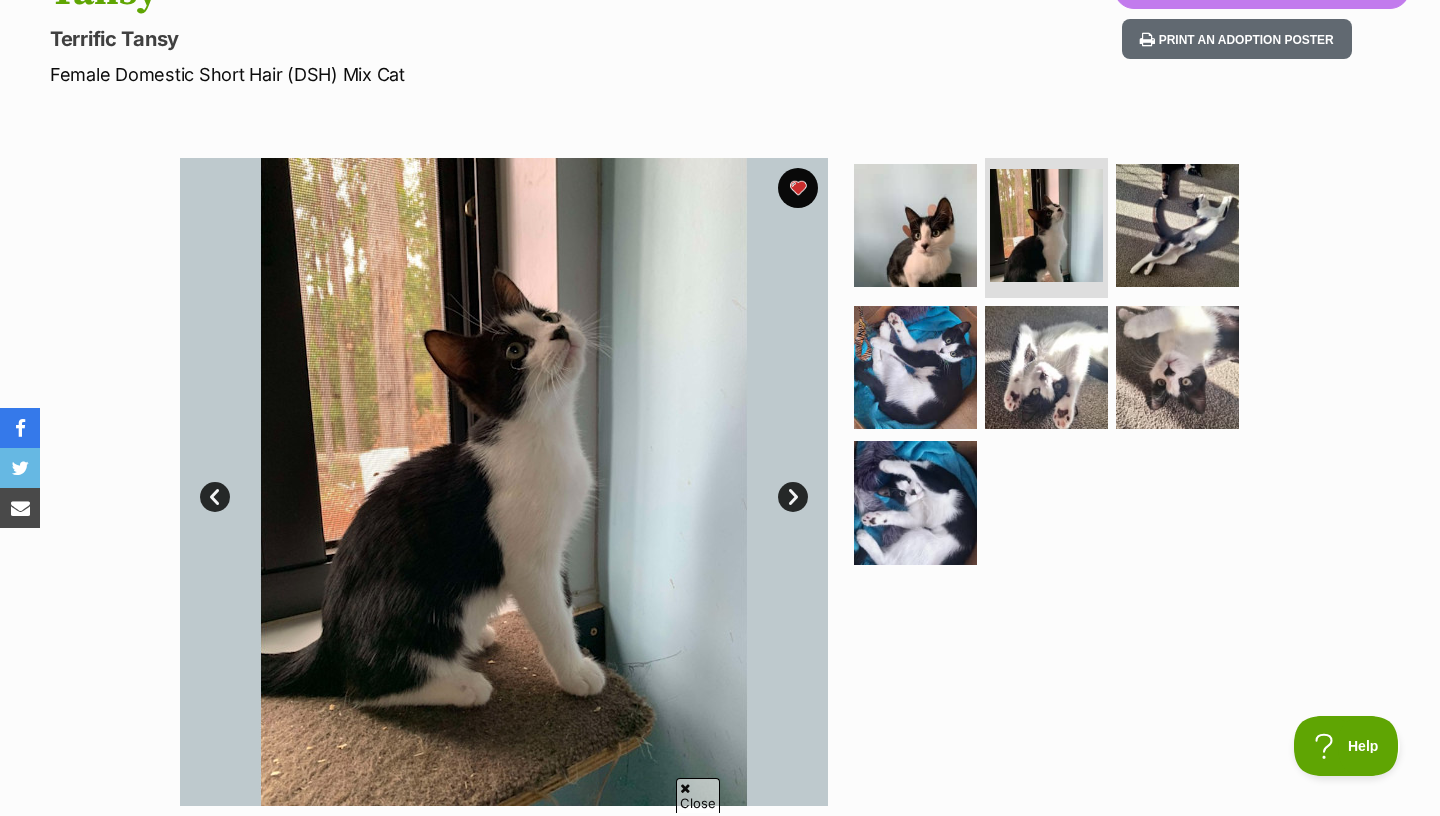 click on "Next" at bounding box center [793, 497] 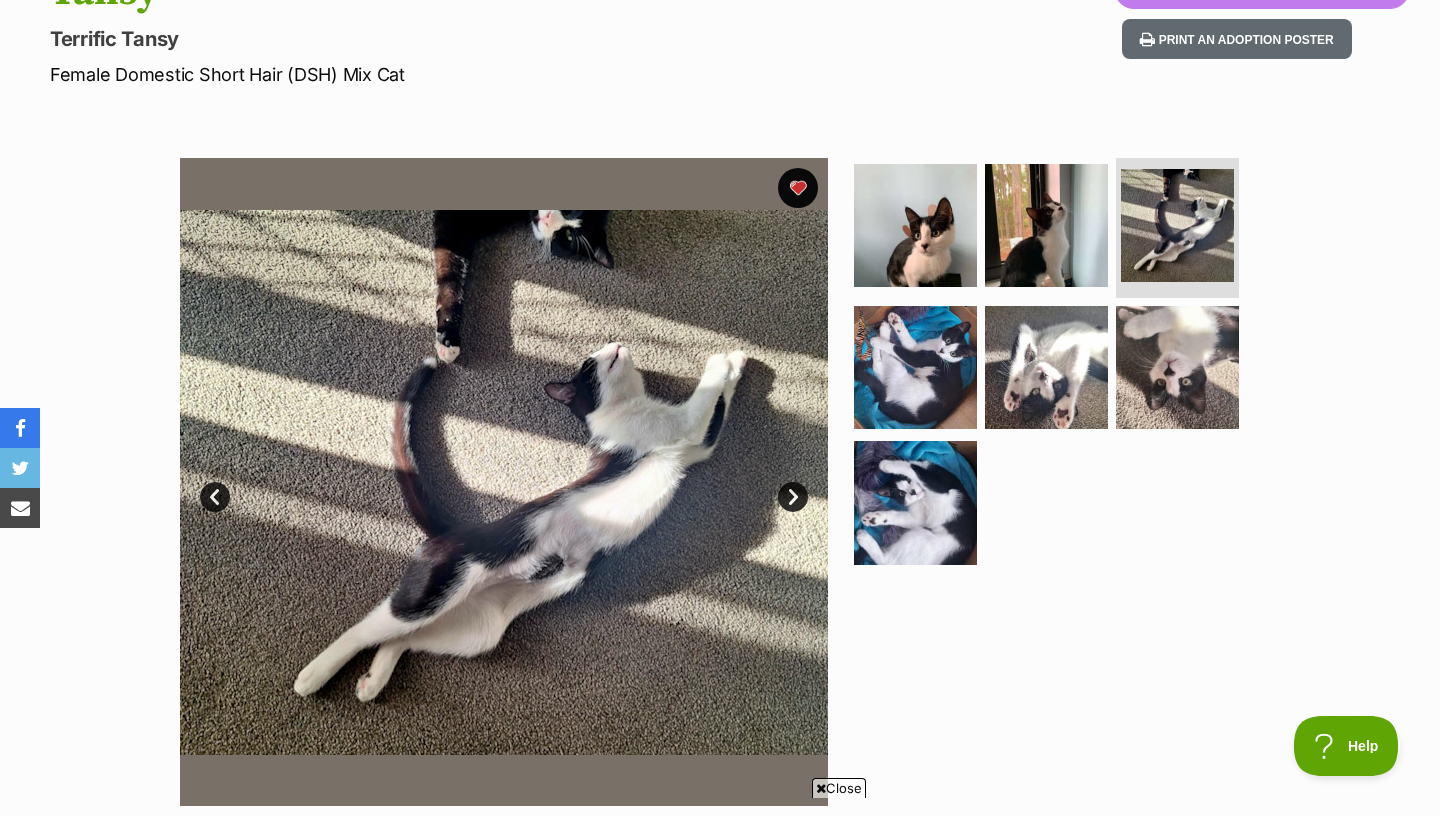 click on "Next" at bounding box center (793, 497) 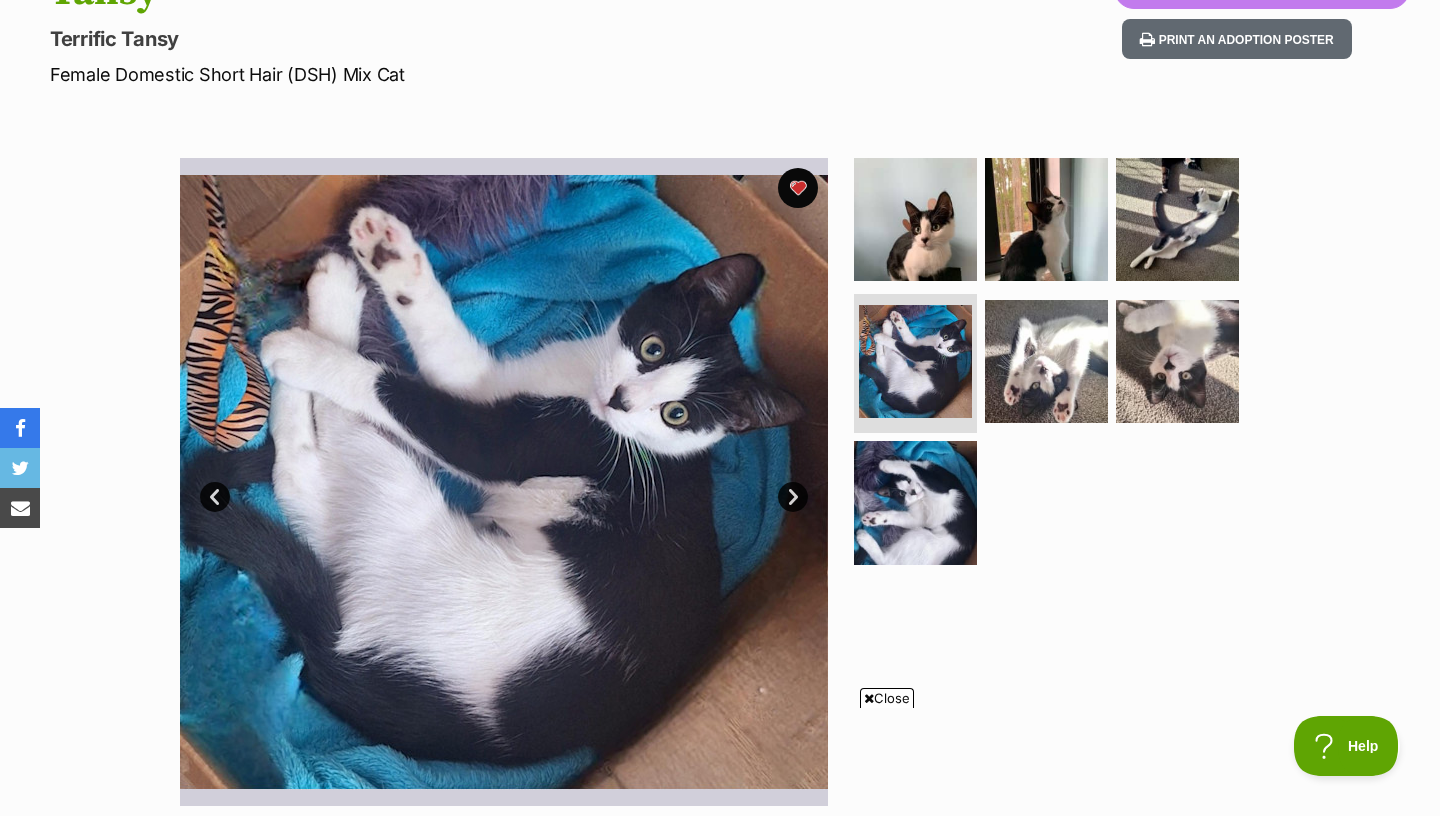 click on "Next" at bounding box center (793, 497) 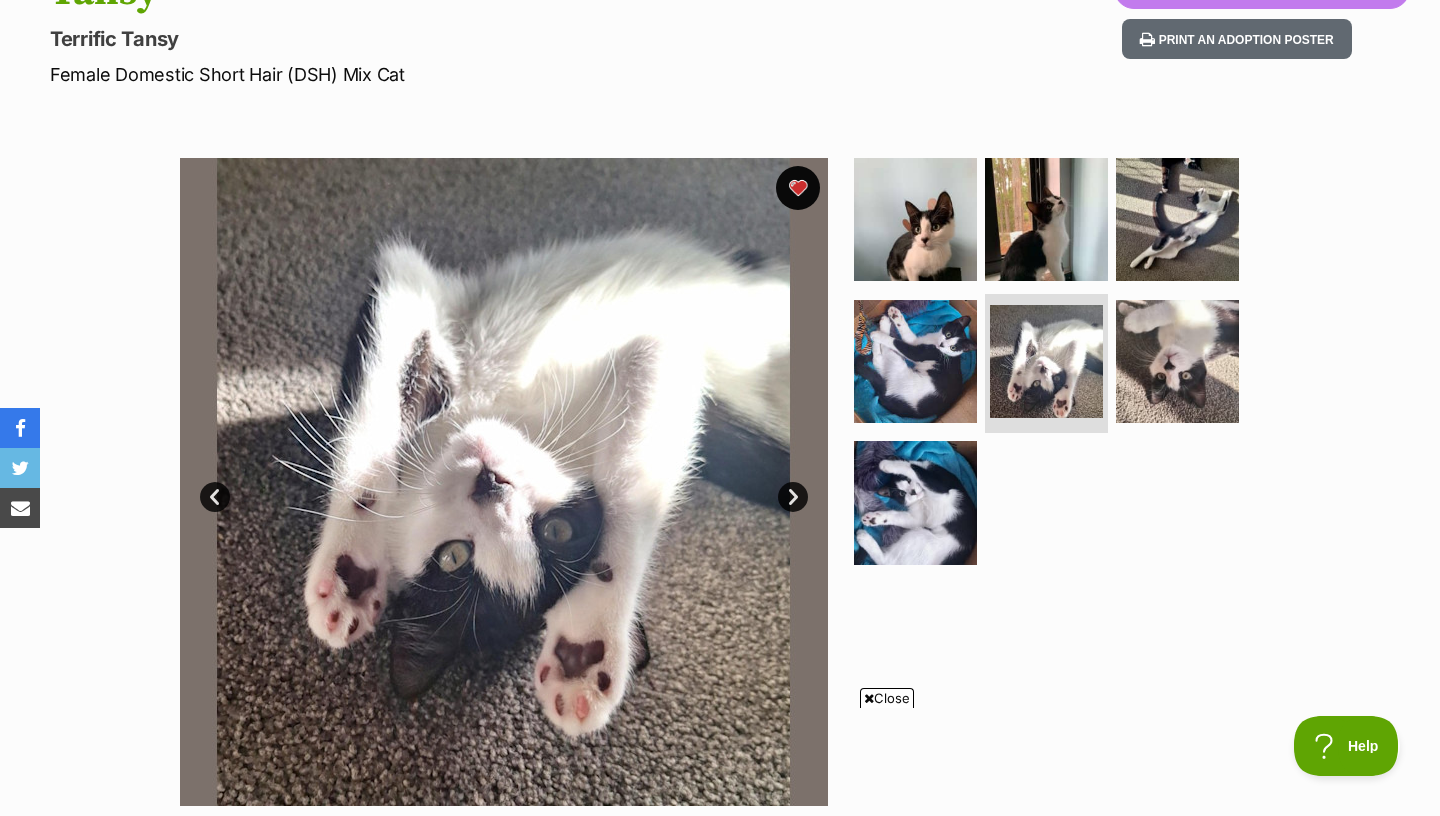 click at bounding box center [798, 188] 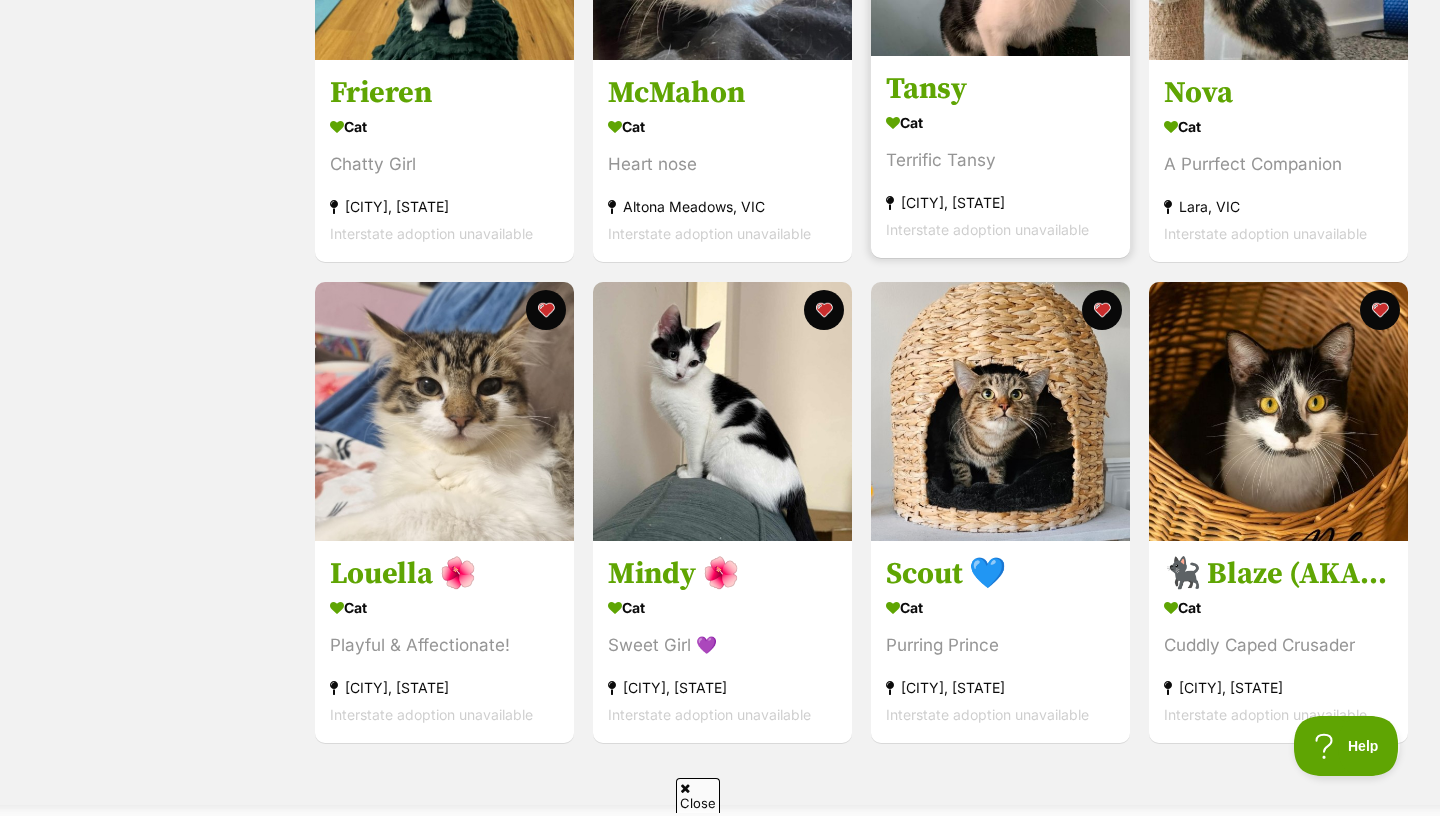 scroll, scrollTop: 611, scrollLeft: 0, axis: vertical 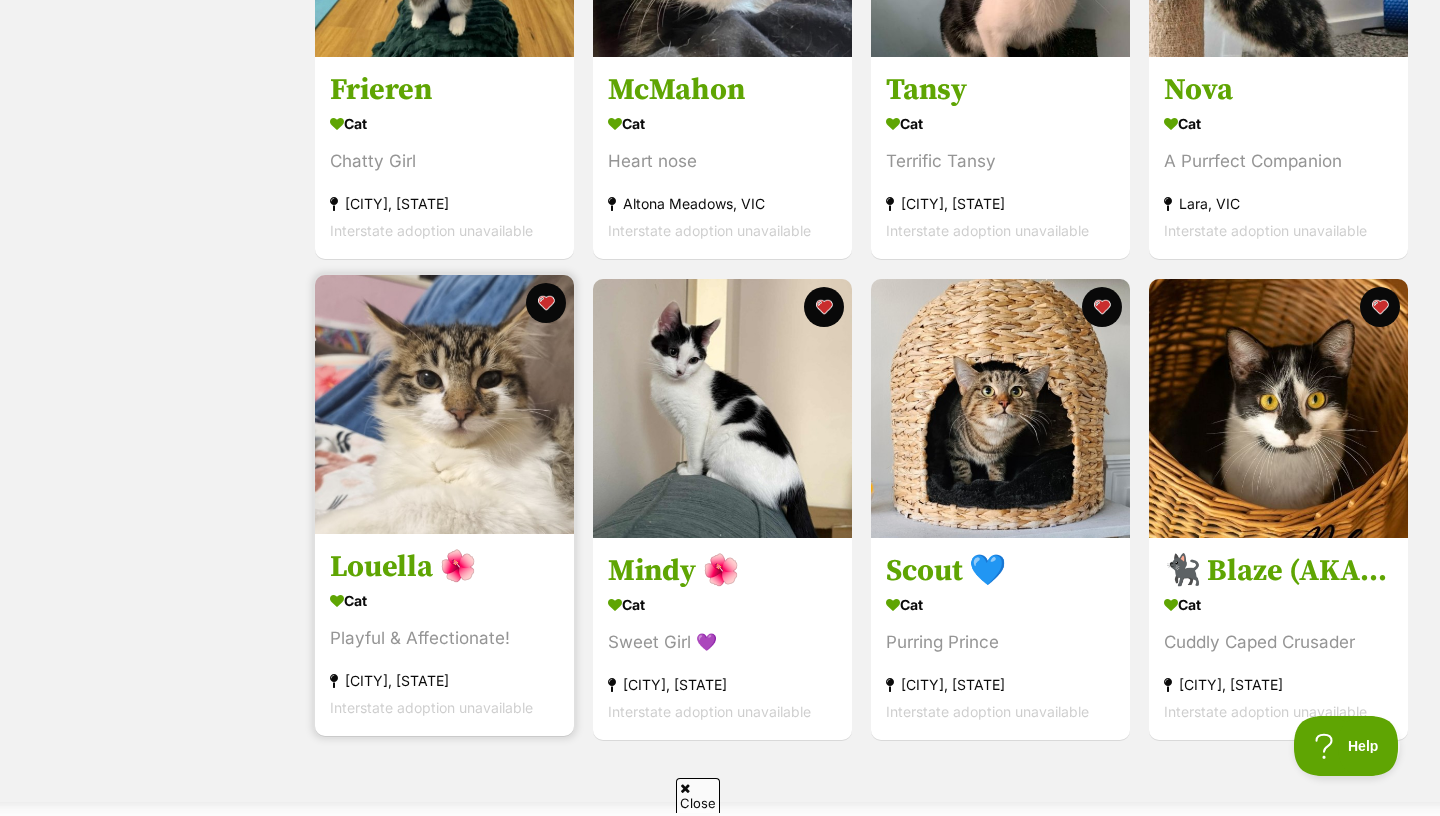 click on "Louella 🌺" at bounding box center (444, 567) 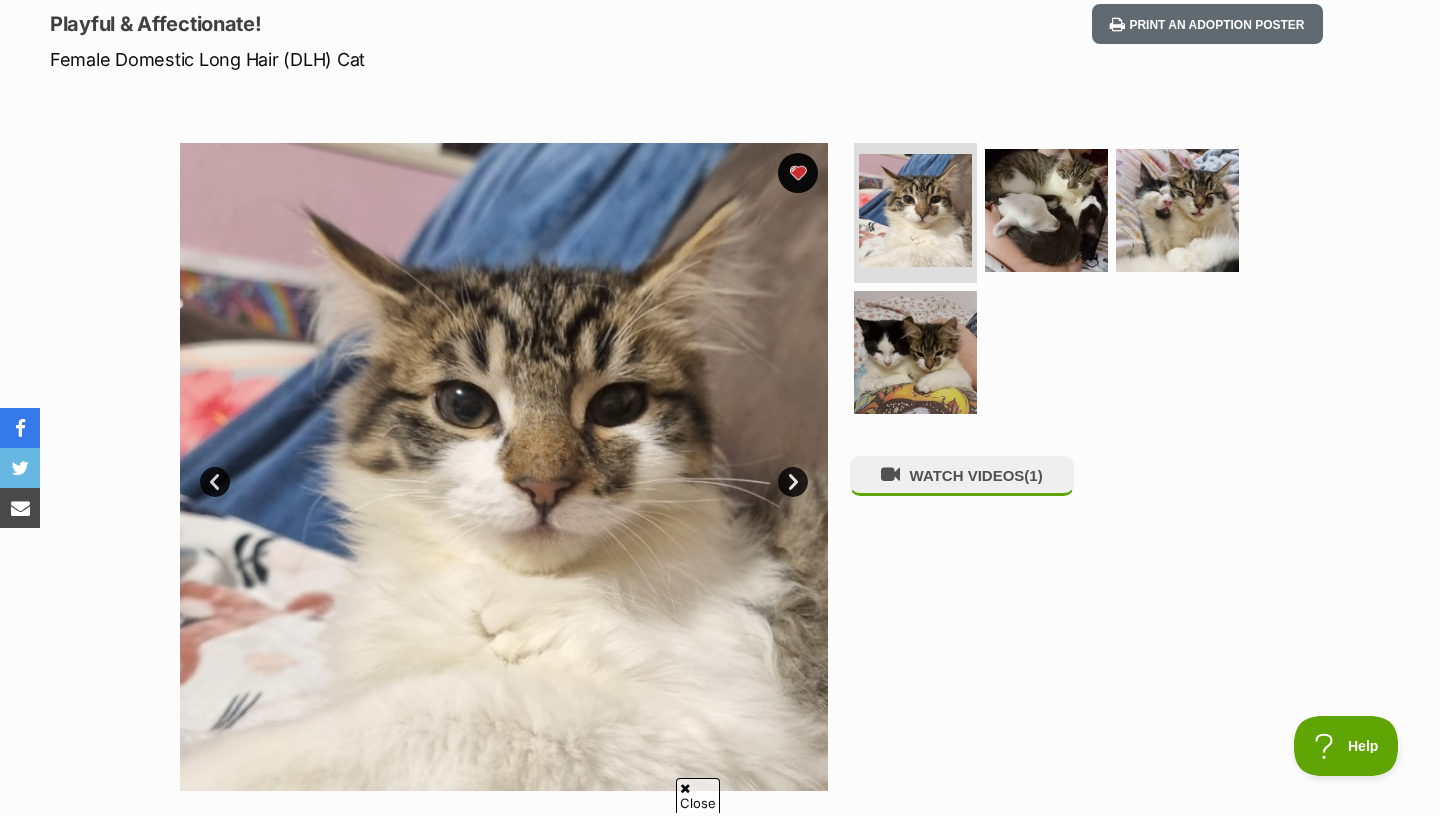 scroll, scrollTop: 304, scrollLeft: 0, axis: vertical 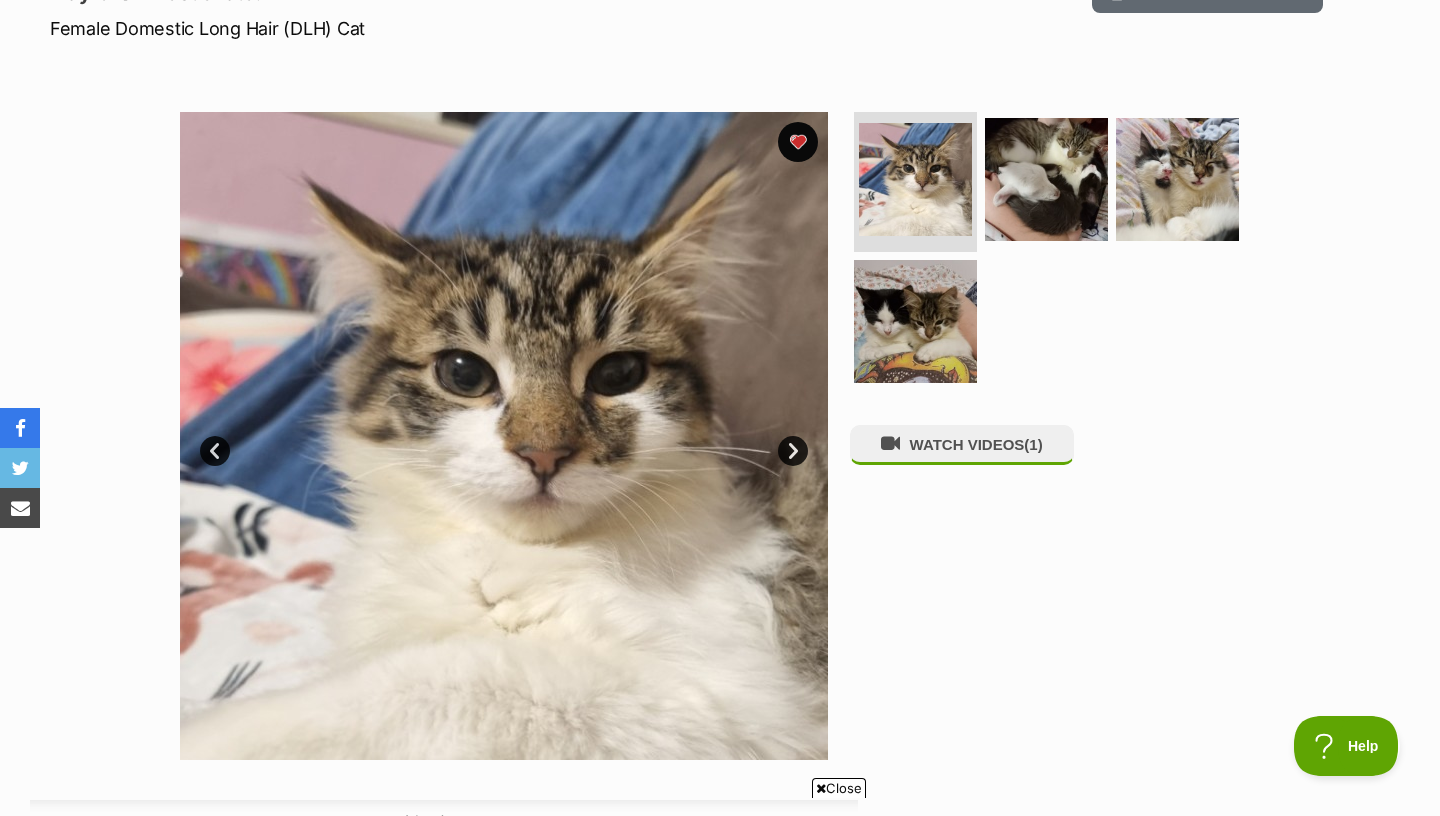 click on "Next" at bounding box center (793, 451) 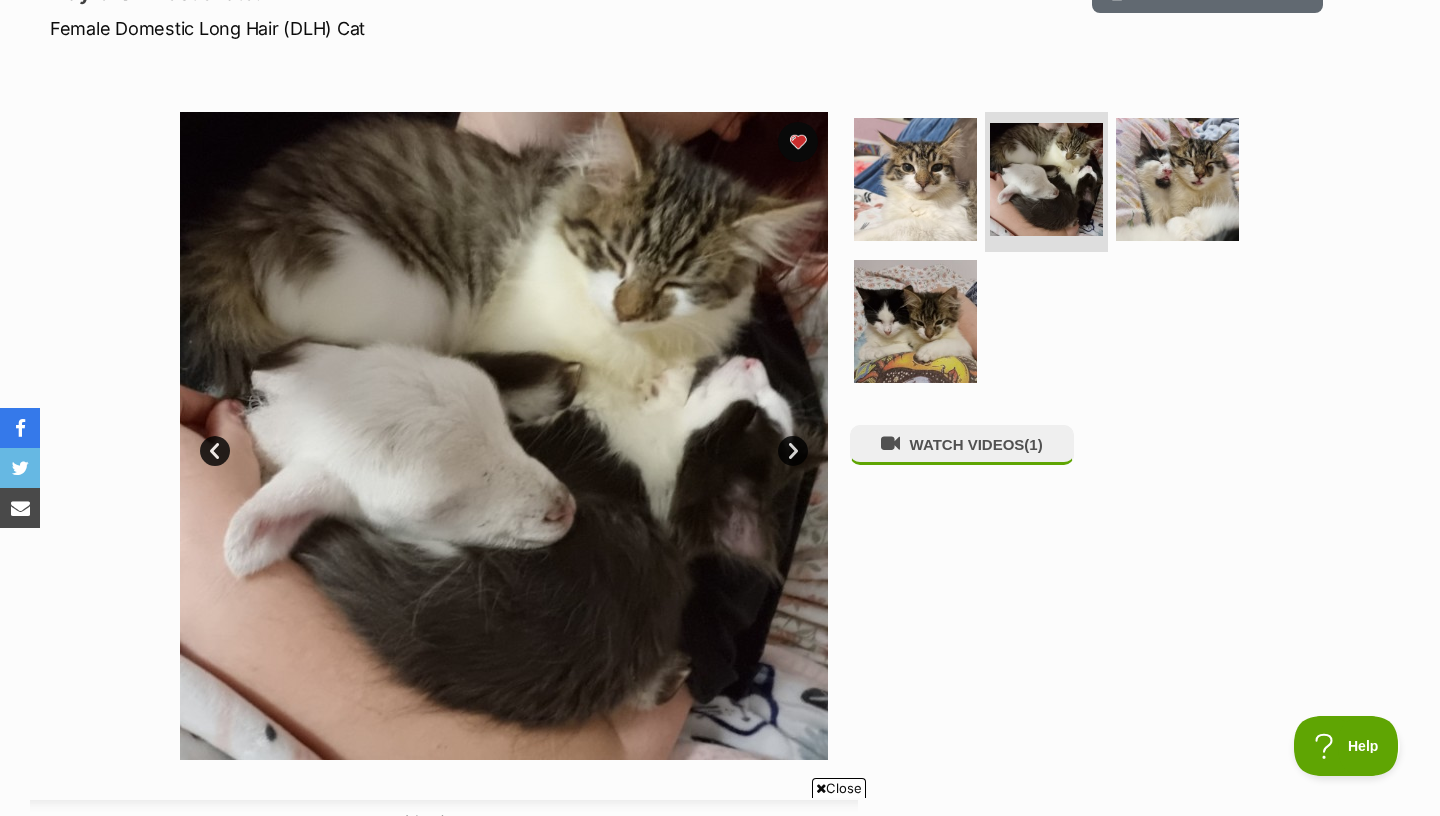 click on "Next" at bounding box center (793, 451) 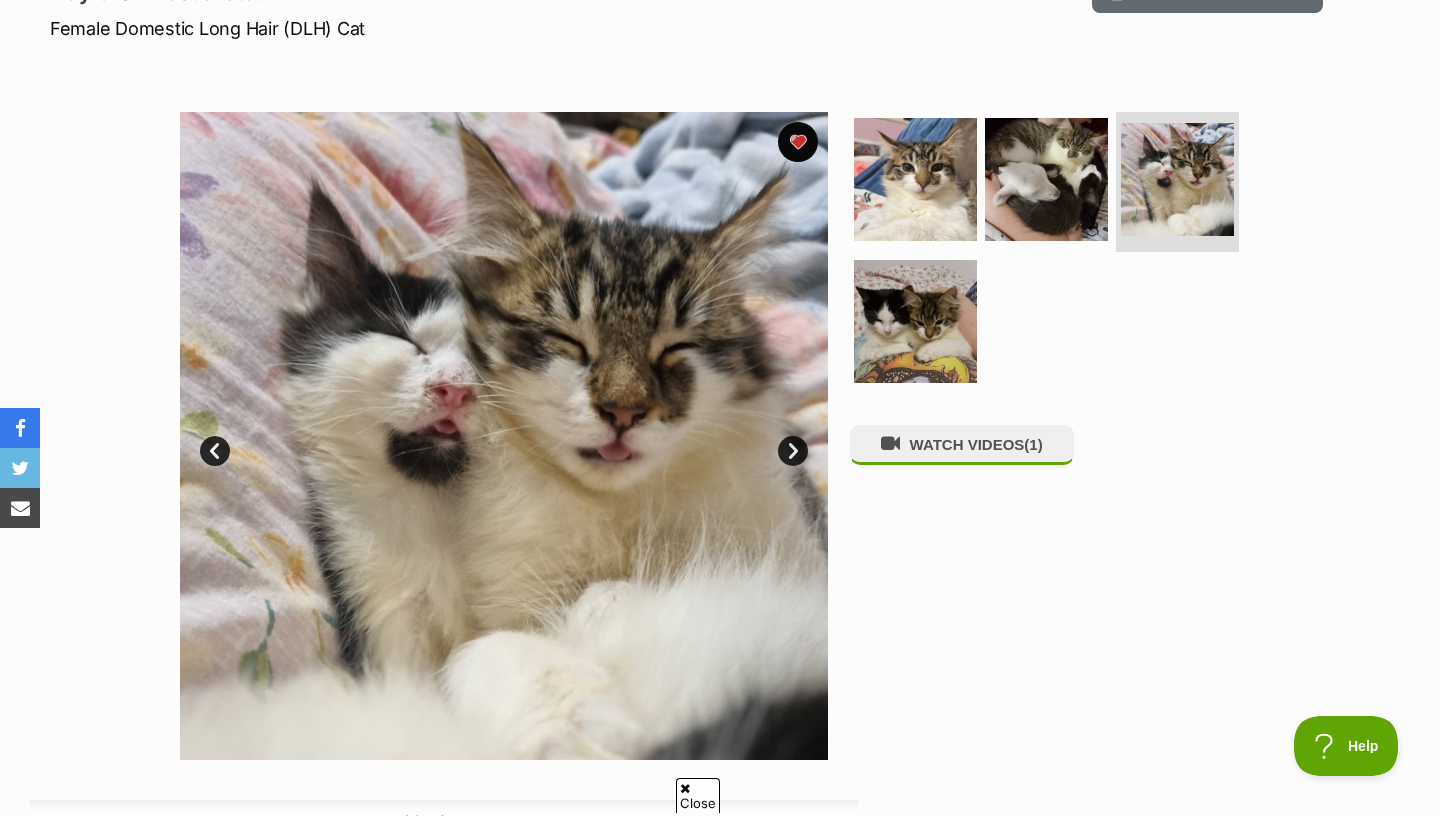 click on "Next" at bounding box center [793, 451] 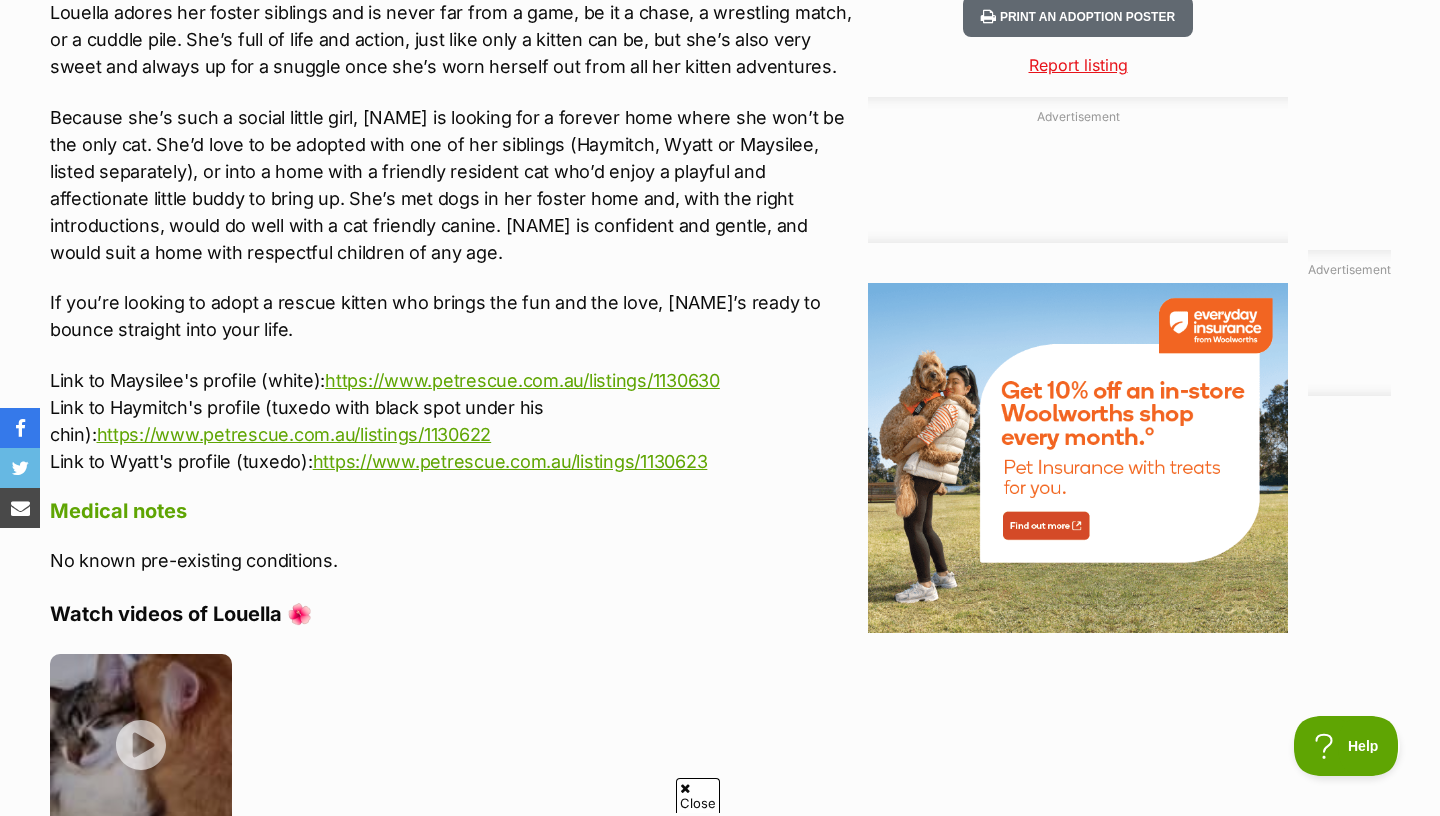 scroll, scrollTop: 2154, scrollLeft: 0, axis: vertical 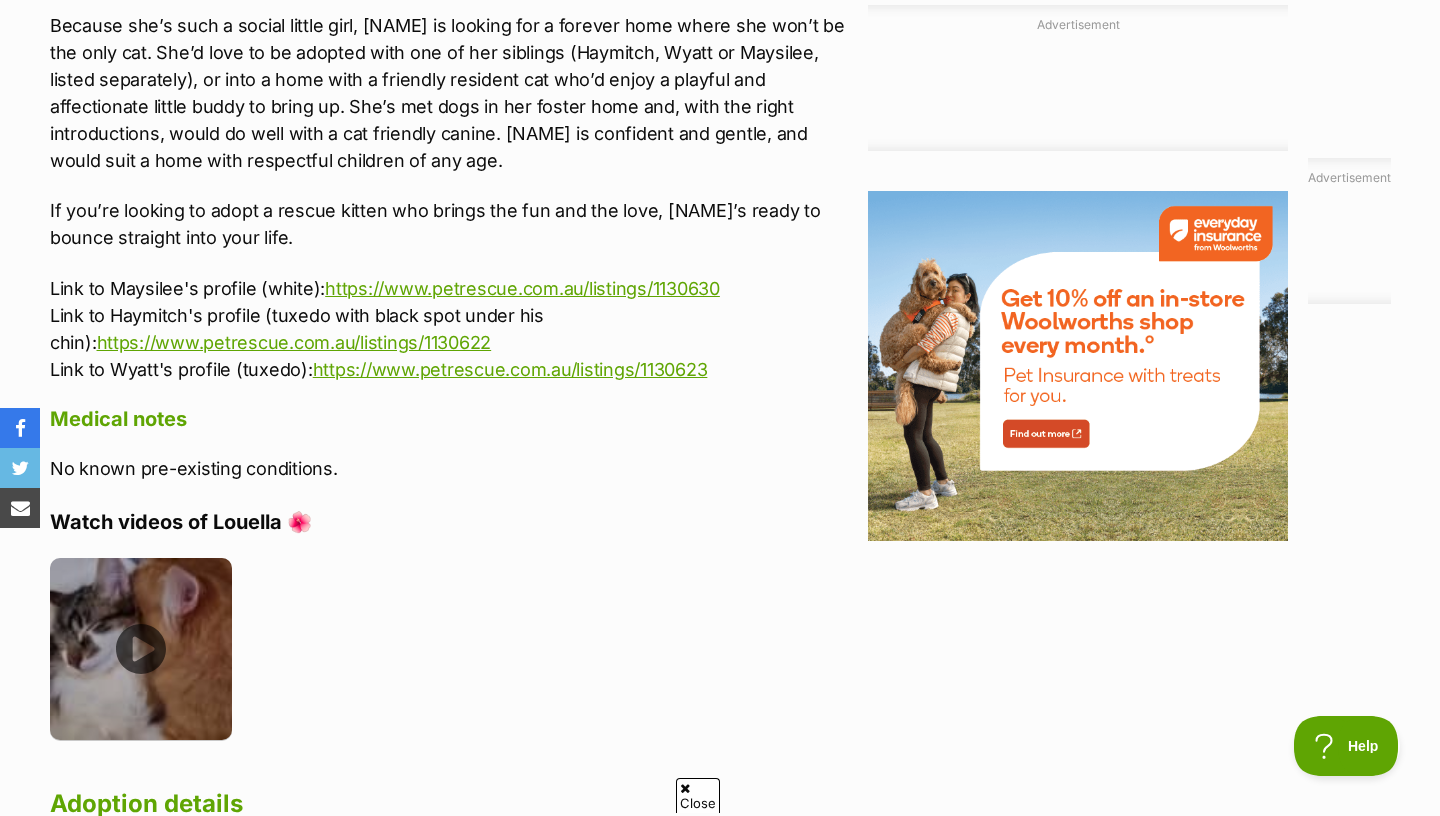 click at bounding box center (141, 649) 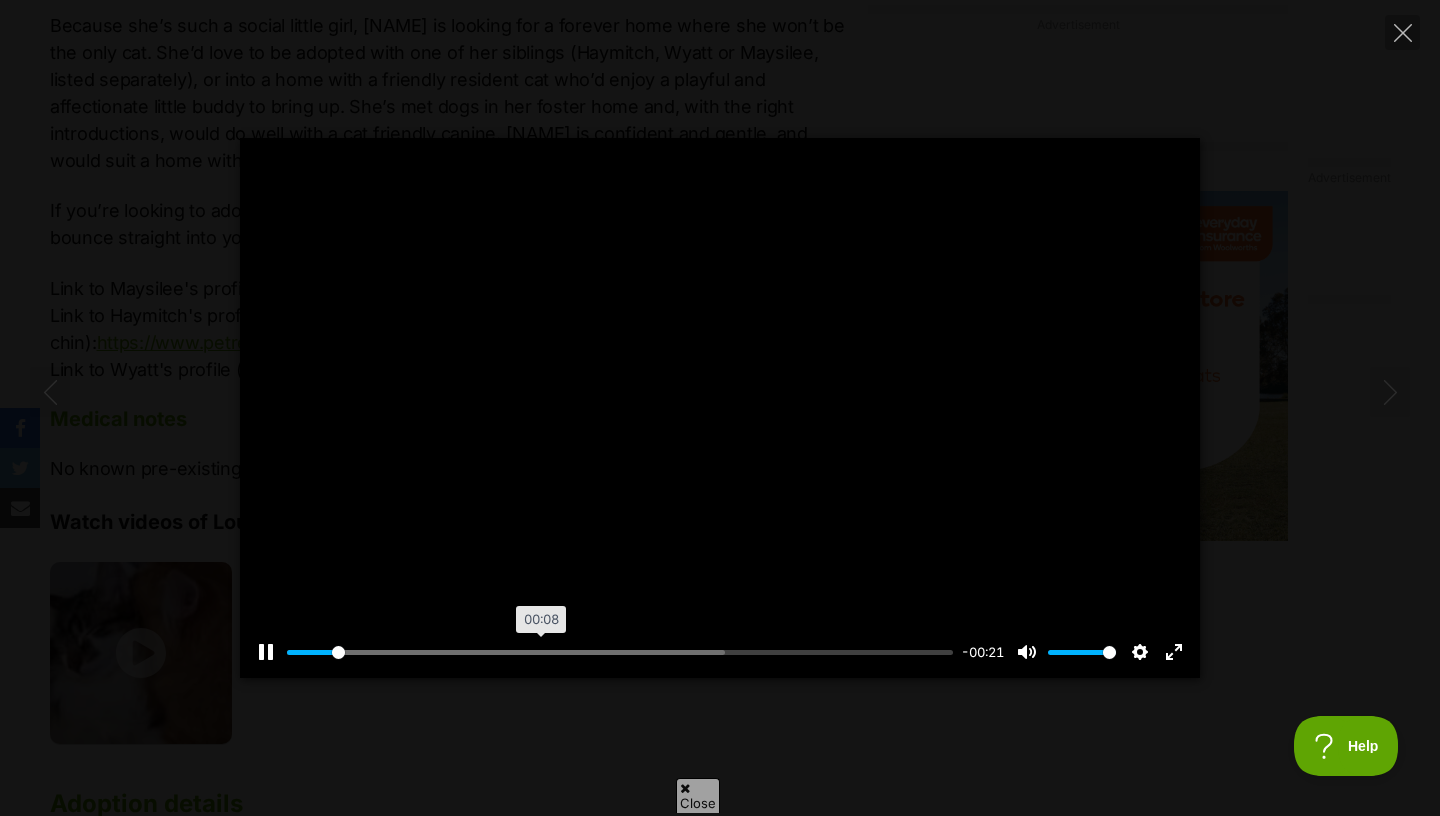click at bounding box center (620, 652) 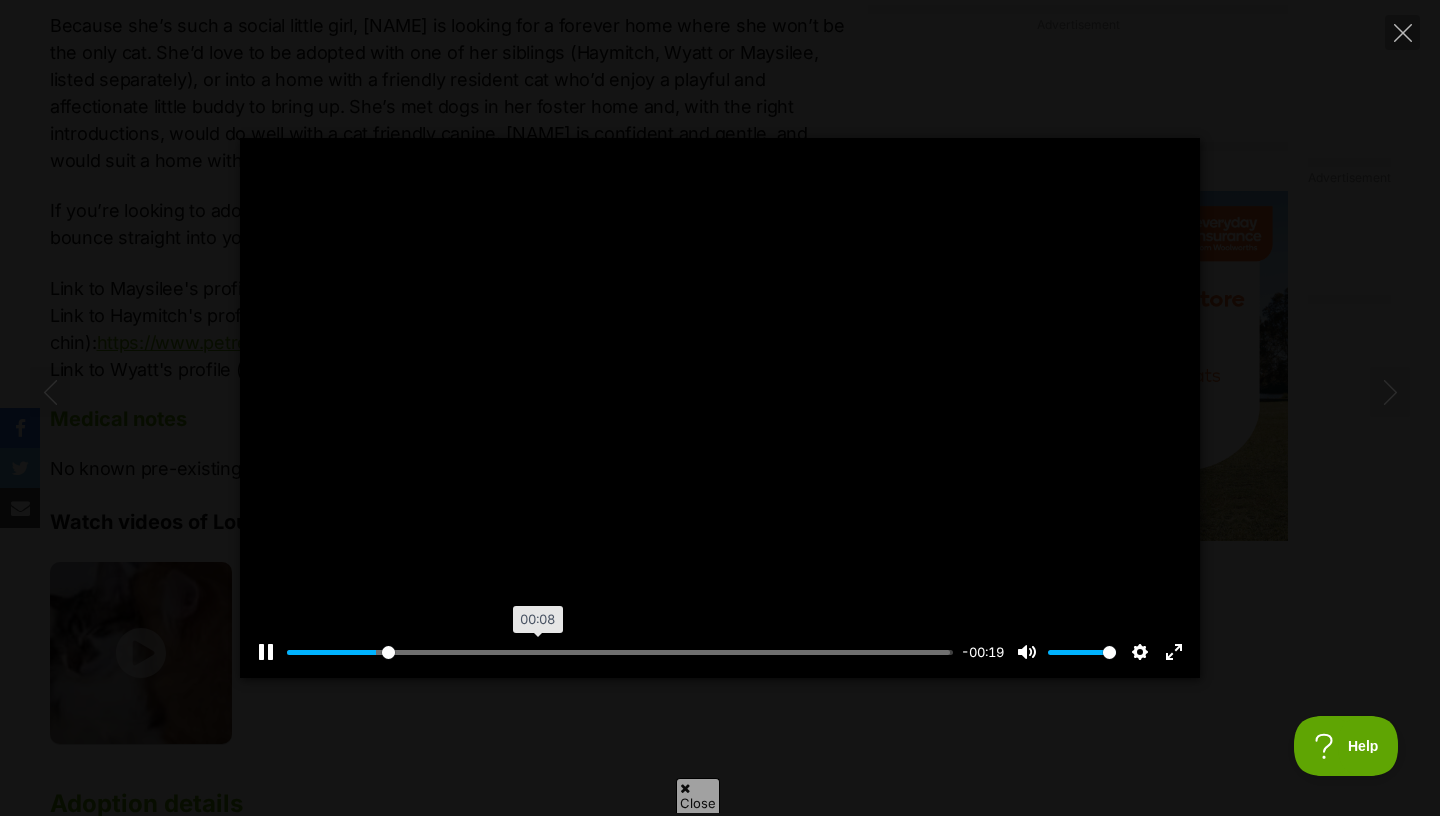 click at bounding box center (620, 652) 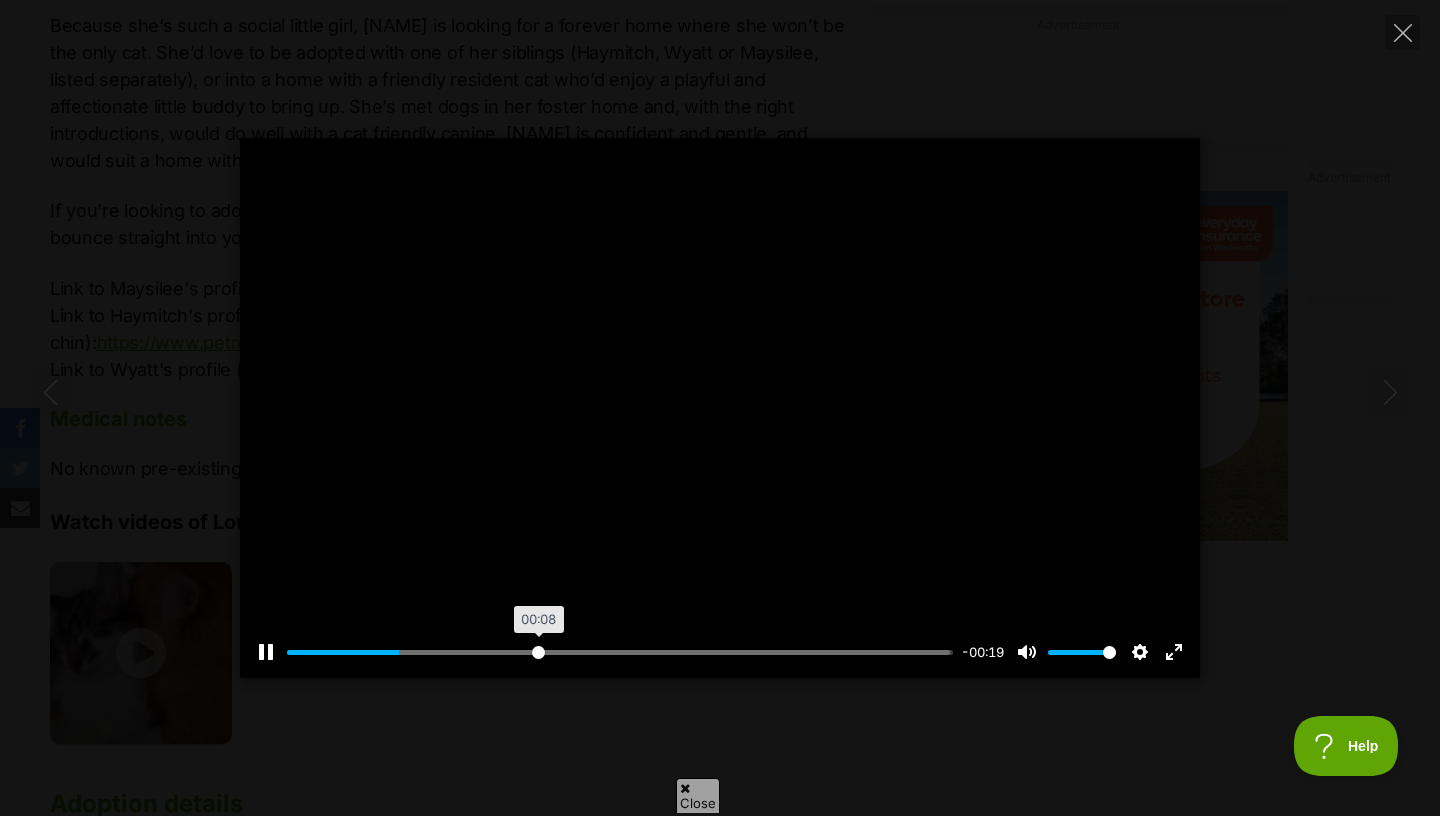 click at bounding box center (620, 652) 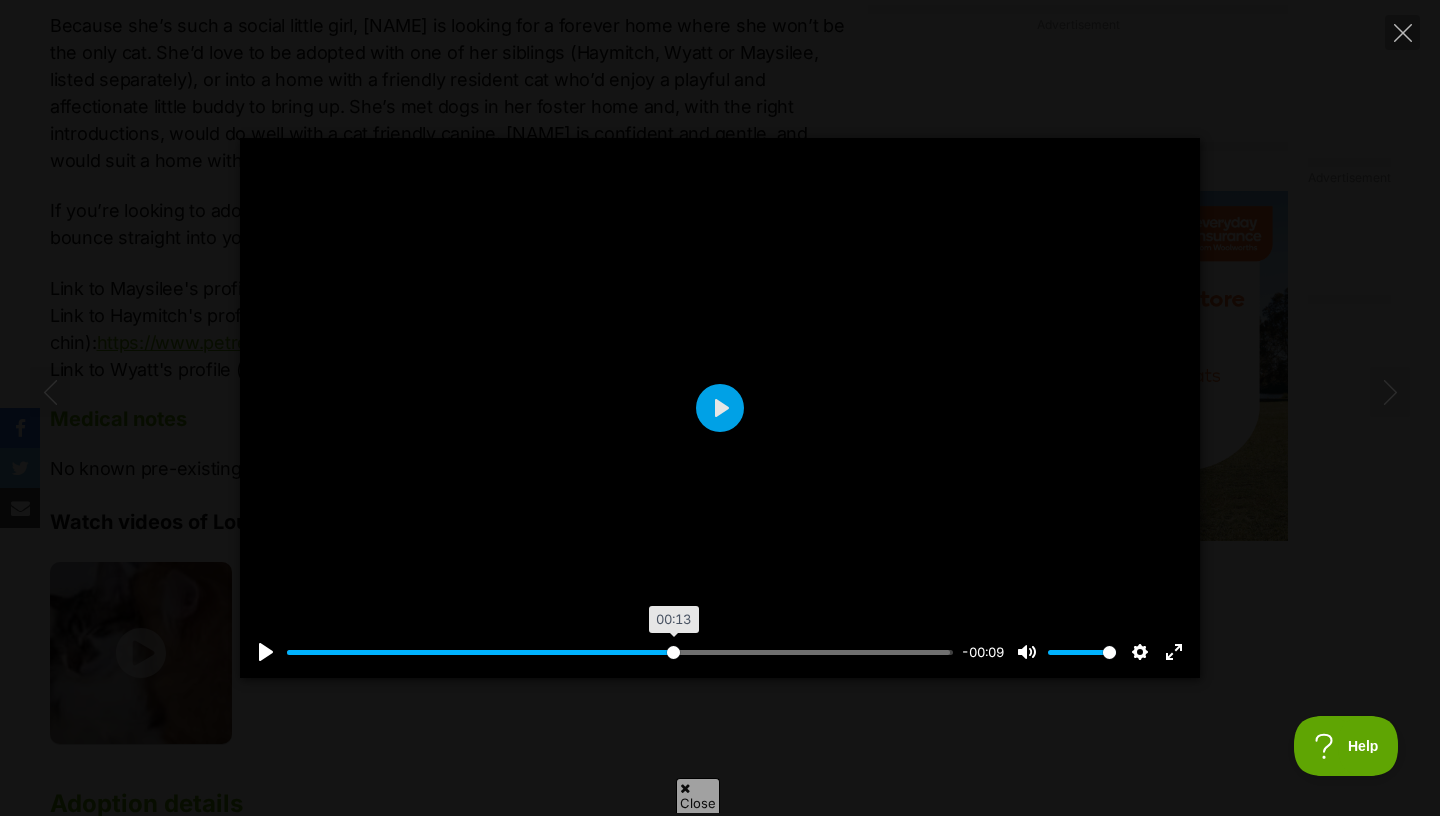 click at bounding box center (620, 652) 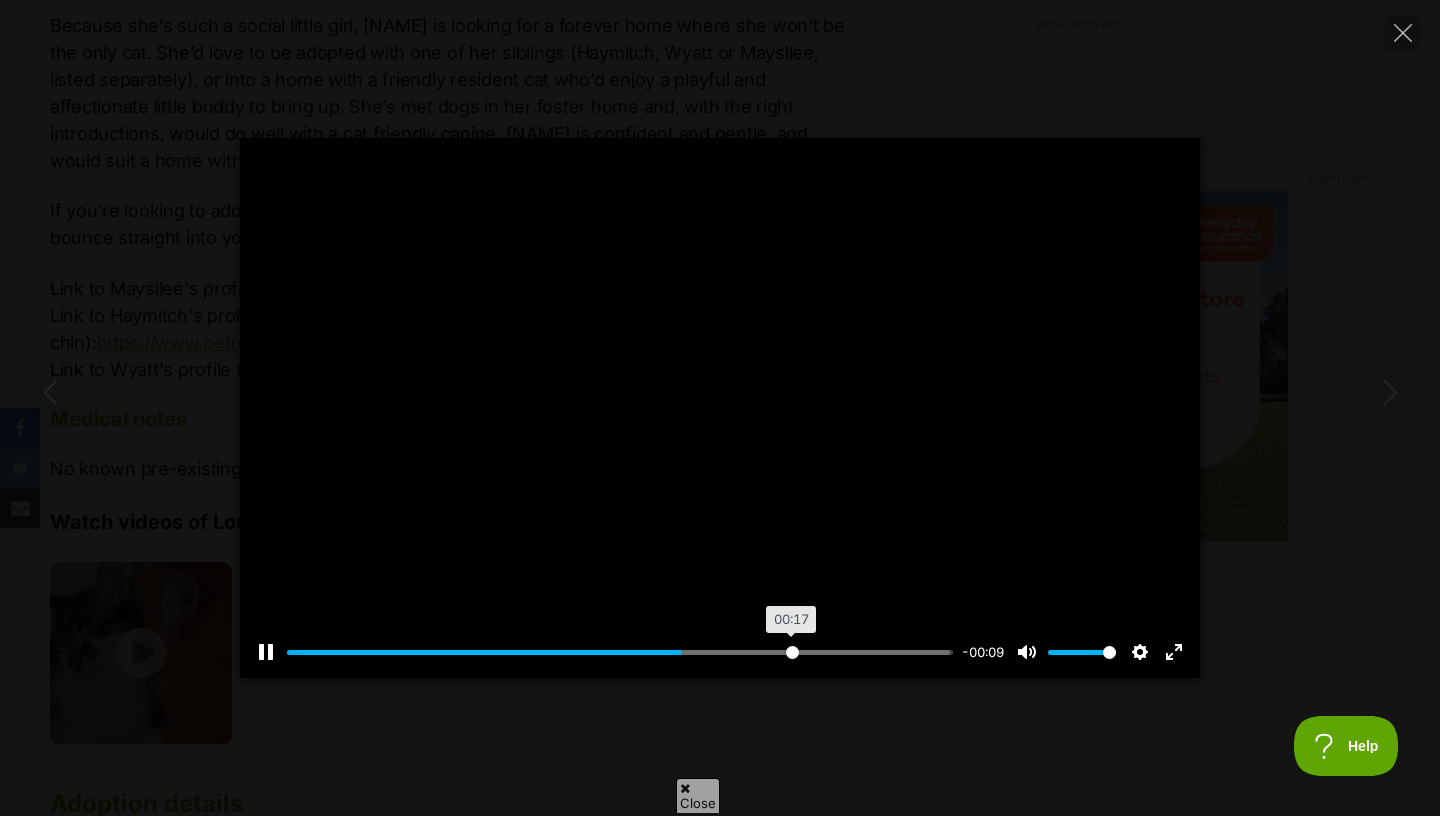 click at bounding box center [620, 652] 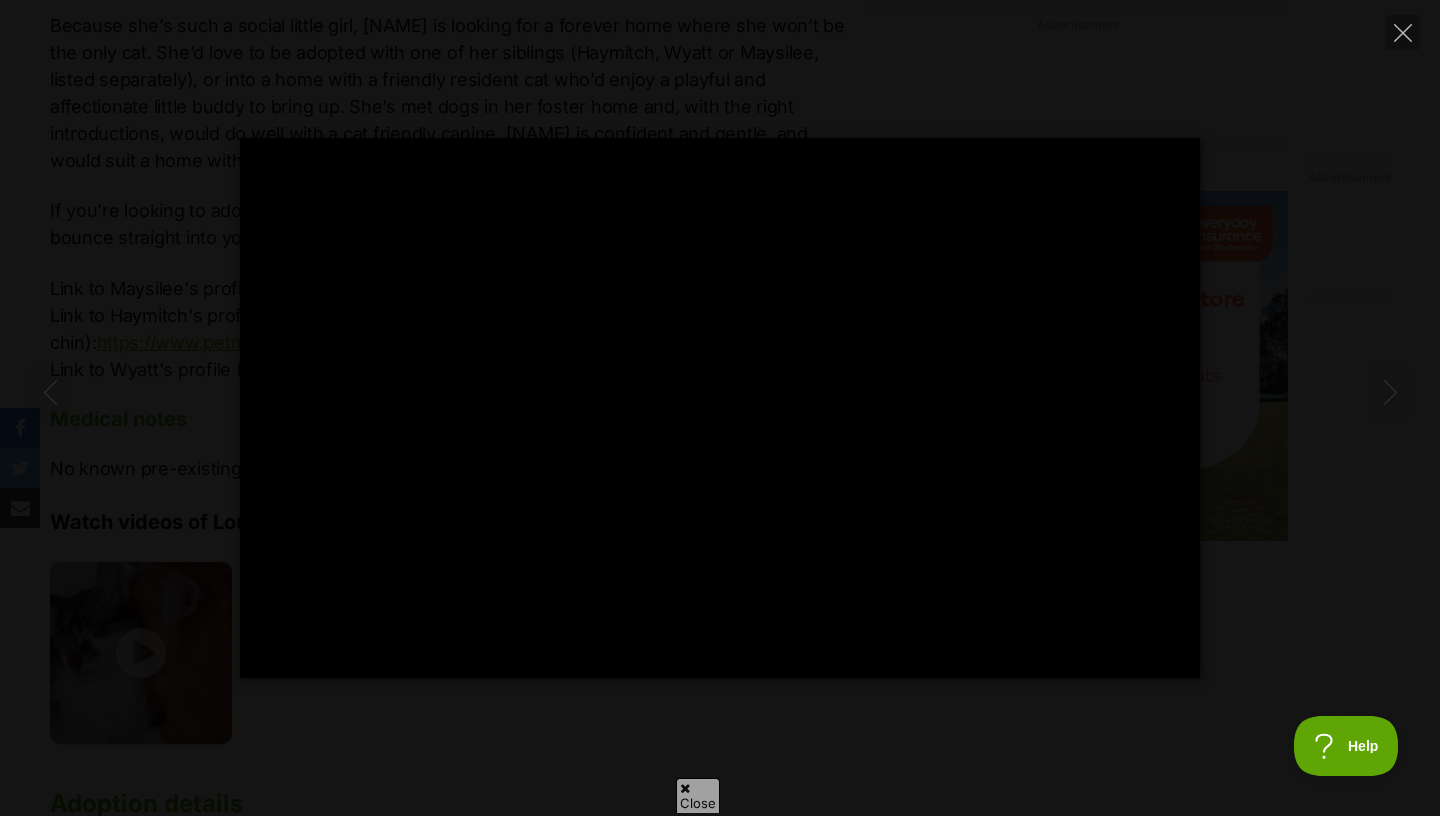 click on "Pause Play % buffered 00:18 -00:04 Unmute Mute Disable captions Enable captions Settings Captions Disabled Quality undefined Speed Normal Captions Go back to previous menu Quality Go back to previous menu Speed Go back to previous menu 0.5× 0.75× Normal 1.25× 1.5× 1.75× 2× 4× Exit fullscreen Enter fullscreen Play" at bounding box center [720, 408] 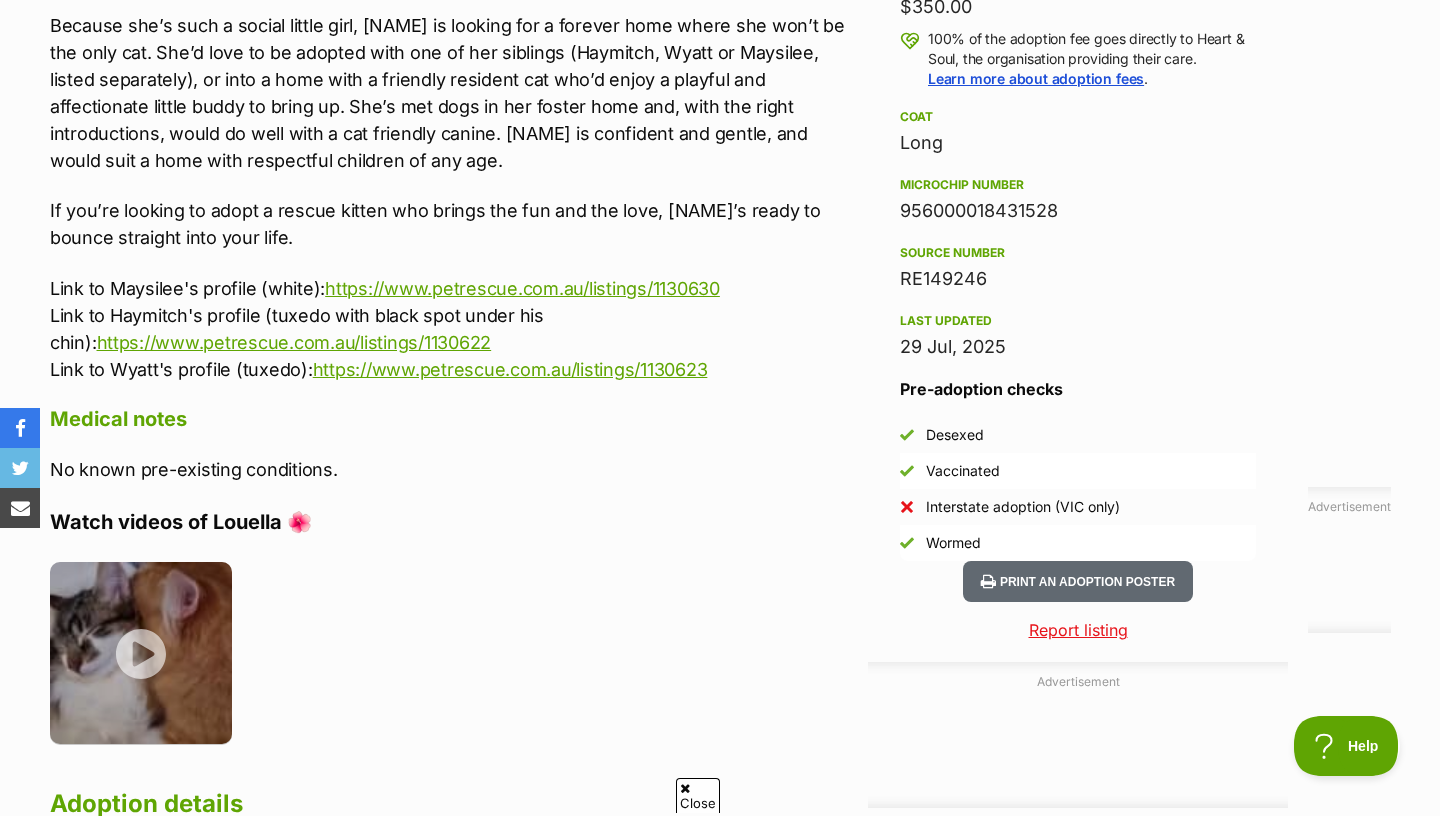 scroll, scrollTop: 2154, scrollLeft: 0, axis: vertical 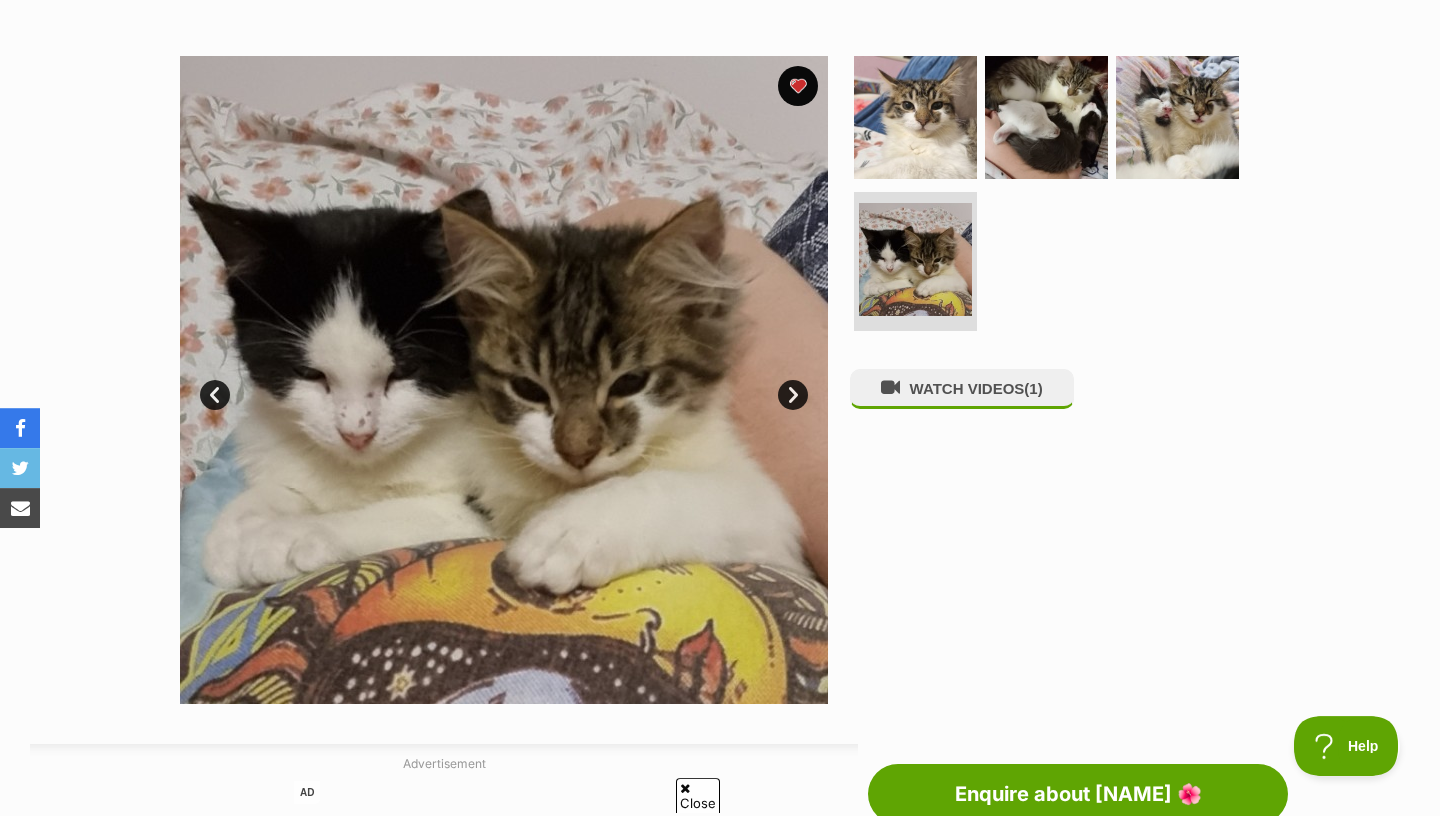 click at bounding box center (915, 117) 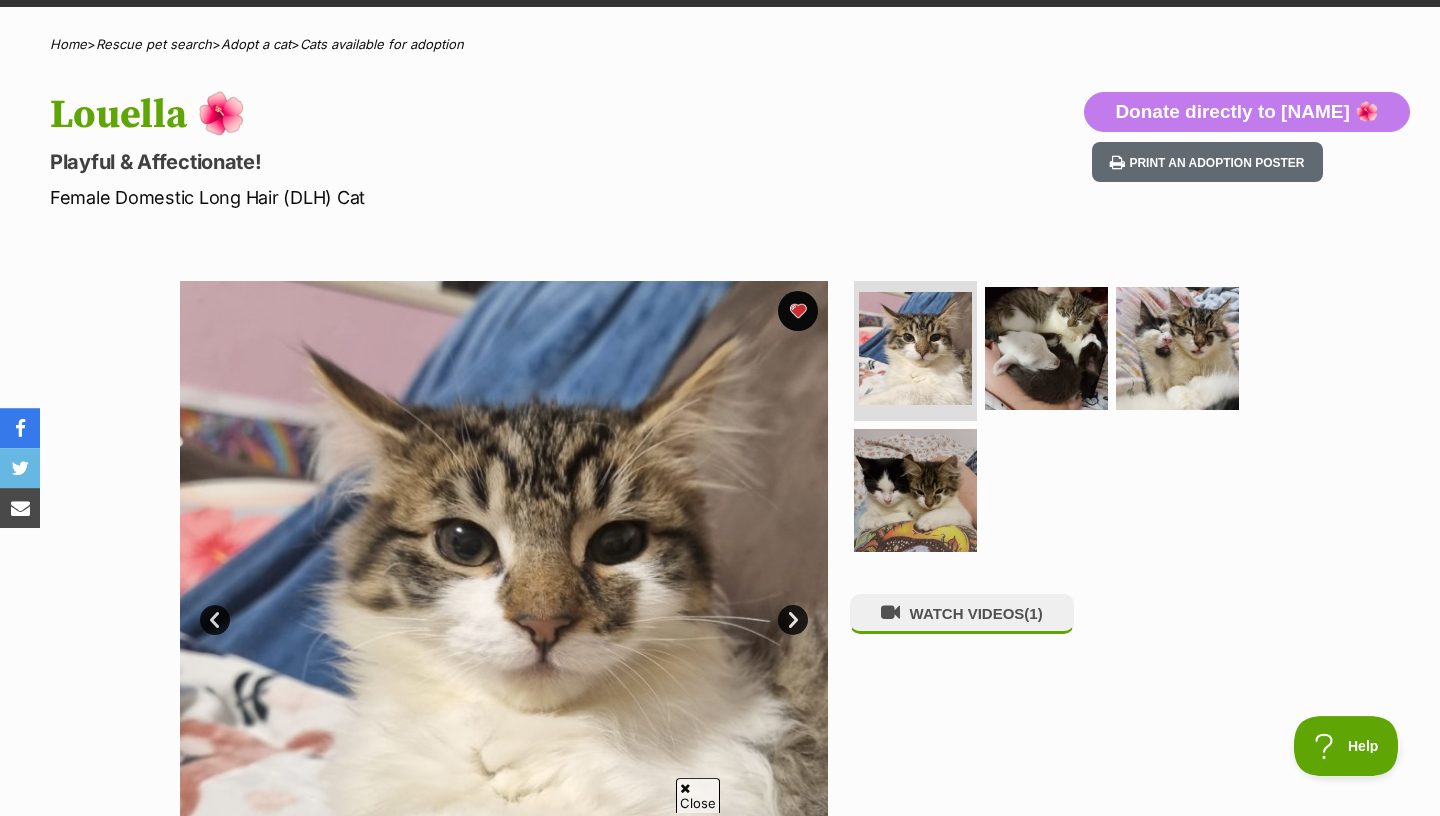 scroll, scrollTop: 0, scrollLeft: 0, axis: both 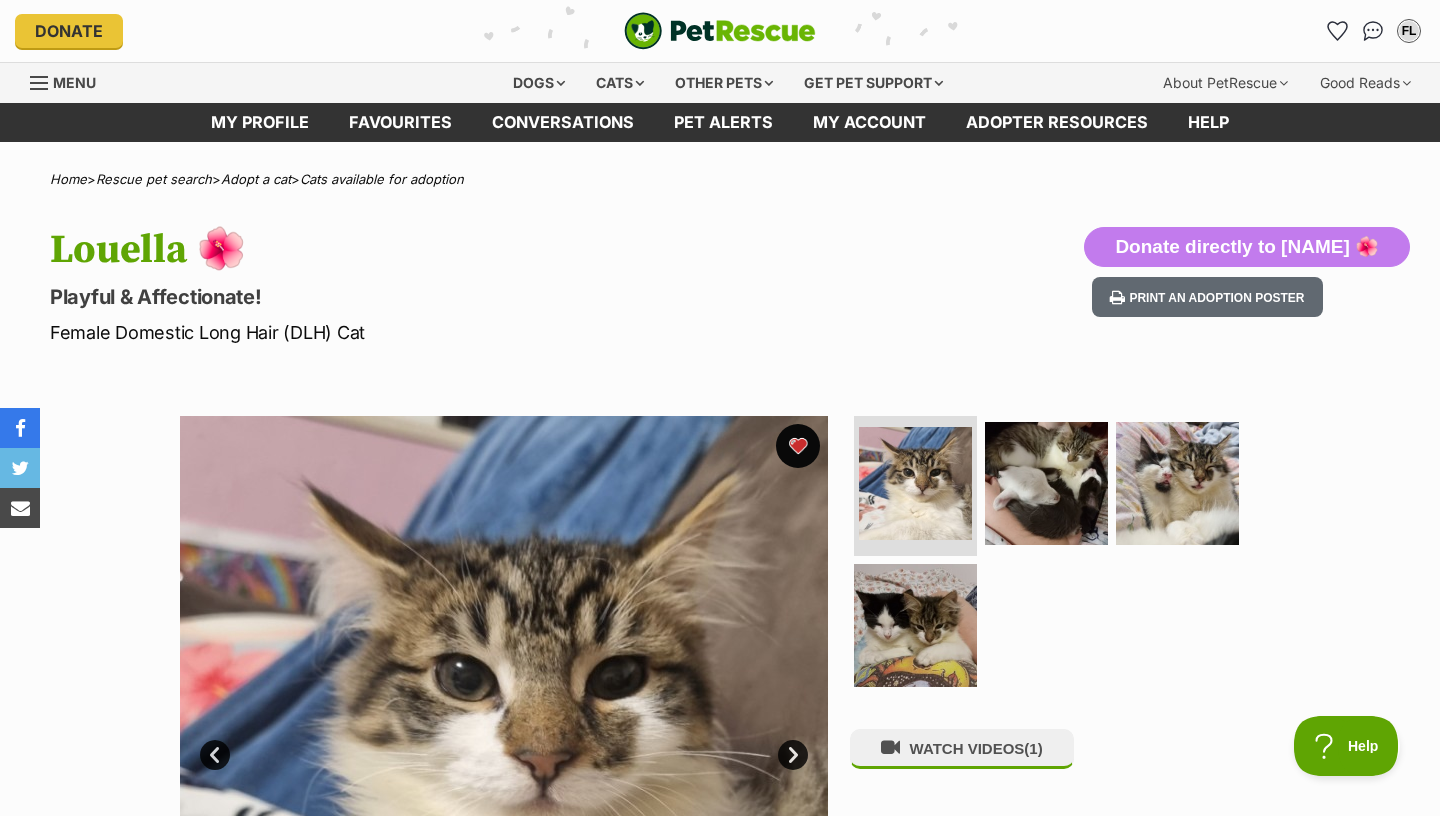 click at bounding box center [798, 446] 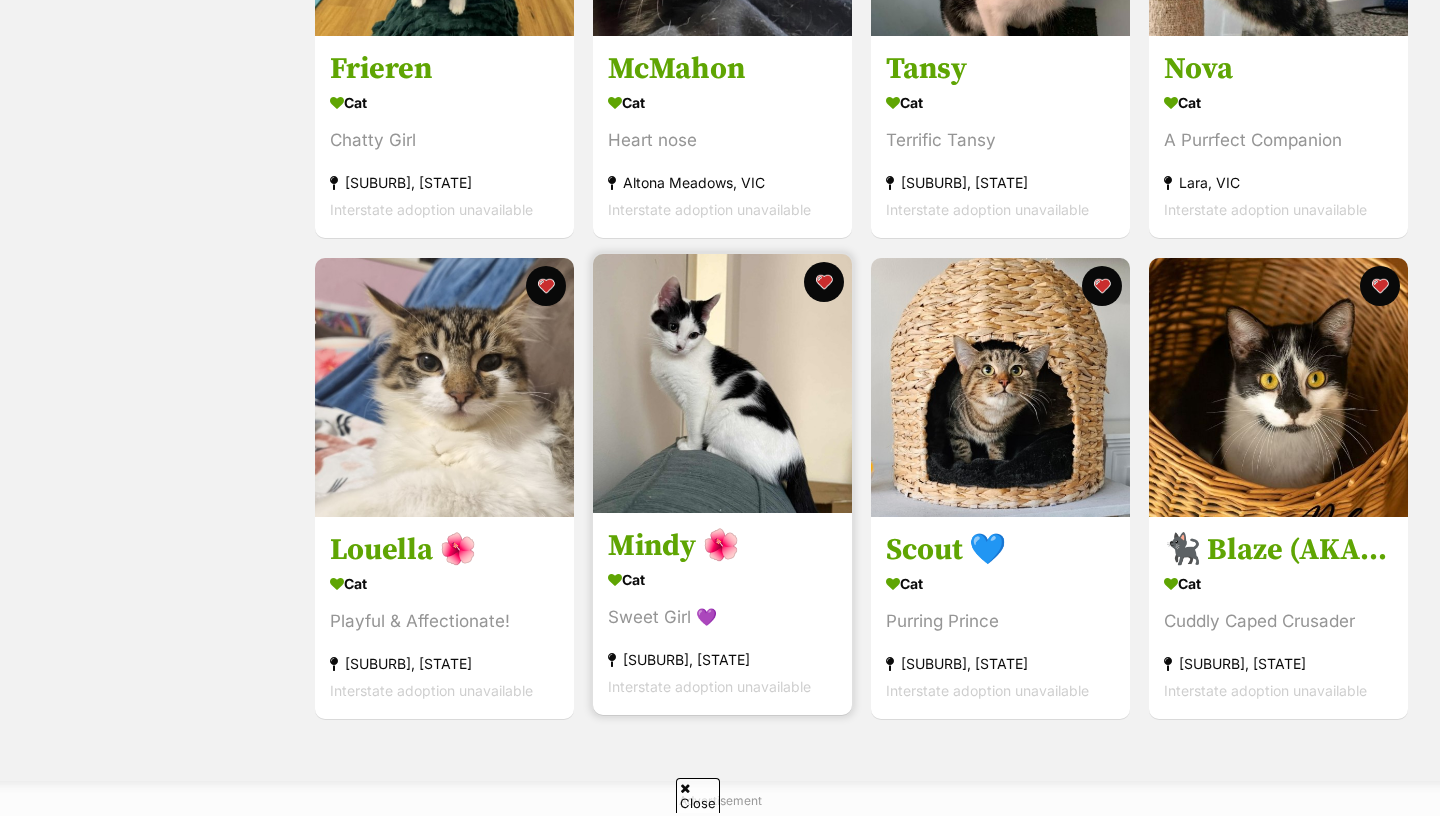 scroll, scrollTop: 632, scrollLeft: 0, axis: vertical 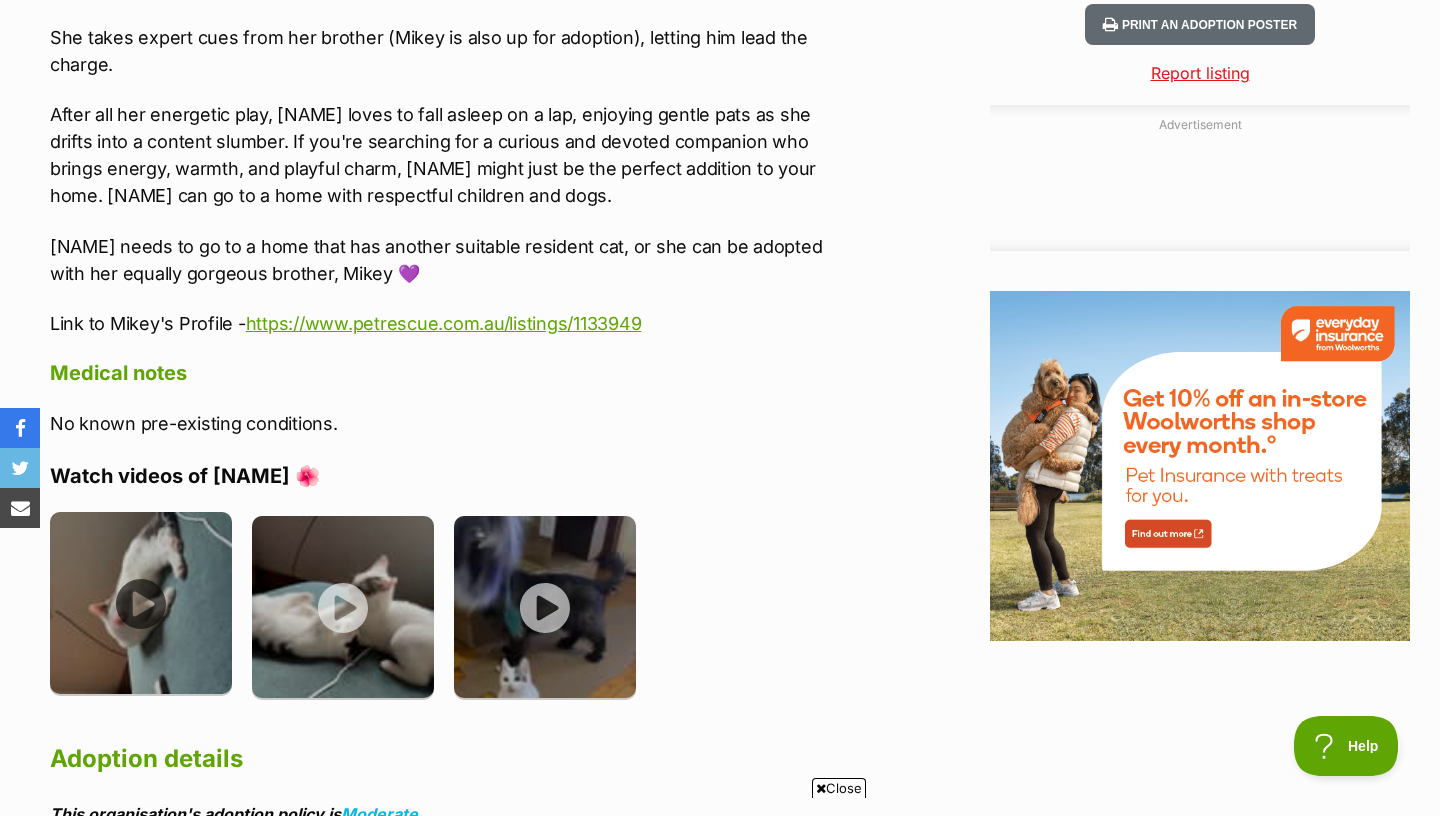 click at bounding box center (141, 603) 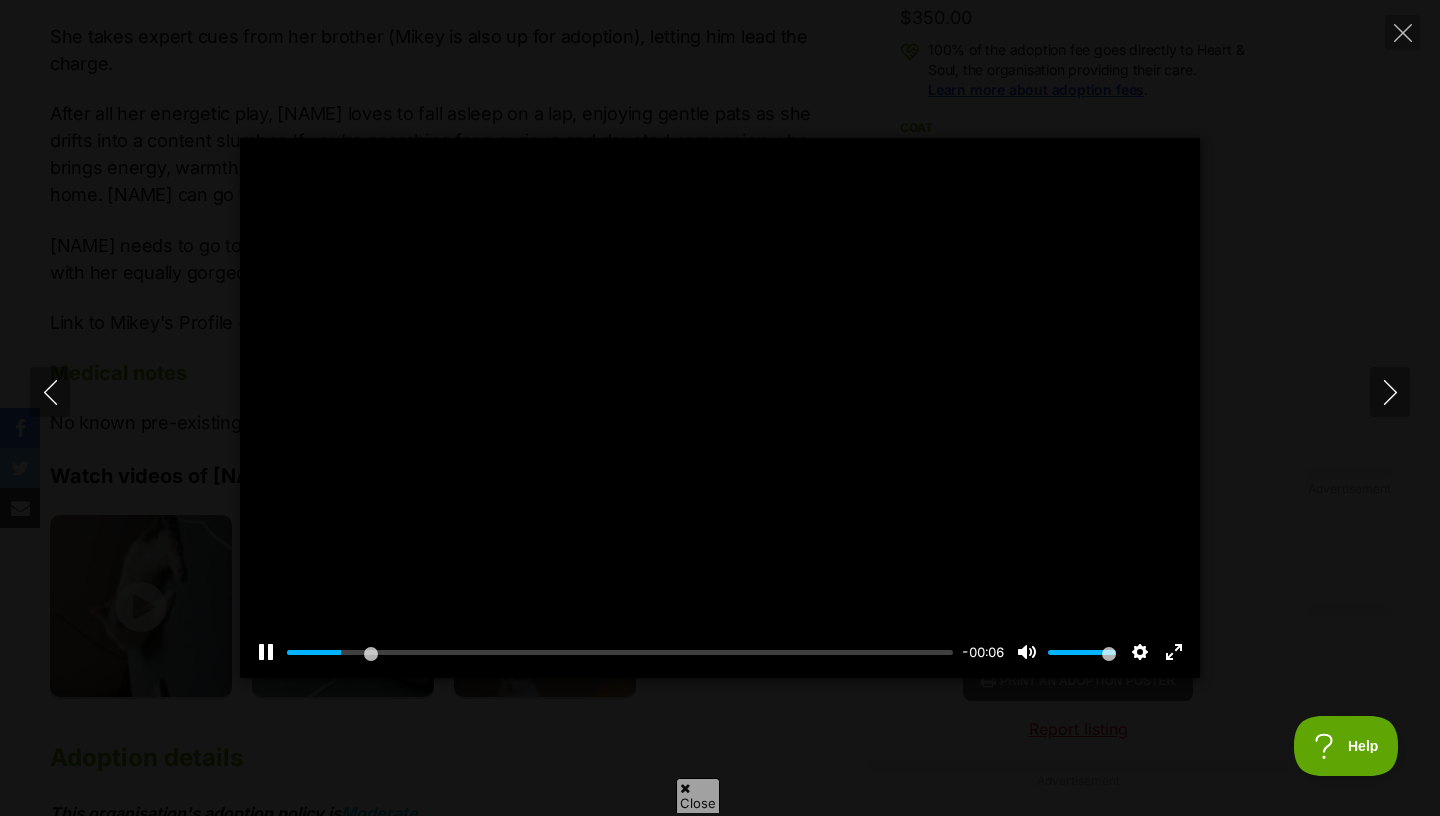 scroll, scrollTop: 2142, scrollLeft: 0, axis: vertical 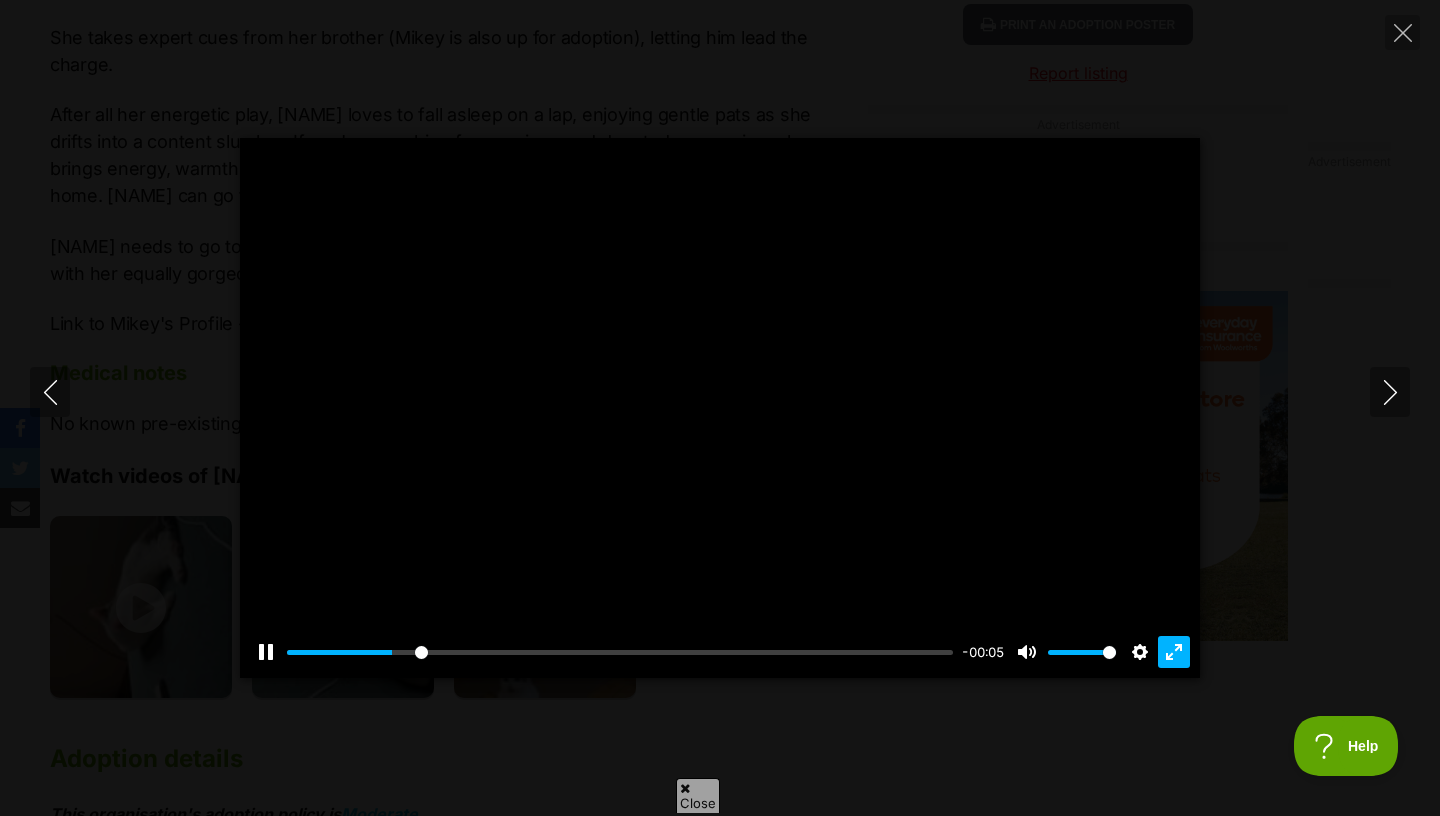 click on "Exit fullscreen Enter fullscreen" at bounding box center [1174, 652] 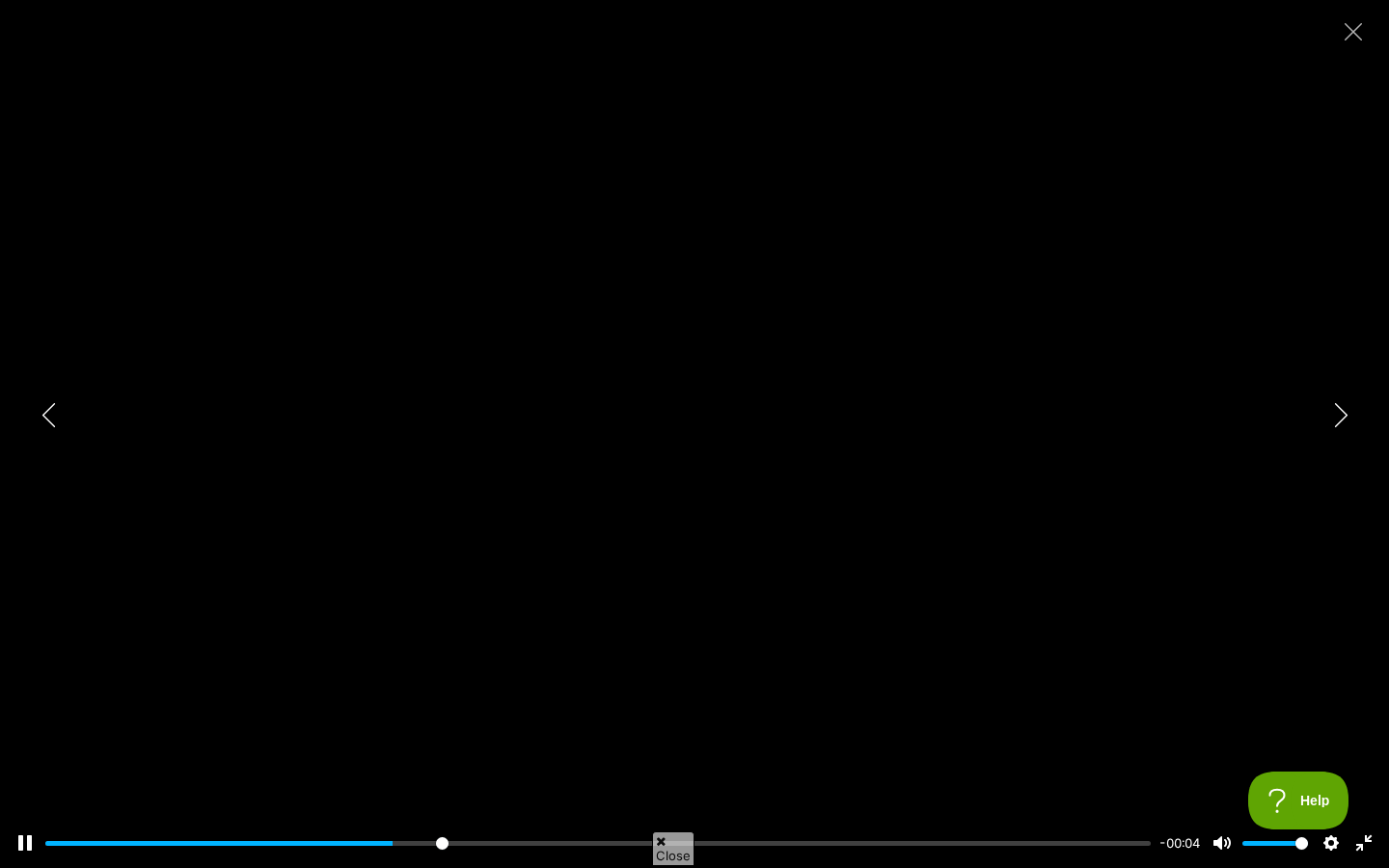 click on "Pause Play % buffered 00:00 -00:04 Unmute Mute Disable captions Enable captions Settings Captions Disabled Quality undefined Speed Normal Captions Go back to previous menu Quality Go back to previous menu Speed Go back to previous menu 0.5× 0.75× Normal 1.25× 1.5× 1.75× 2× 4× Exit fullscreen Enter fullscreen" at bounding box center (694, 830) 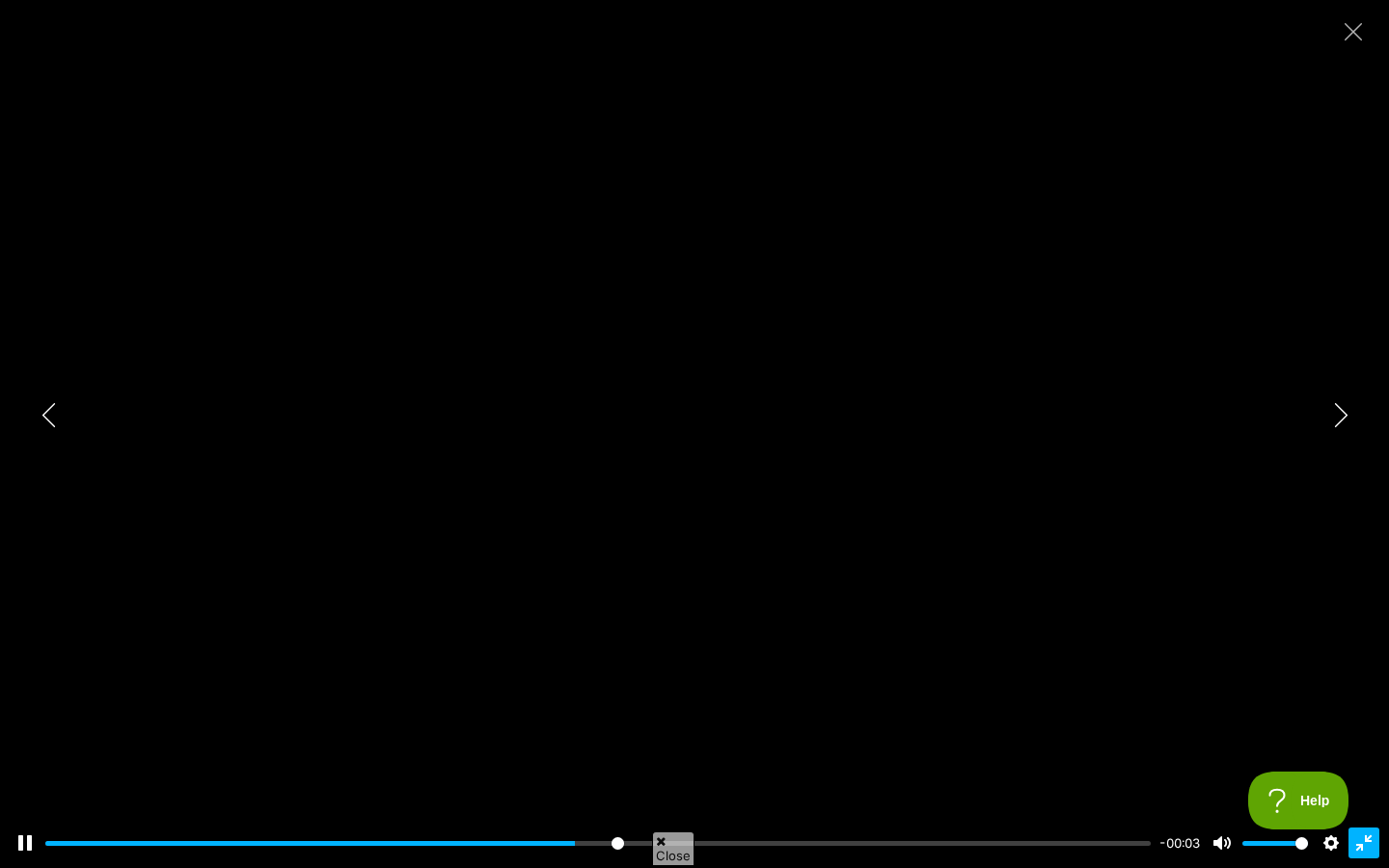 click on "Exit fullscreen Enter fullscreen" at bounding box center (1364, 843) 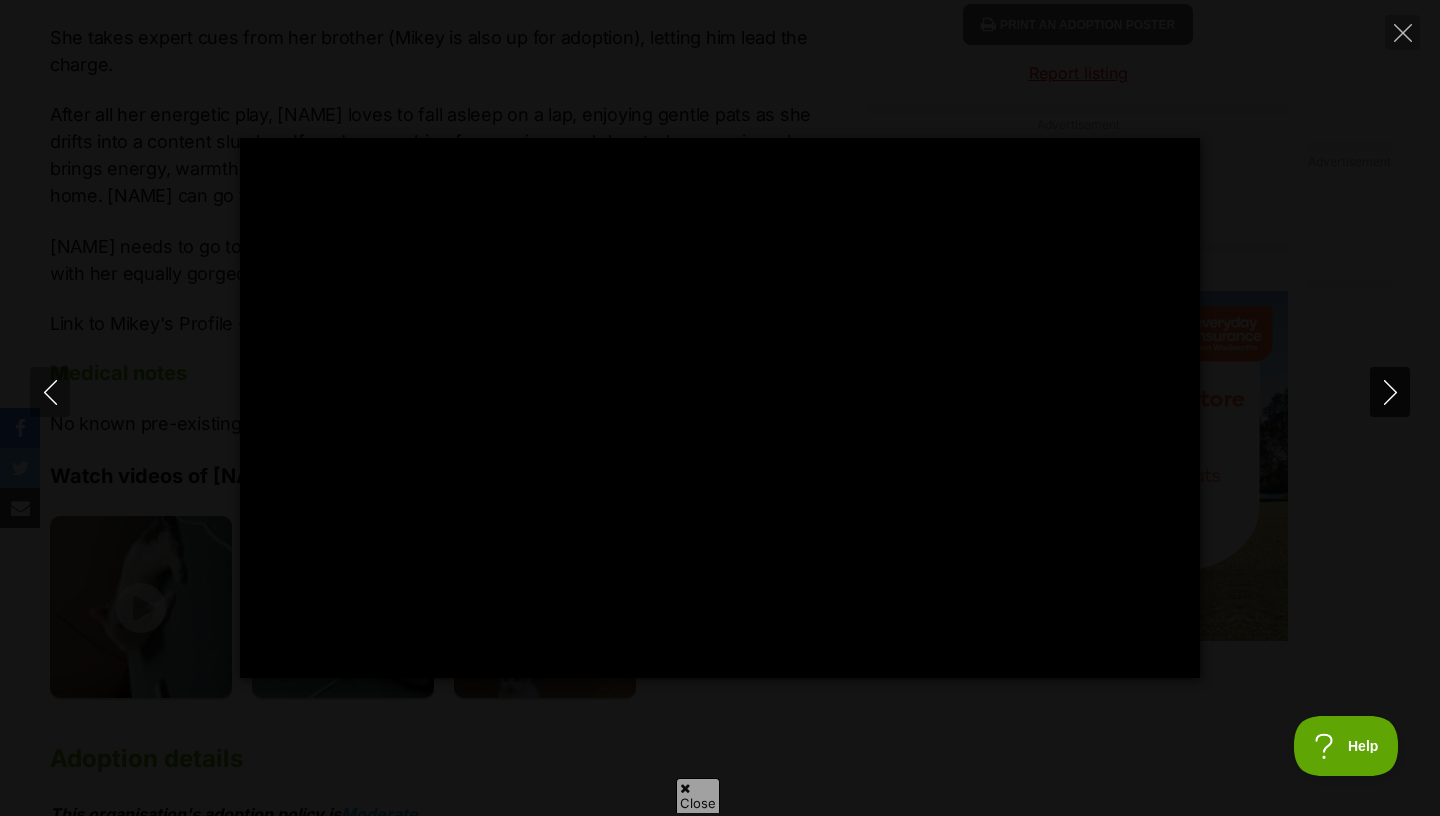 click 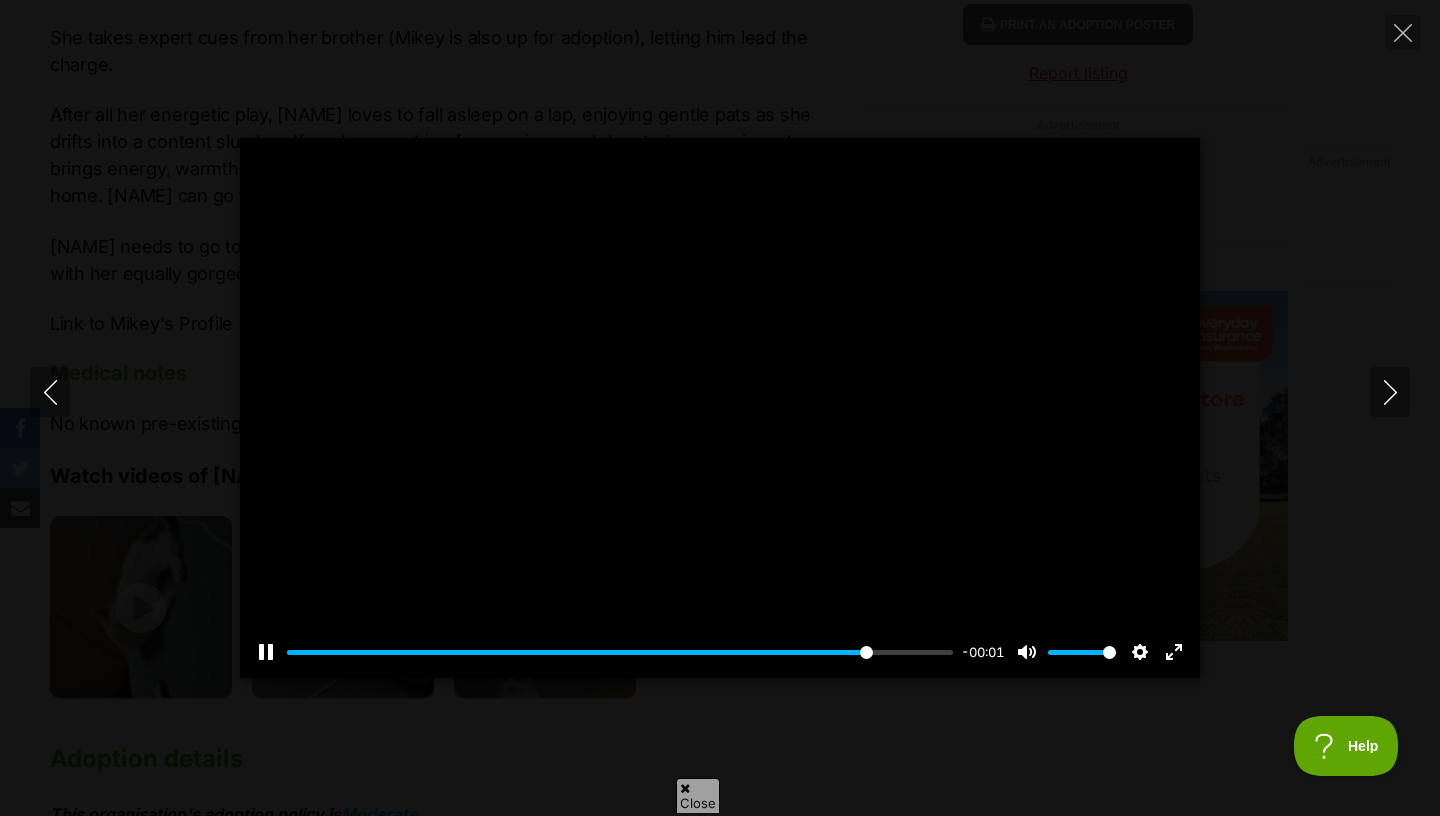 type on "90.64" 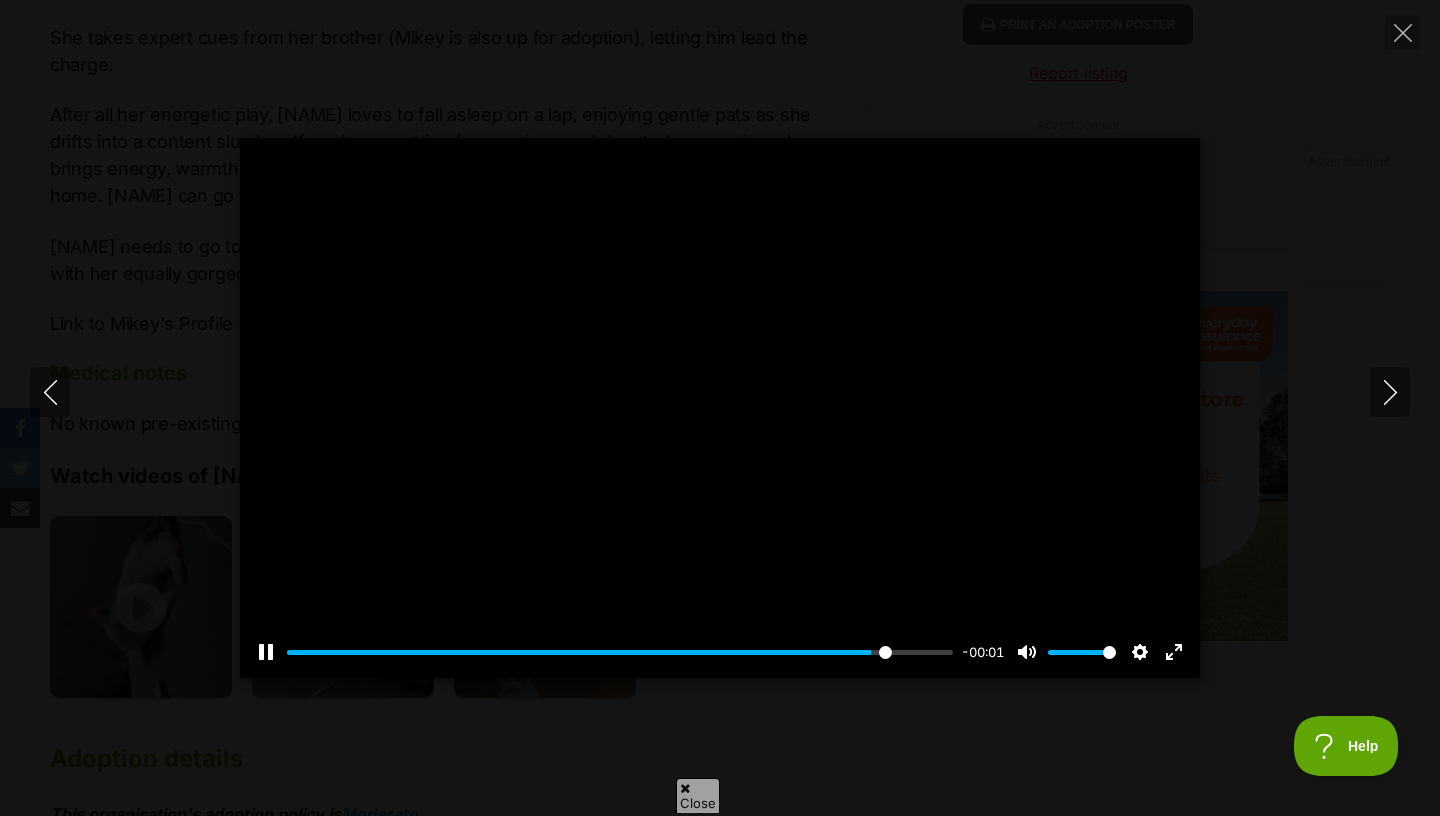type 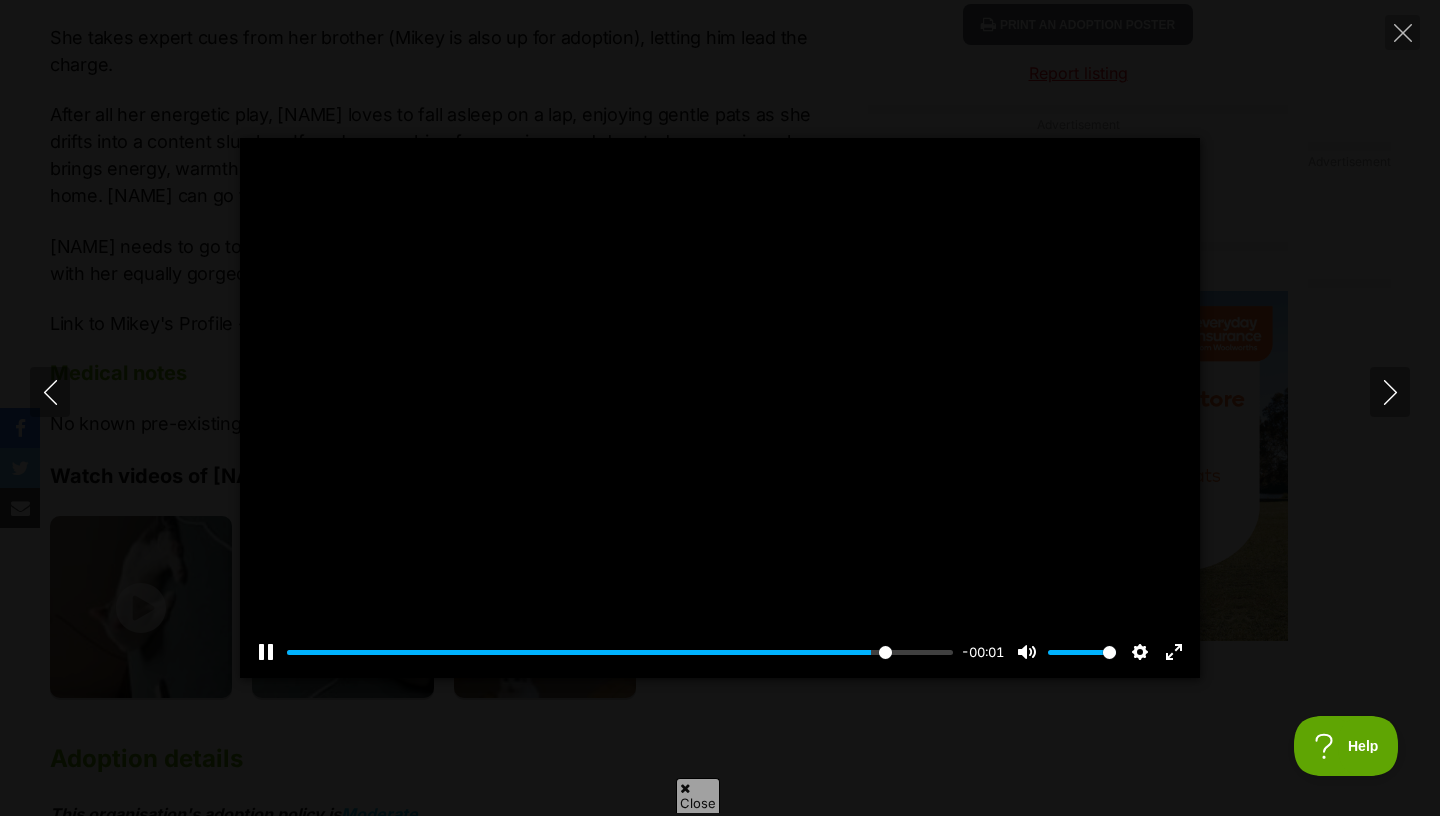 type on "91.60" 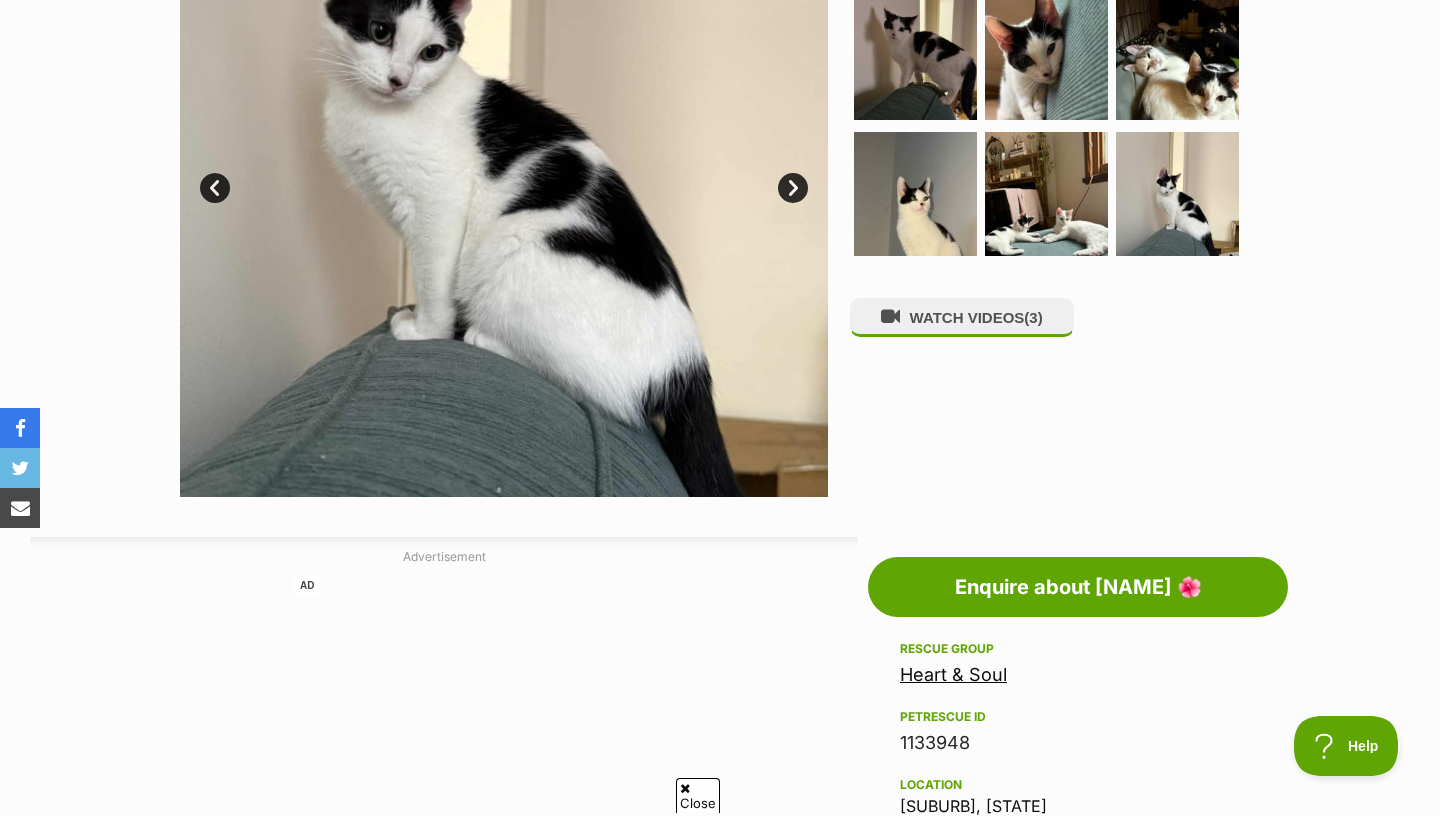 scroll, scrollTop: 0, scrollLeft: 0, axis: both 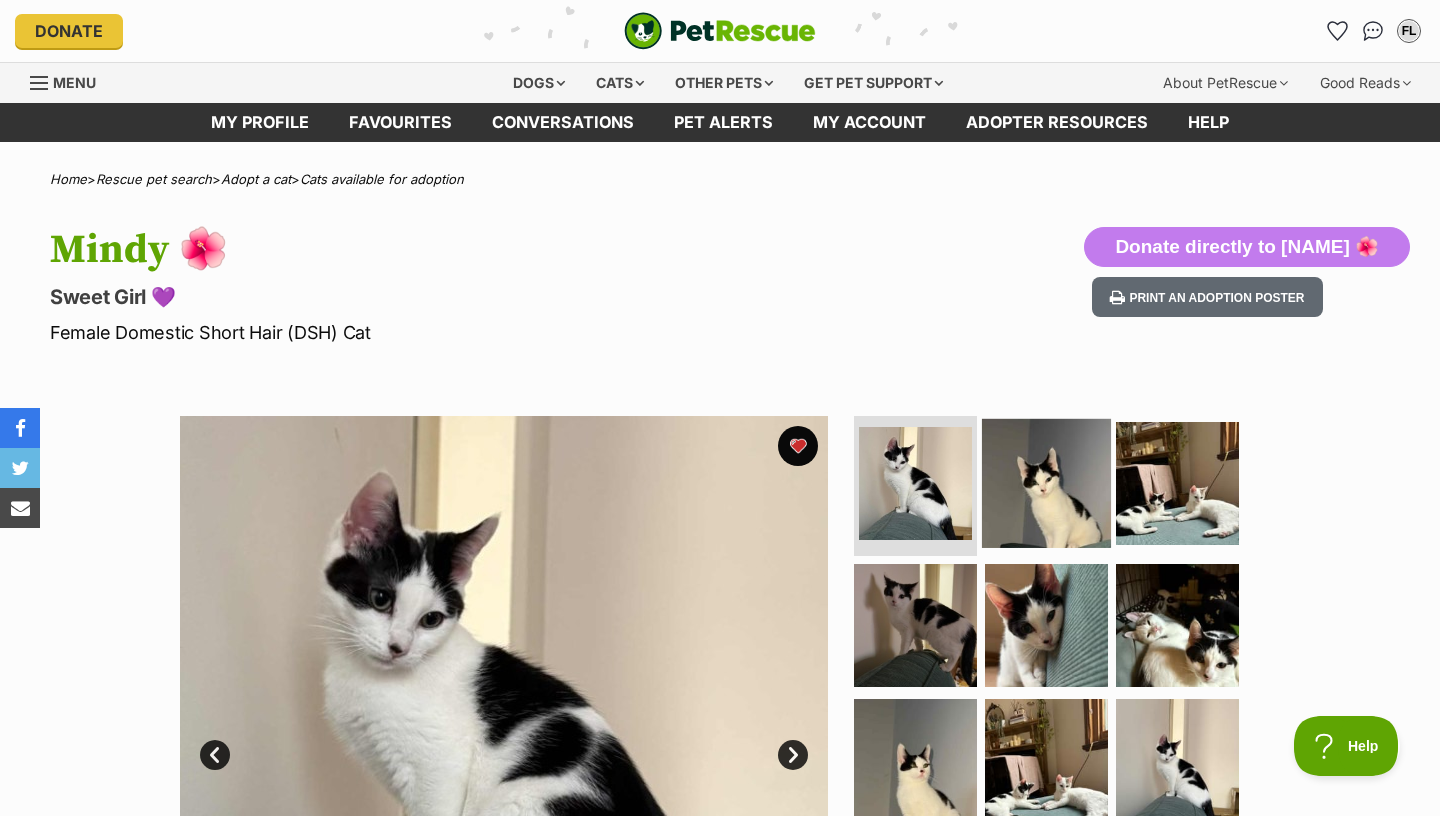 click at bounding box center [1046, 483] 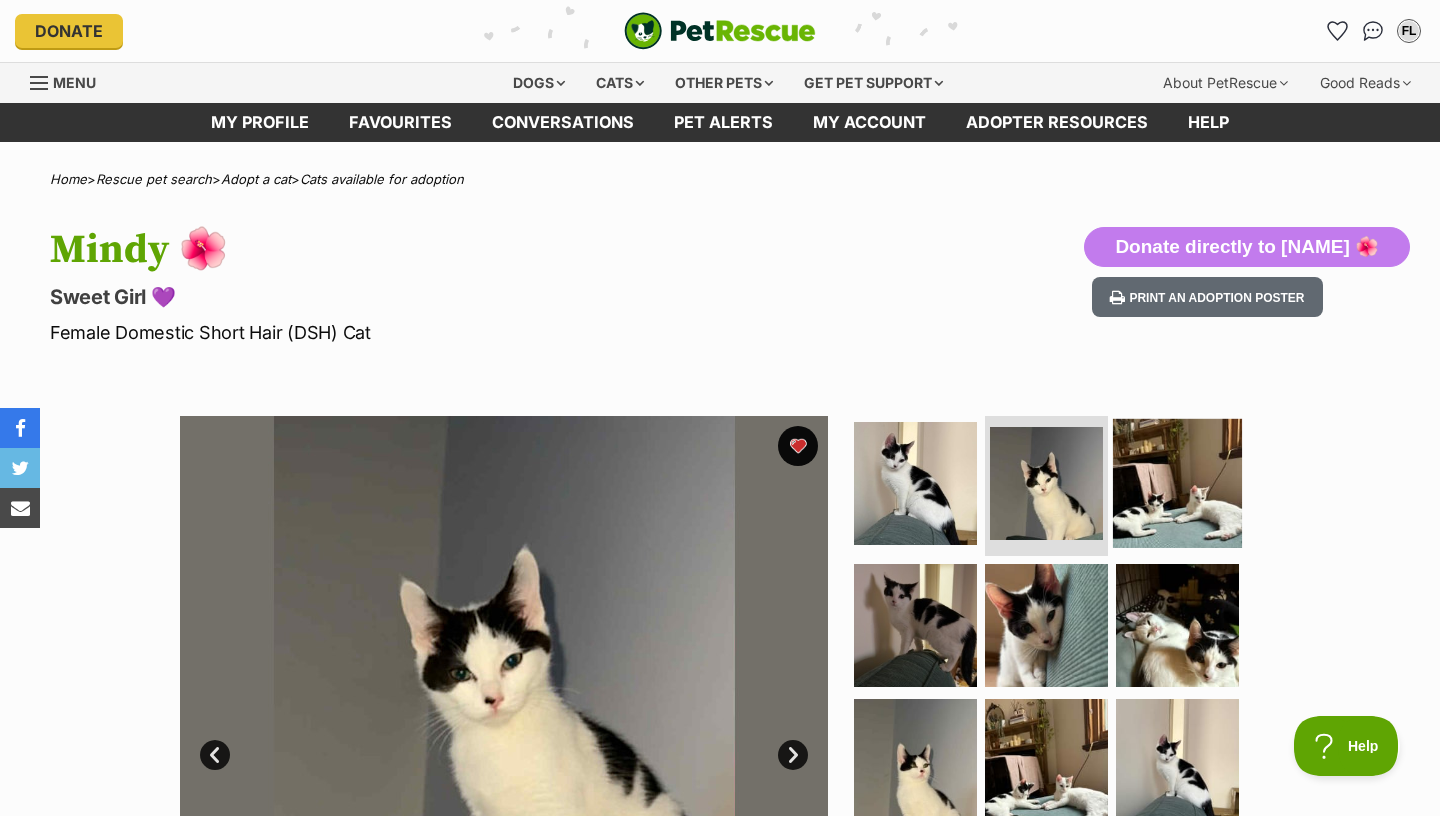 click at bounding box center (1177, 483) 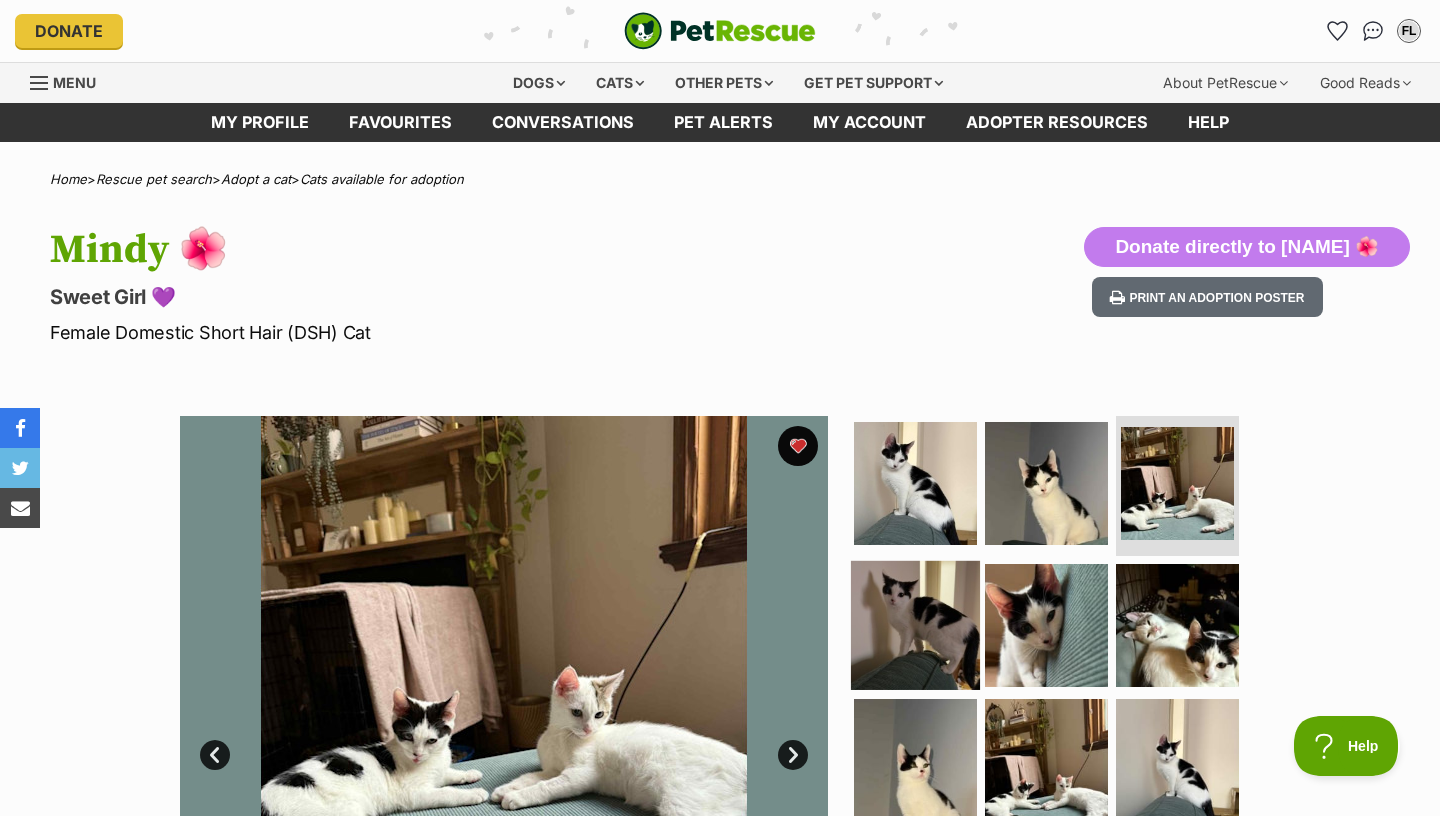 click at bounding box center [915, 624] 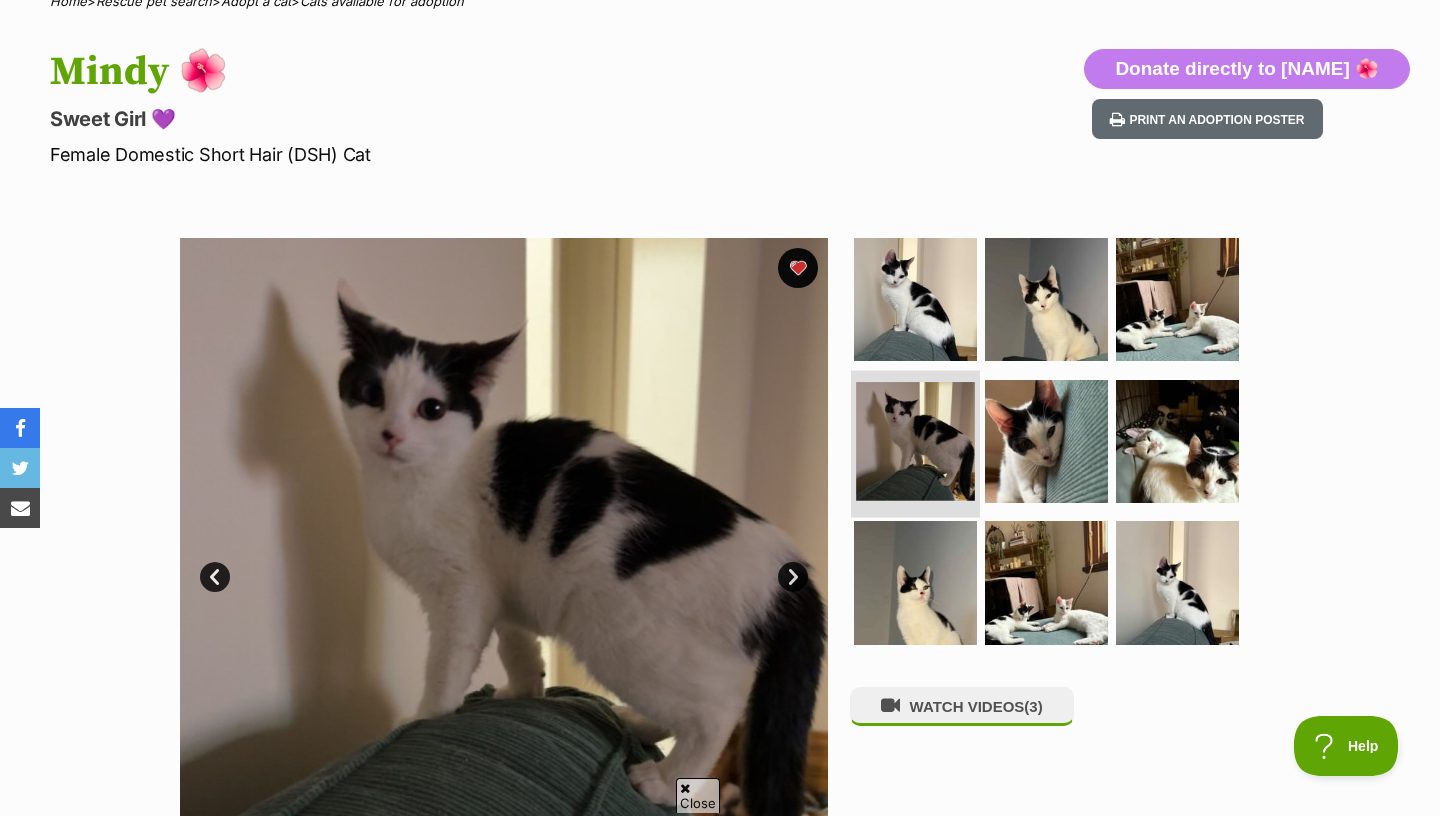 scroll, scrollTop: 199, scrollLeft: 0, axis: vertical 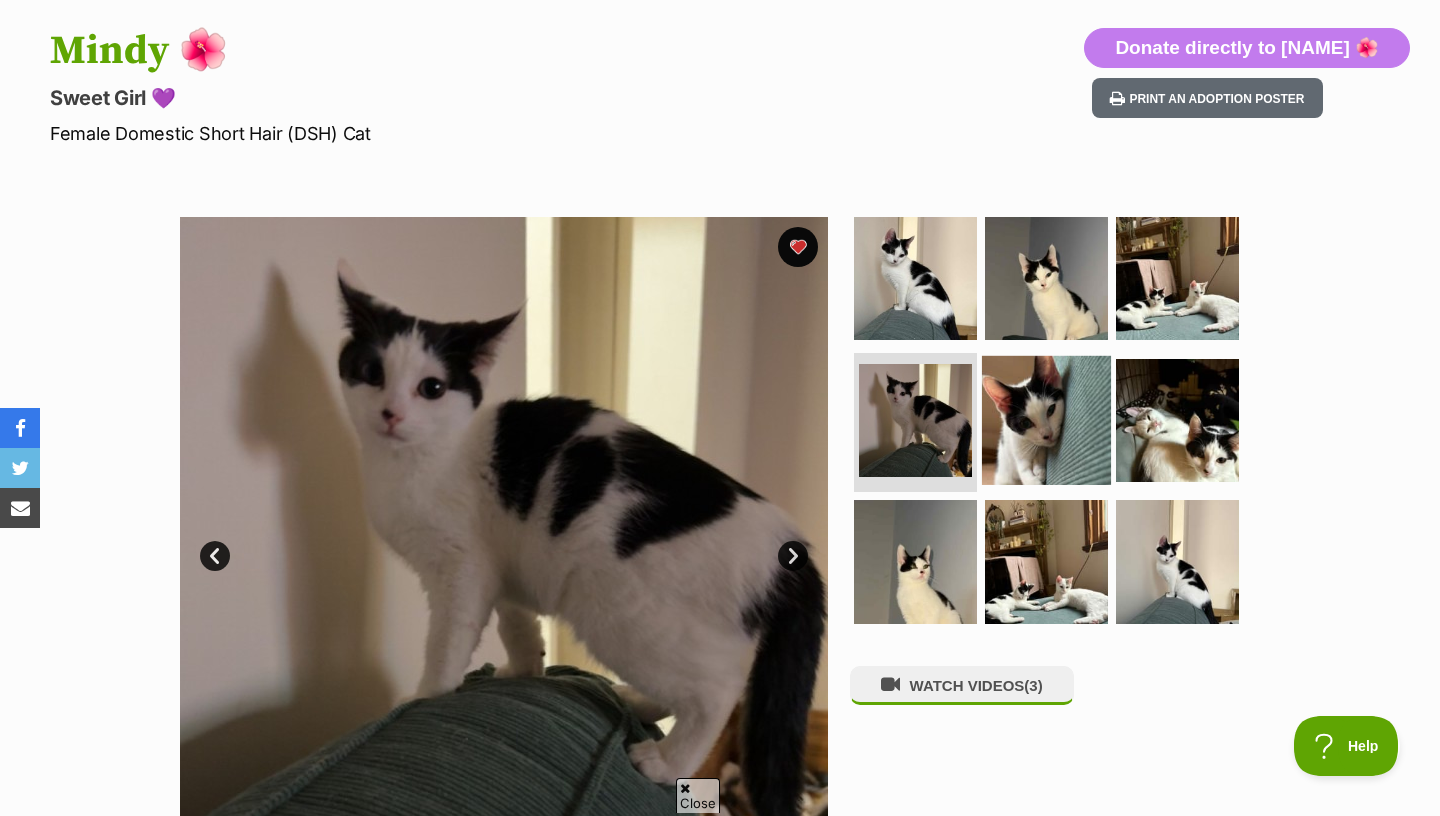 click at bounding box center [1046, 419] 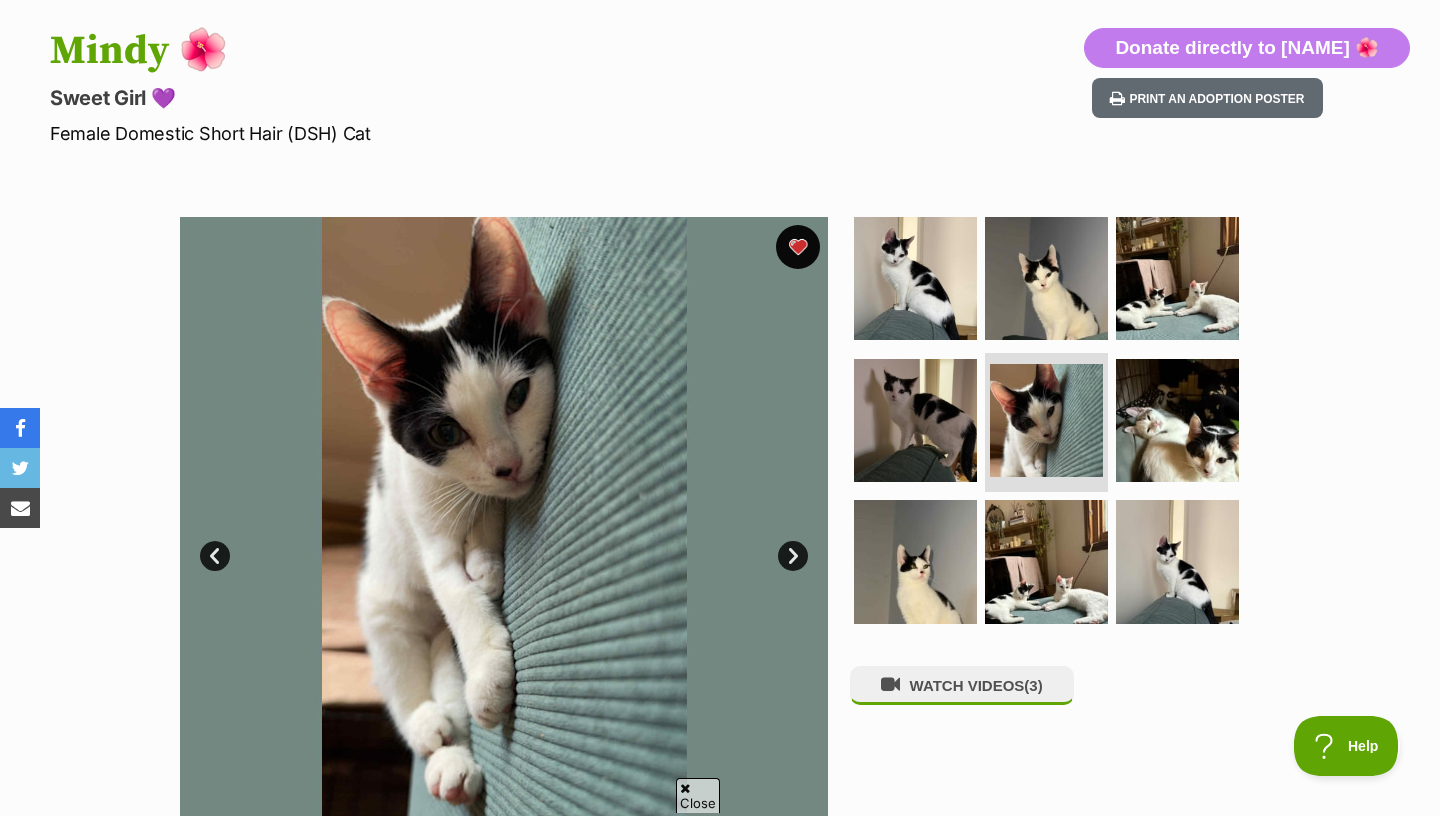 click at bounding box center [798, 247] 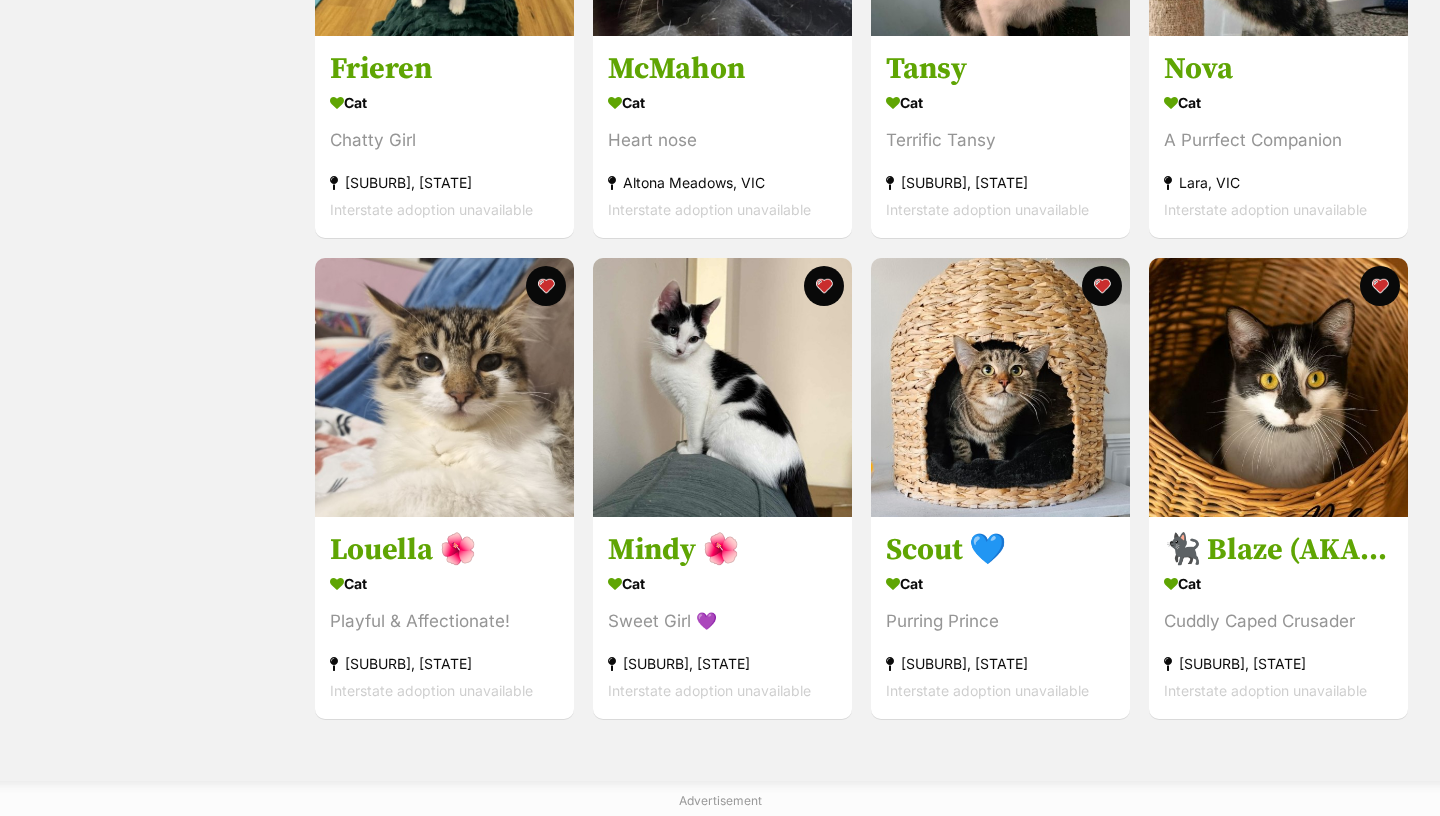 scroll, scrollTop: 632, scrollLeft: 0, axis: vertical 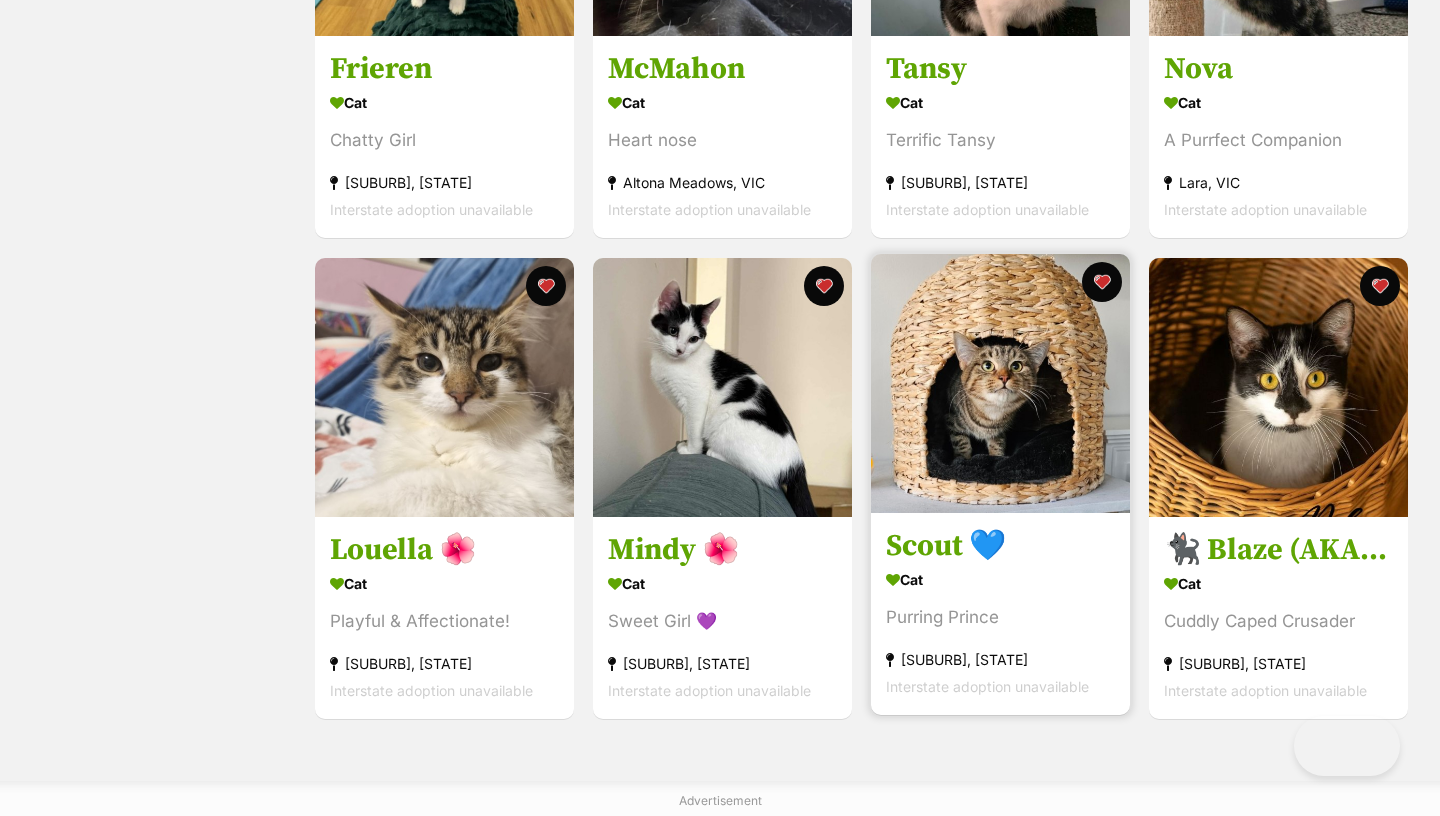 click at bounding box center [1000, 383] 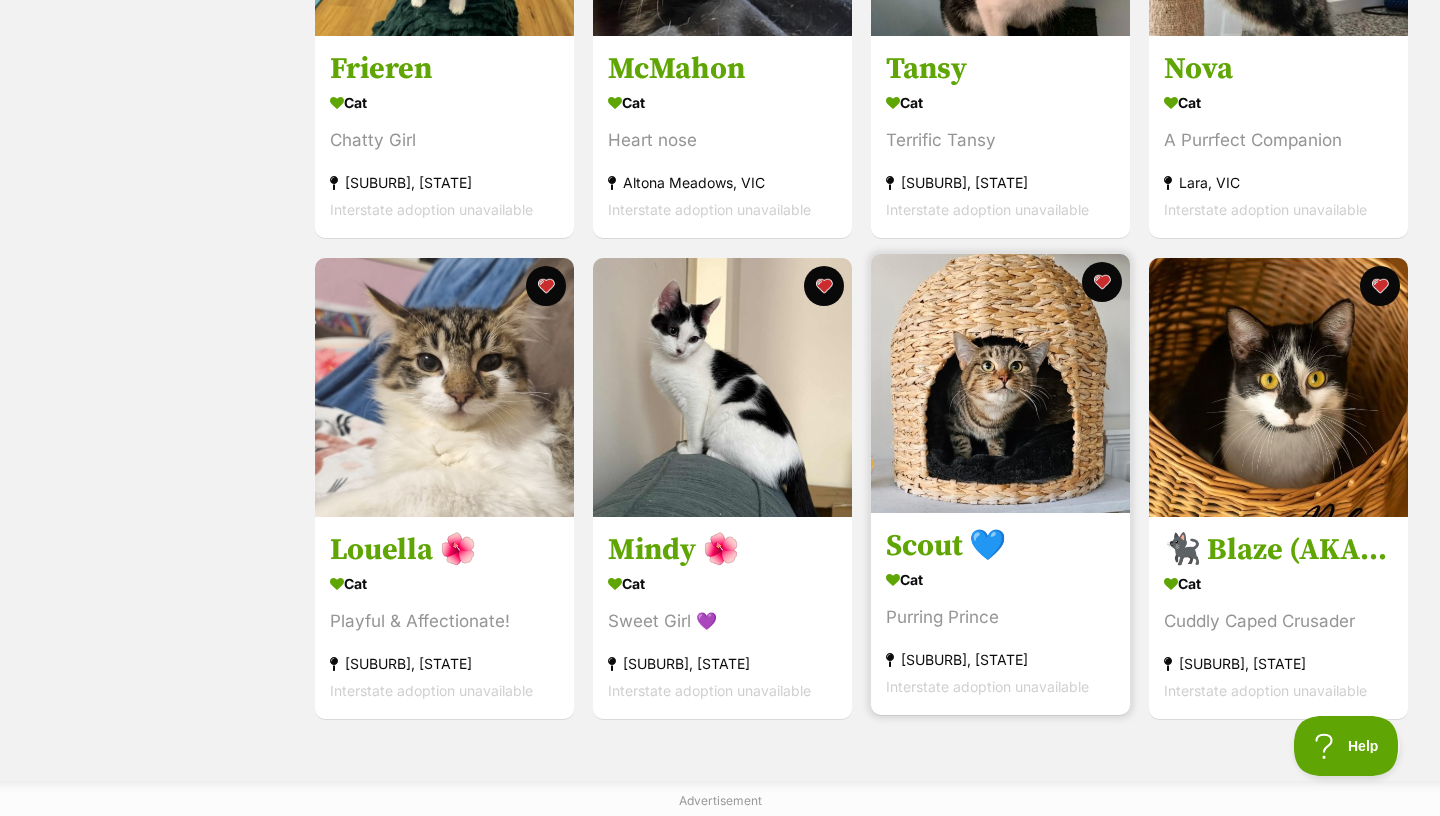 scroll, scrollTop: 0, scrollLeft: 0, axis: both 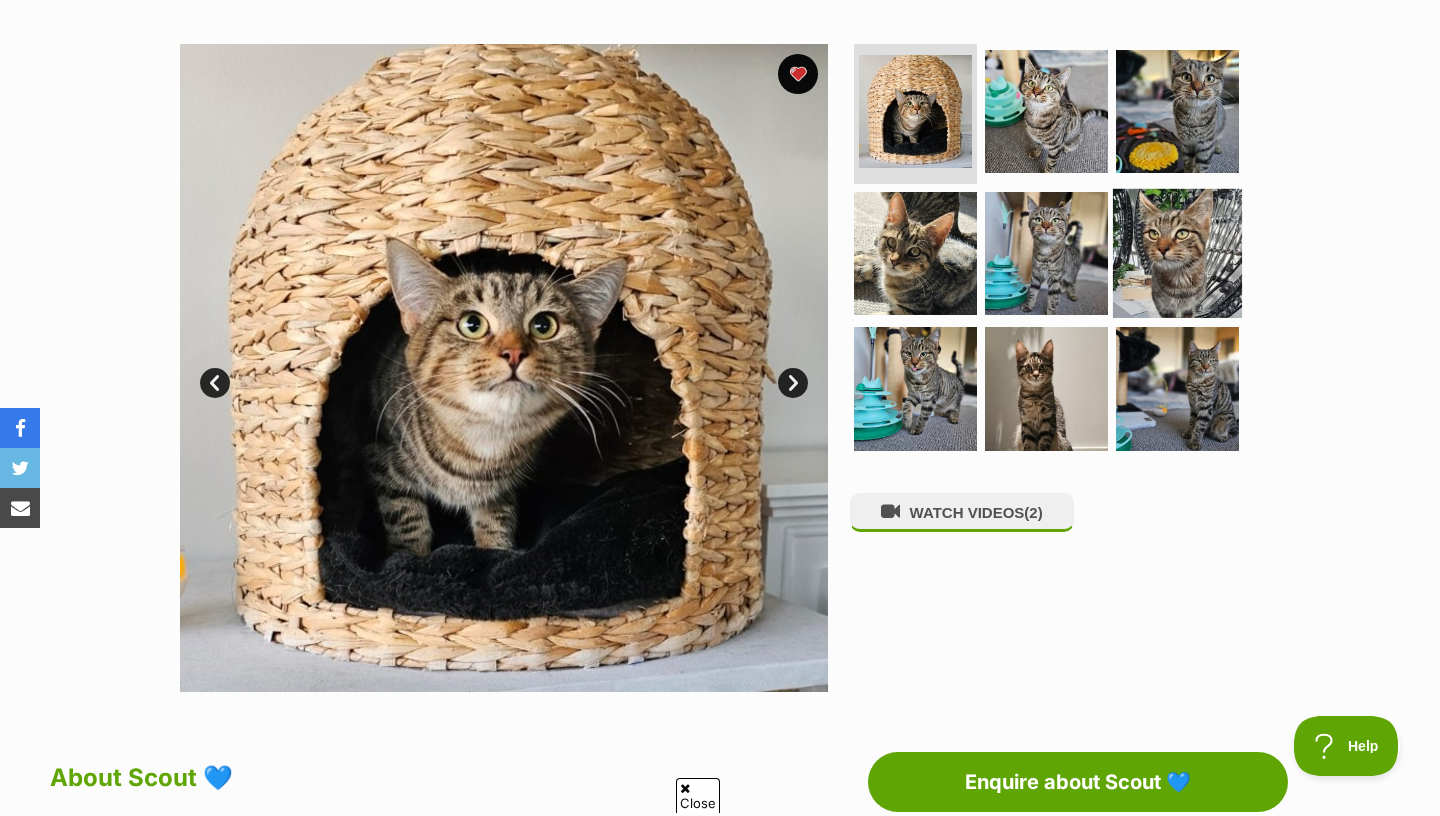 click at bounding box center [1177, 252] 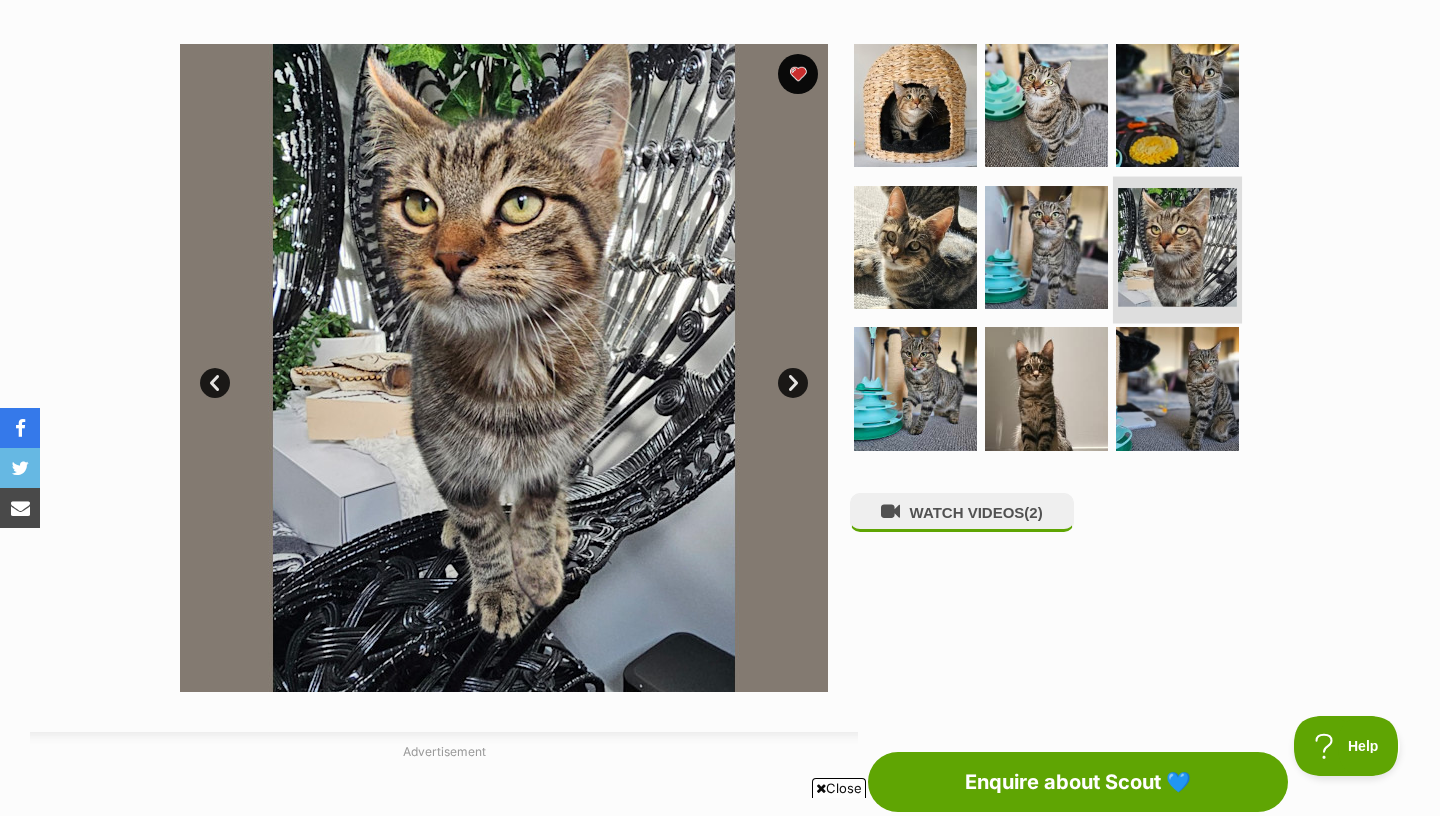scroll, scrollTop: 256, scrollLeft: 0, axis: vertical 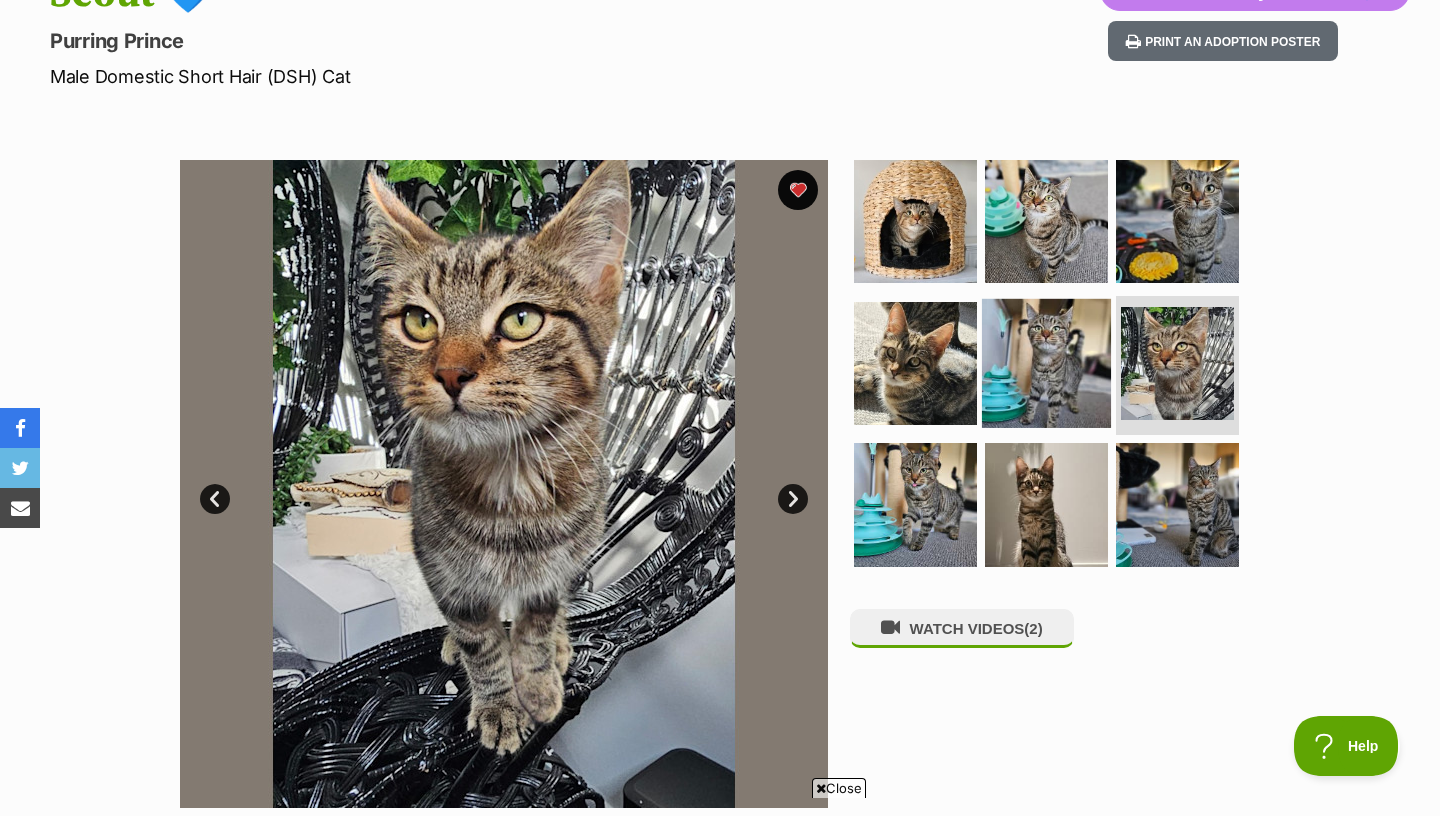 click at bounding box center [1046, 362] 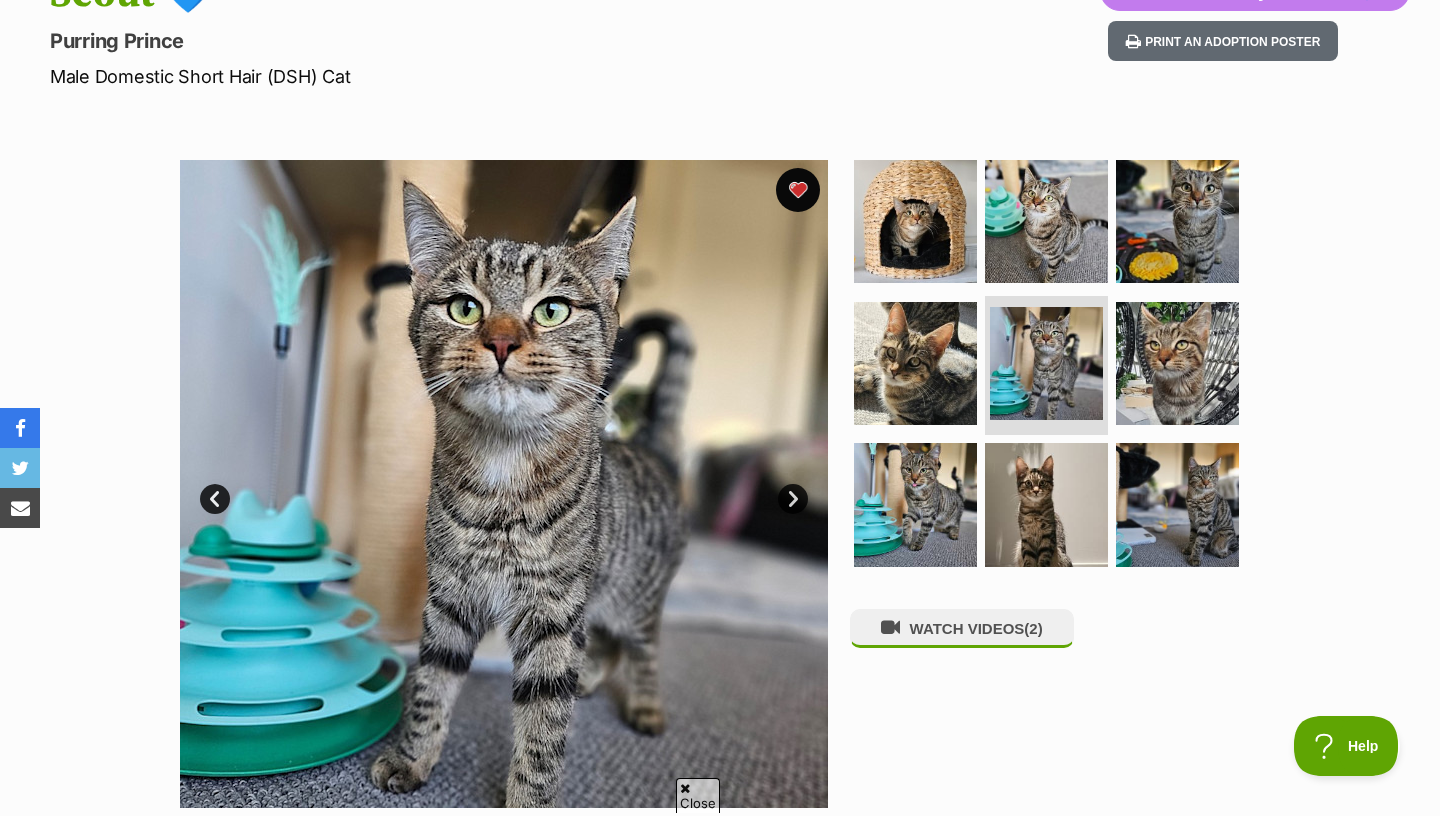 click at bounding box center (798, 190) 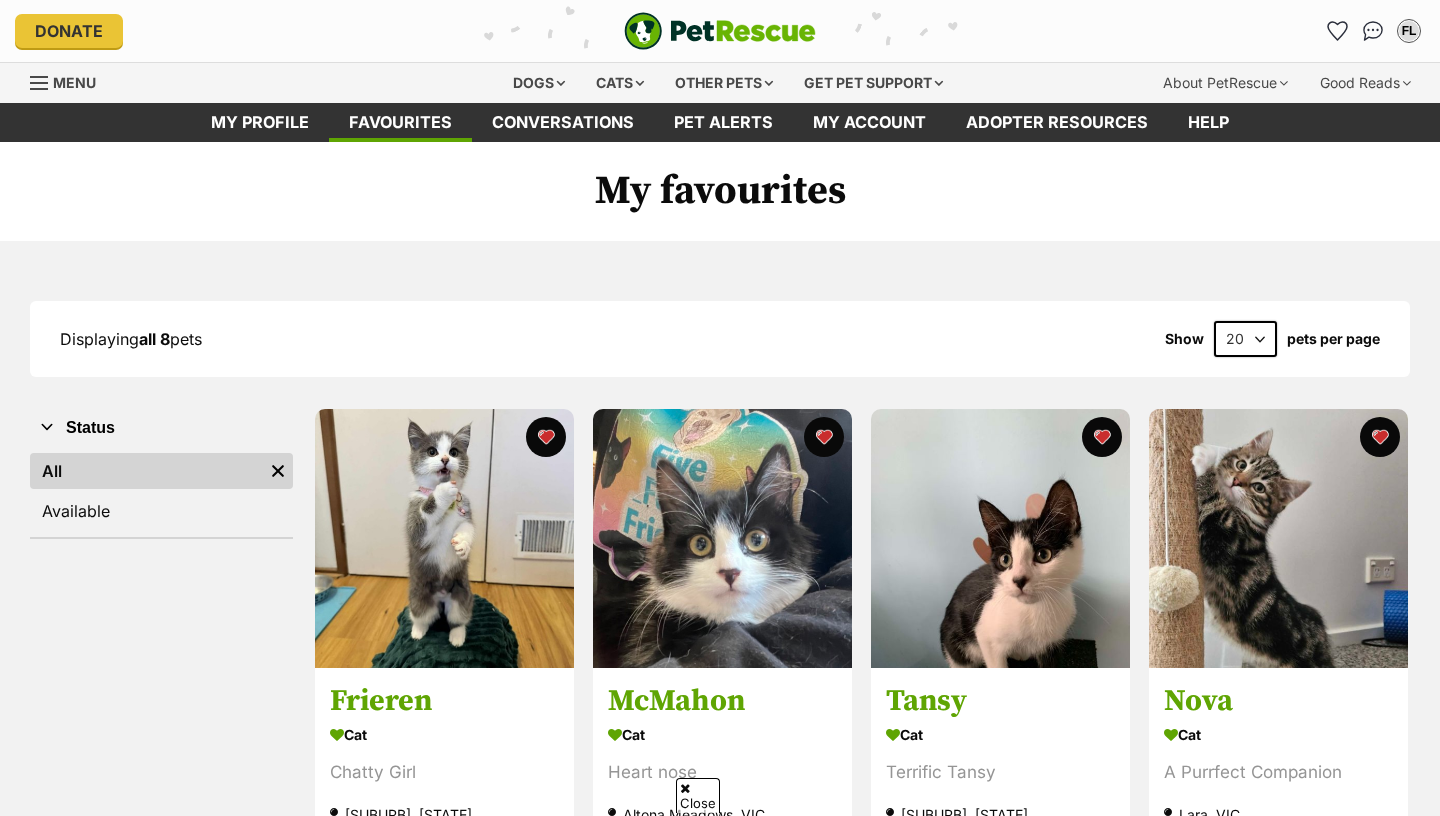 scroll, scrollTop: 650, scrollLeft: 0, axis: vertical 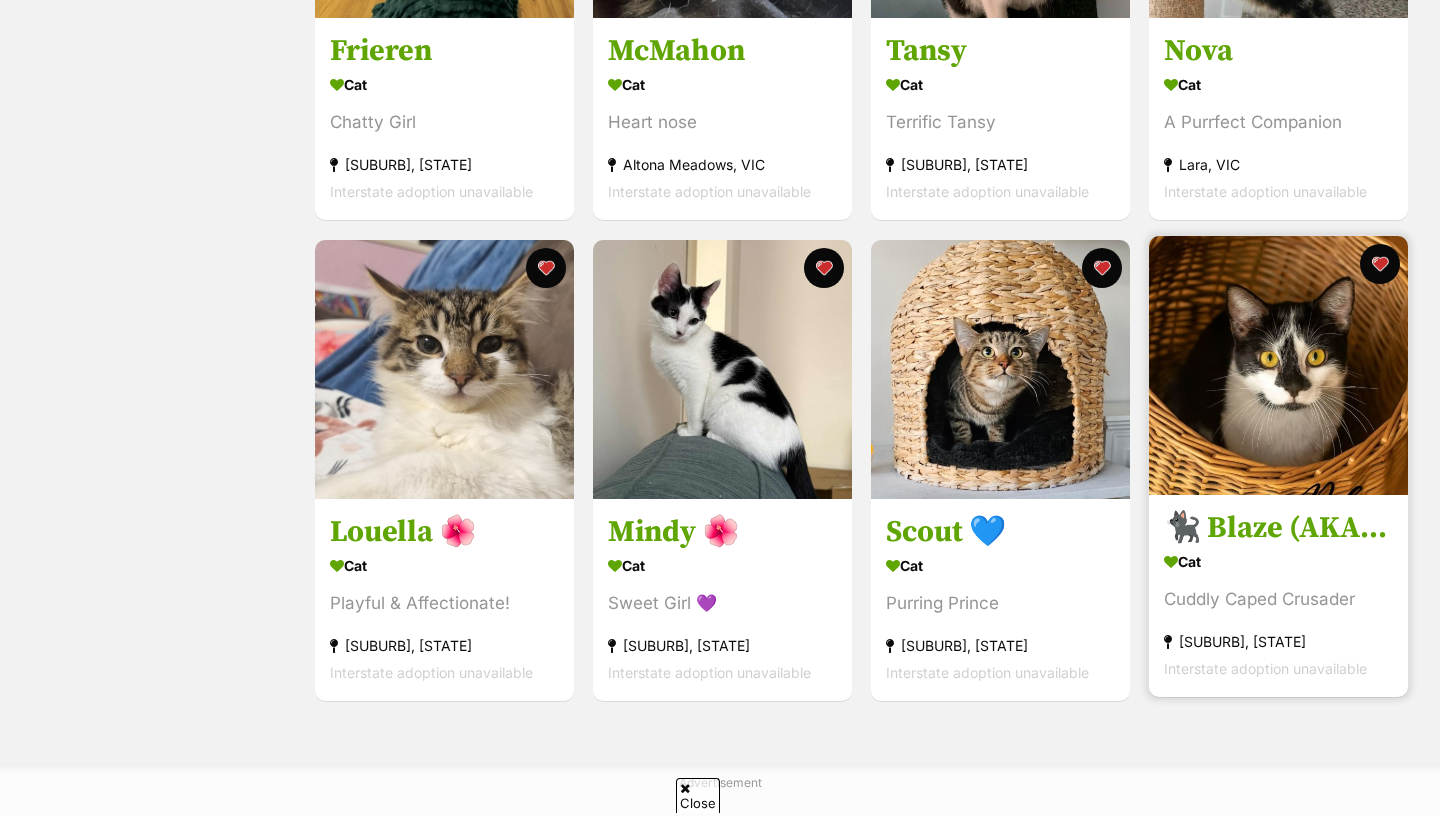 click at bounding box center [1278, 365] 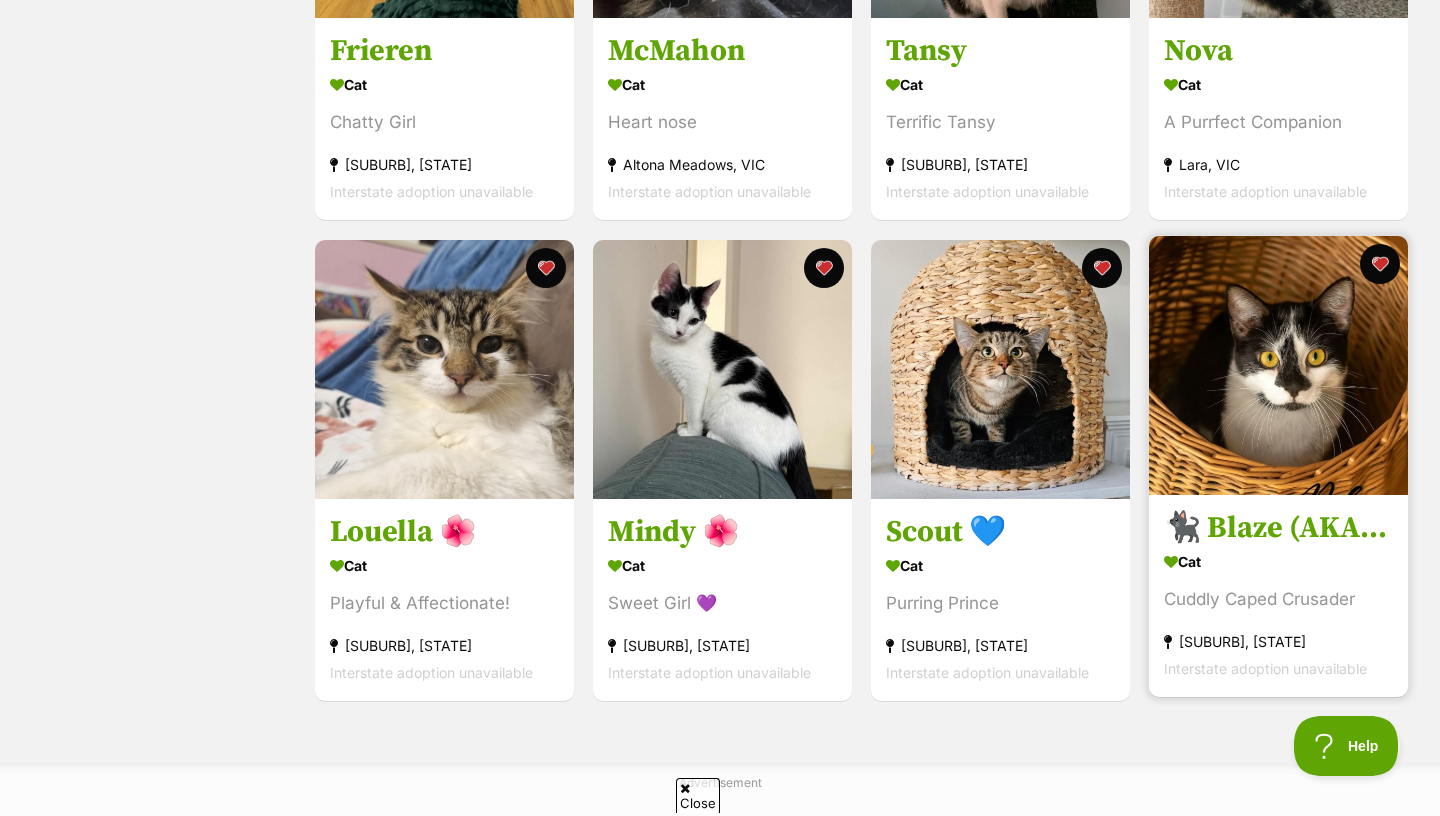 scroll, scrollTop: 0, scrollLeft: 0, axis: both 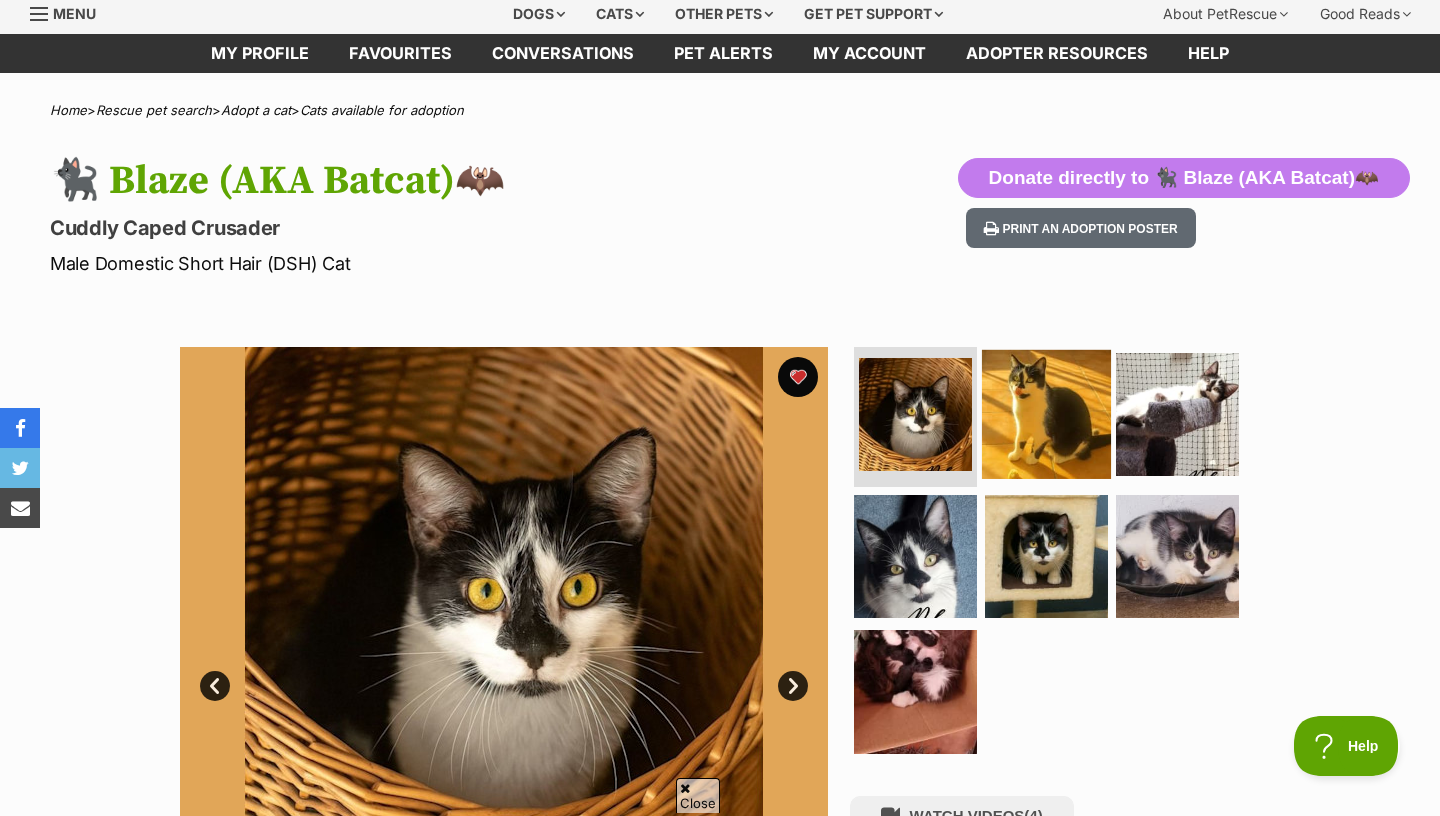 click at bounding box center (1046, 414) 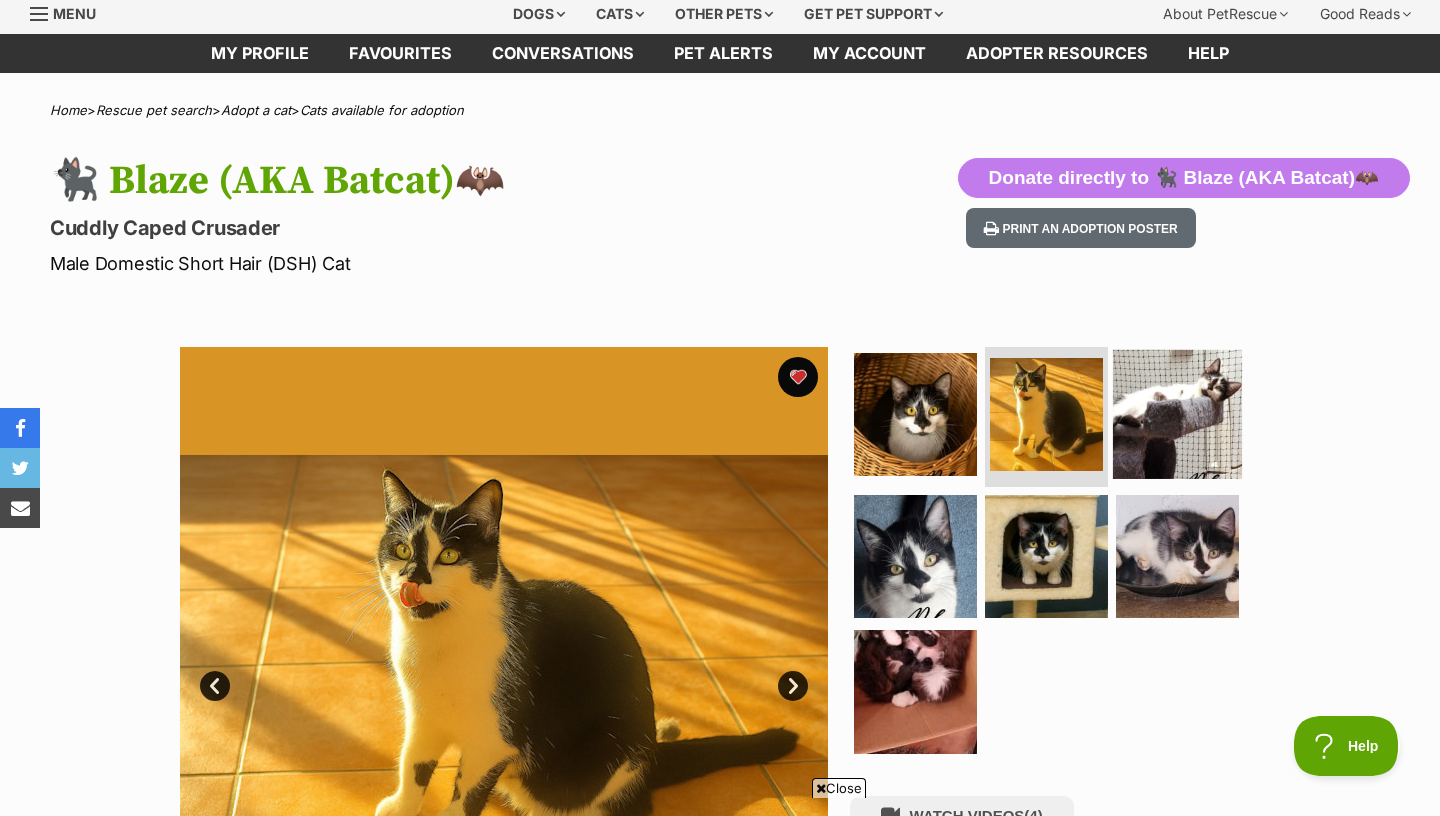 click at bounding box center [1177, 414] 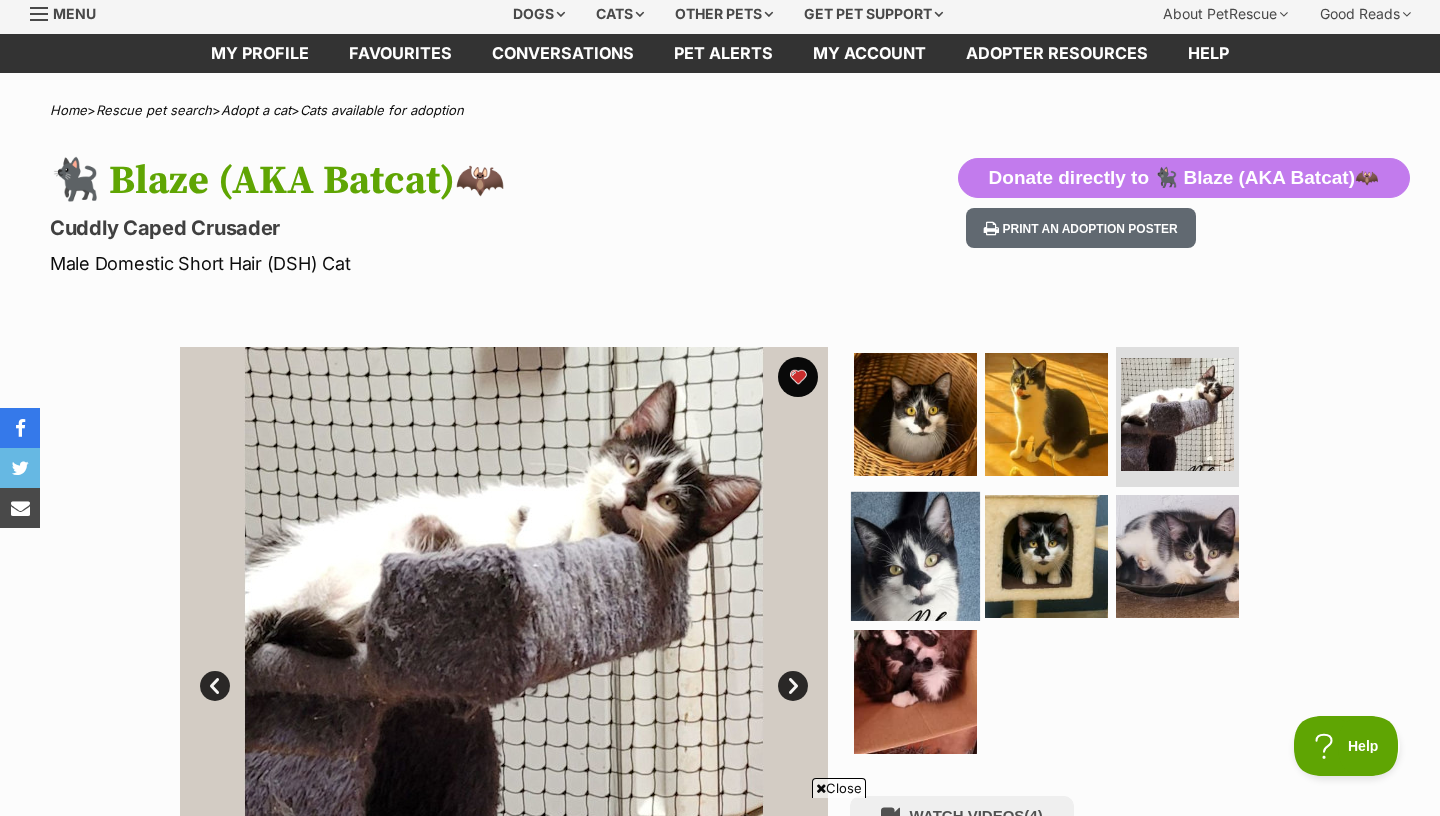 click at bounding box center (915, 555) 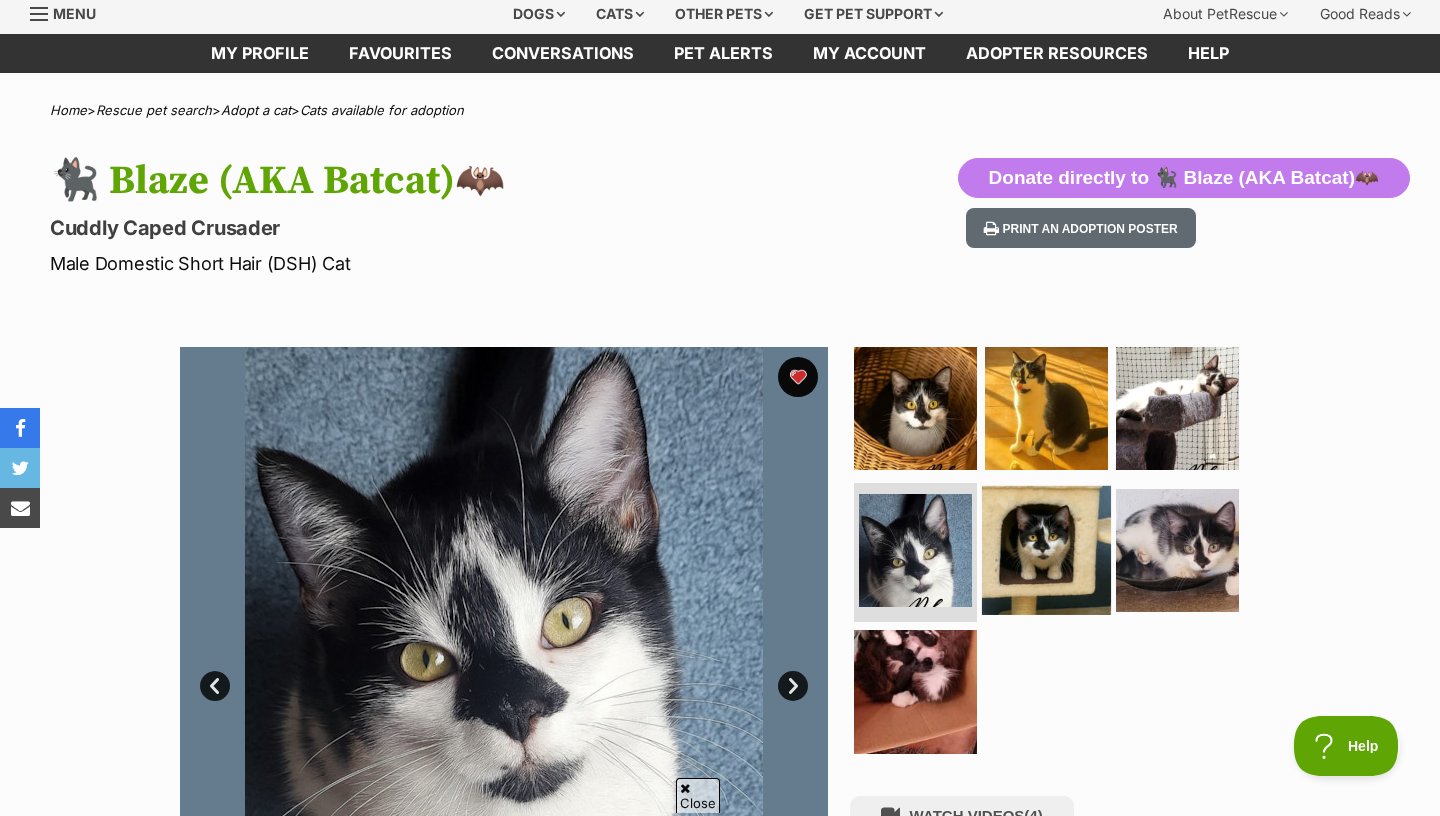 click at bounding box center [1046, 549] 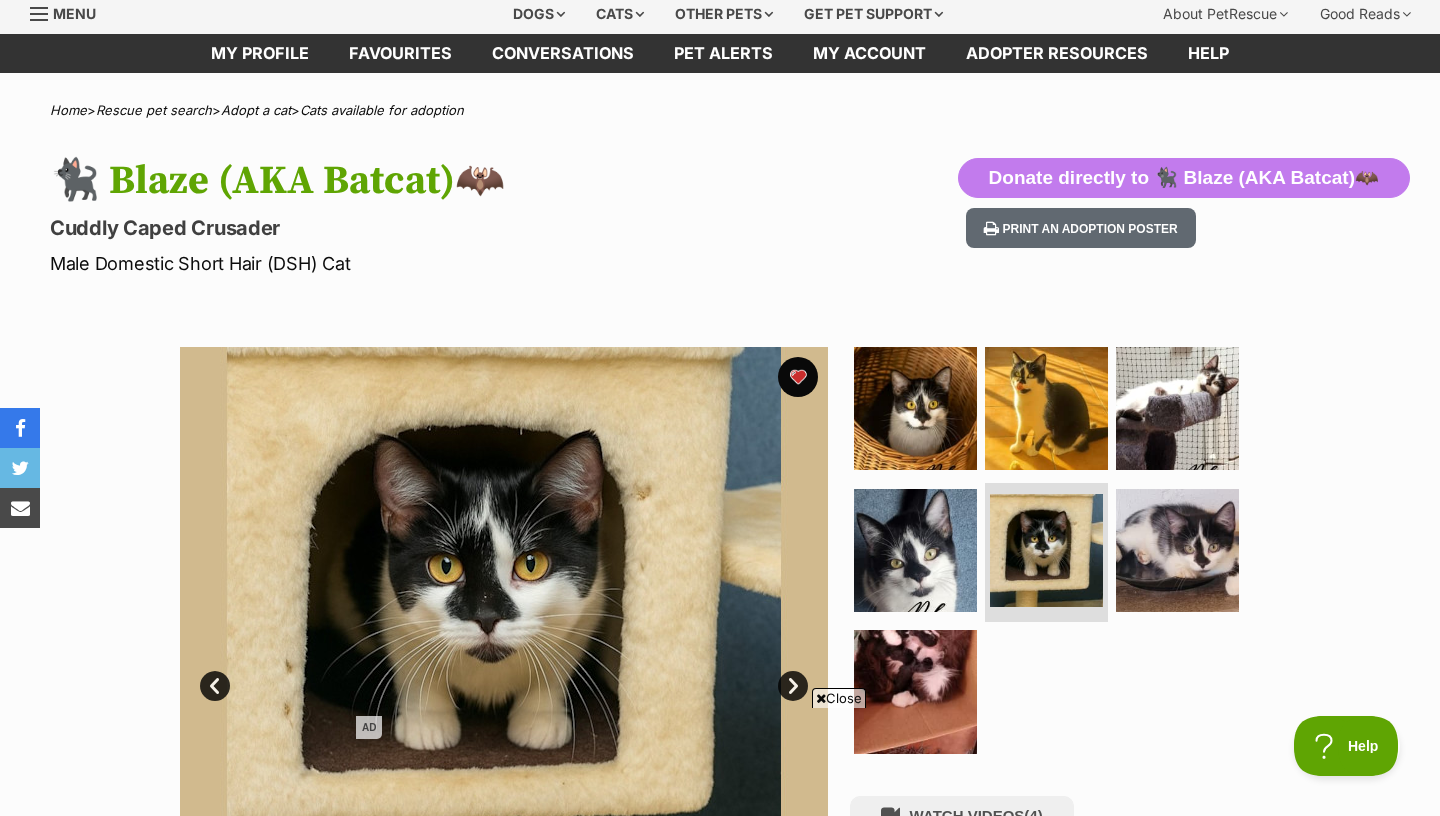 click at bounding box center [504, 671] 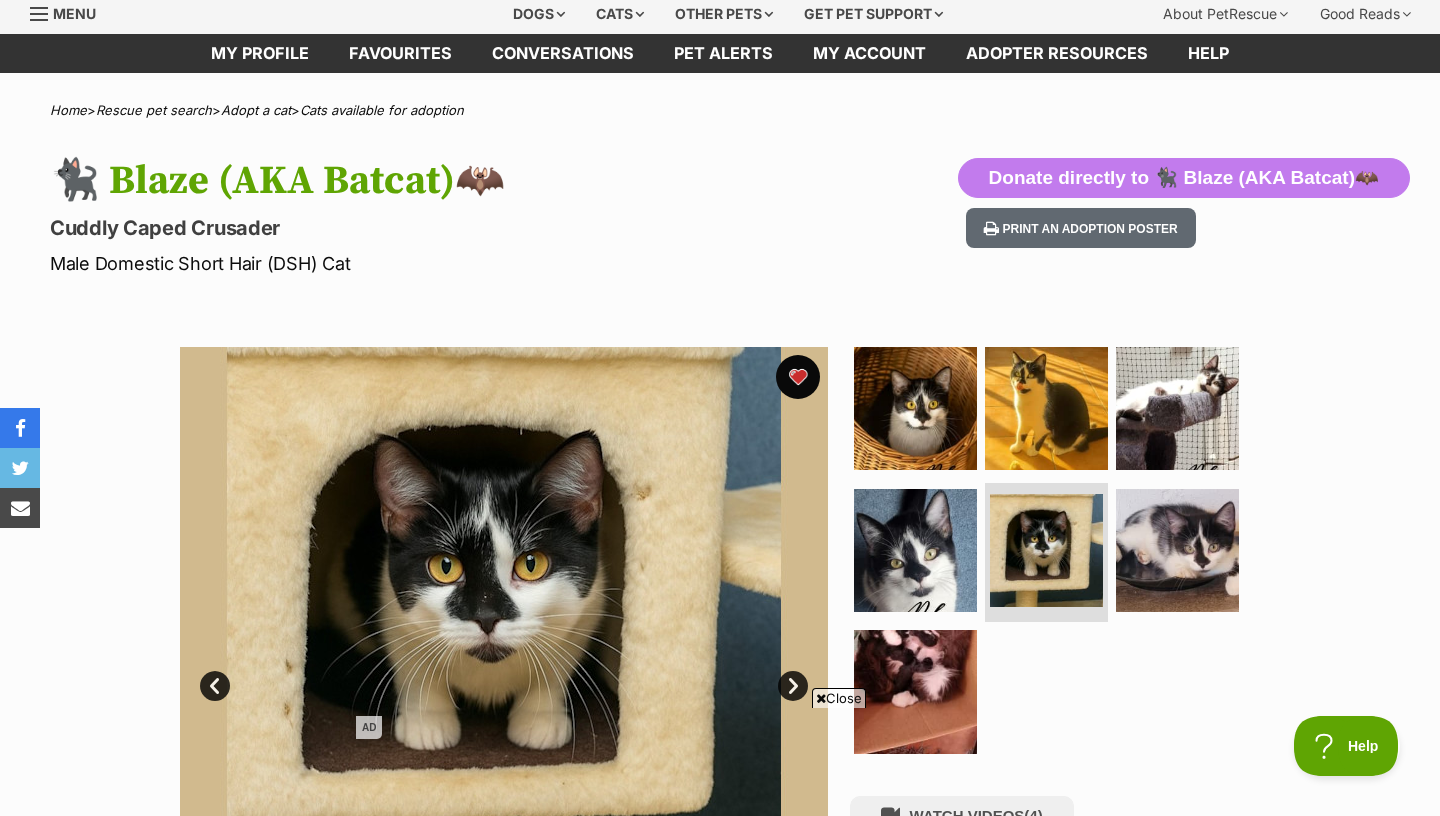 click at bounding box center (798, 377) 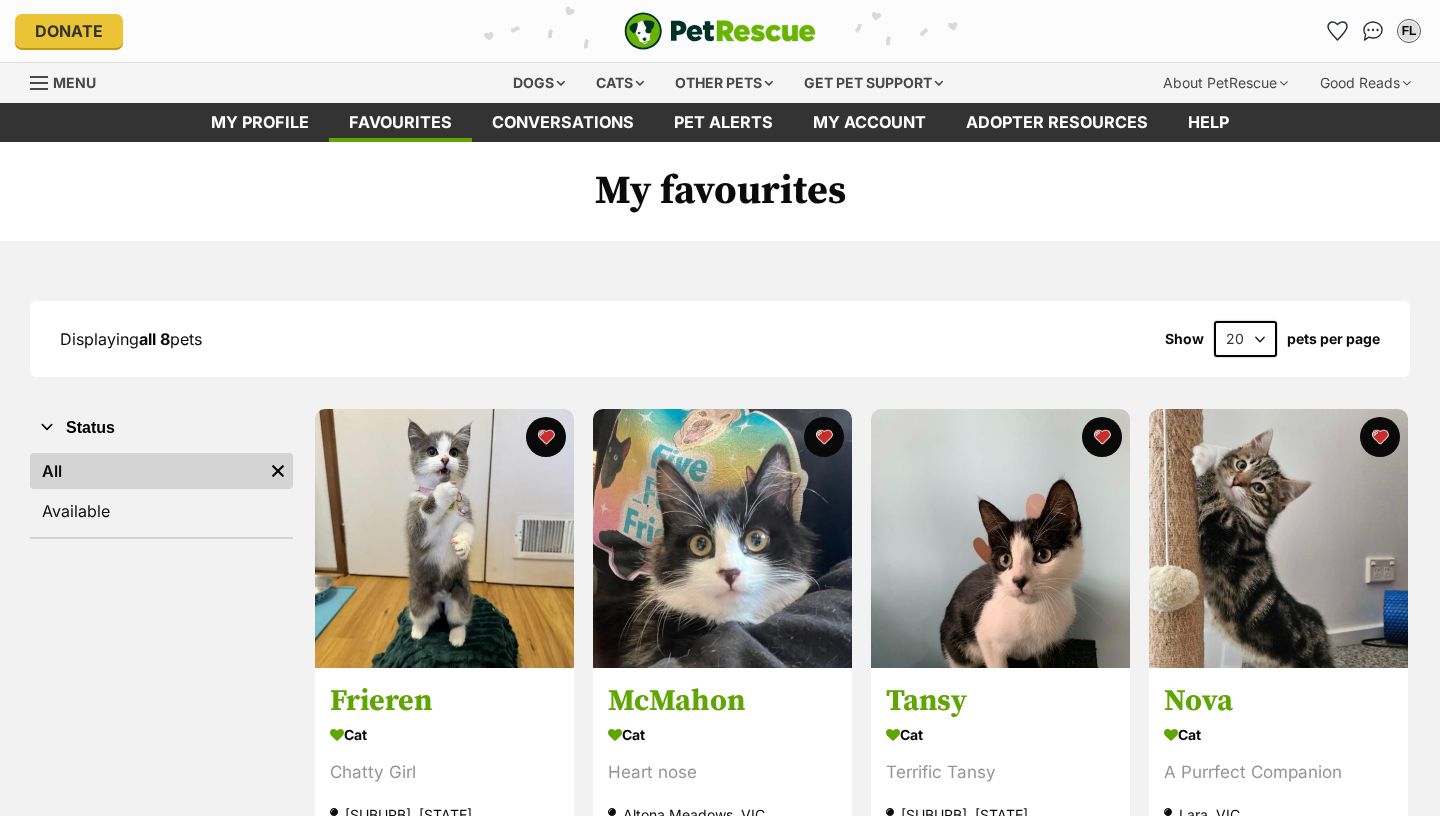 scroll, scrollTop: 0, scrollLeft: 0, axis: both 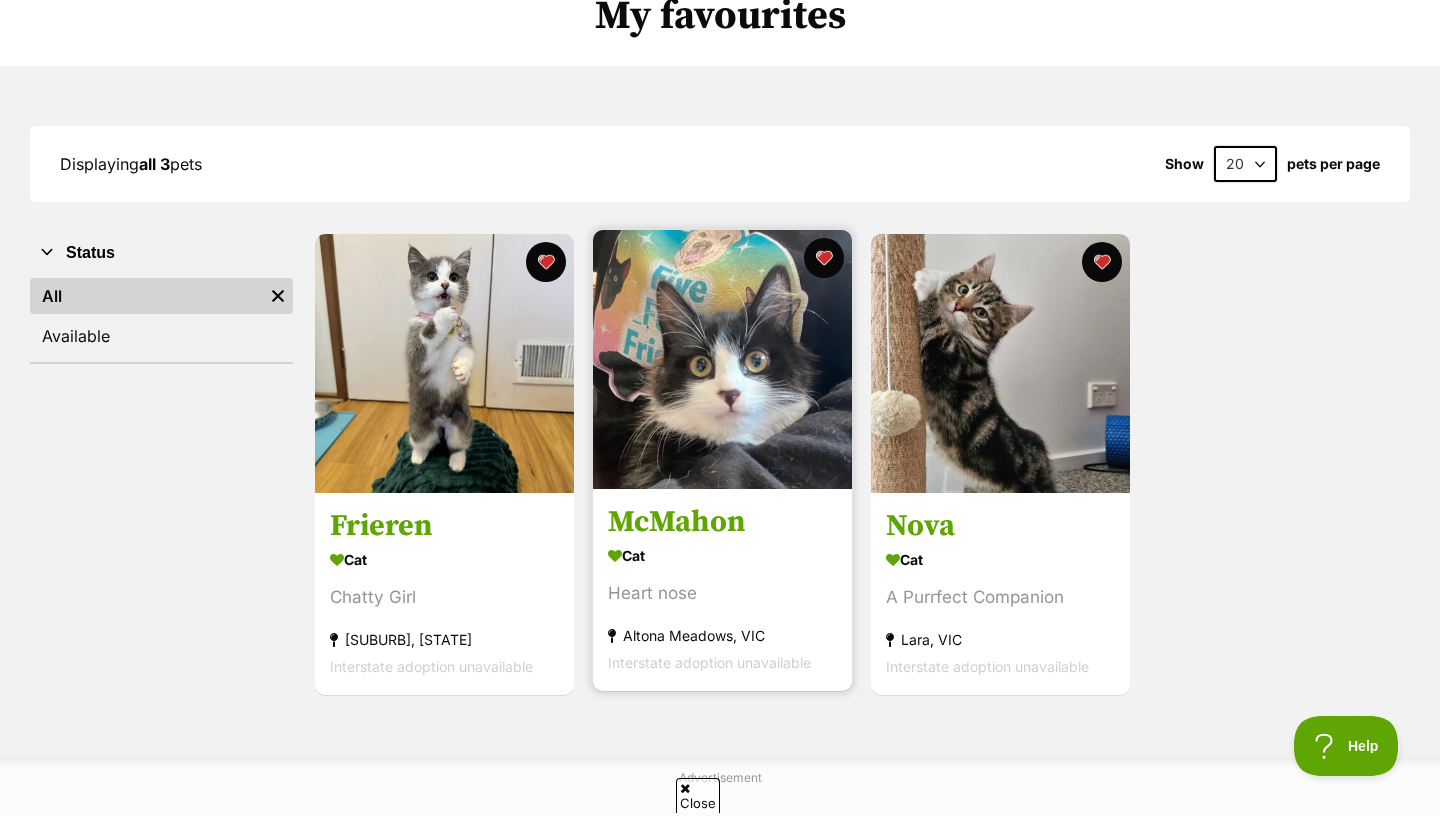 click at bounding box center [722, 359] 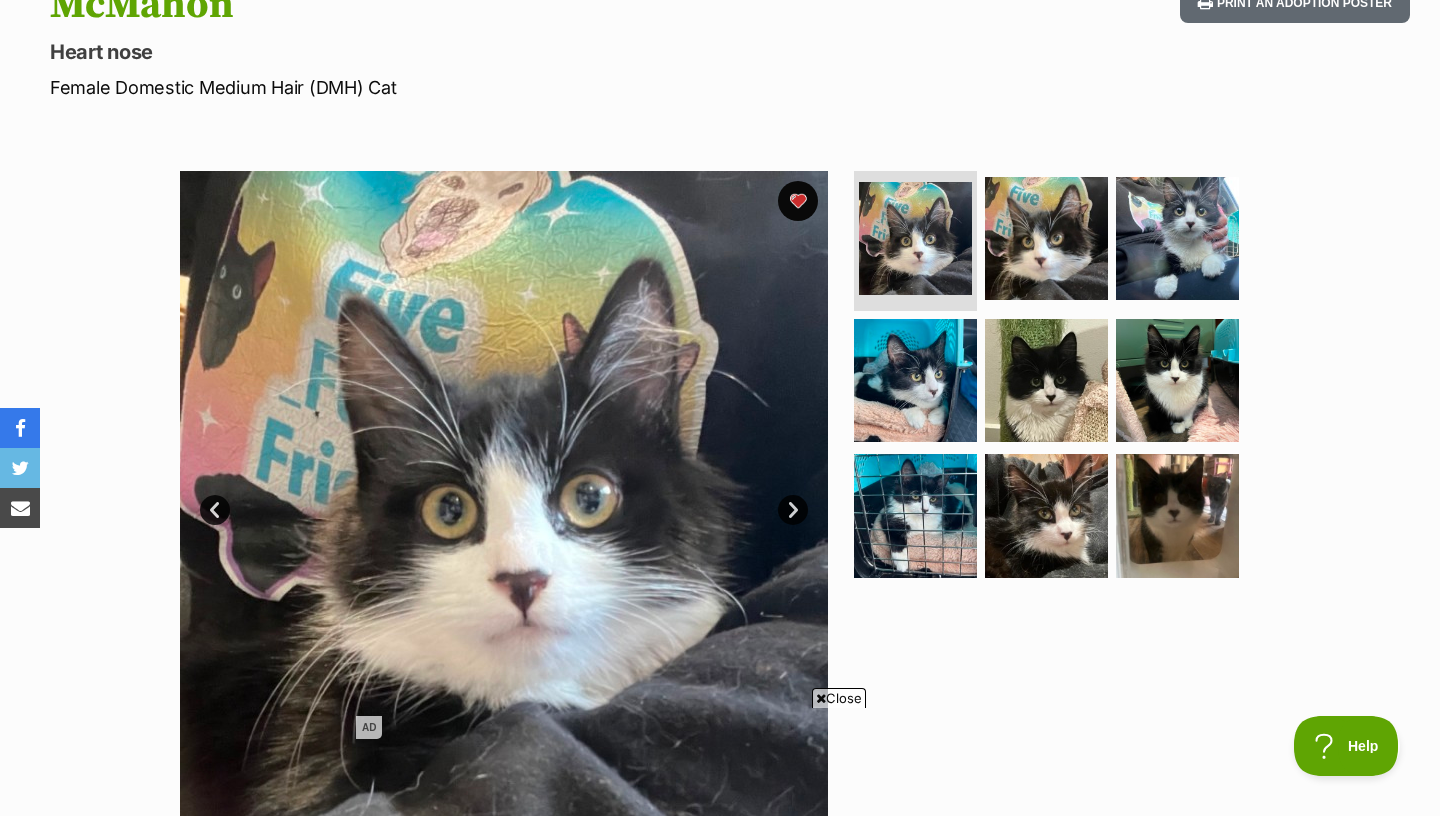 scroll, scrollTop: 288, scrollLeft: 0, axis: vertical 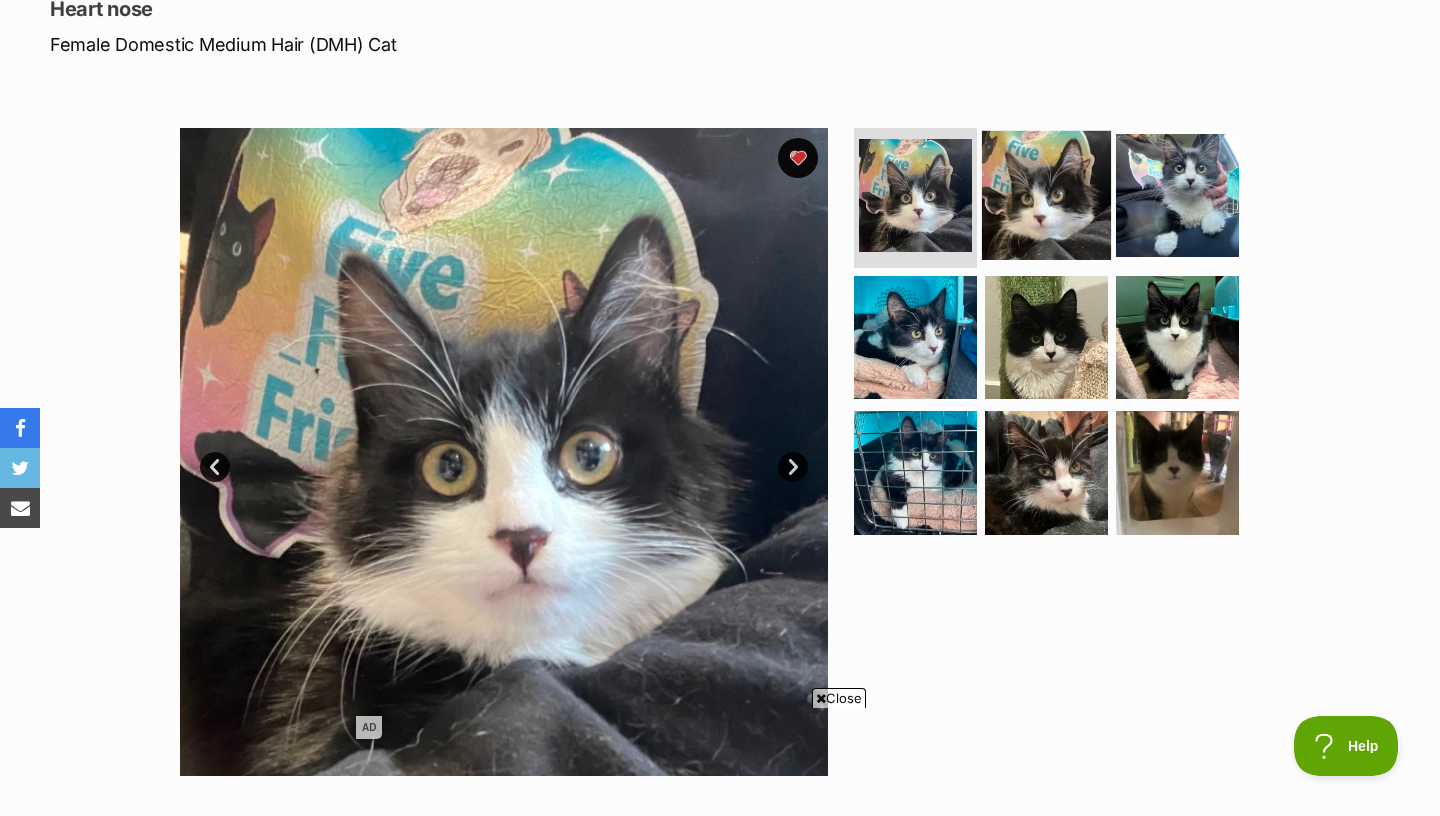 click at bounding box center (1046, 195) 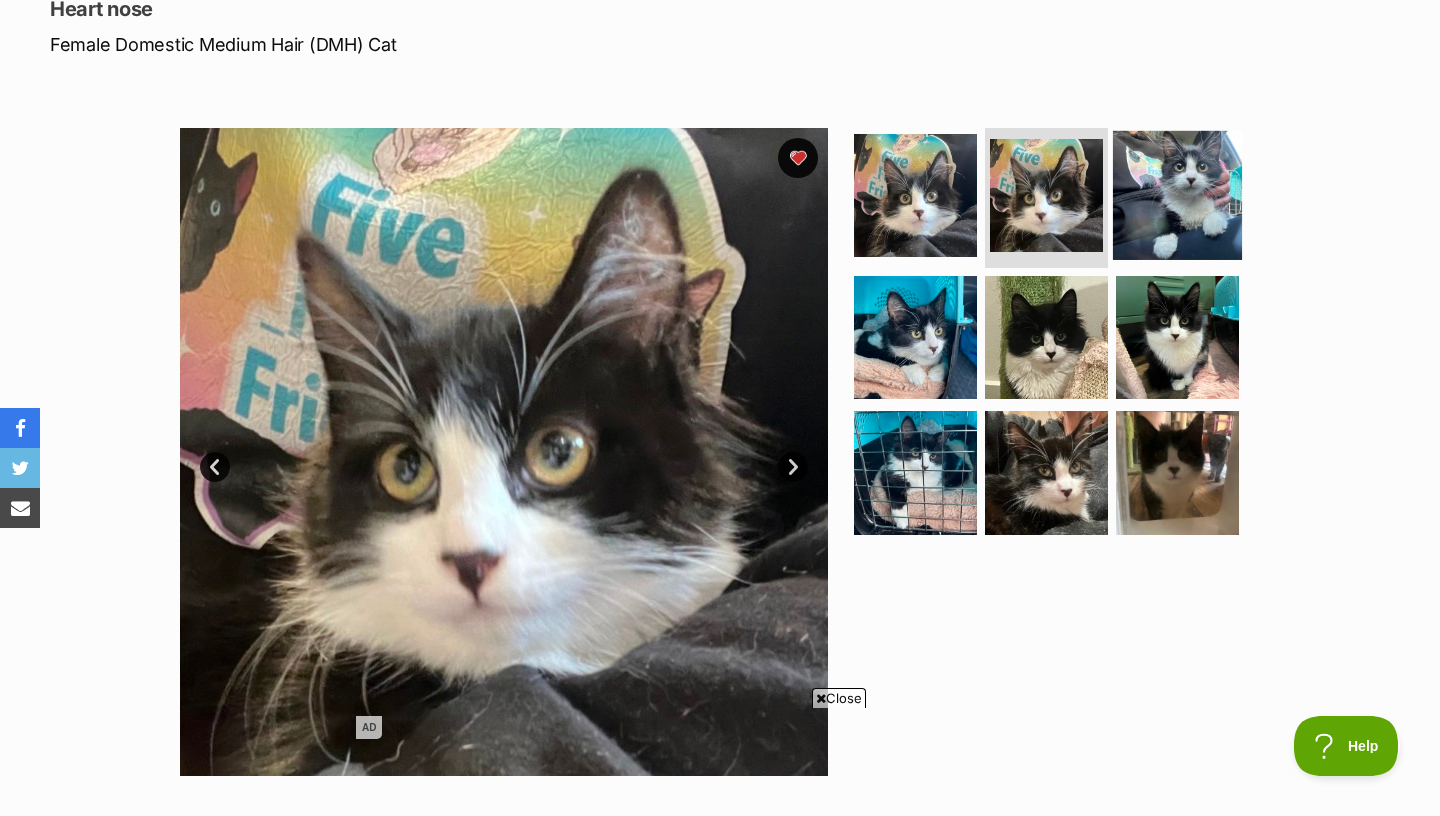 click at bounding box center [1177, 195] 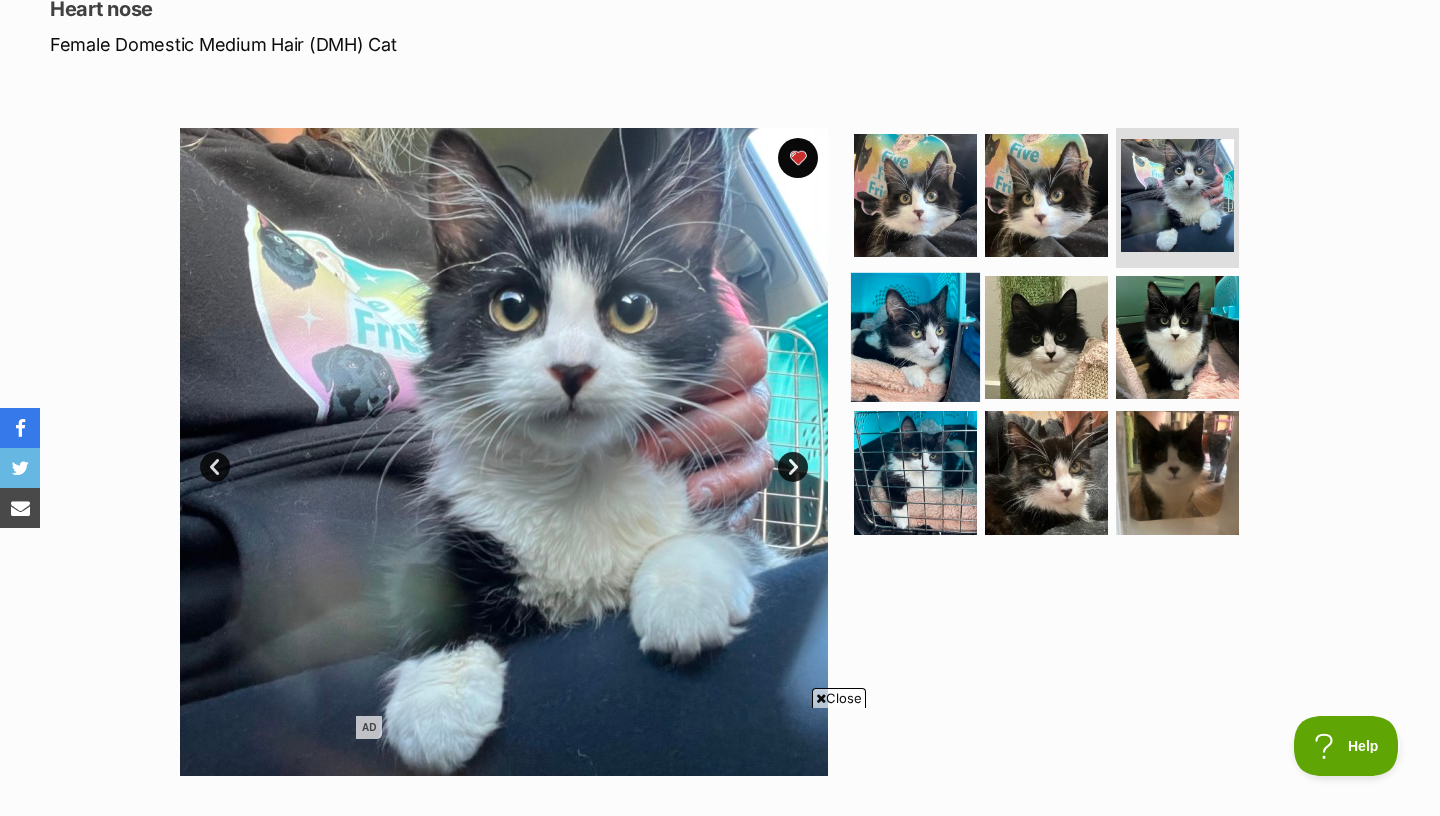 click at bounding box center (915, 336) 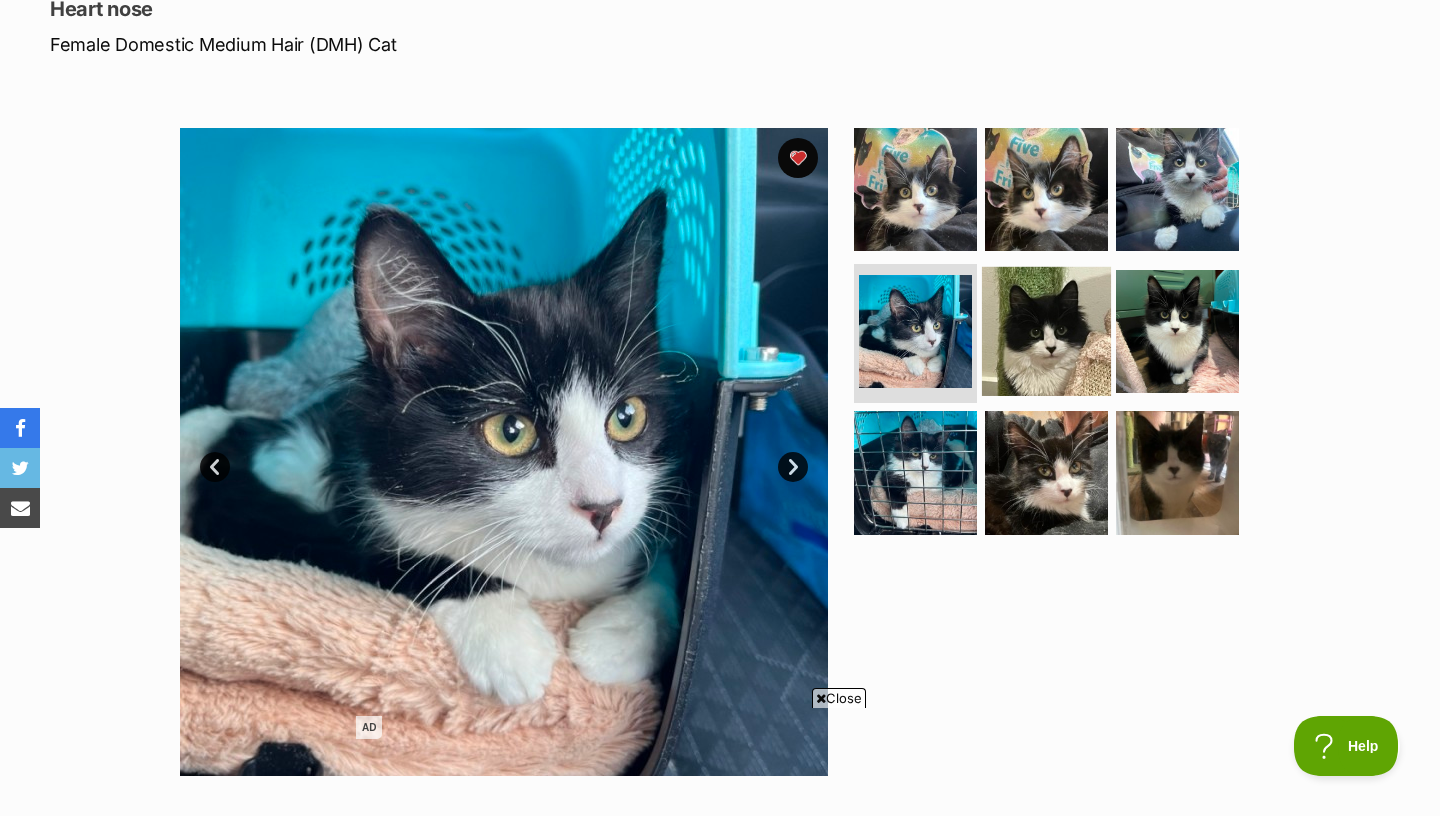 click at bounding box center [1046, 330] 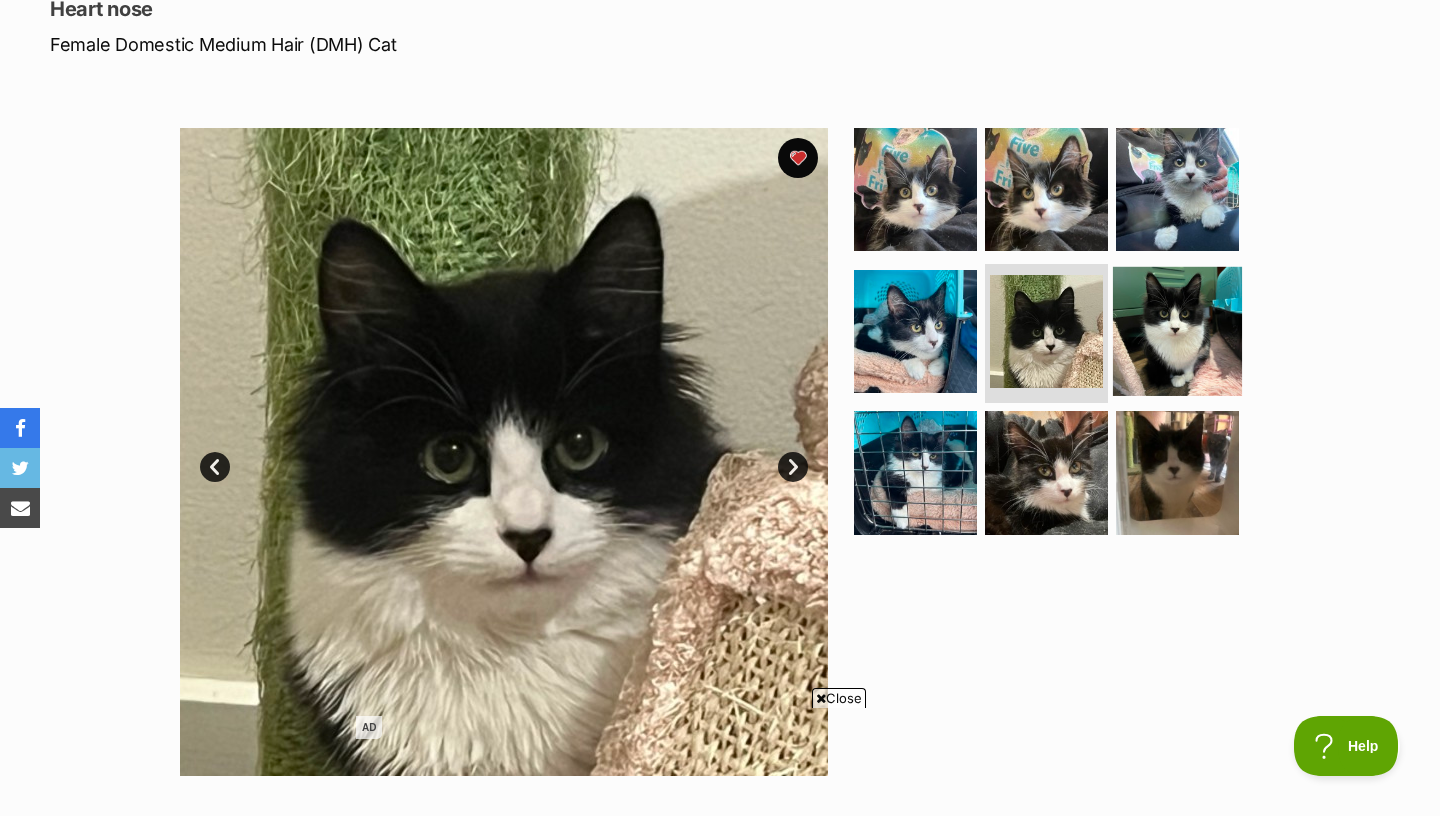 click at bounding box center (1177, 330) 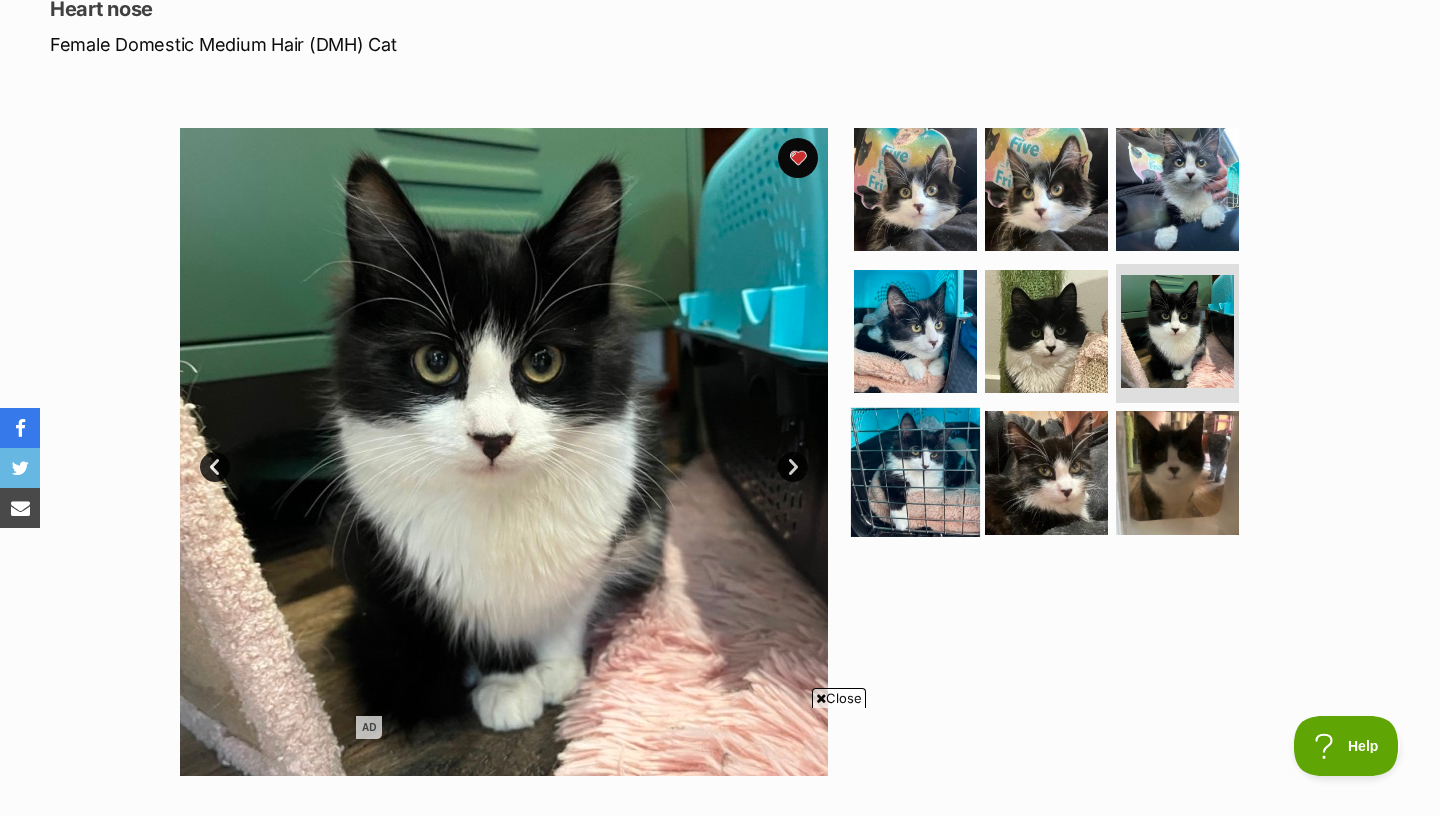 click at bounding box center (915, 472) 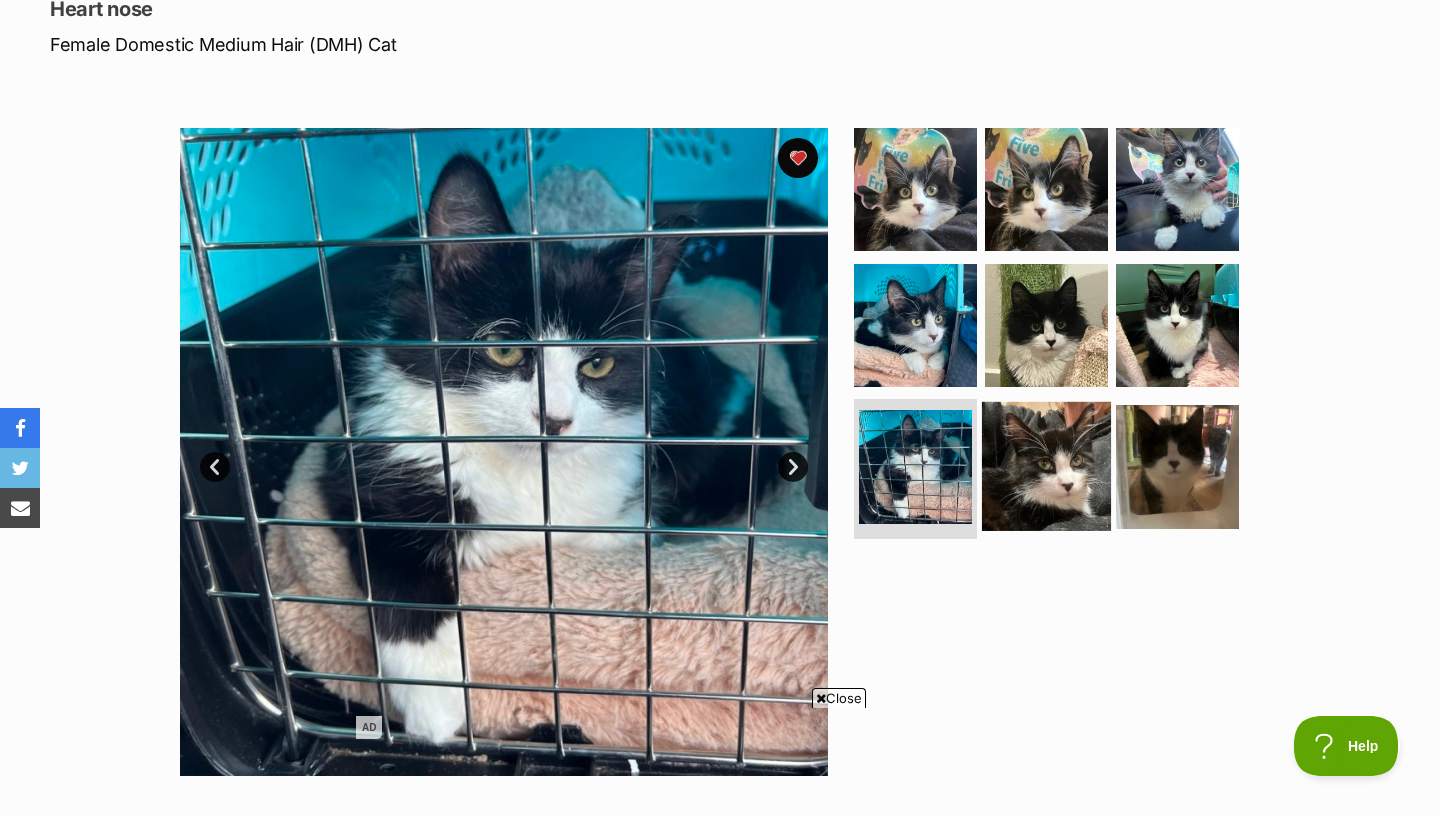 click at bounding box center [1046, 466] 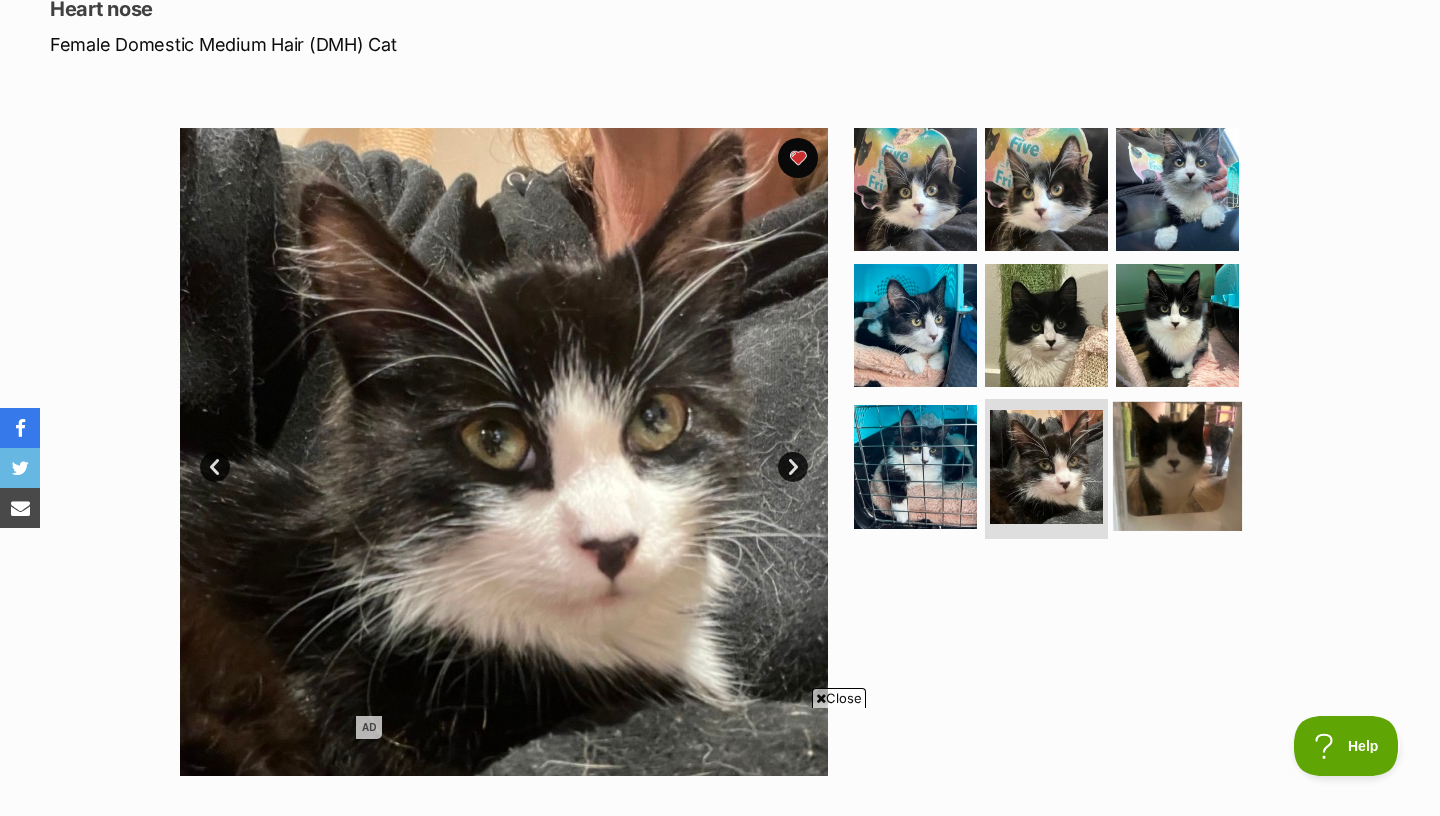 click at bounding box center [1177, 466] 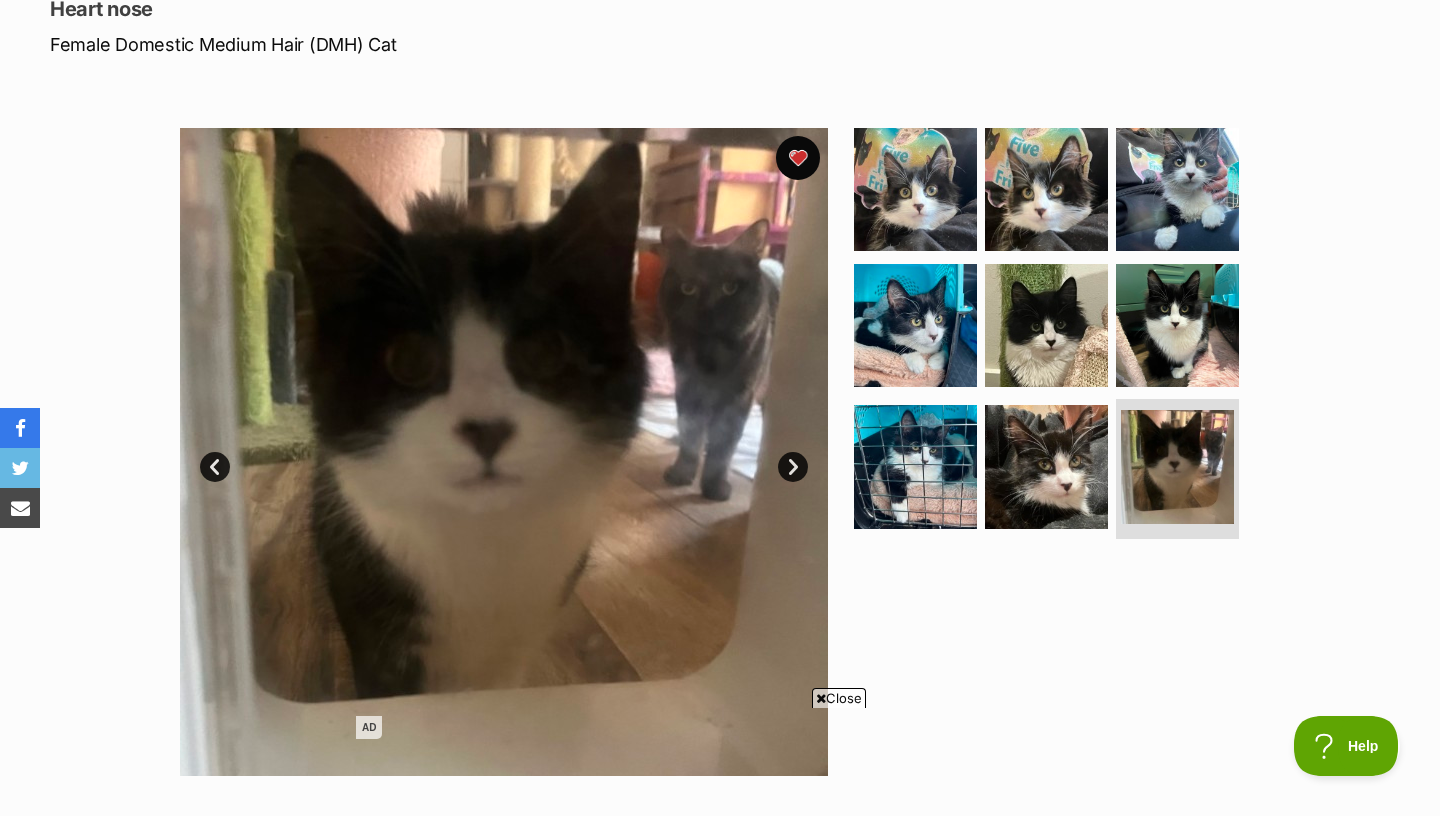 click at bounding box center [798, 158] 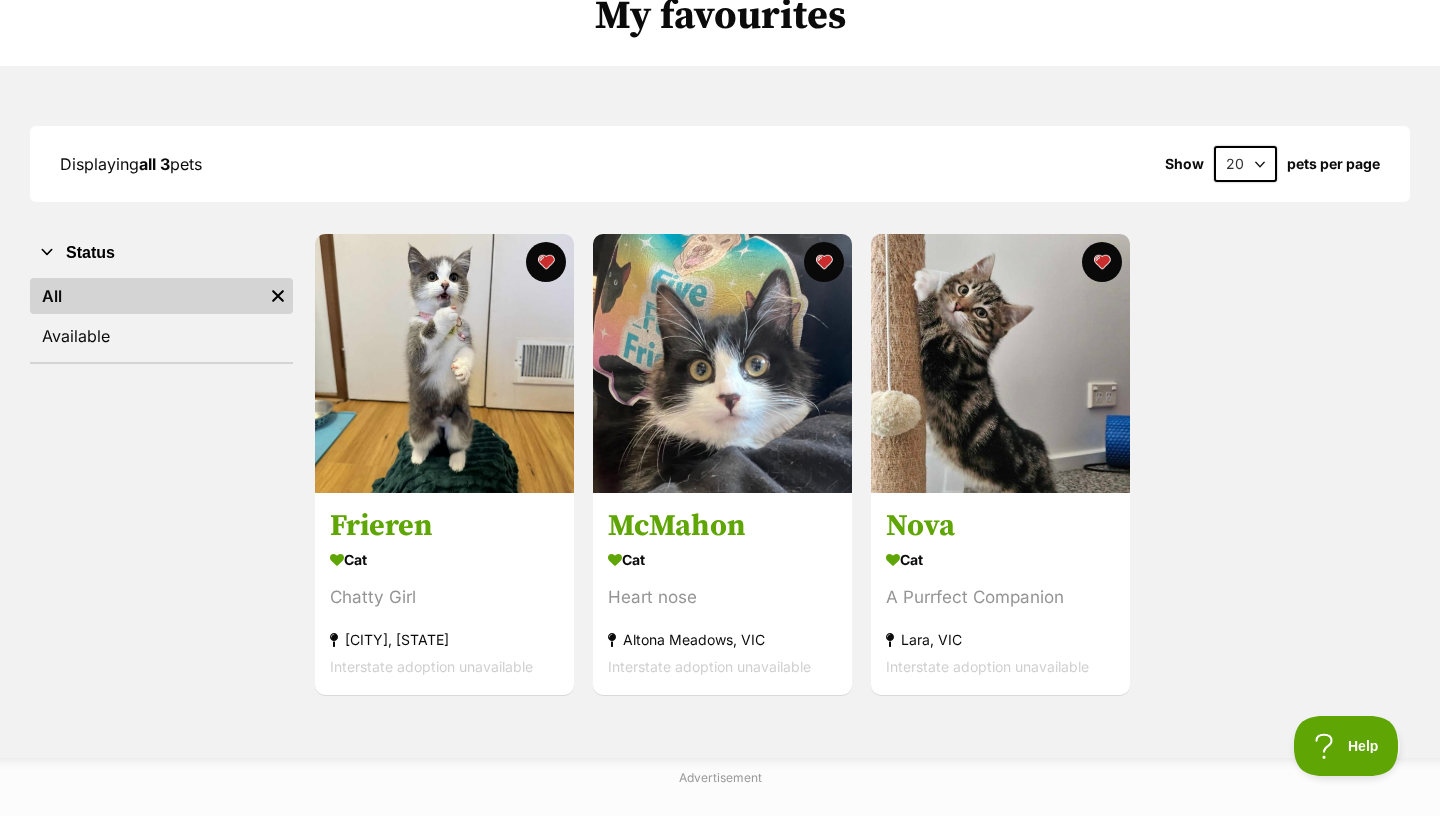scroll, scrollTop: 0, scrollLeft: 0, axis: both 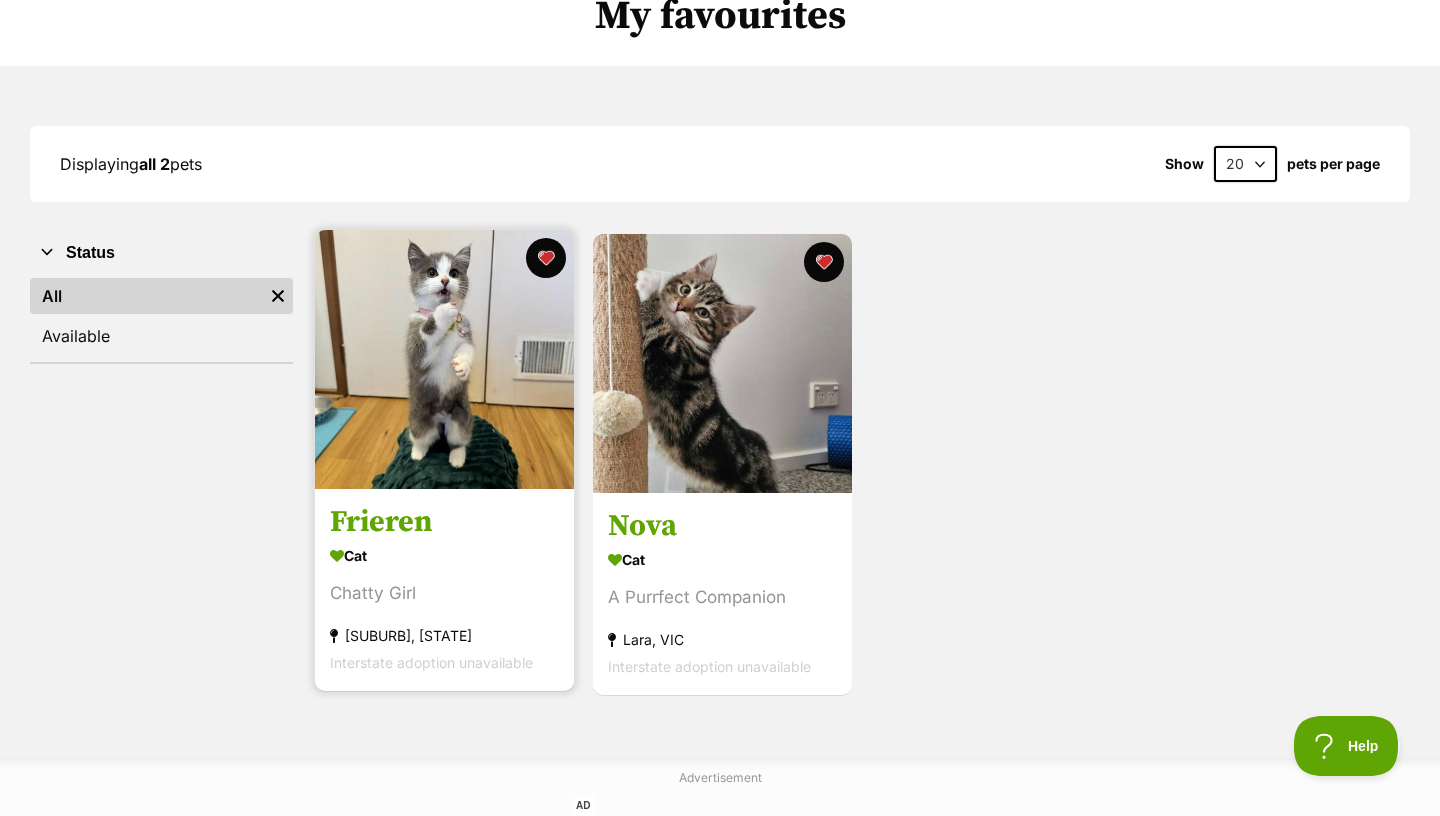 click at bounding box center [444, 359] 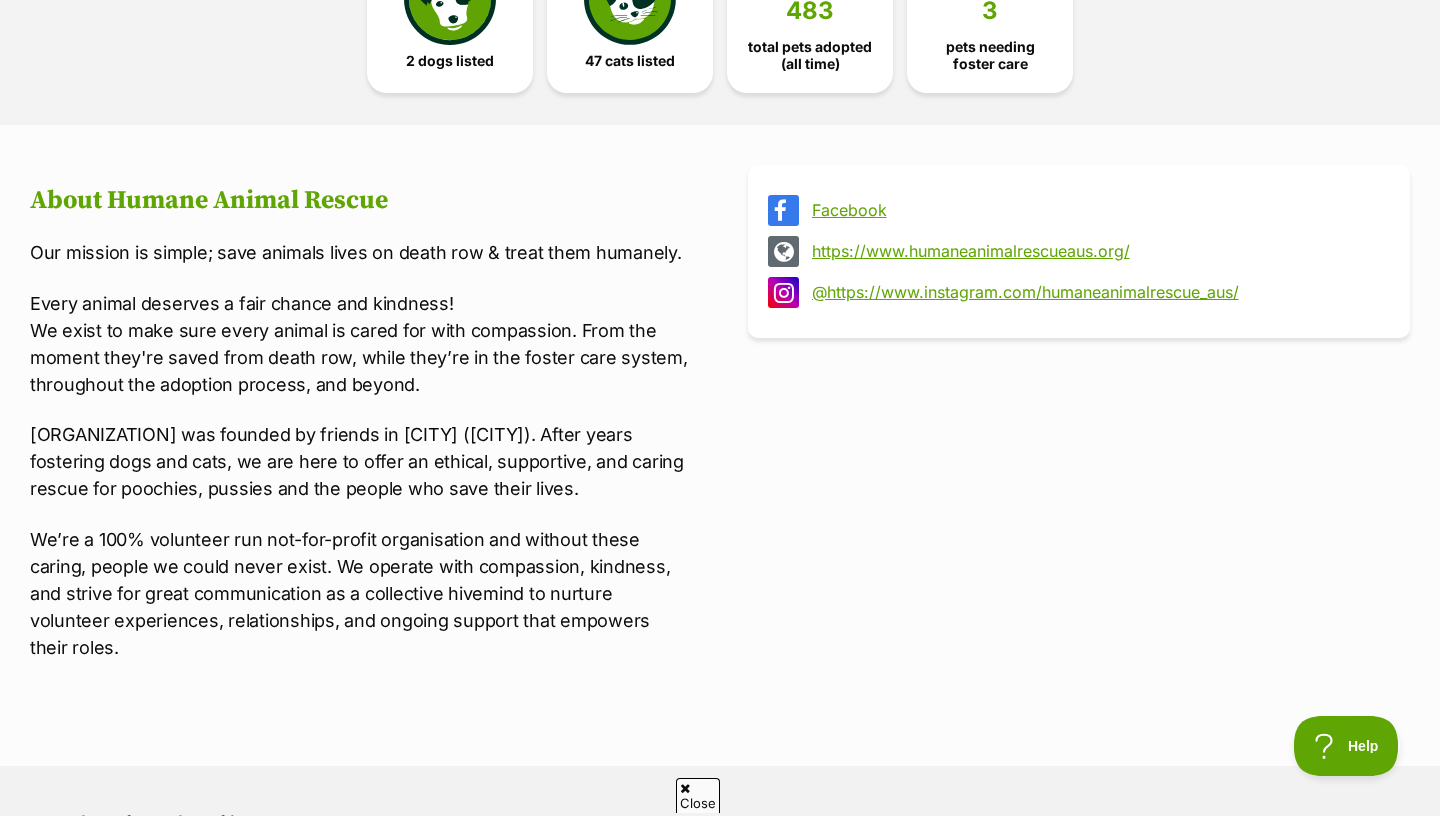 scroll, scrollTop: 0, scrollLeft: 0, axis: both 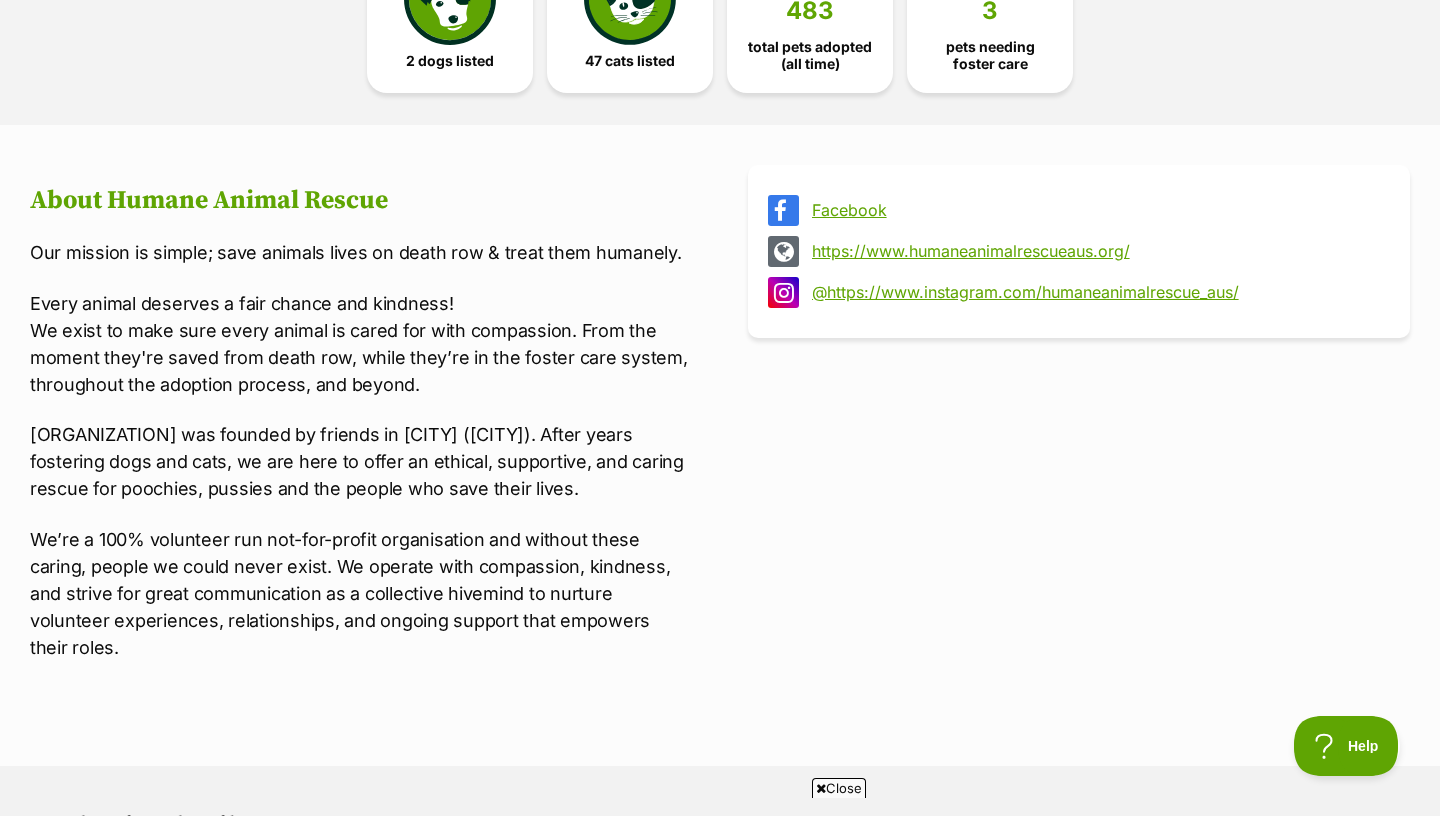 click on "https://www.humaneanimalrescueaus.org/" at bounding box center [1097, 251] 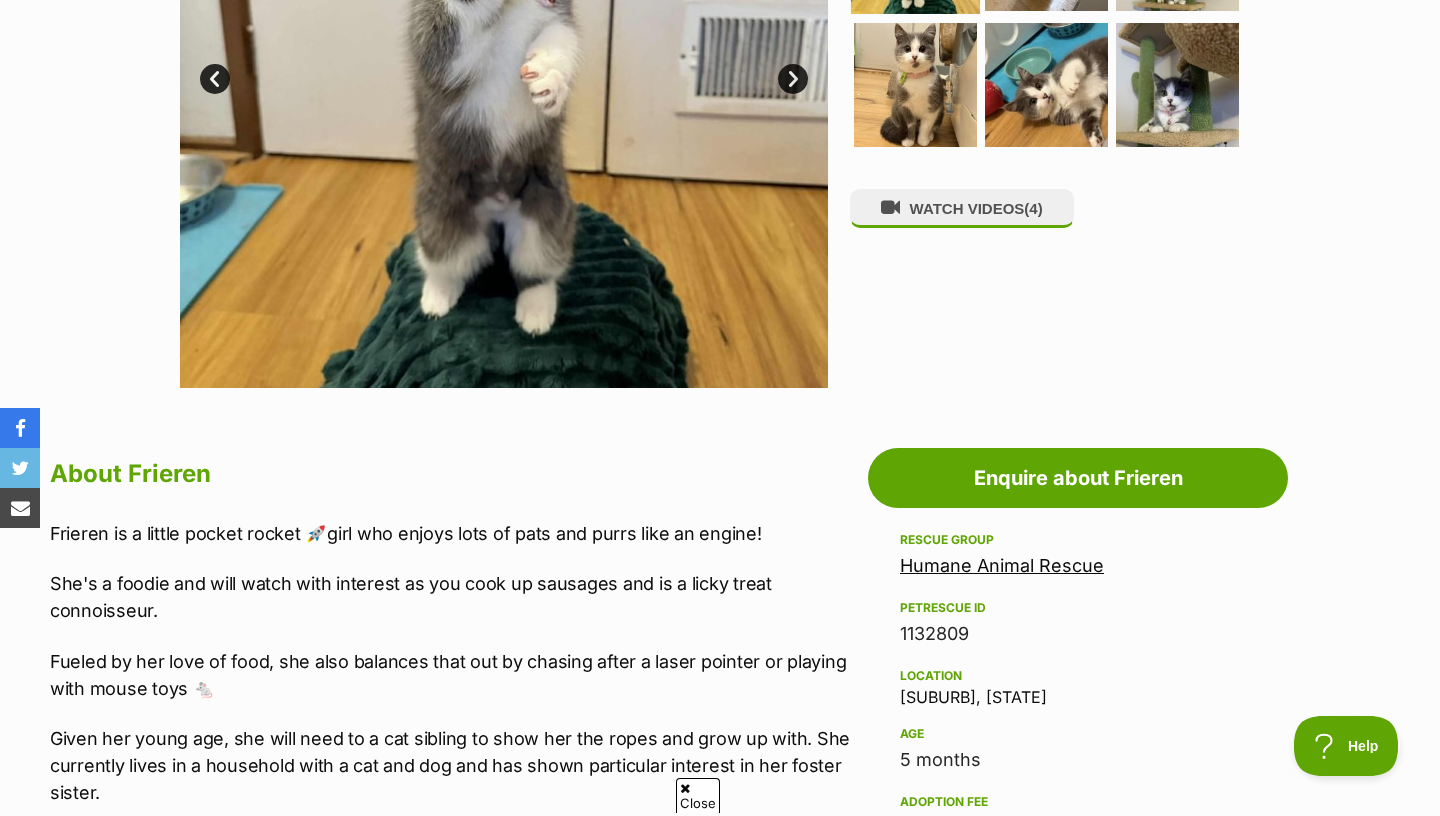 scroll, scrollTop: 0, scrollLeft: 0, axis: both 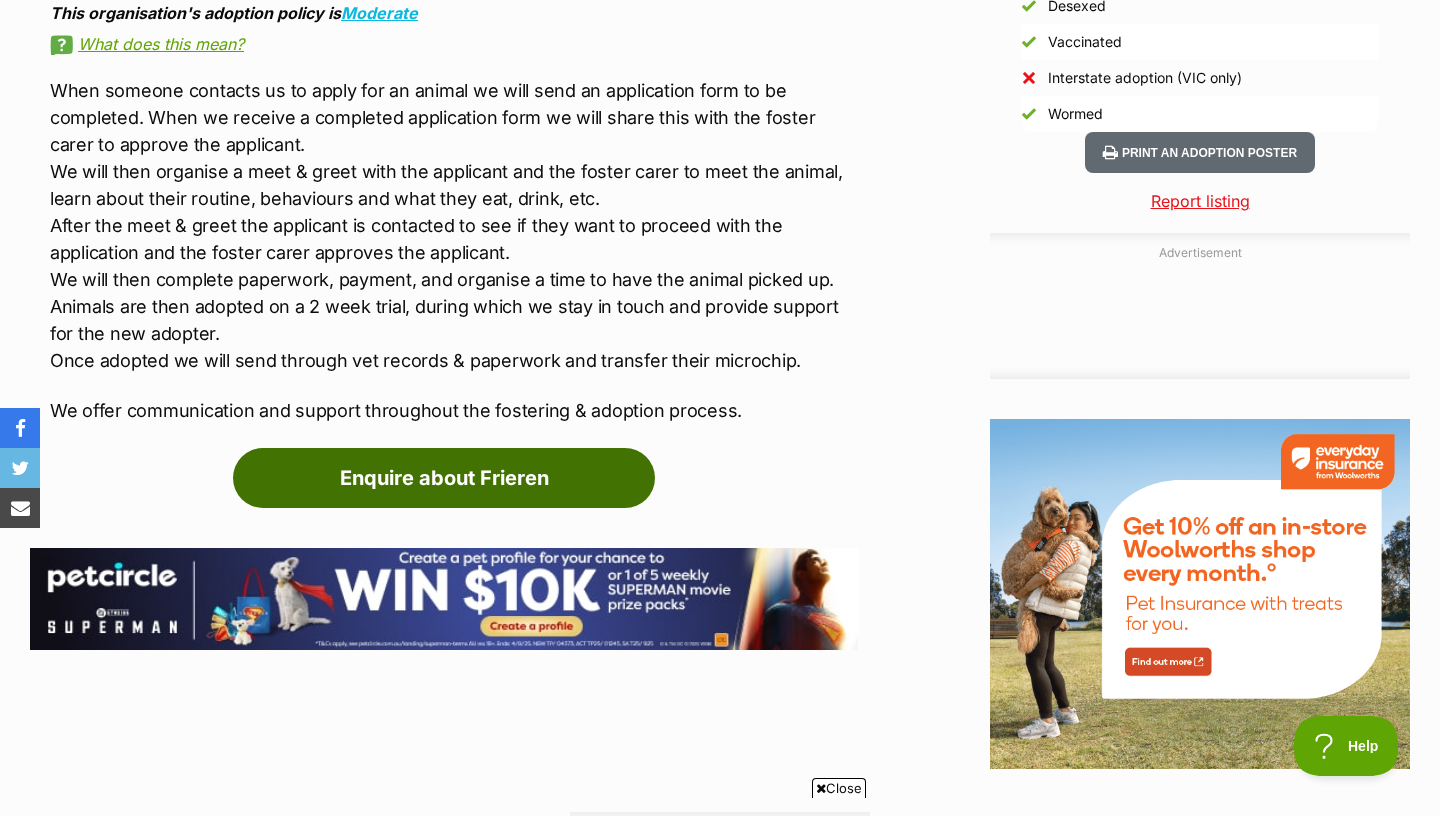 click on "Enquire about Frieren" at bounding box center (444, 478) 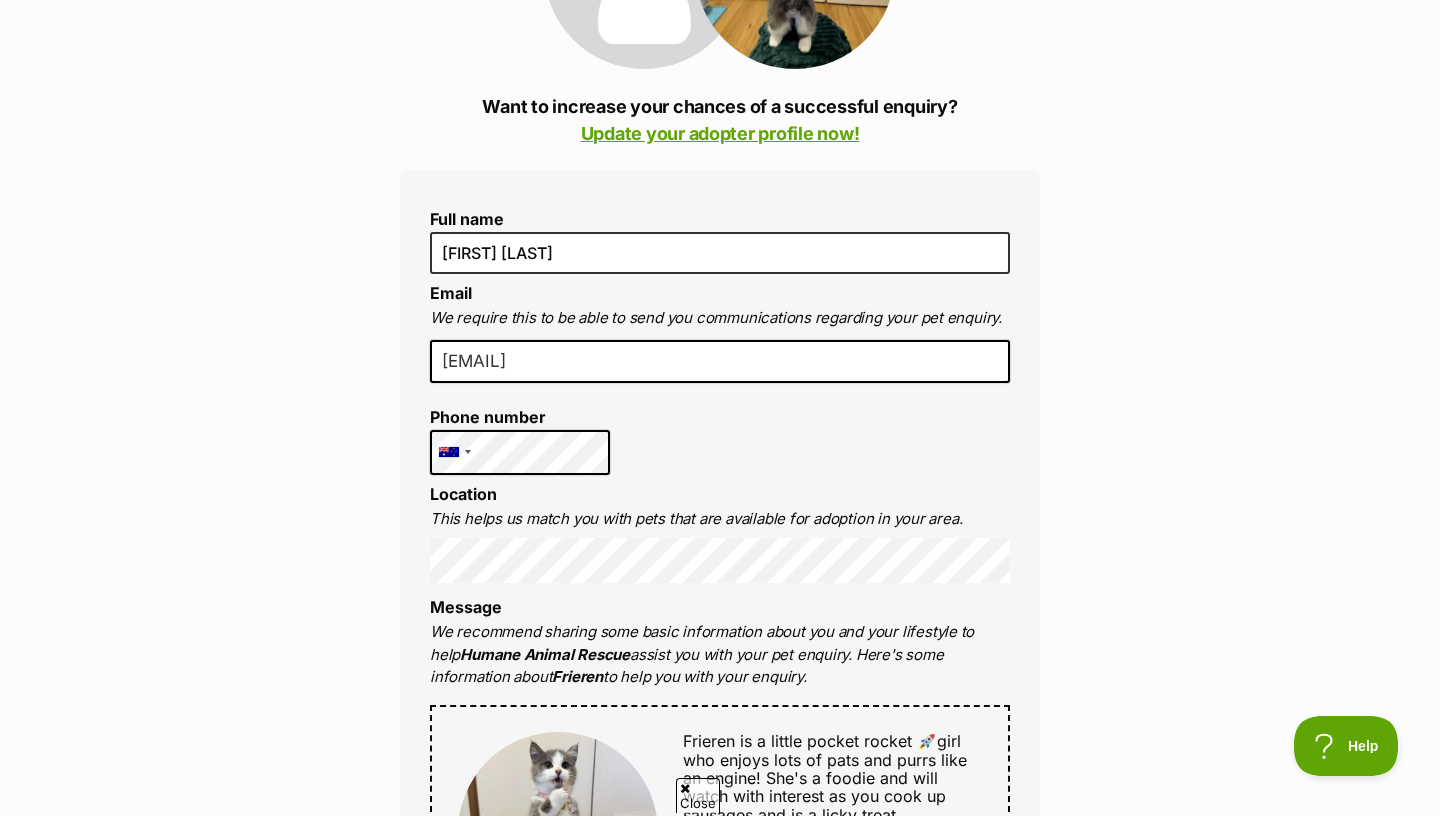 scroll, scrollTop: 0, scrollLeft: 0, axis: both 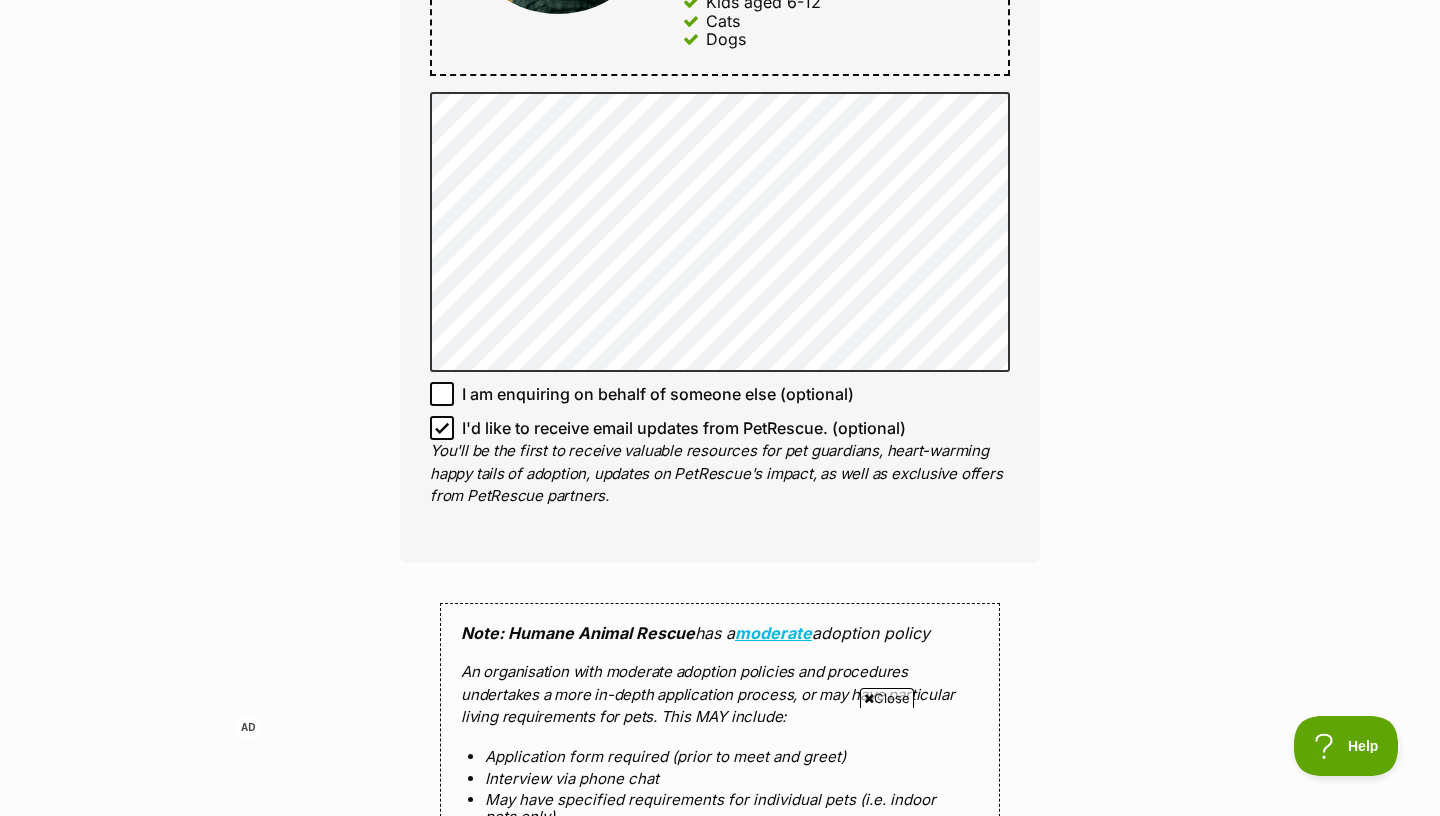 click on "I'd like to receive email updates from PetRescue. (optional)" at bounding box center (684, 428) 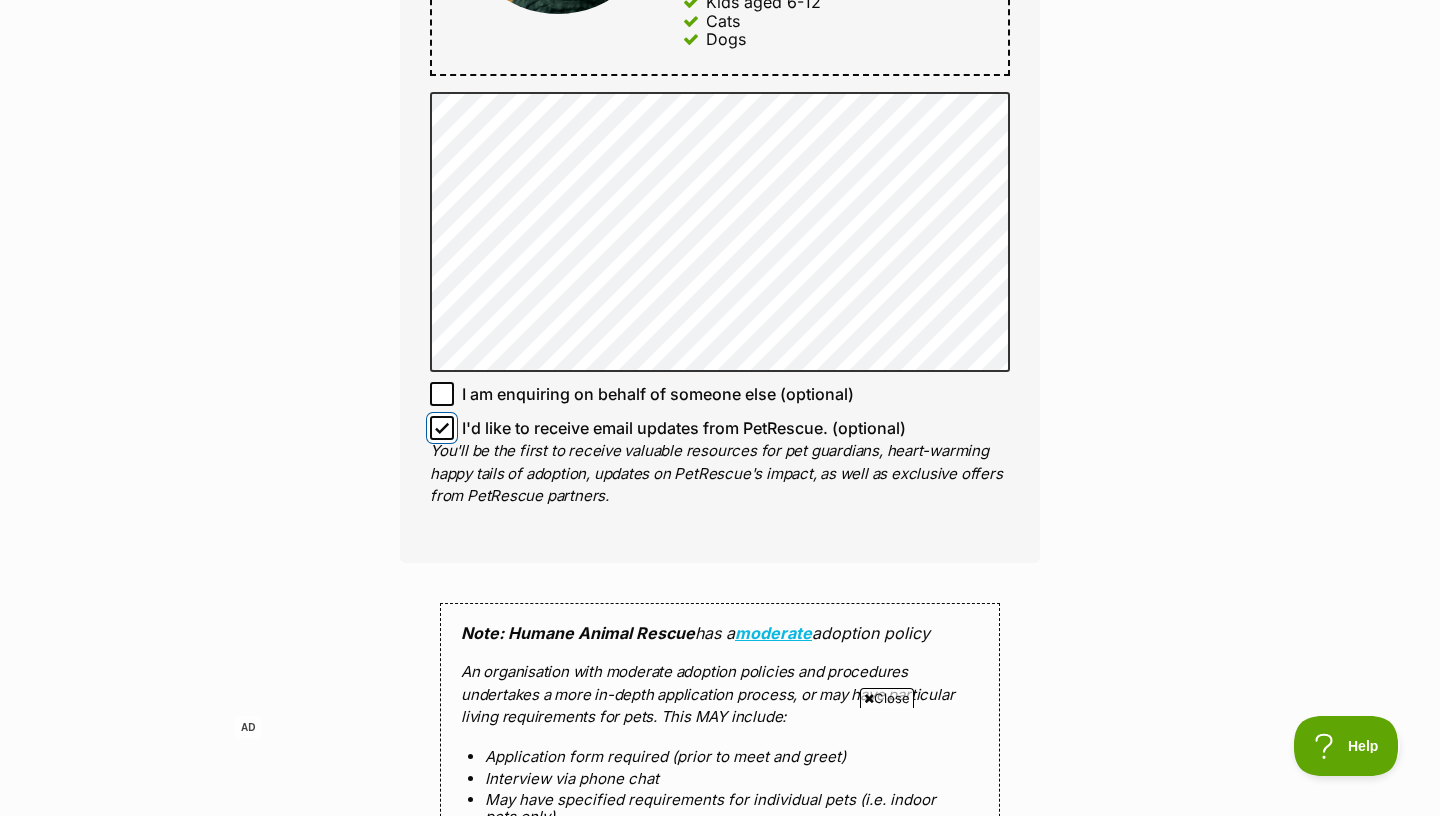 click on "I'd like to receive email updates from PetRescue. (optional)" at bounding box center (442, 428) 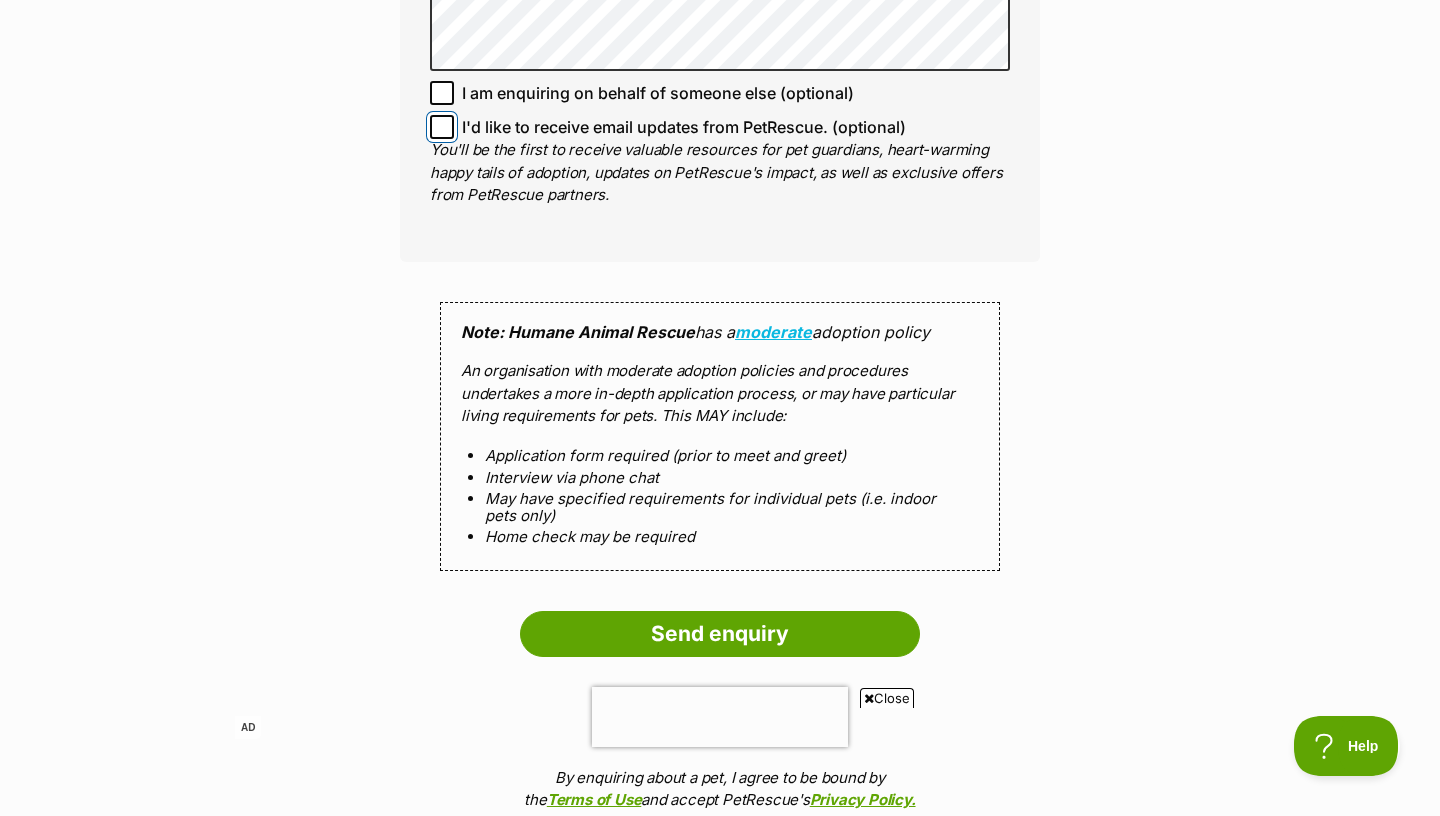 scroll, scrollTop: 1605, scrollLeft: 0, axis: vertical 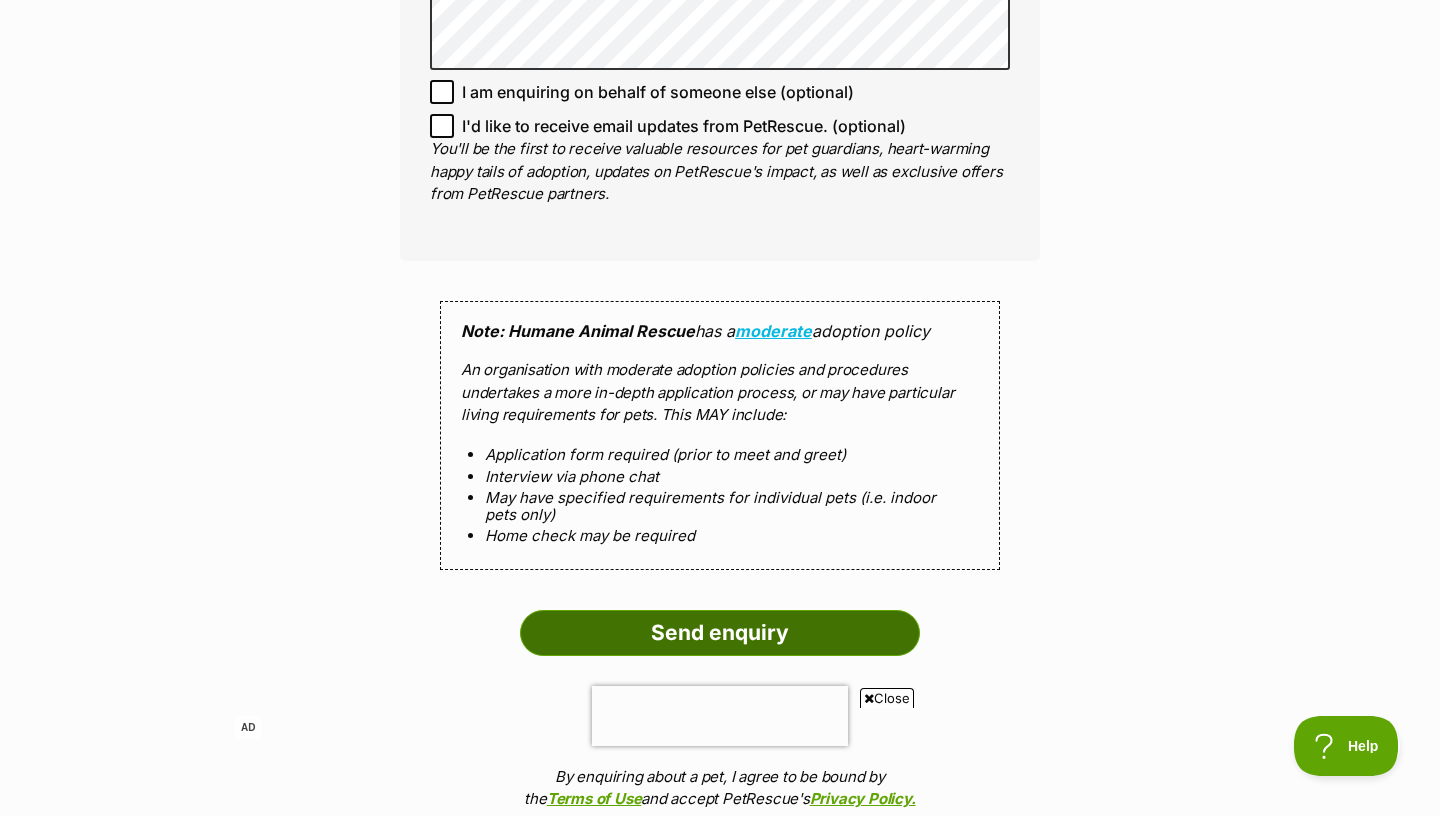 click on "Send enquiry" at bounding box center (720, 633) 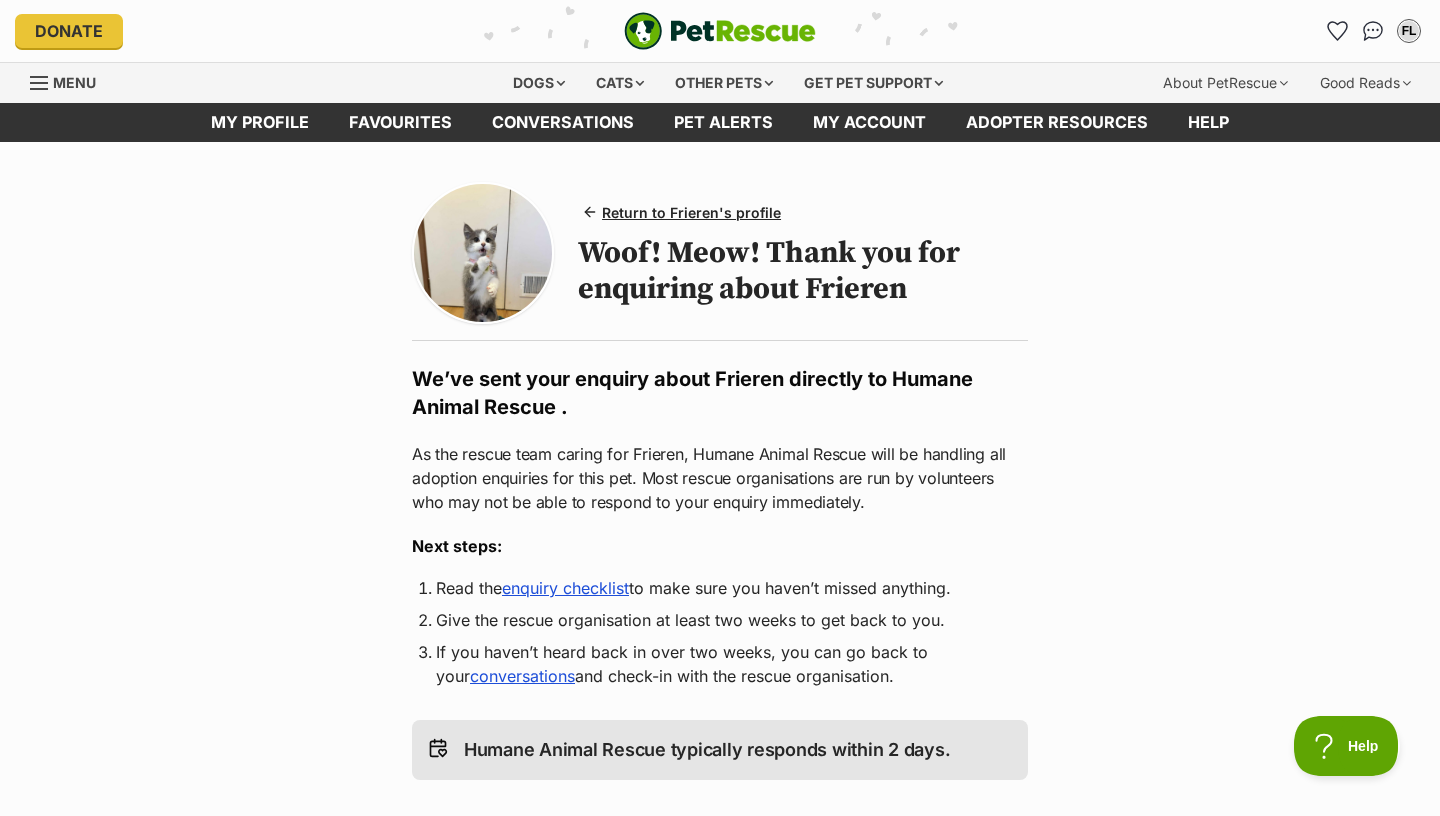 scroll, scrollTop: 0, scrollLeft: 0, axis: both 